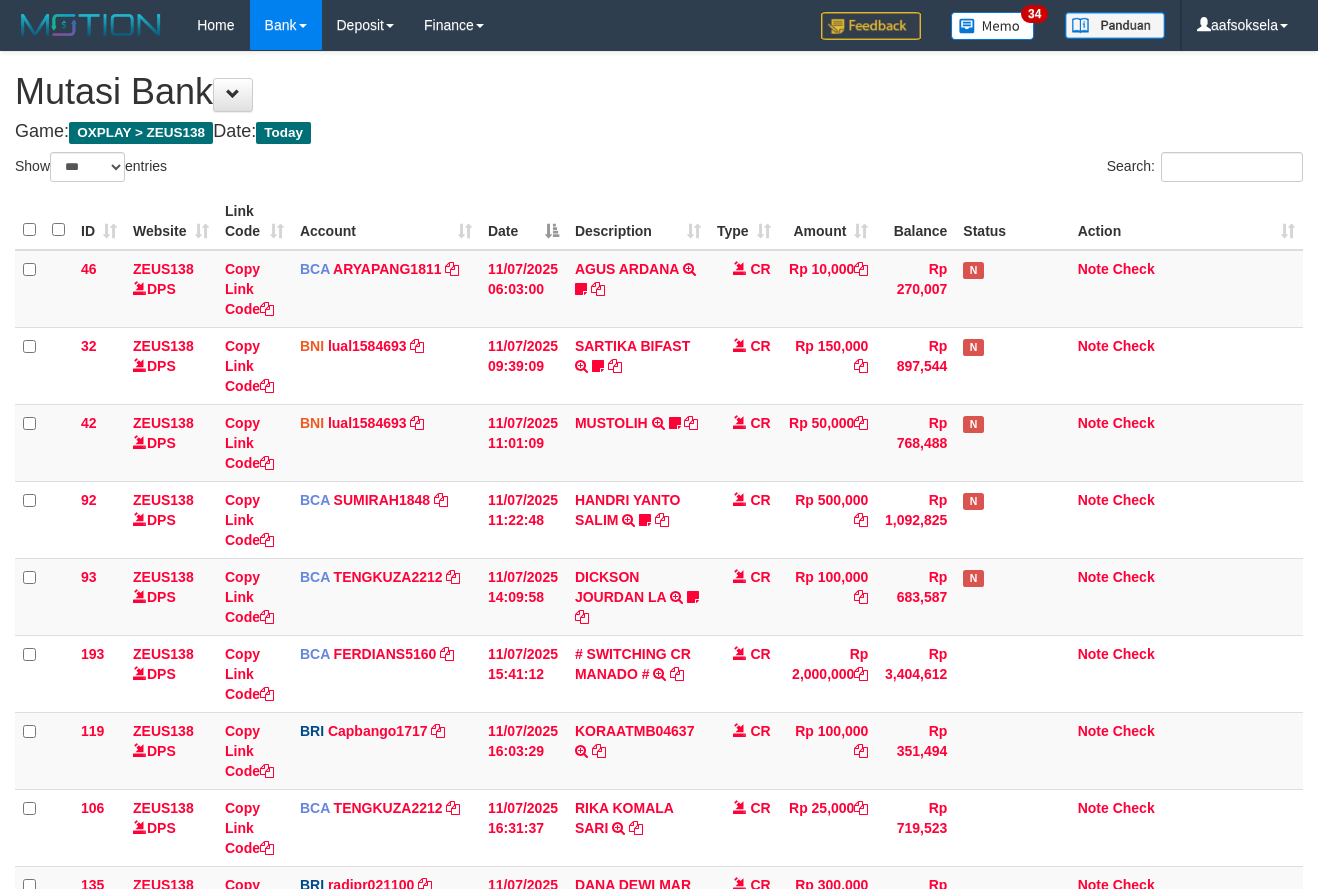 select on "***" 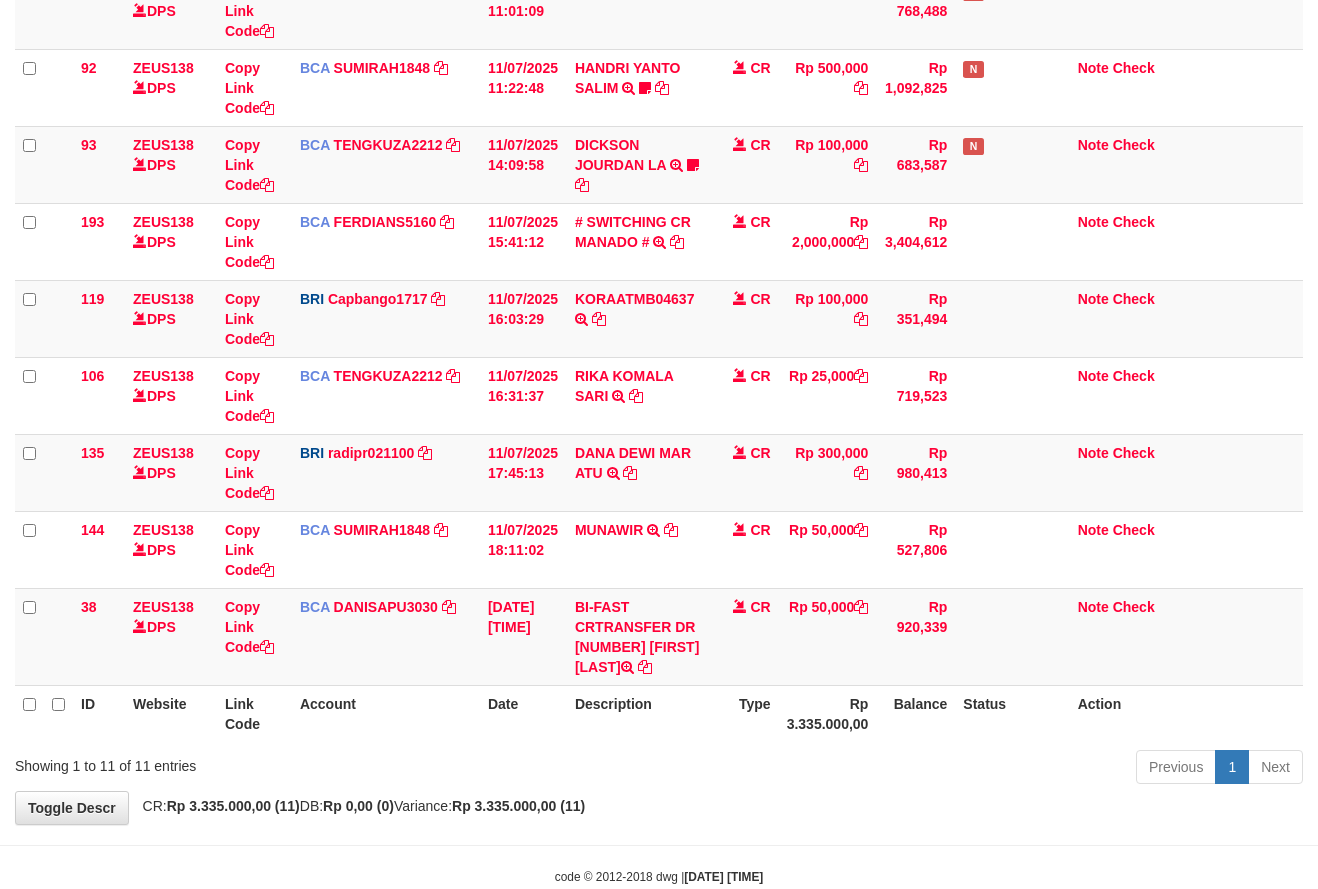 click on "Previous 1 Next" at bounding box center (933, 769) 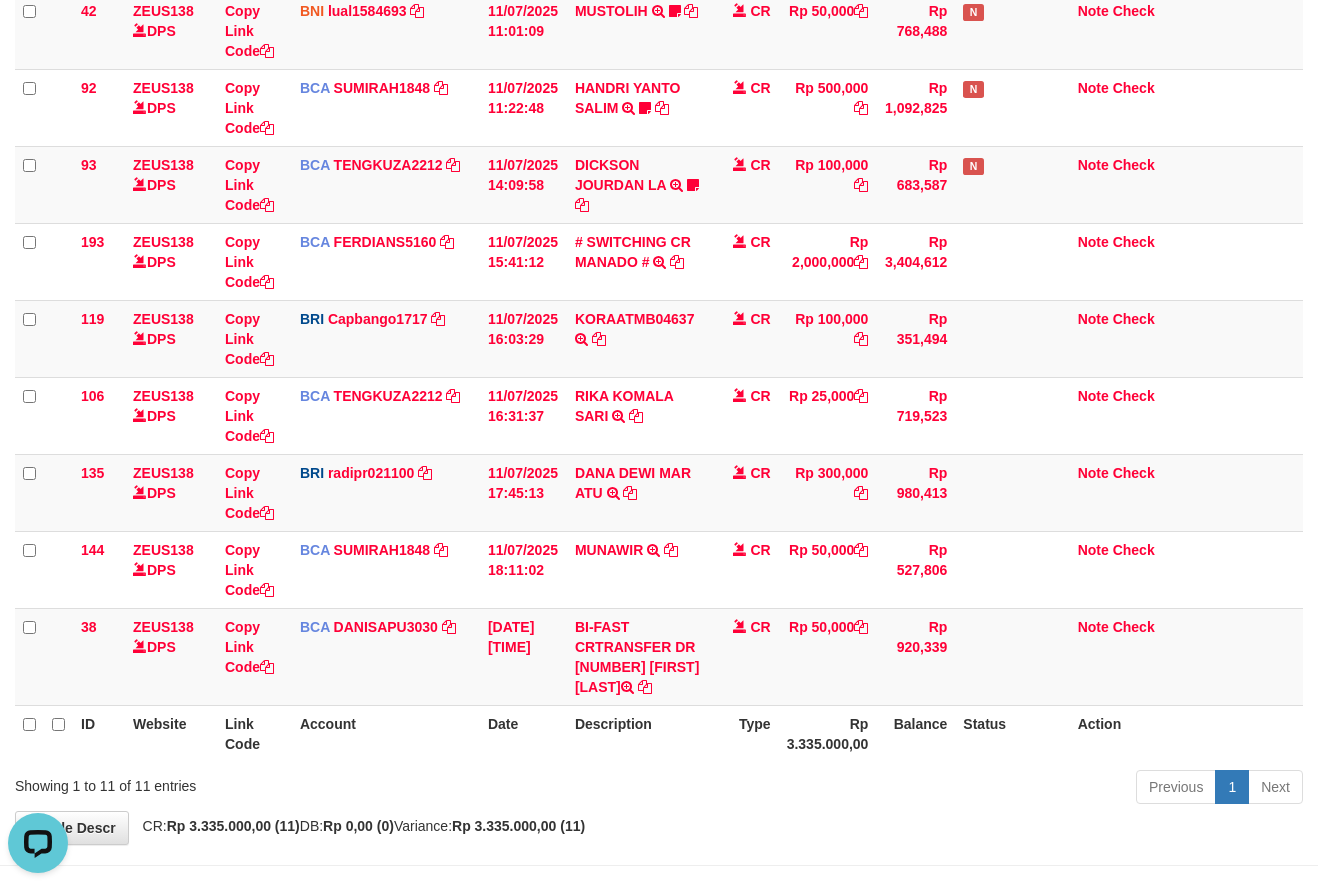 scroll, scrollTop: 0, scrollLeft: 0, axis: both 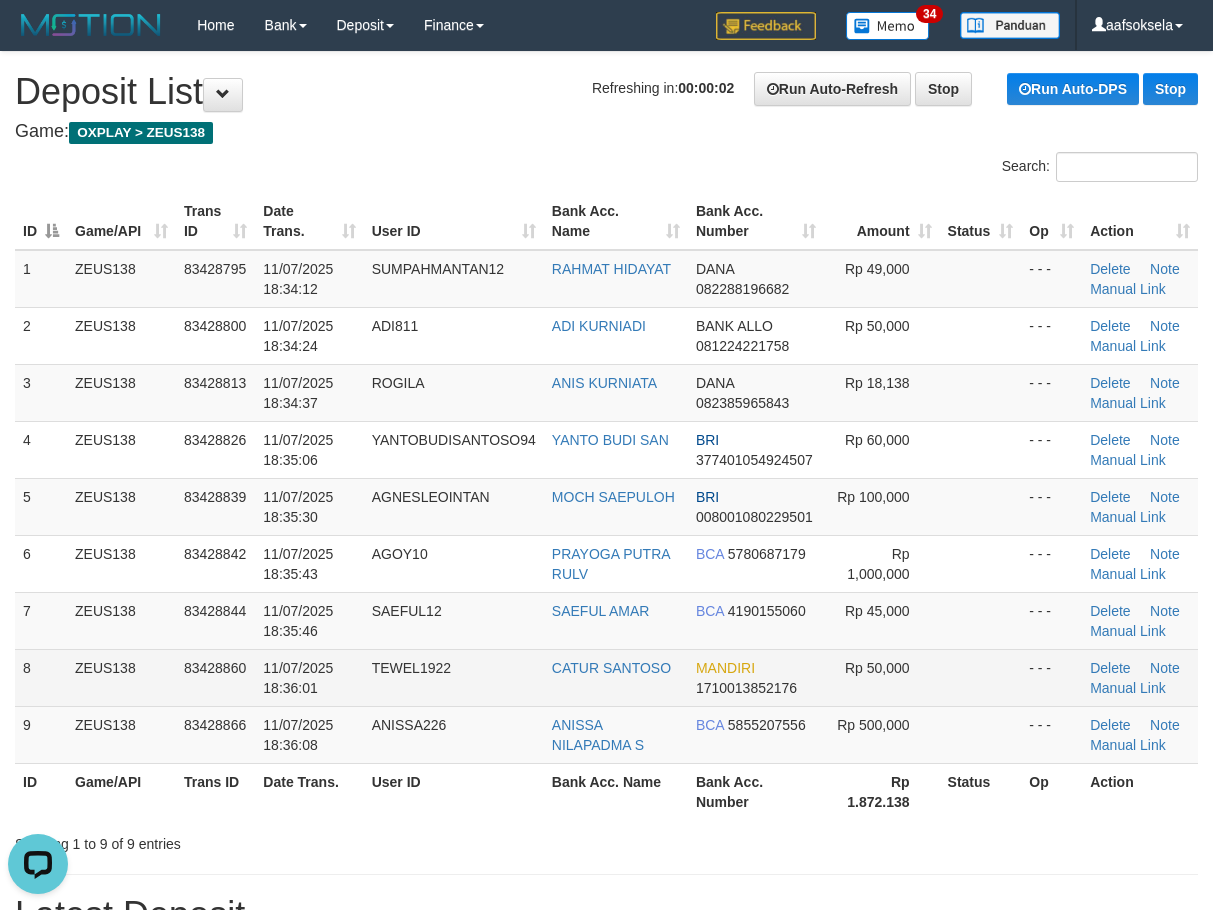 click on "11/07/2025 18:35:46" at bounding box center [309, 620] 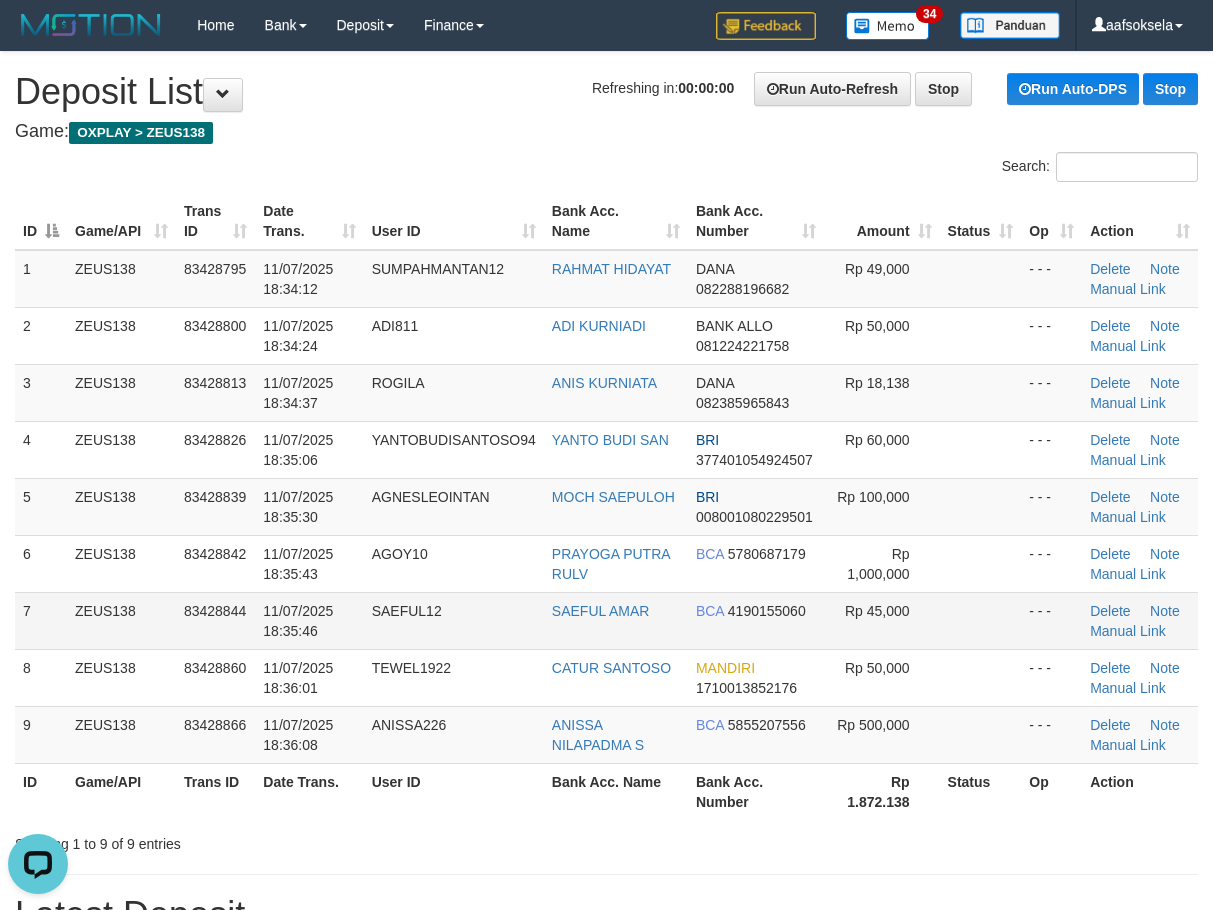 drag, startPoint x: 388, startPoint y: 516, endPoint x: 216, endPoint y: 627, distance: 204.7071 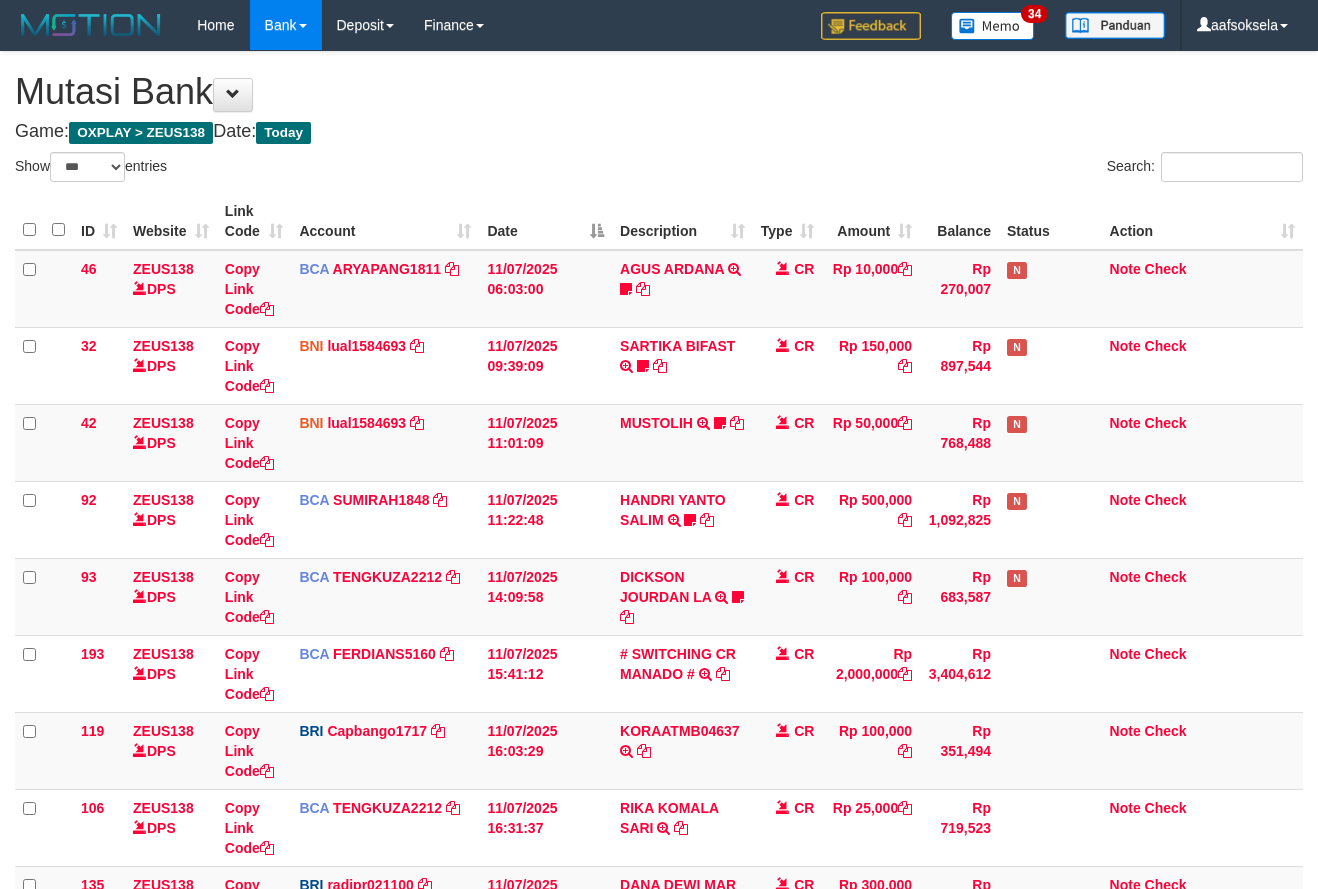 select on "***" 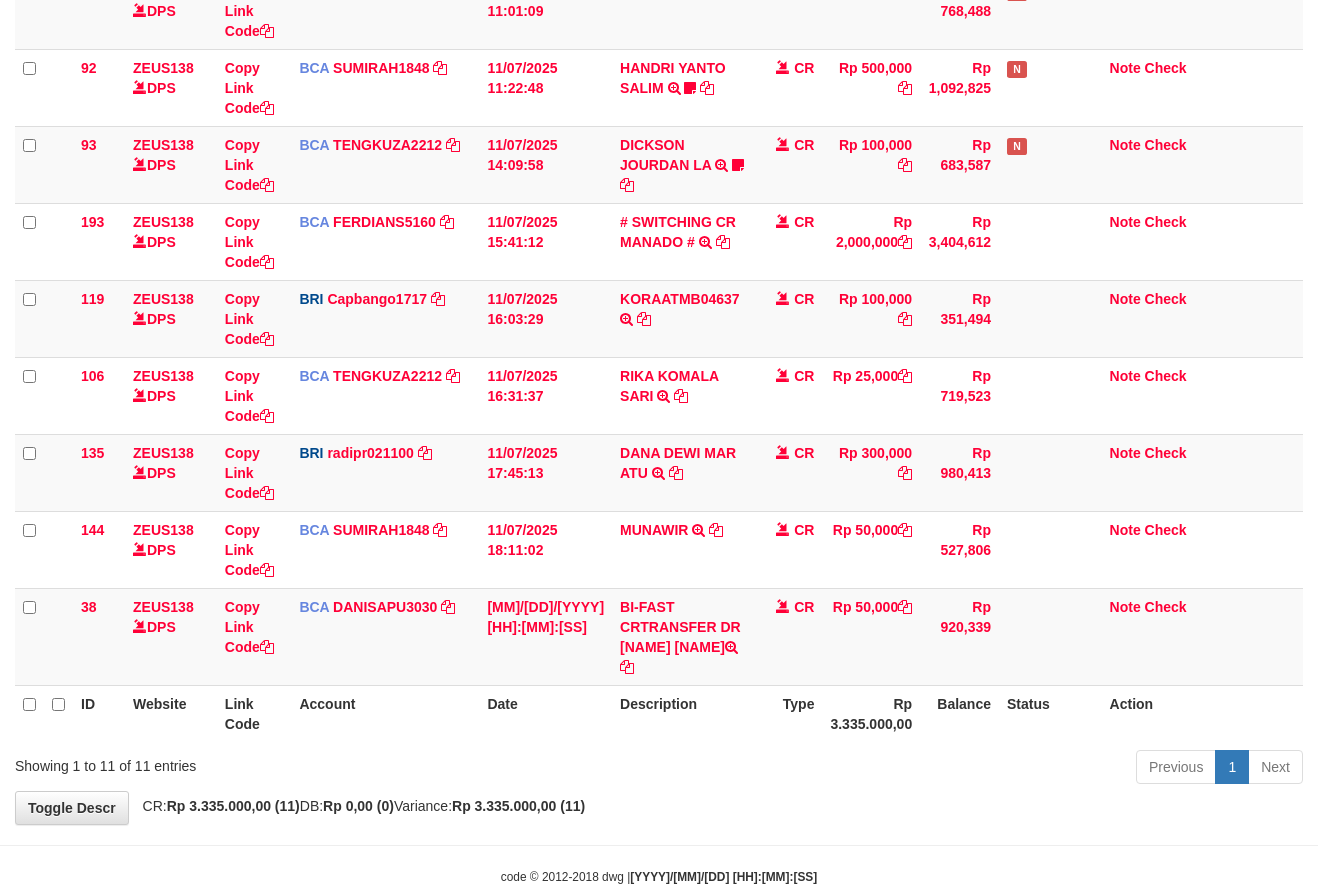 click on "Previous 1 Next" at bounding box center [933, 769] 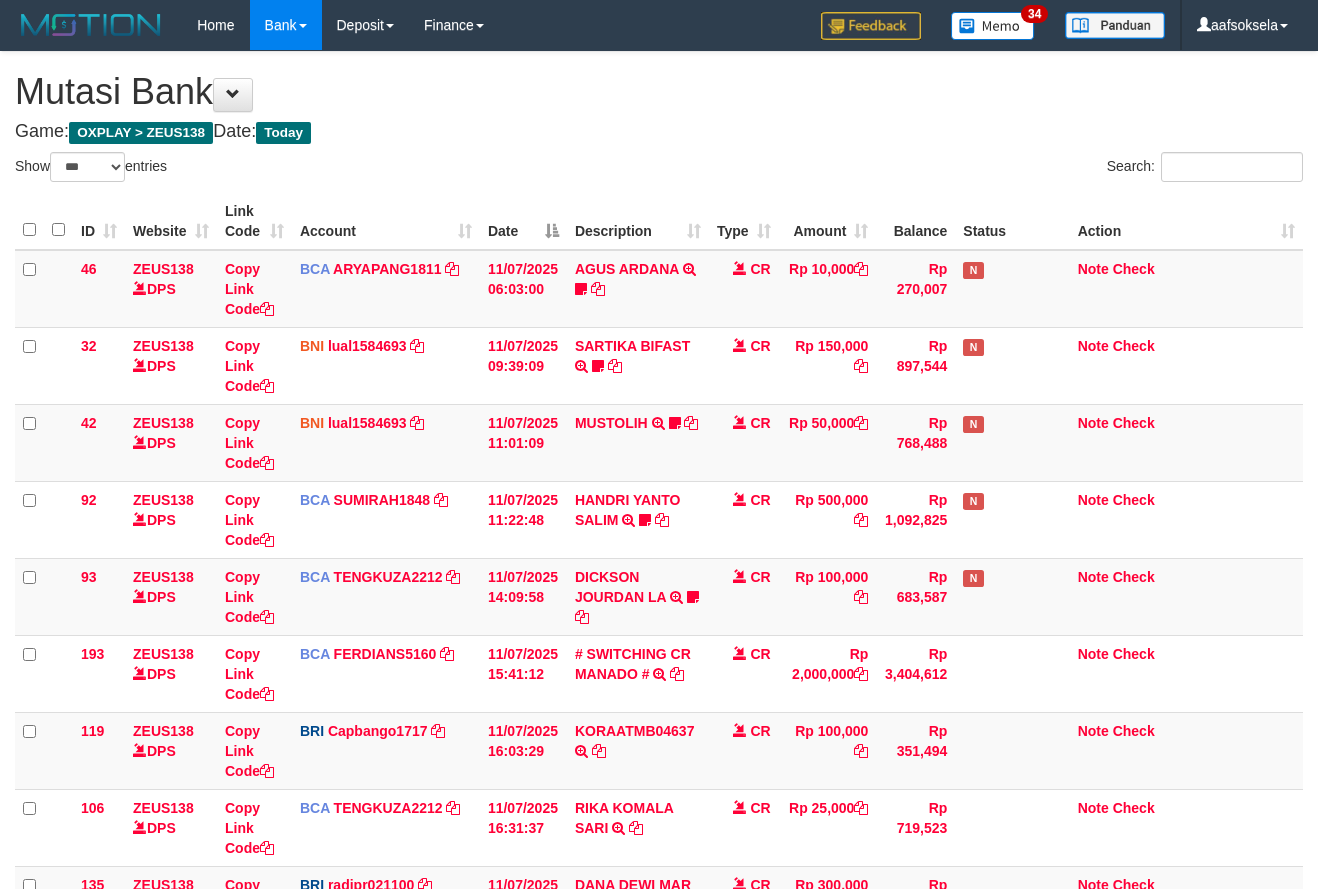 select on "***" 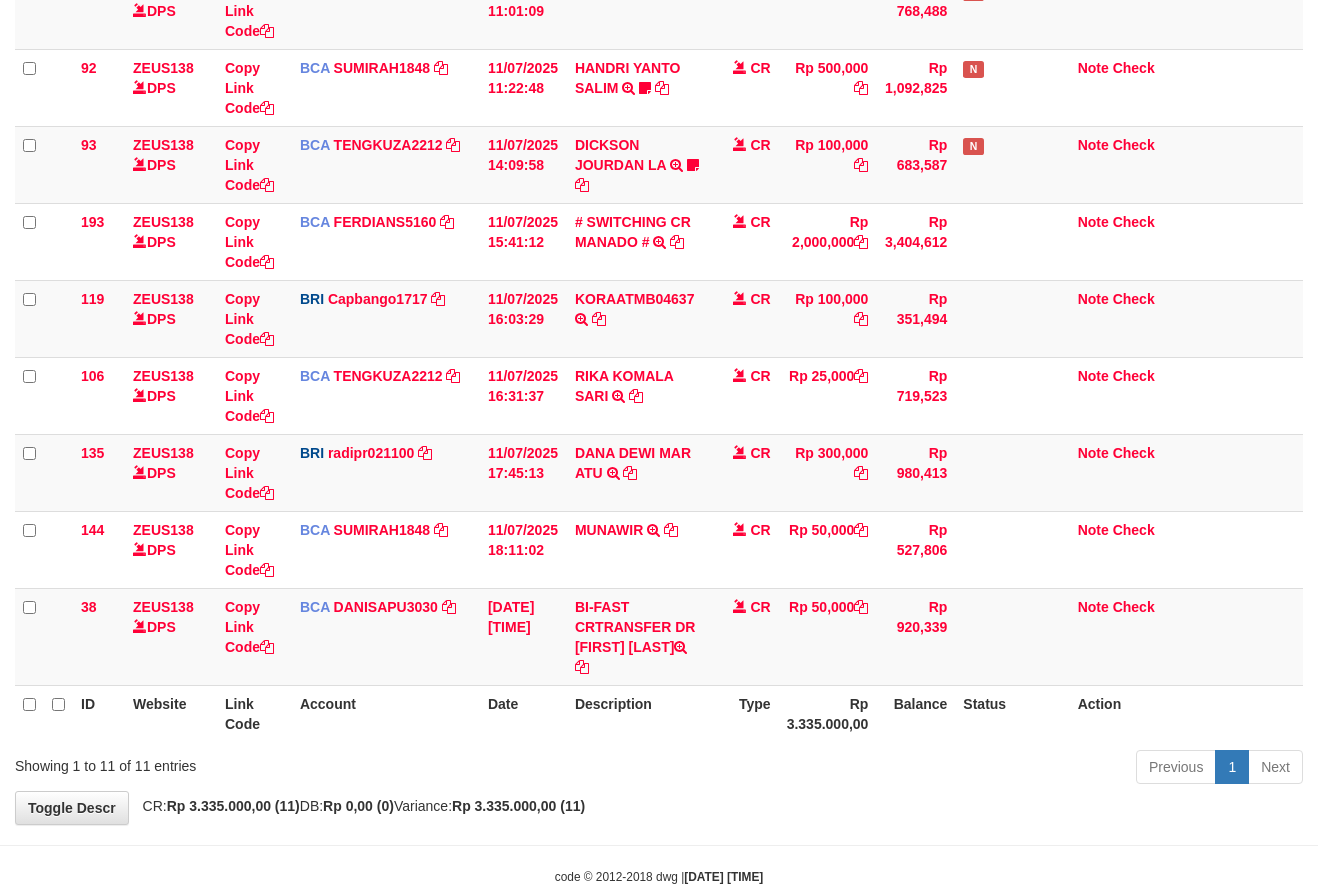 click on "Previous 1 Next" at bounding box center (933, 769) 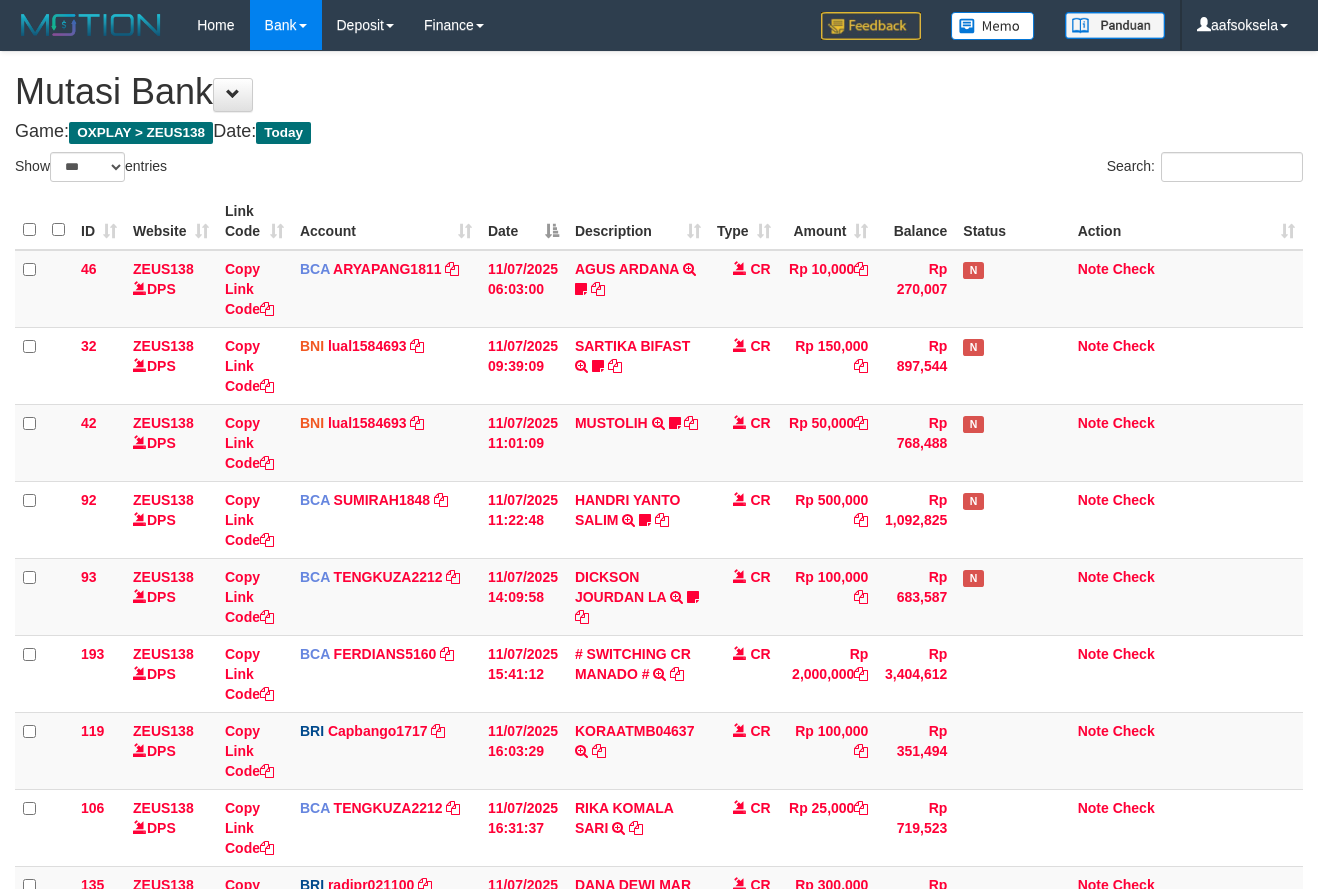 select on "***" 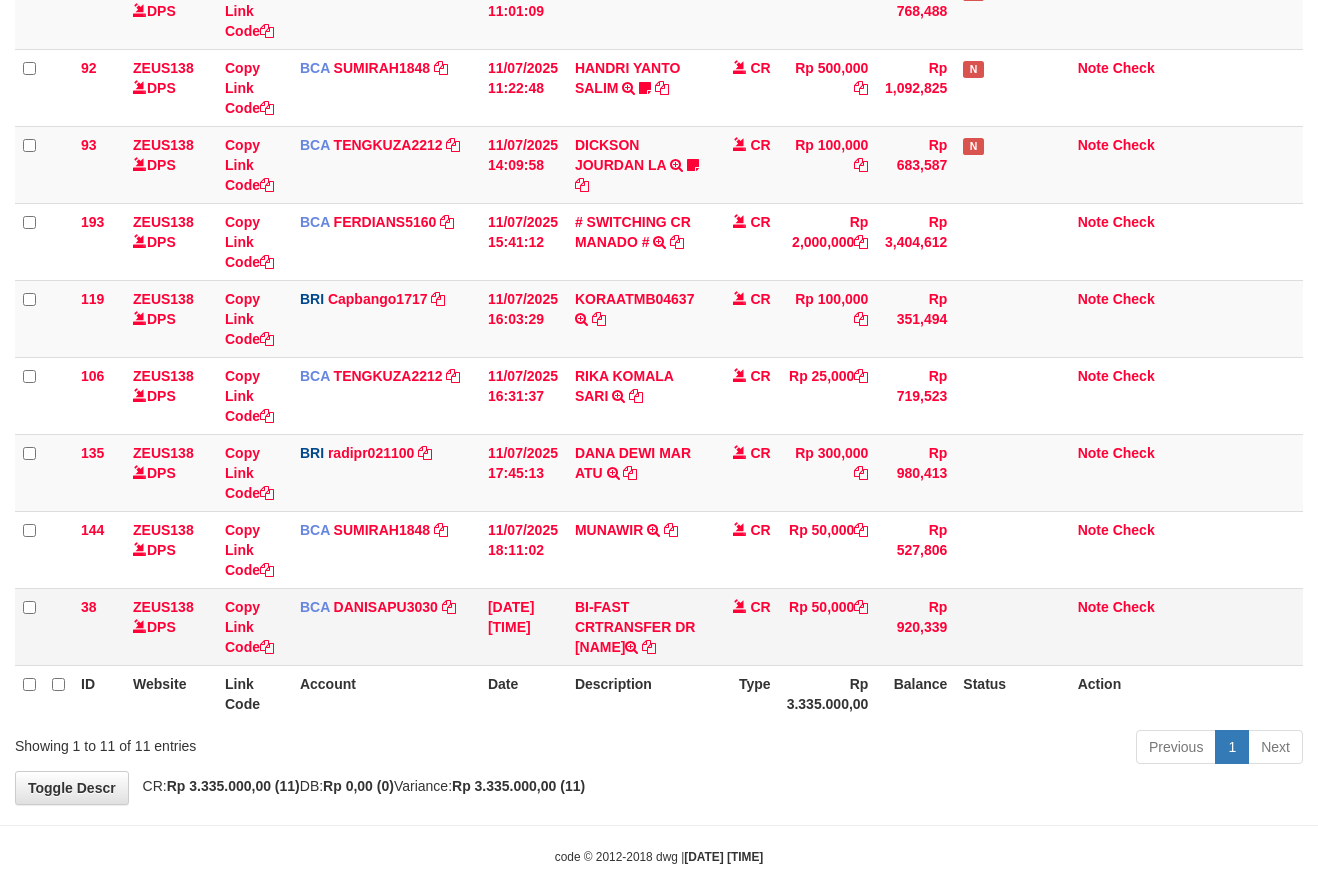 scroll, scrollTop: 412, scrollLeft: 0, axis: vertical 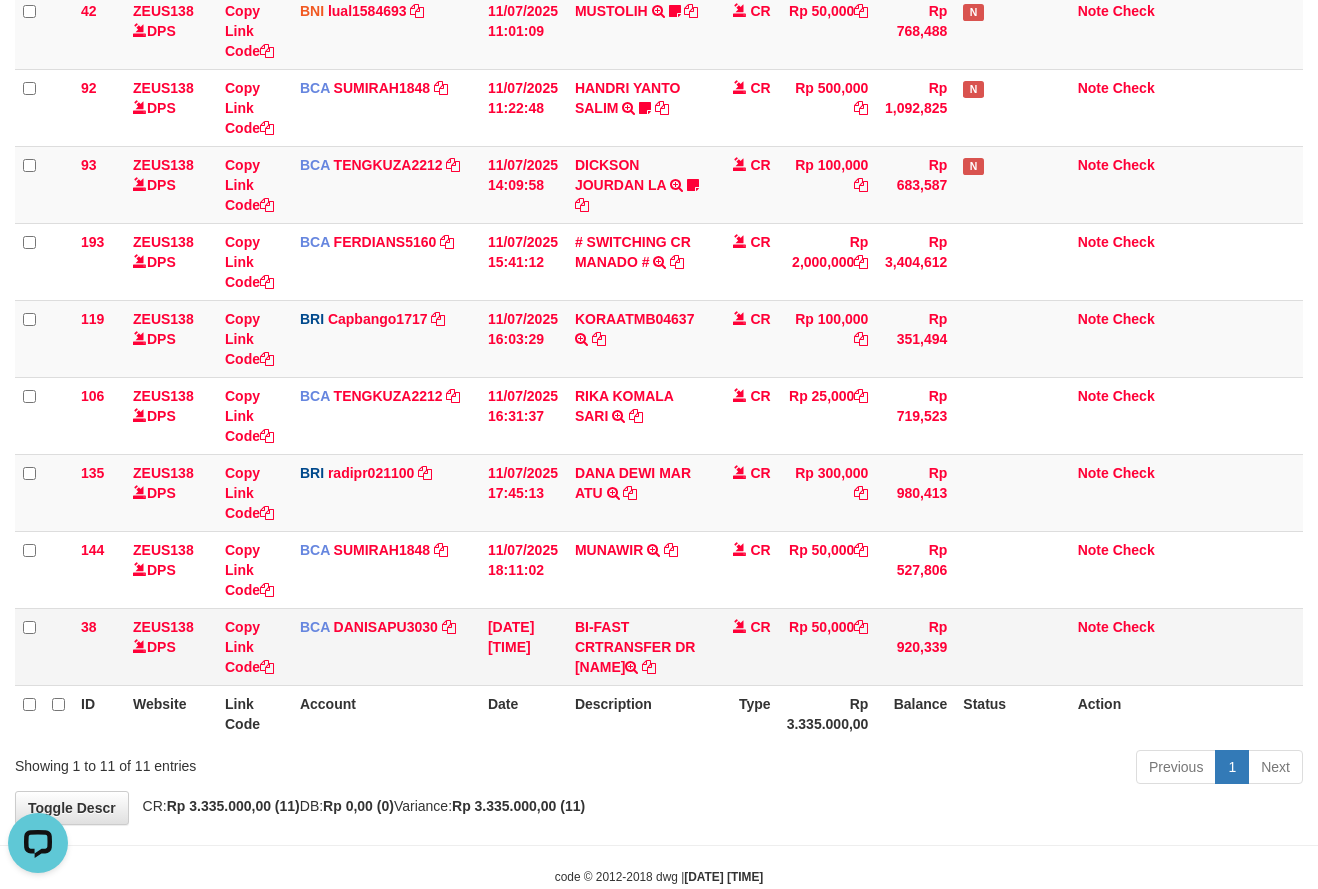 copy on "ADI KURNIA" 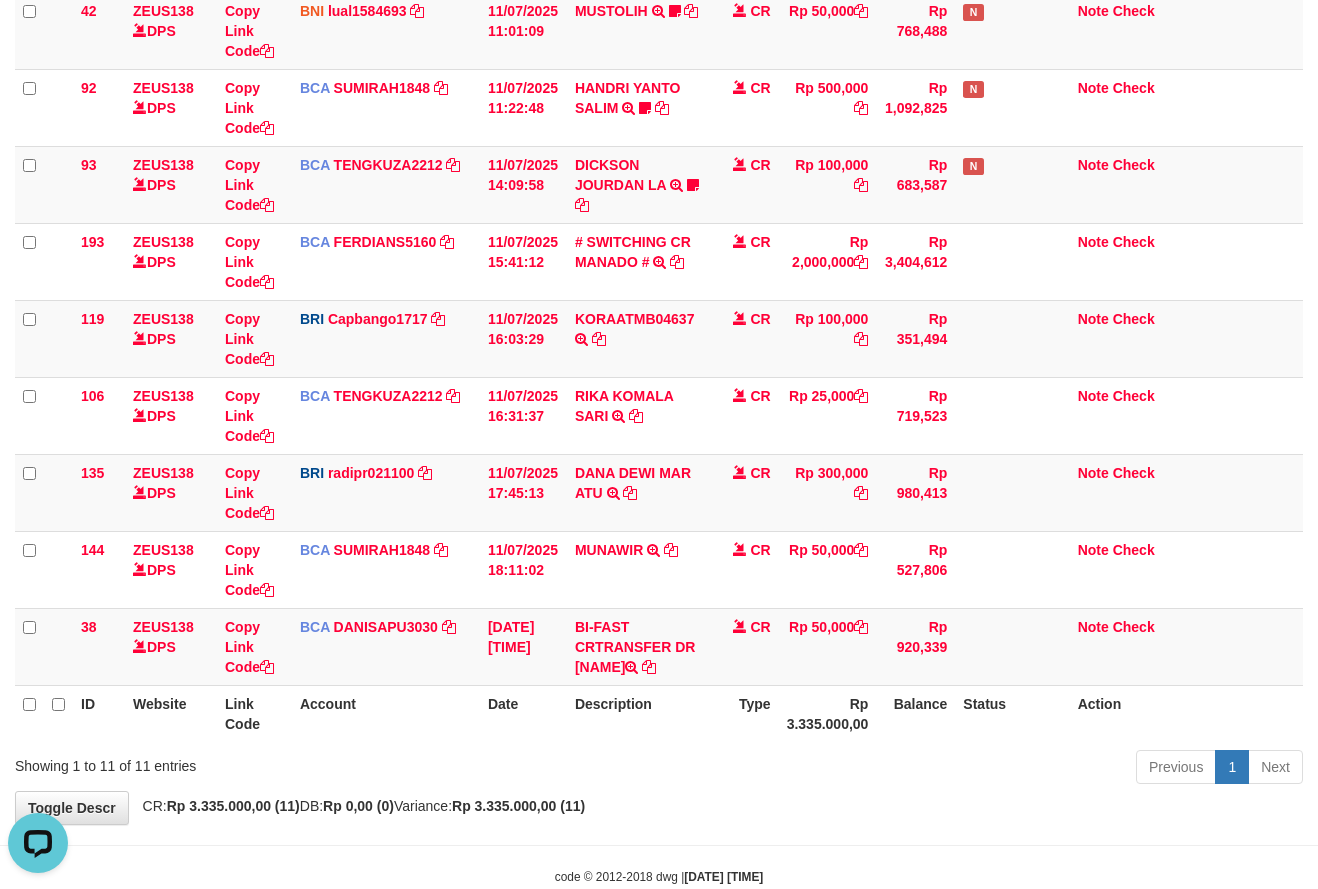 drag, startPoint x: 600, startPoint y: 663, endPoint x: 1325, endPoint y: 565, distance: 731.59344 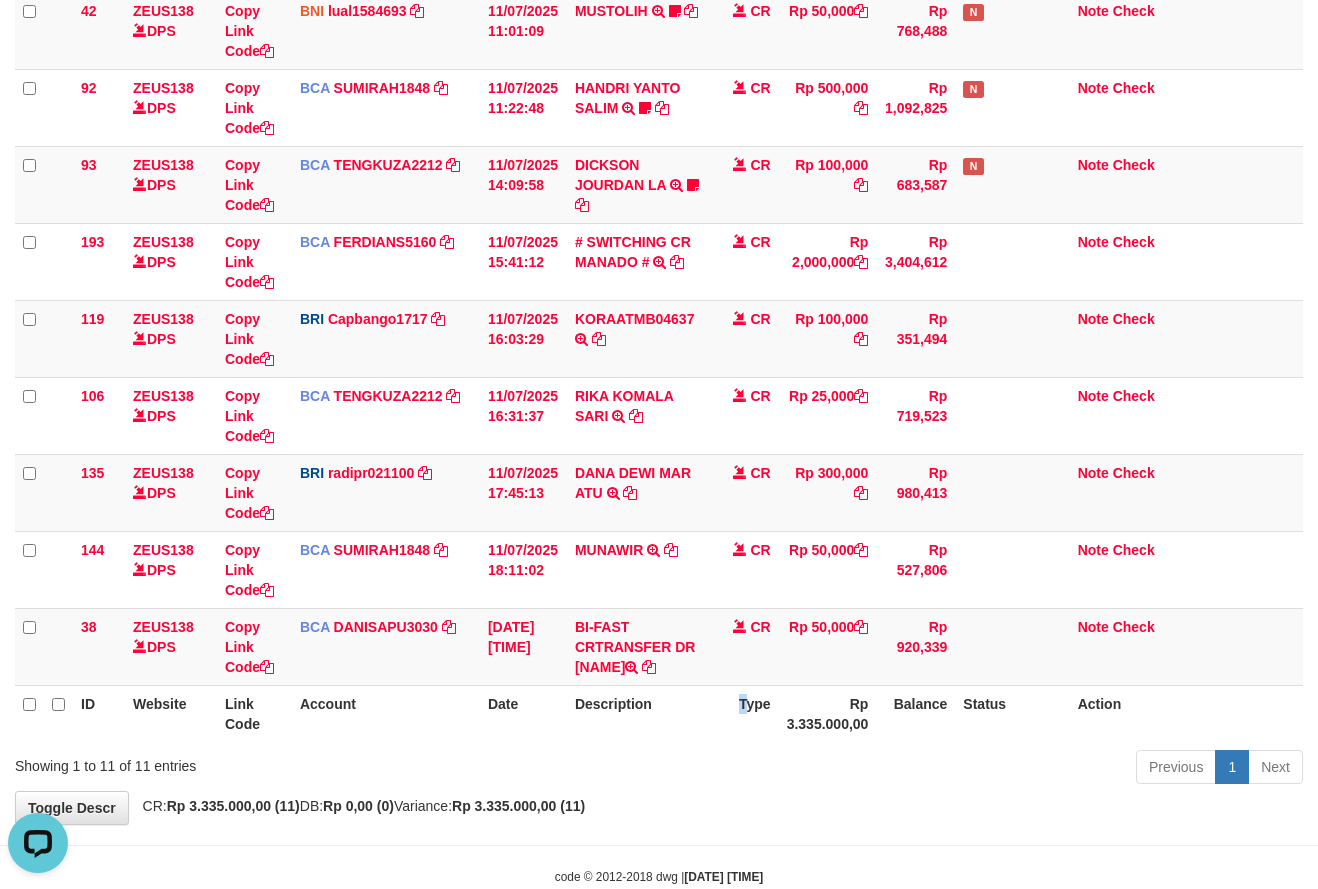 drag, startPoint x: 744, startPoint y: 706, endPoint x: 740, endPoint y: 716, distance: 10.770329 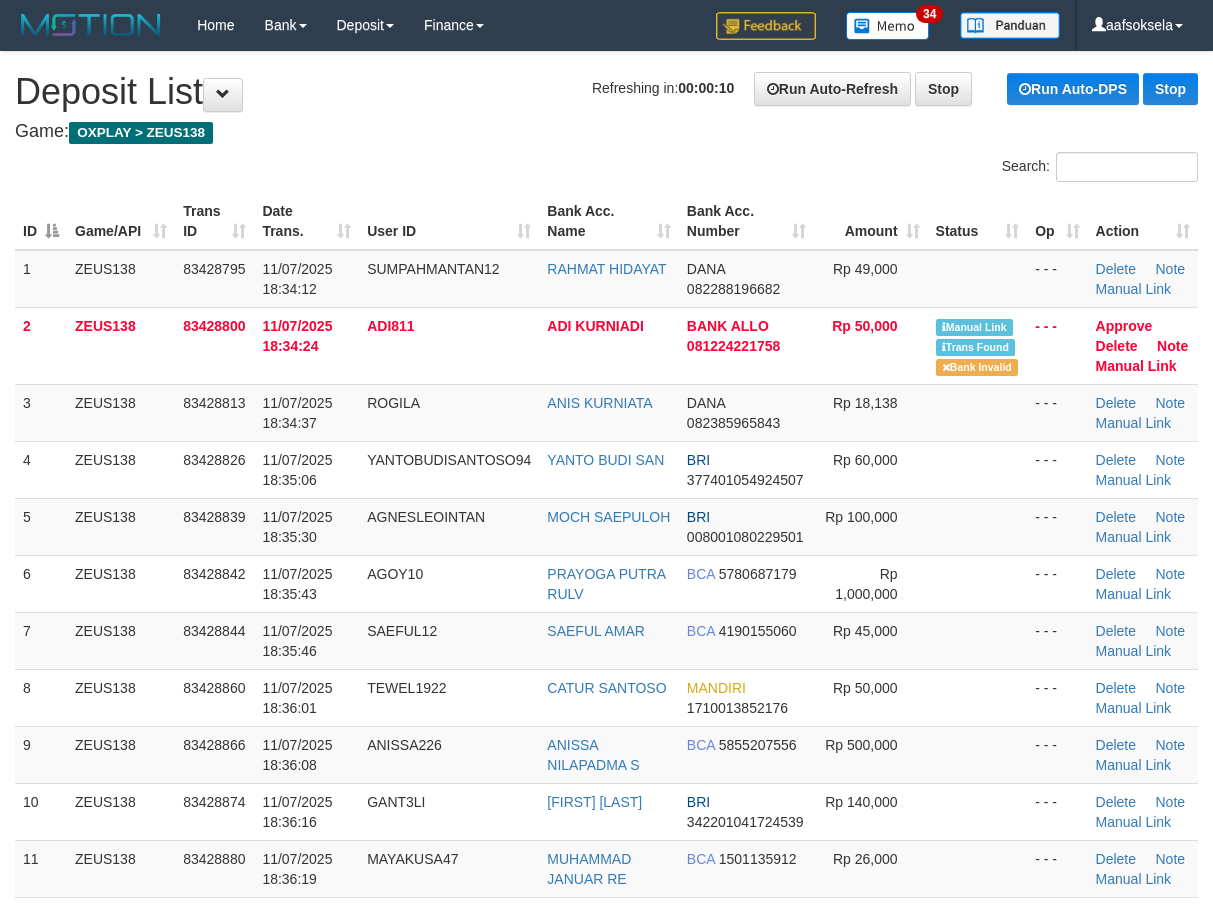 scroll, scrollTop: 0, scrollLeft: 0, axis: both 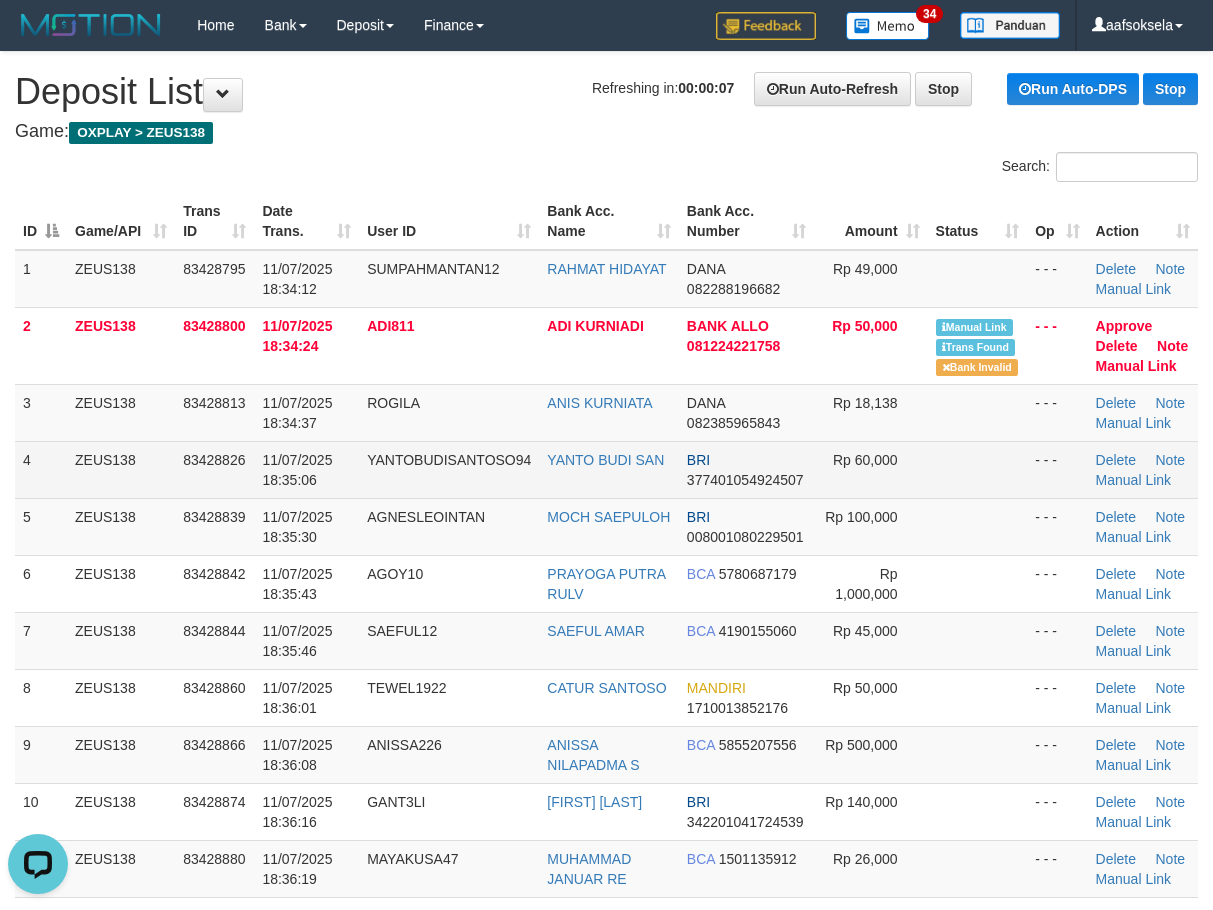 click on "11/07/2025 18:35:06" at bounding box center [306, 469] 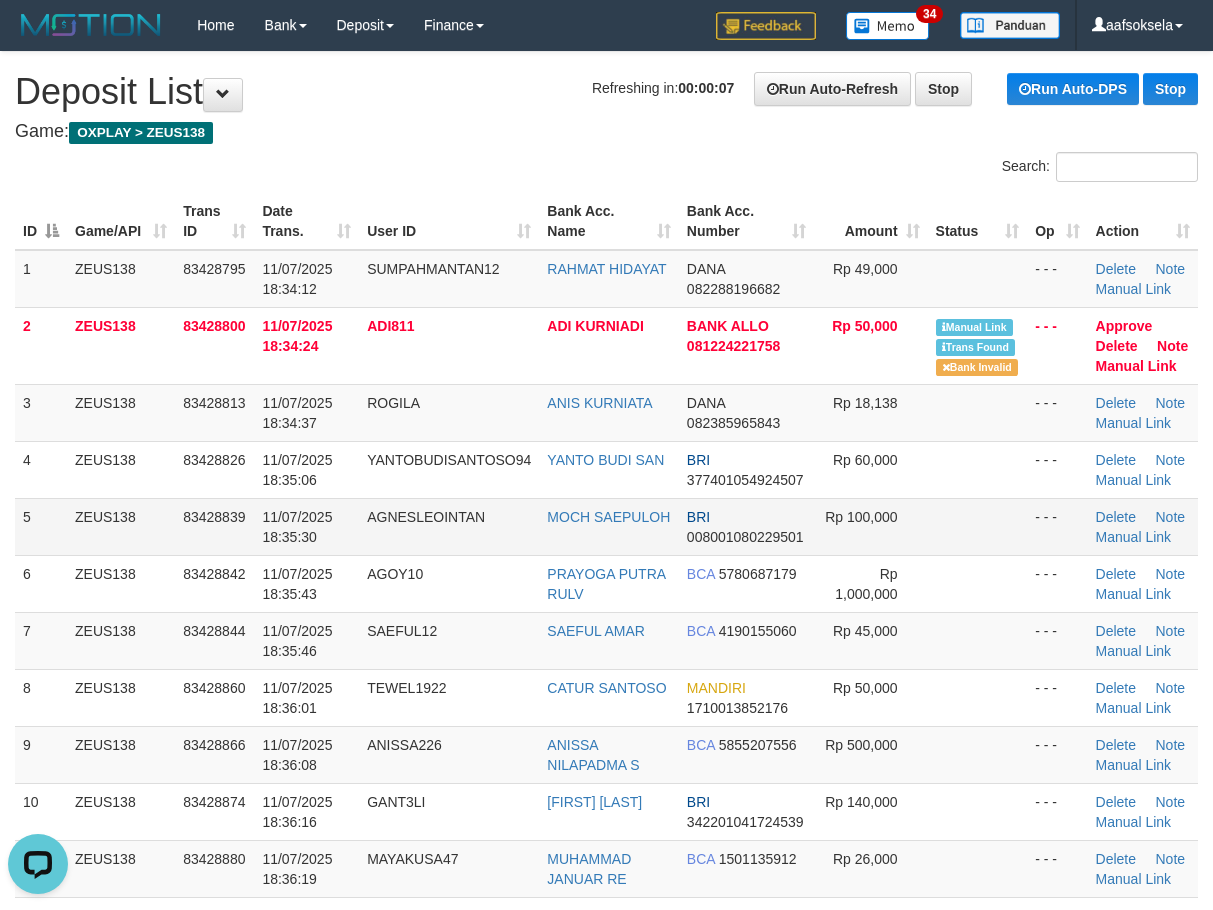 click on "11/07/2025 18:35:30" at bounding box center (306, 526) 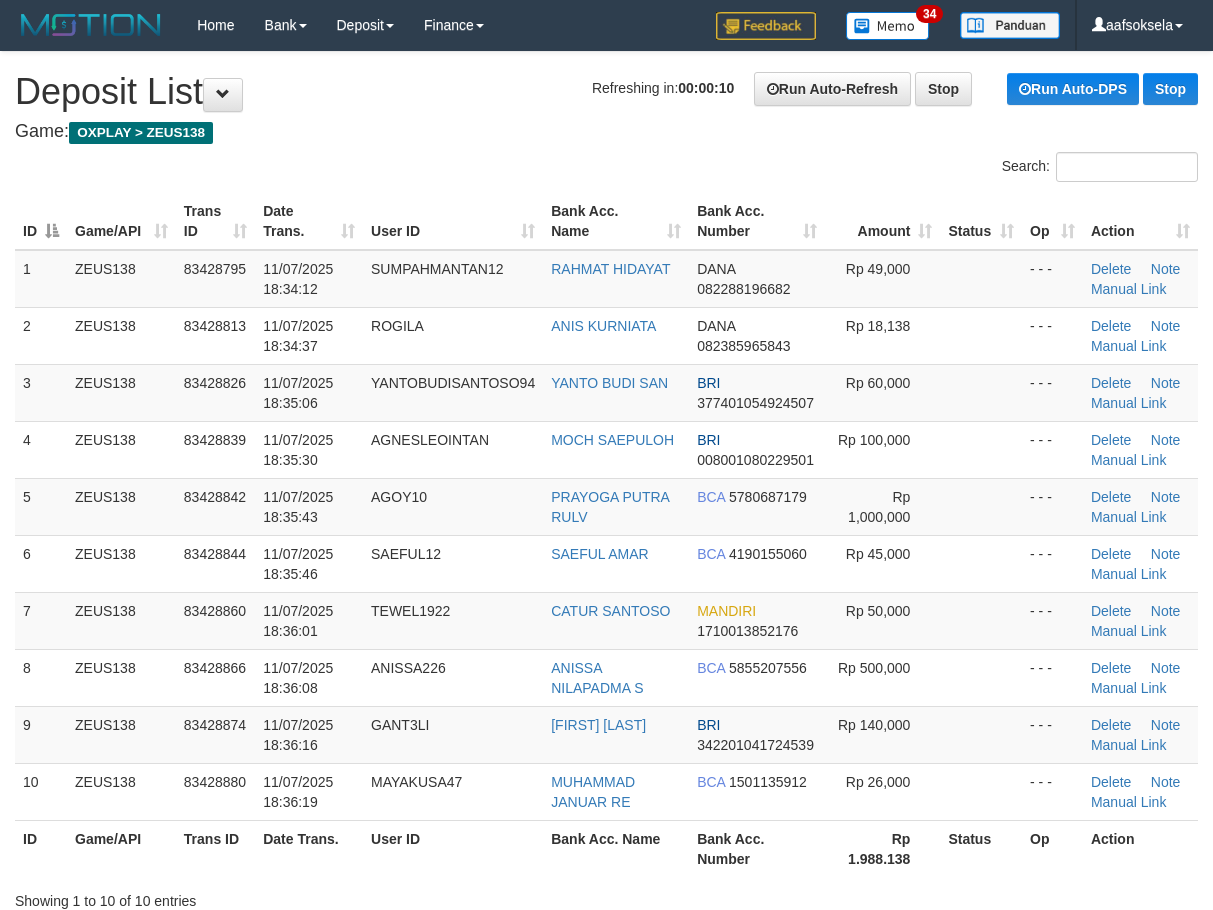 scroll, scrollTop: 0, scrollLeft: 0, axis: both 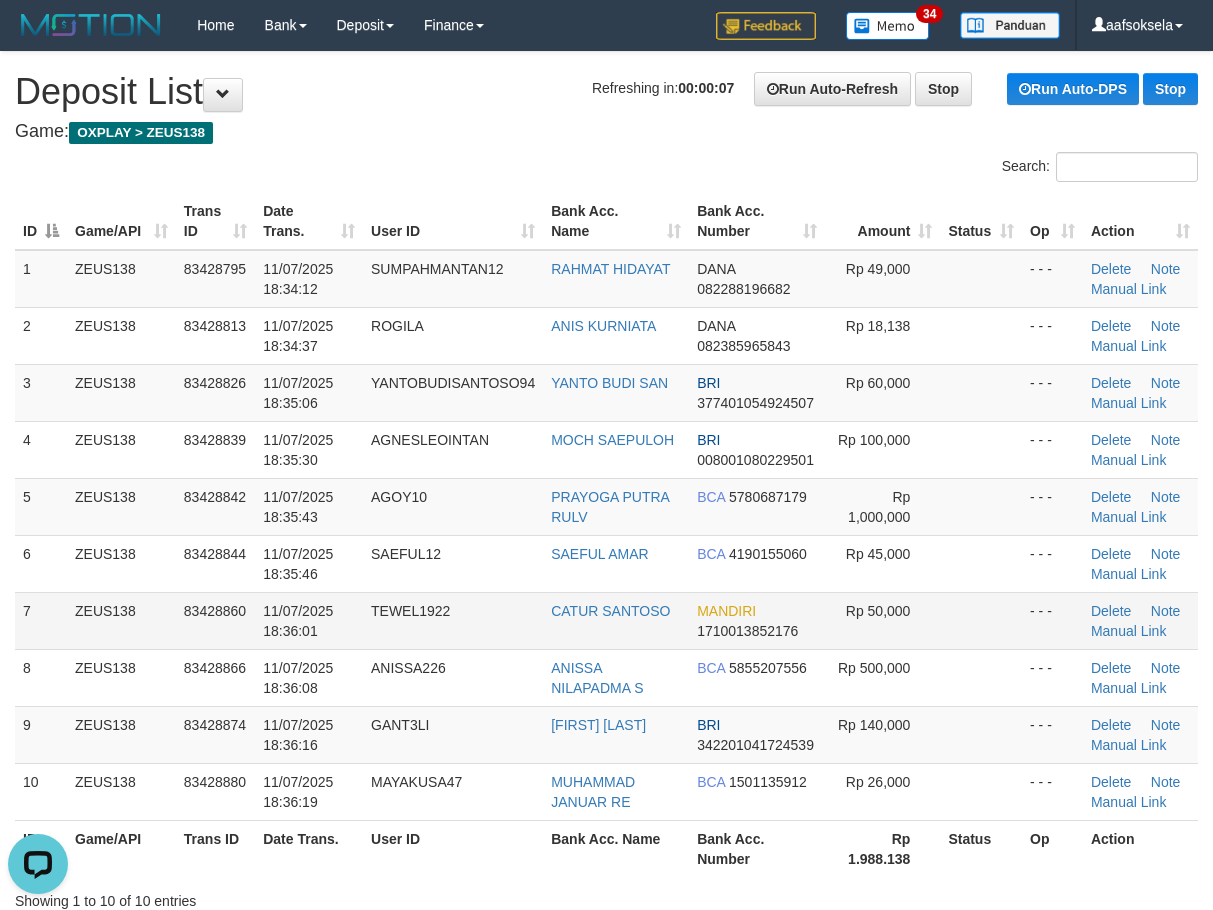 click on "TEWEL1922" at bounding box center (453, 620) 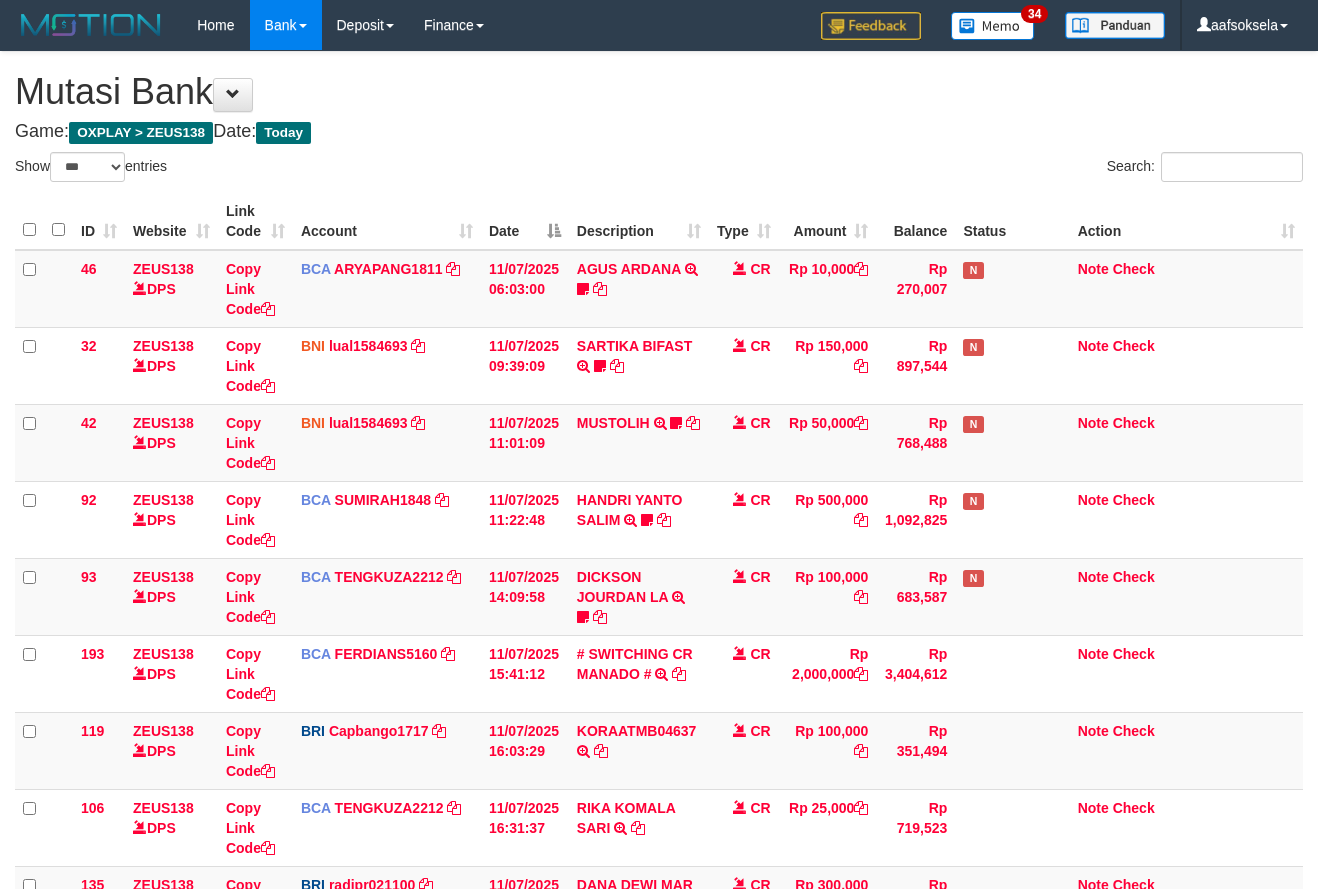 select on "***" 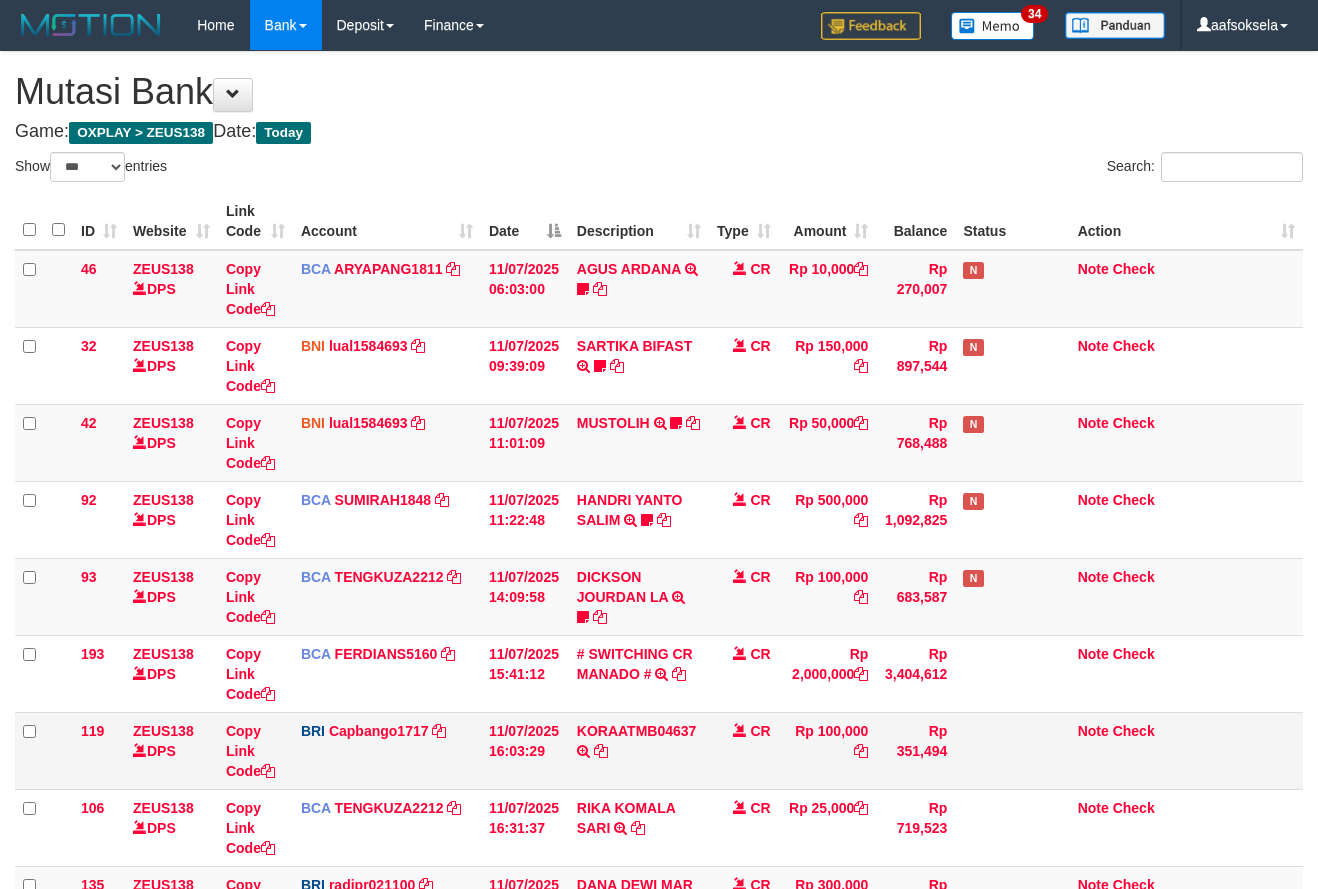 scroll, scrollTop: 0, scrollLeft: 0, axis: both 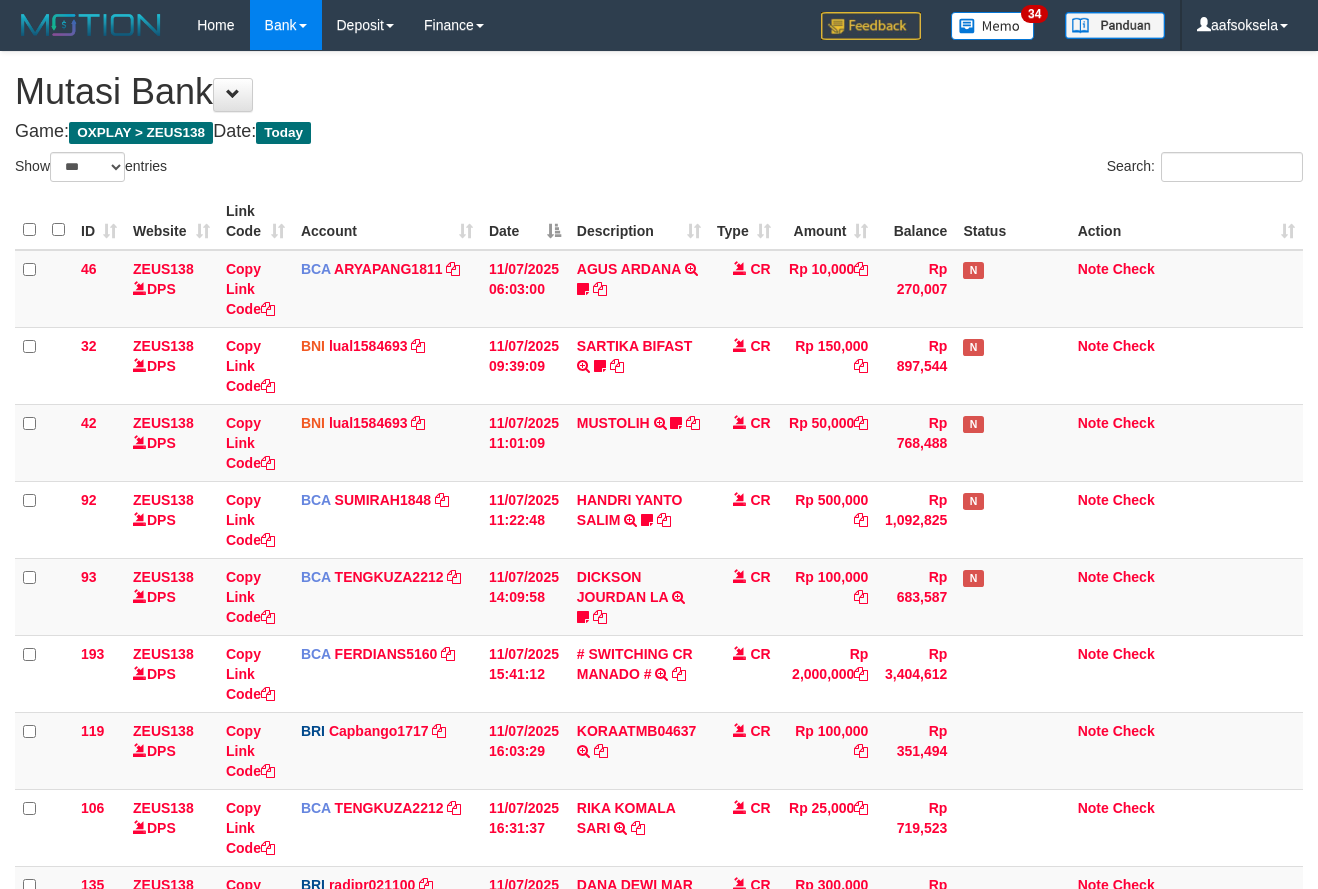 select on "***" 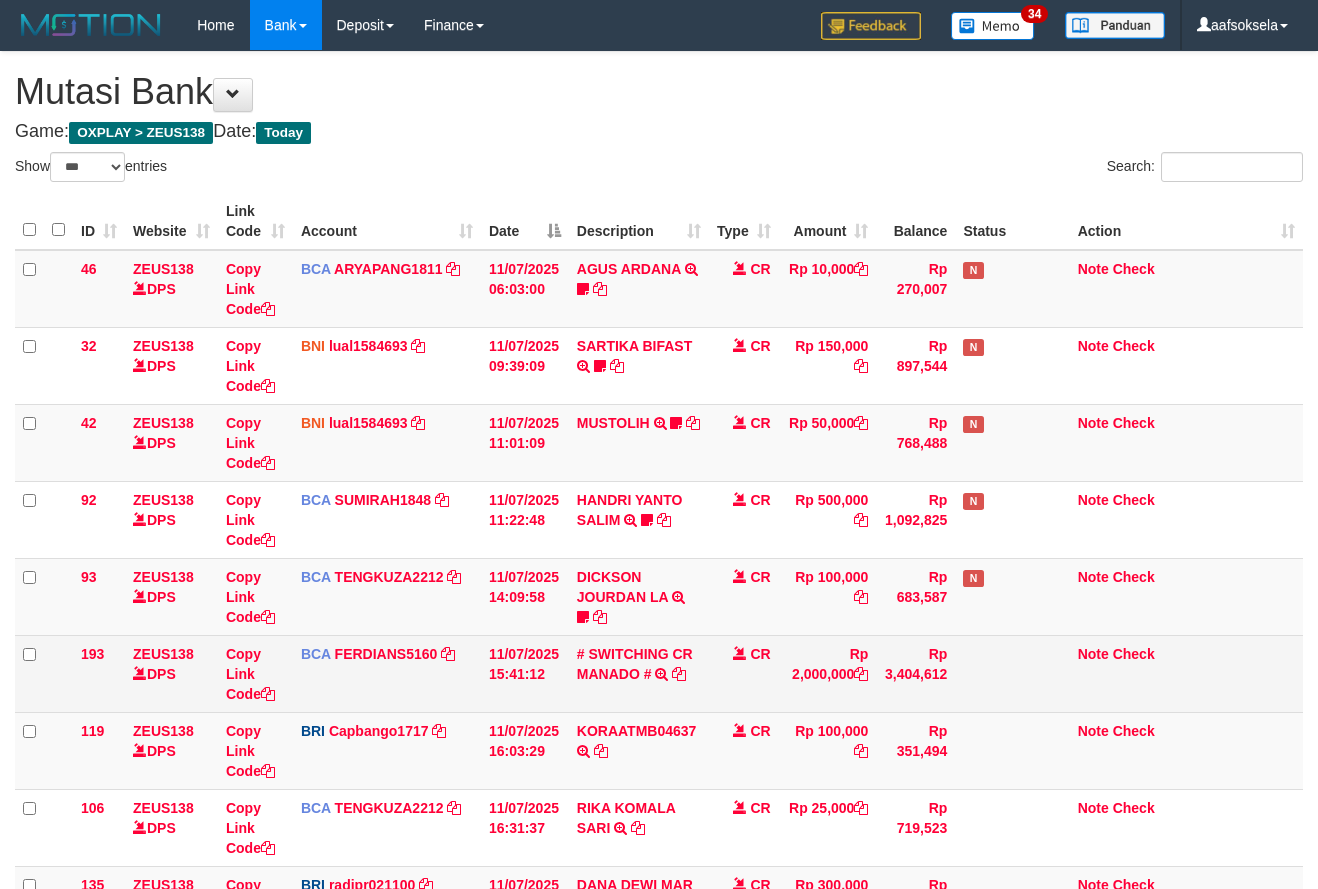 scroll, scrollTop: 0, scrollLeft: 0, axis: both 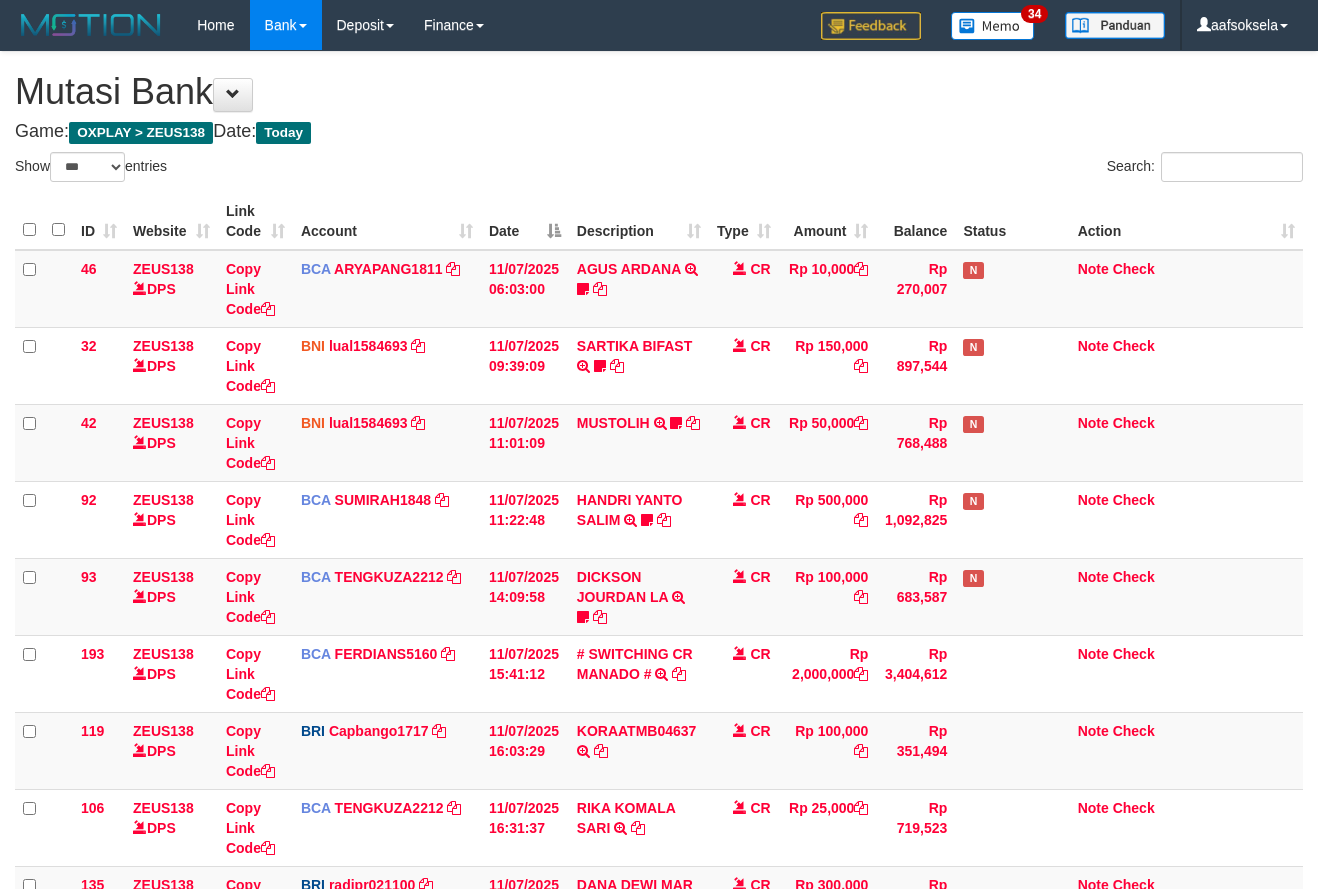 select on "***" 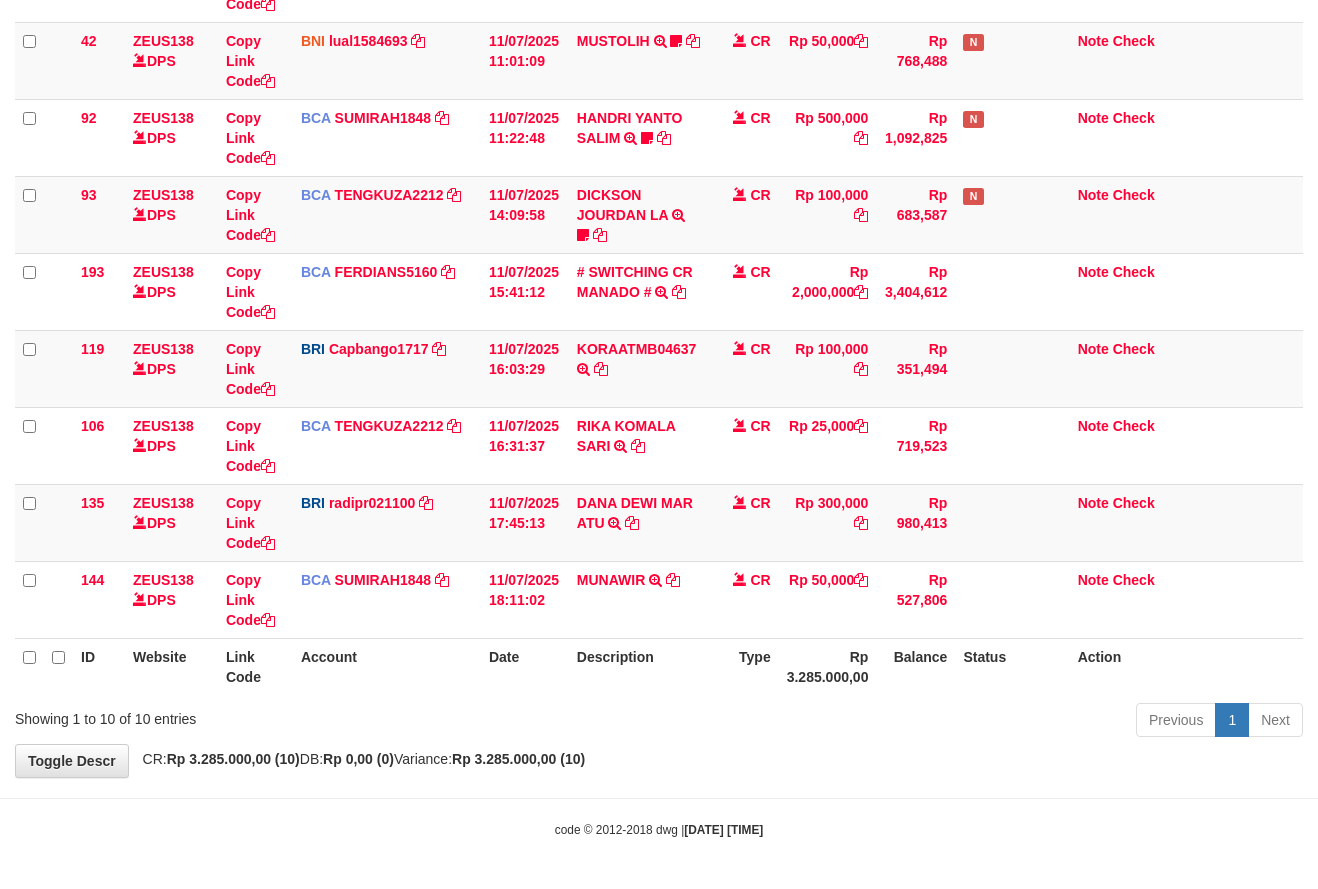 click on "Toggle navigation
Home
Bank
Account List
Mutasi Bank
Search
Sync
Note Mutasi
Deposit
DPS Fetch
DPS List
History
Note DPS
Finance
Financial Data
aafsoksela
My Profile
Log Out" at bounding box center [659, 253] 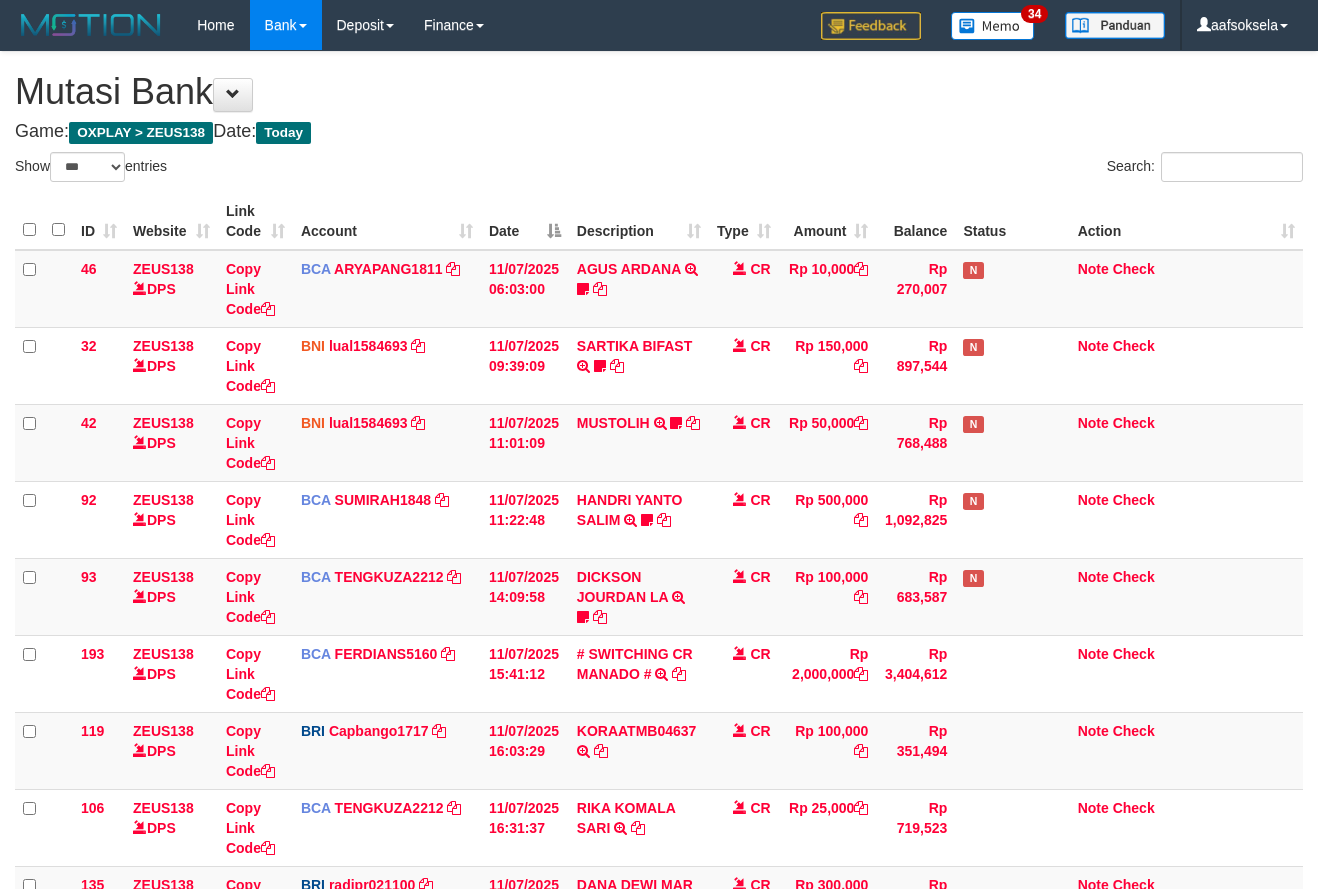 select on "***" 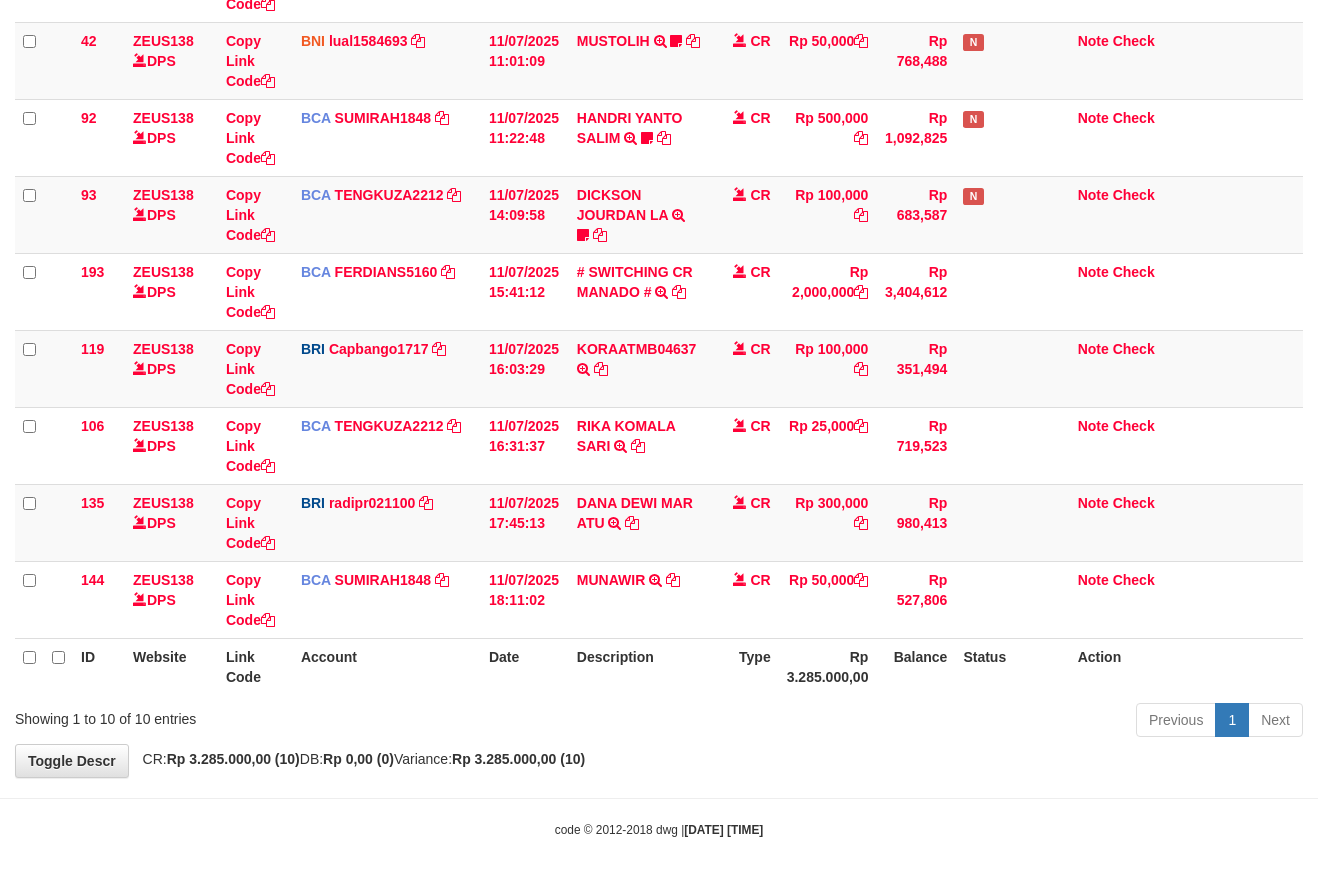 click on "Toggle navigation
Home
Bank
Account List
Mutasi Bank
Search
Sync
Note Mutasi
Deposit
DPS Fetch
DPS List
History
Note DPS
Finance
Financial Data
aafsoksela
My Profile
Log Out" at bounding box center (659, 253) 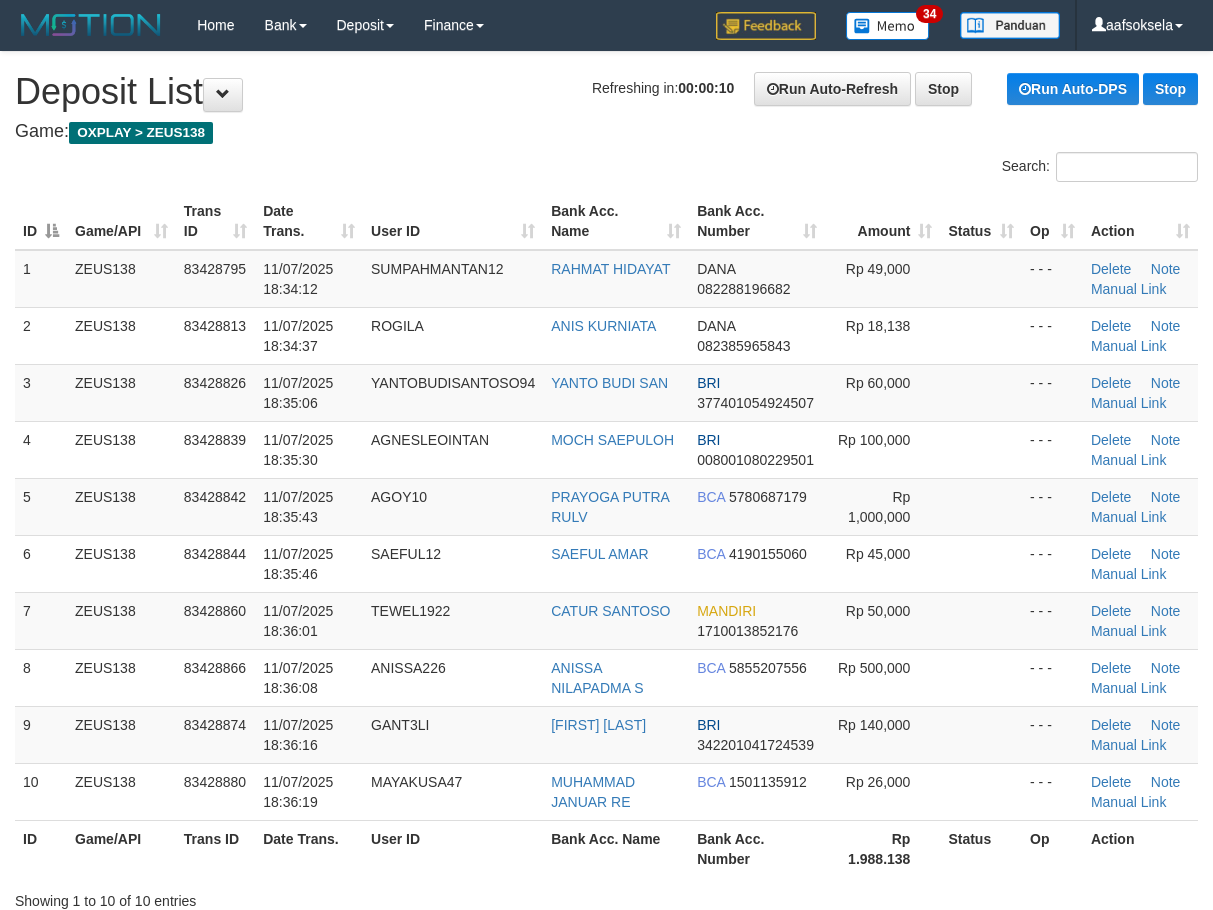 scroll, scrollTop: 0, scrollLeft: 0, axis: both 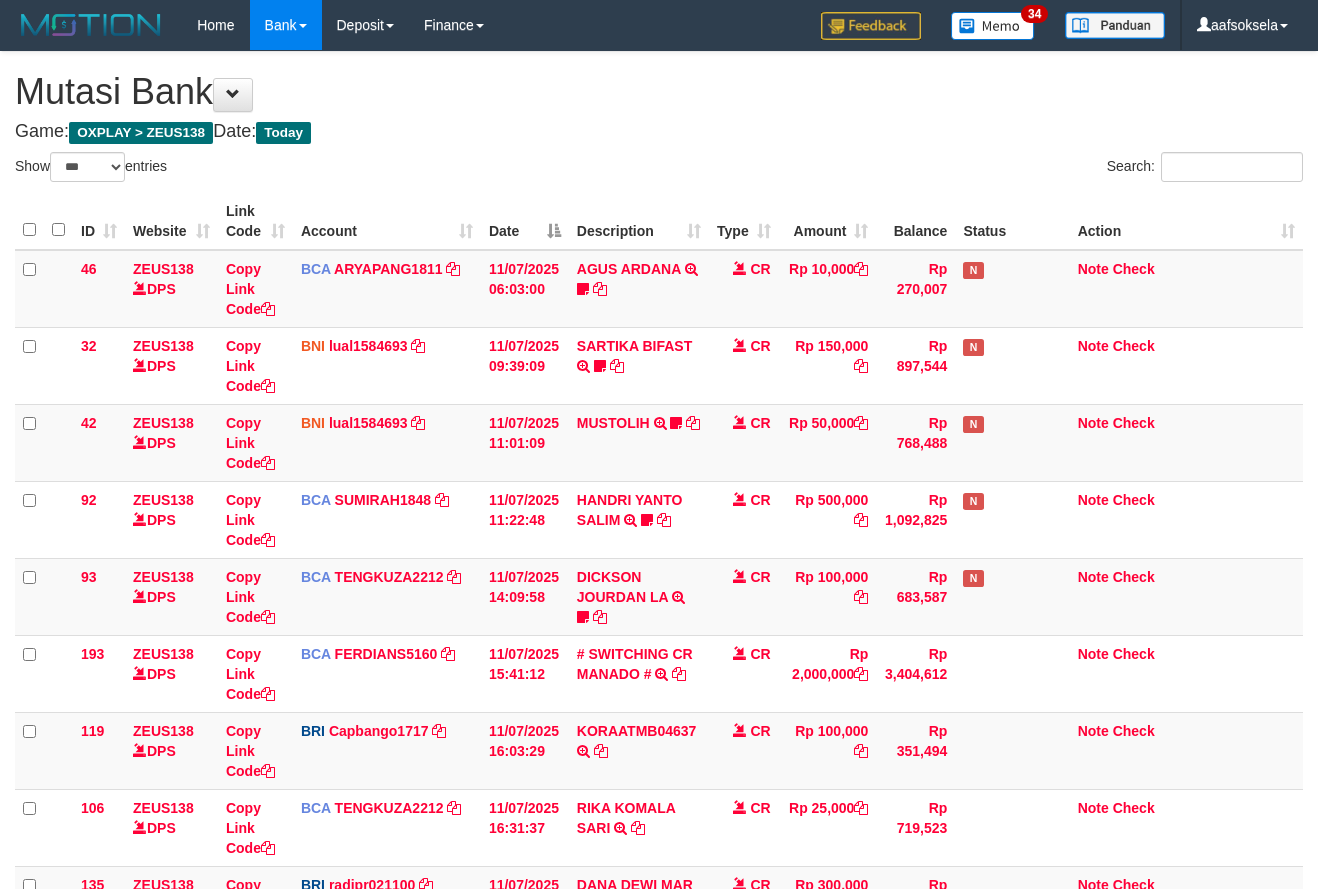 select on "***" 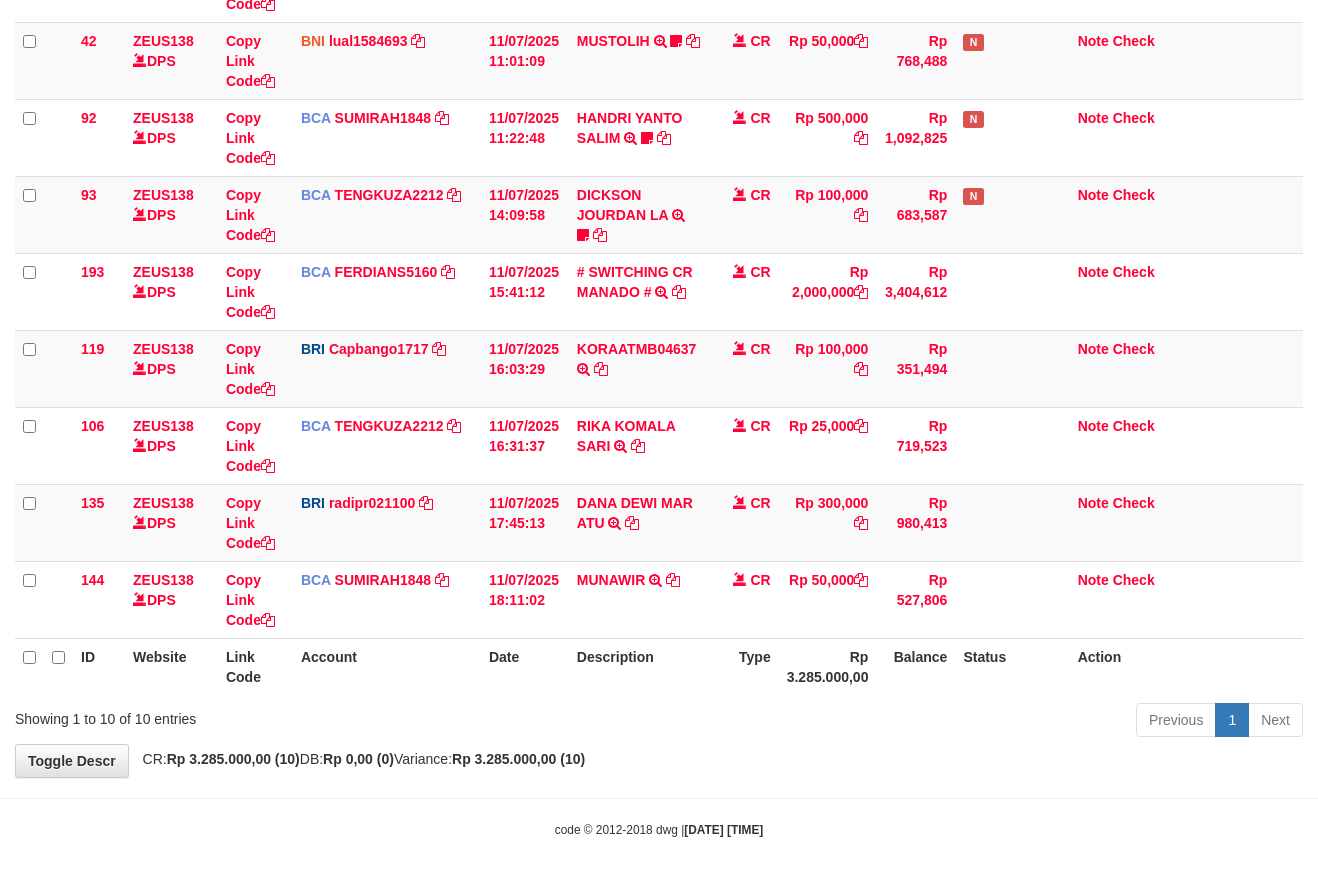 click on "Previous 1 Next" at bounding box center (933, 722) 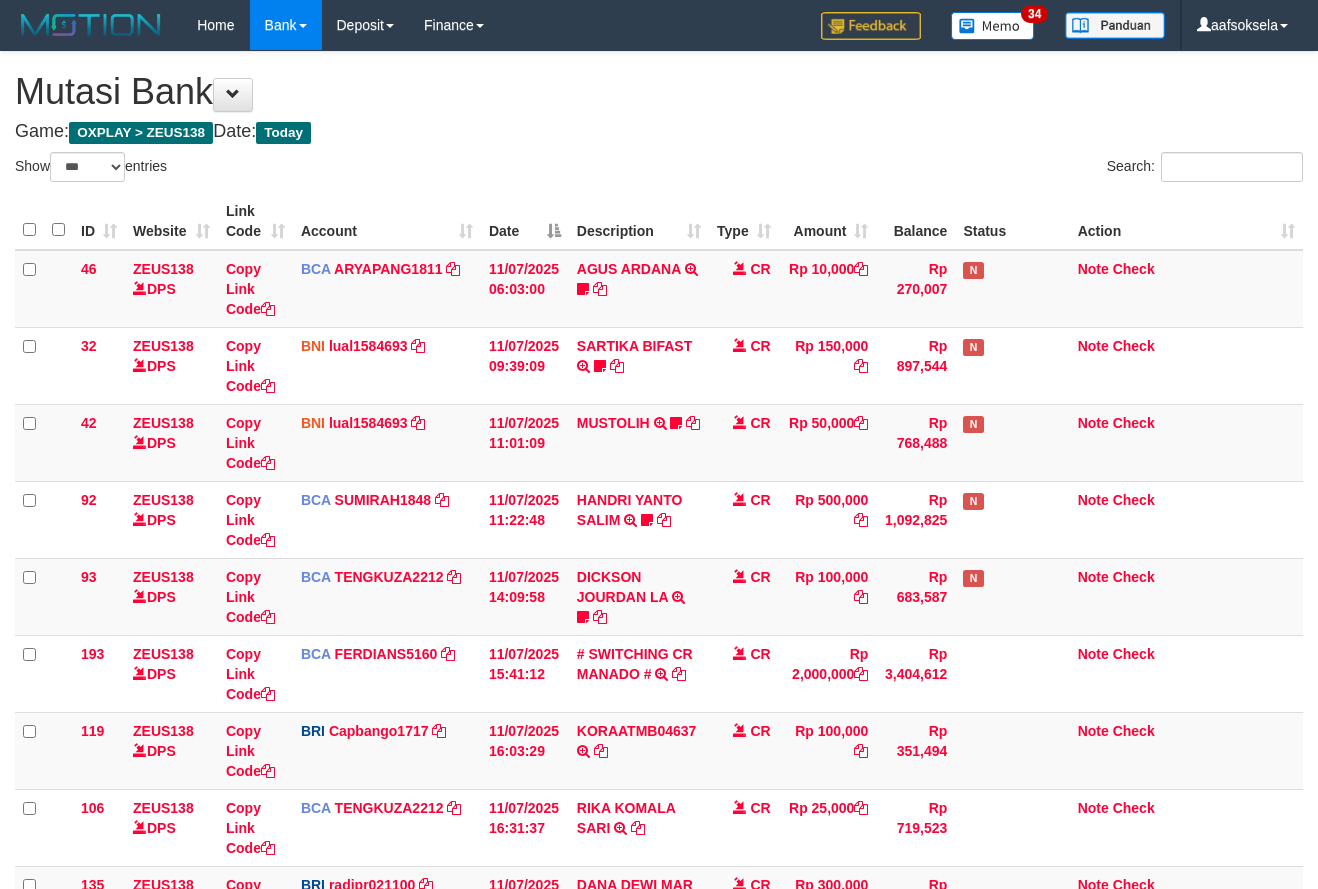 select on "***" 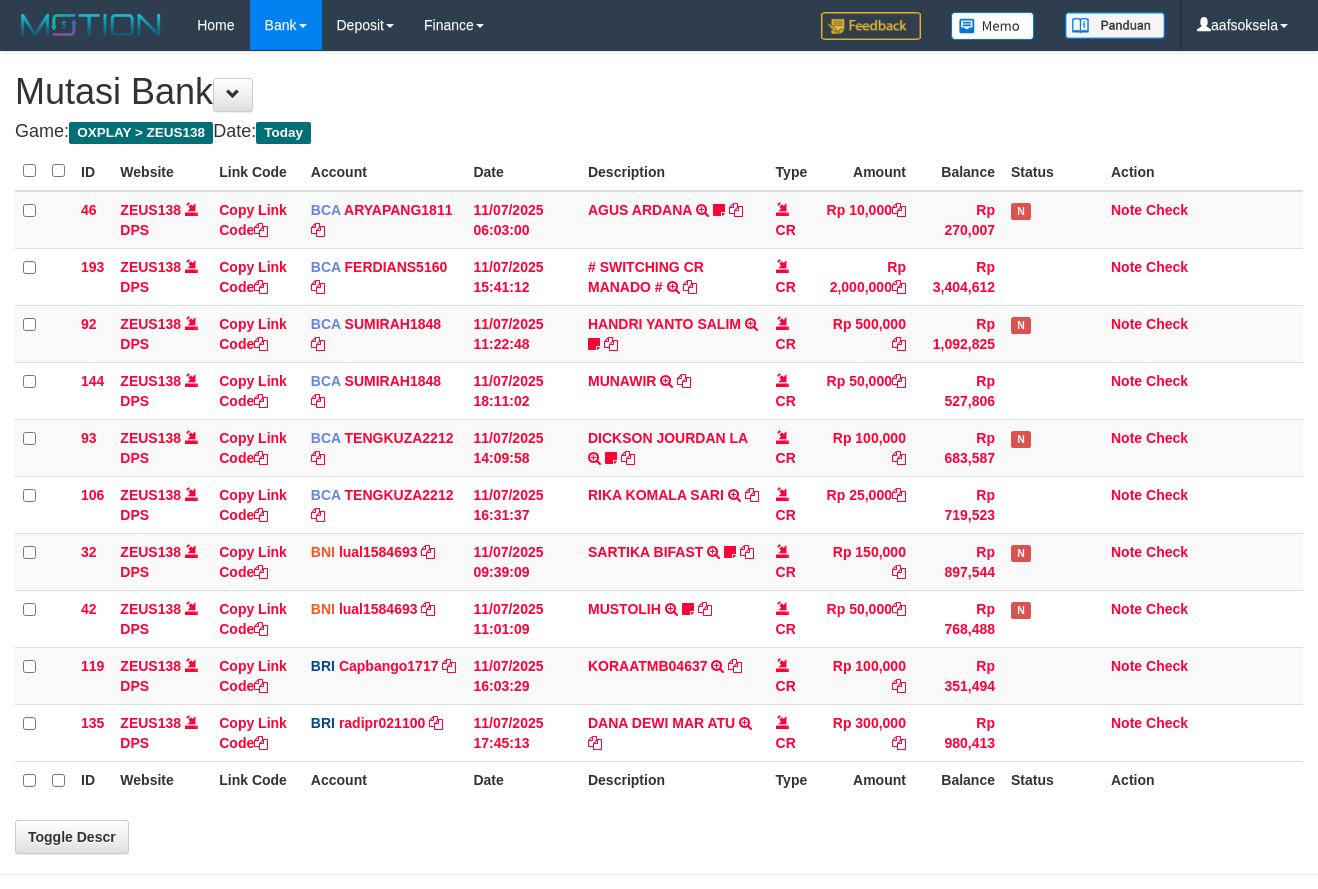 scroll, scrollTop: 382, scrollLeft: 0, axis: vertical 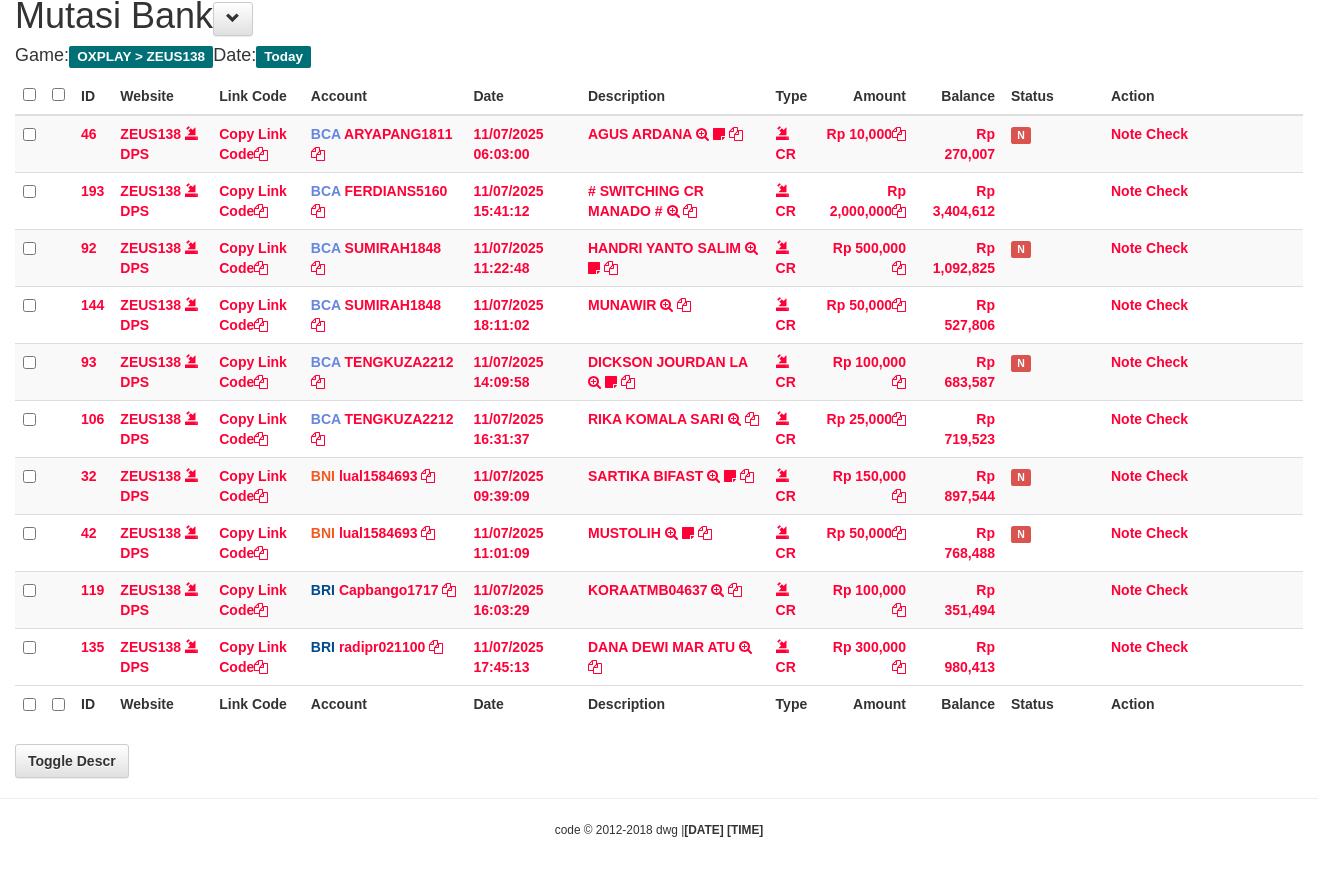 select on "***" 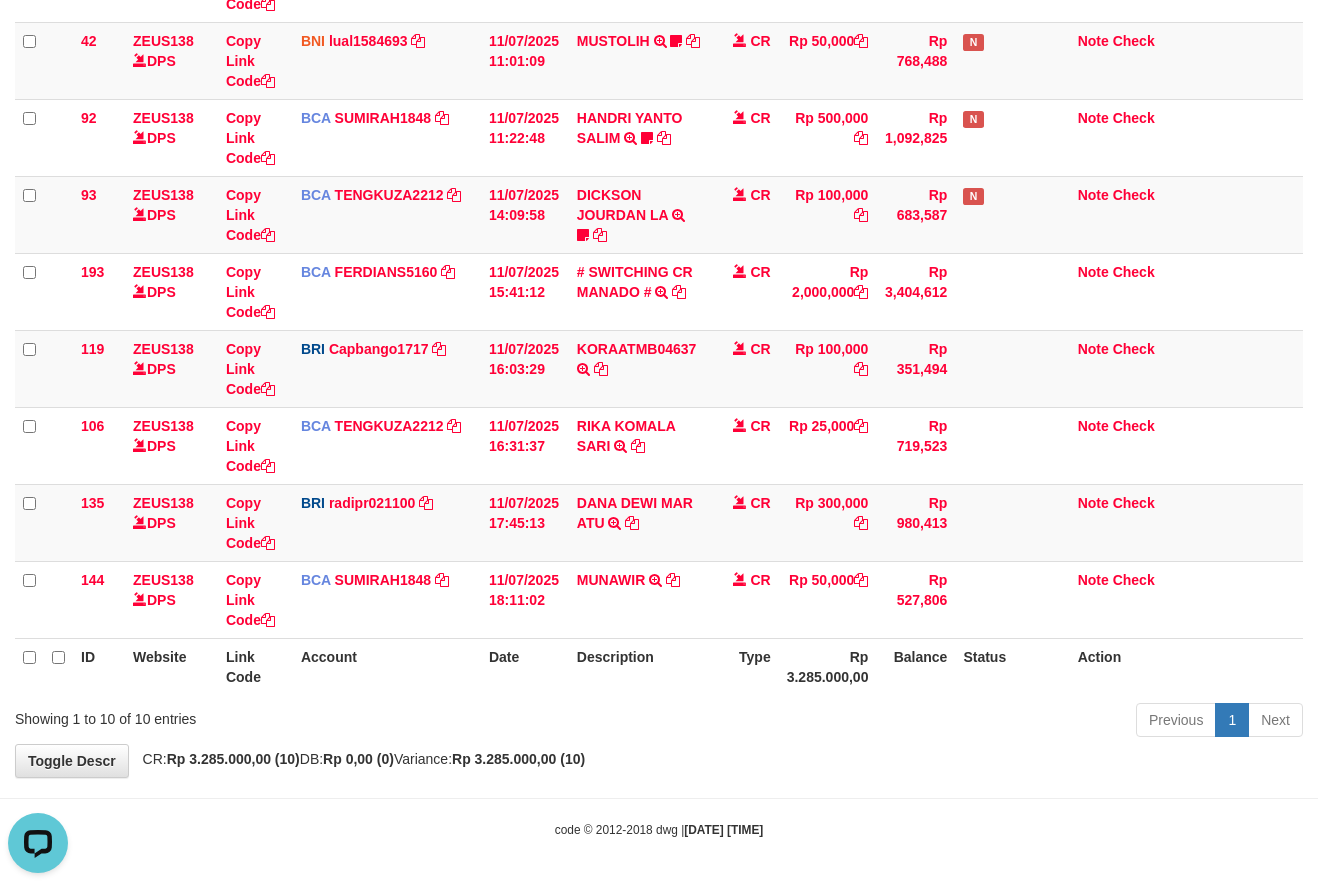 scroll, scrollTop: 0, scrollLeft: 0, axis: both 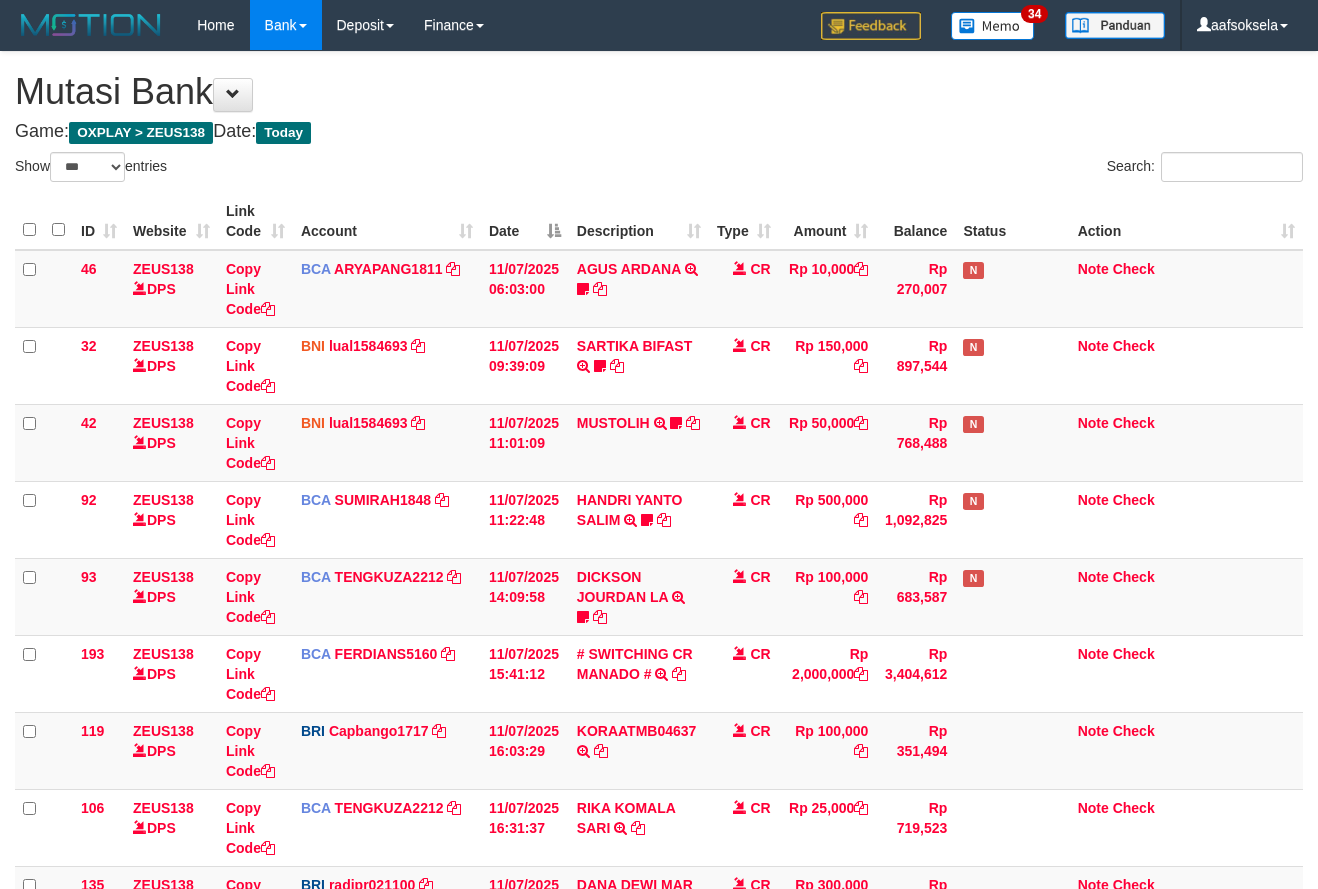 select on "***" 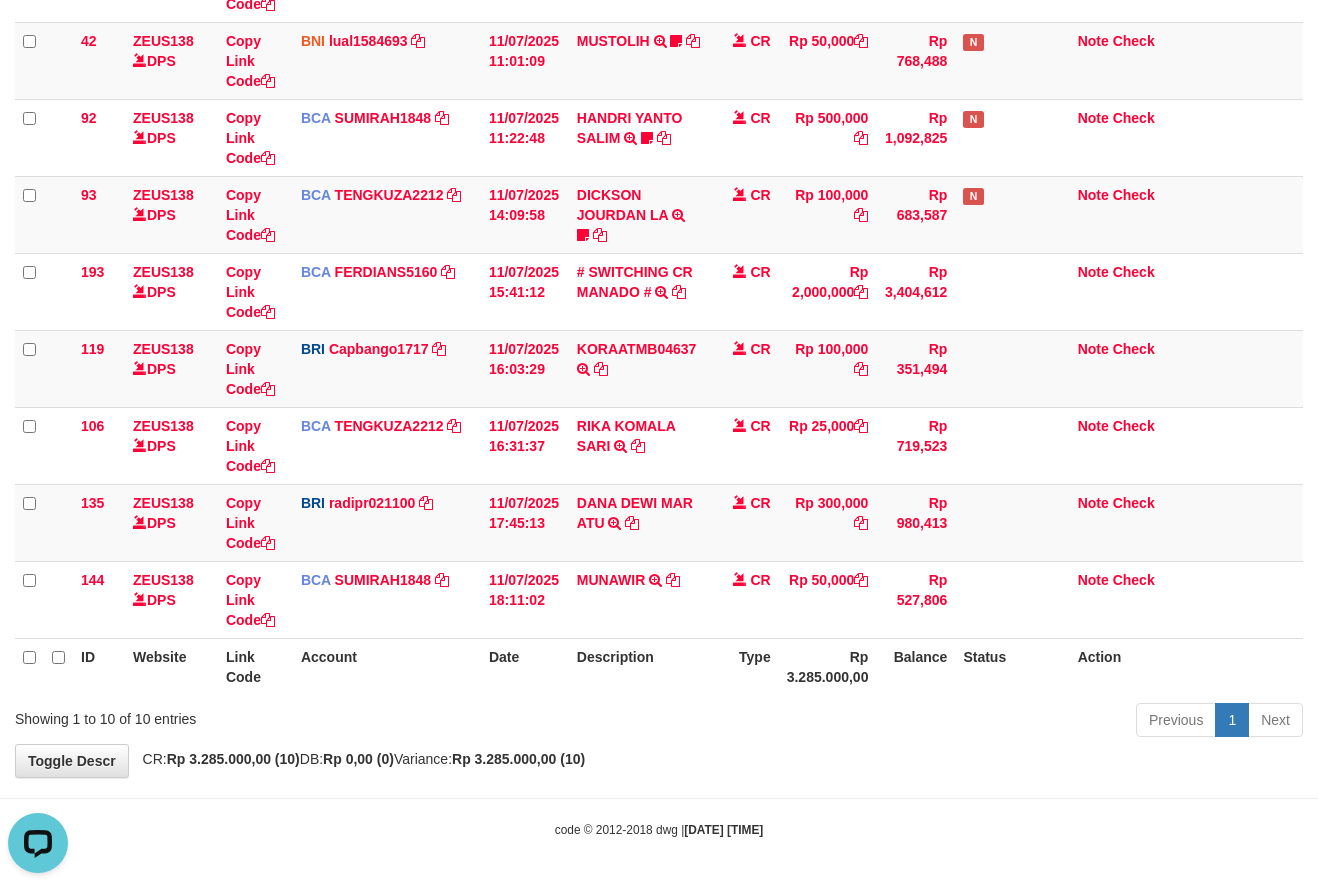 scroll, scrollTop: 0, scrollLeft: 0, axis: both 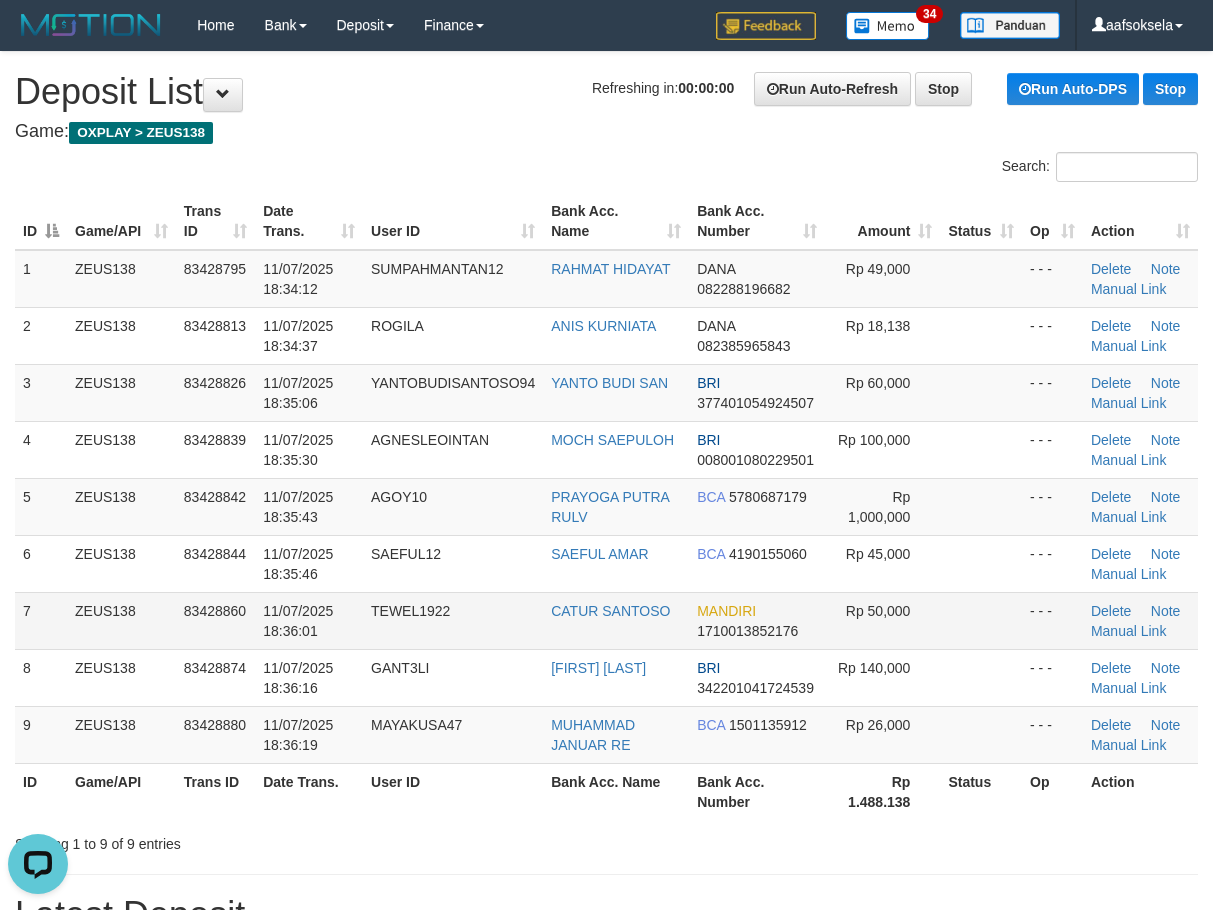 drag, startPoint x: 499, startPoint y: 587, endPoint x: 486, endPoint y: 604, distance: 21.400934 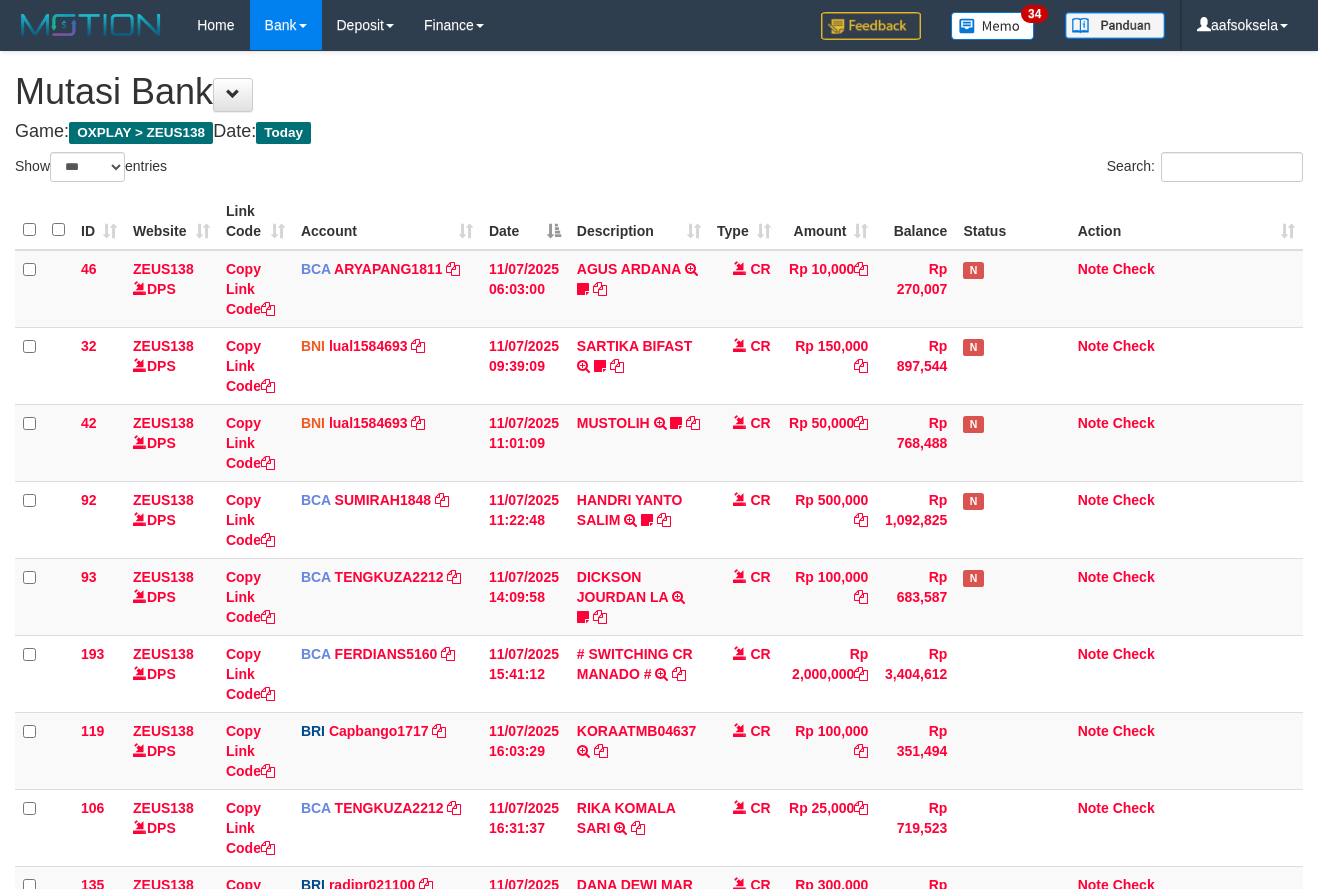select on "***" 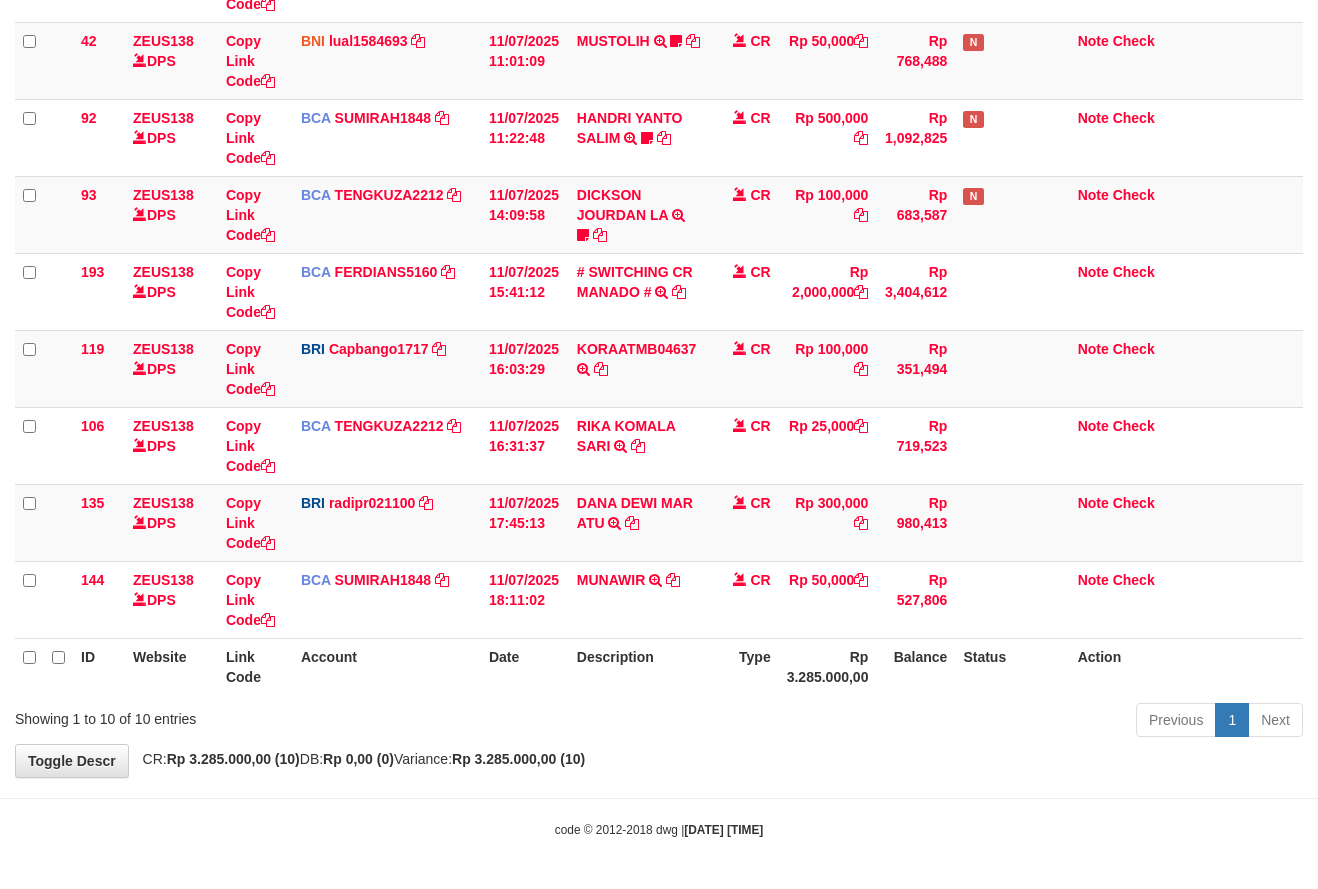 click on "Description" at bounding box center [639, 666] 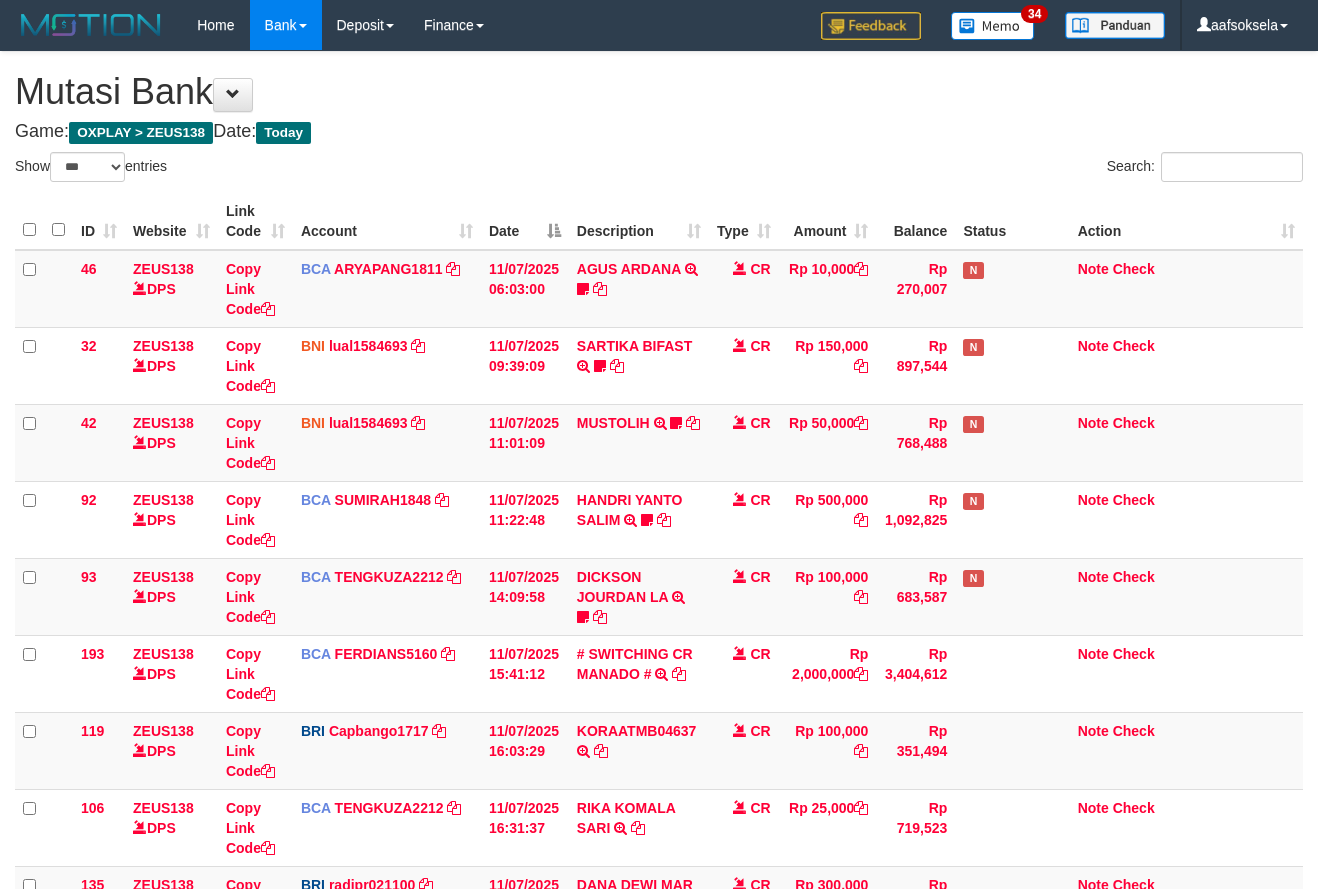 select on "***" 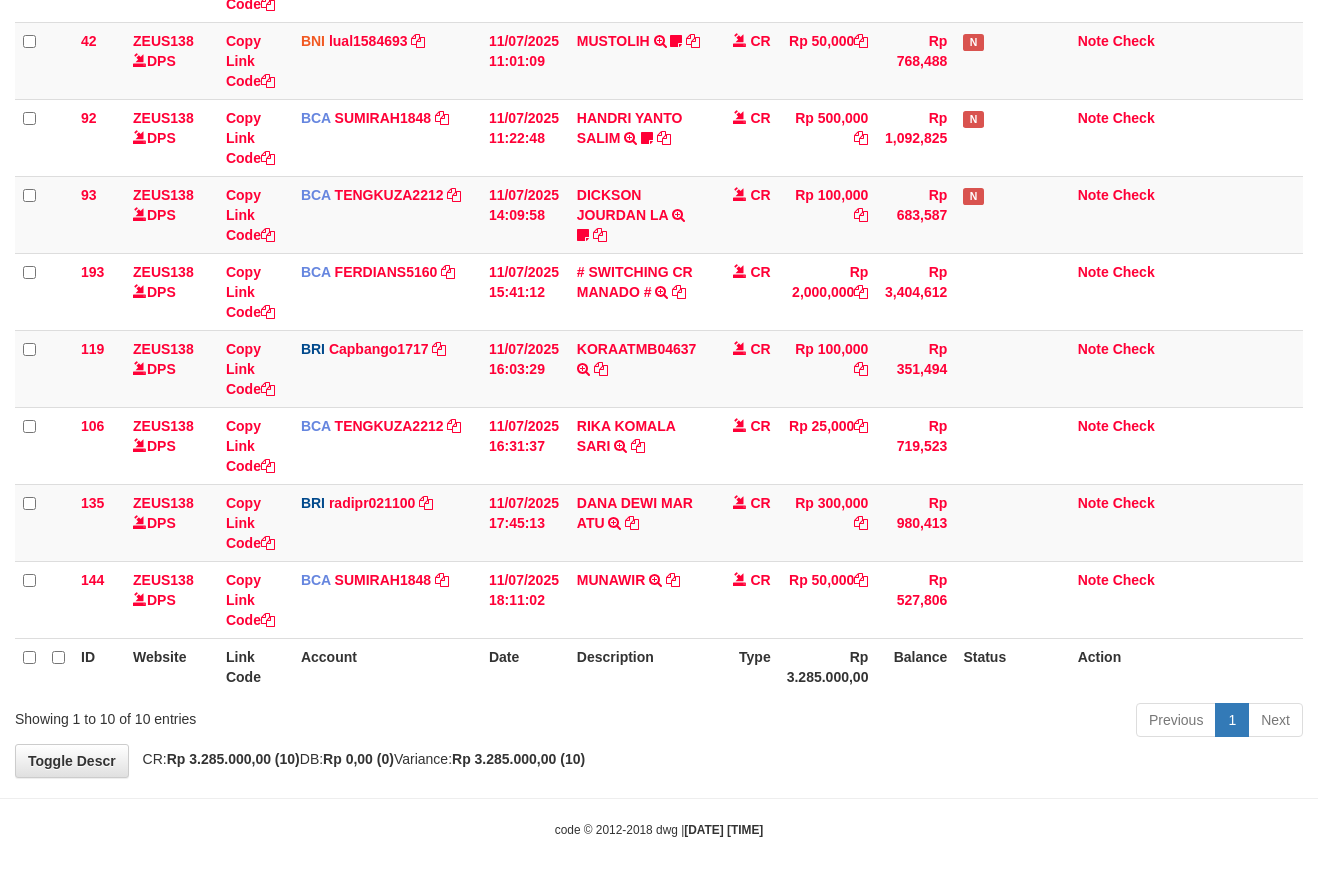click on "Previous 1 Next" at bounding box center (933, 722) 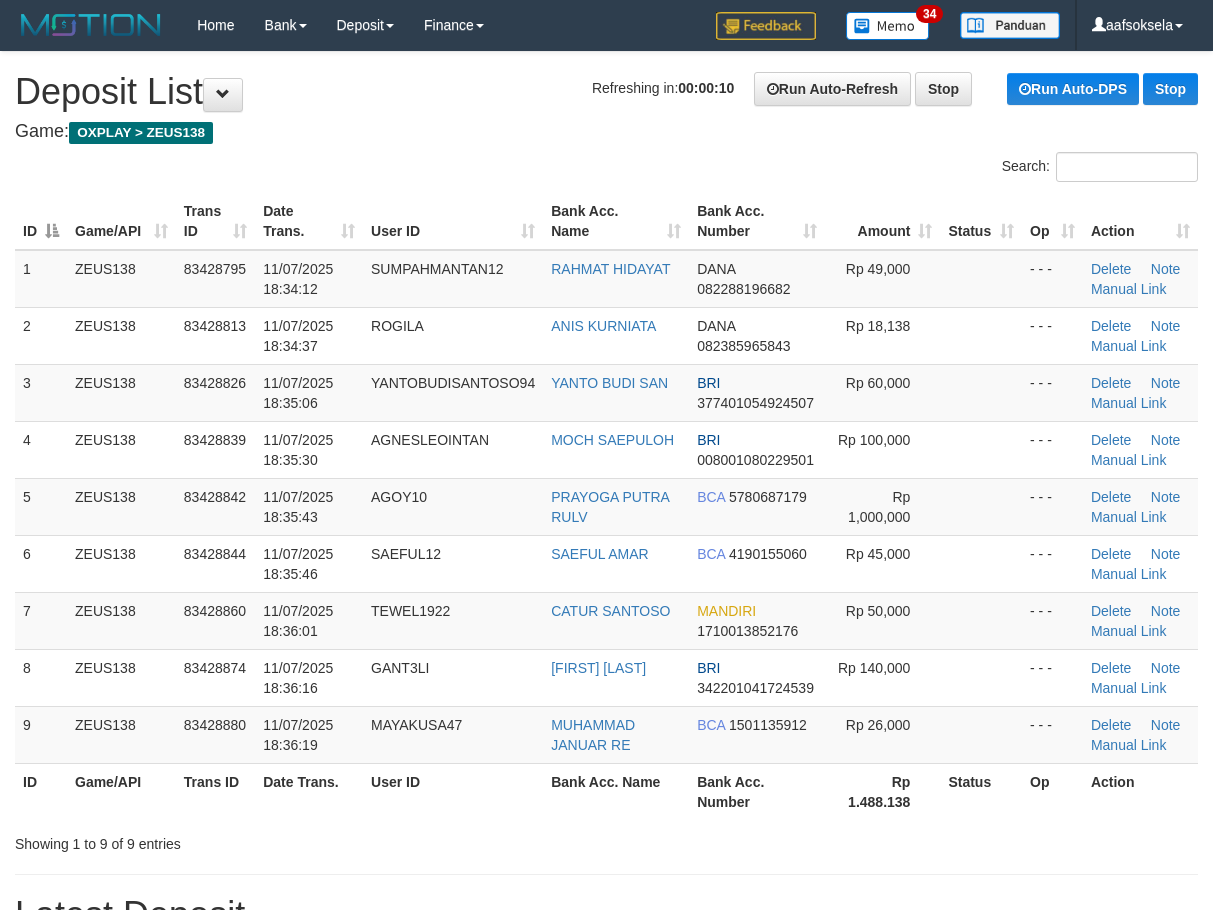 scroll, scrollTop: 0, scrollLeft: 0, axis: both 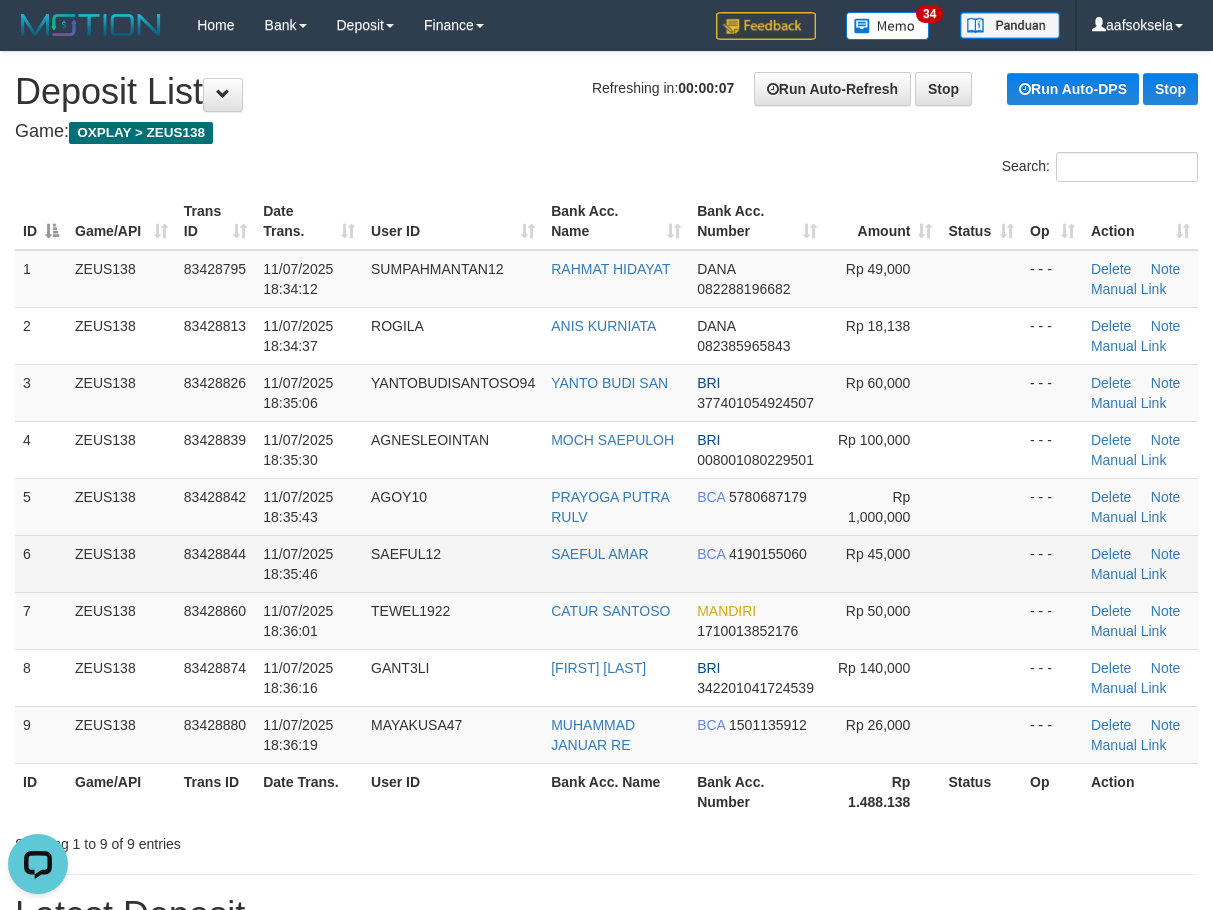 click on "11/07/2025 18:35:46" at bounding box center [309, 563] 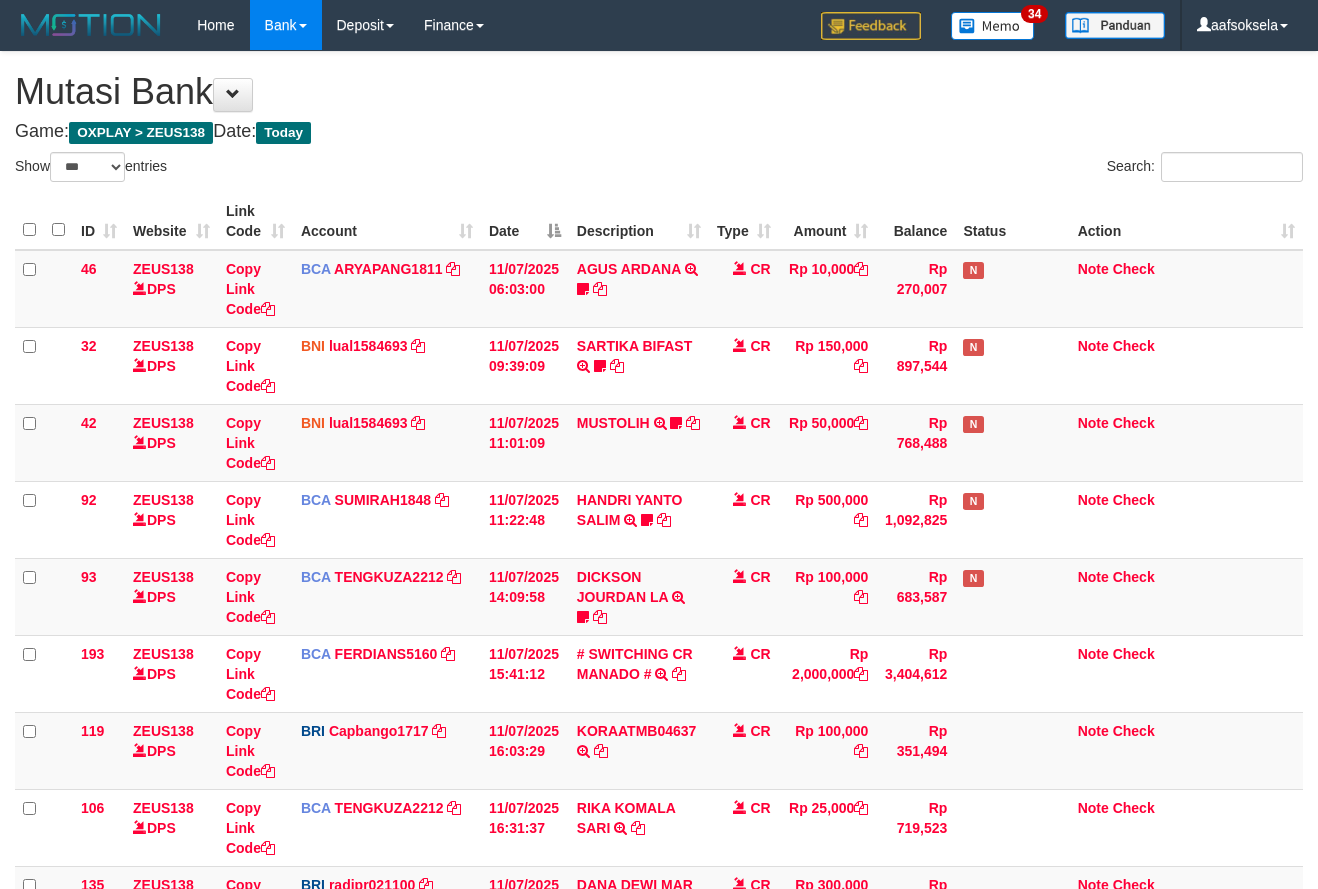select on "***" 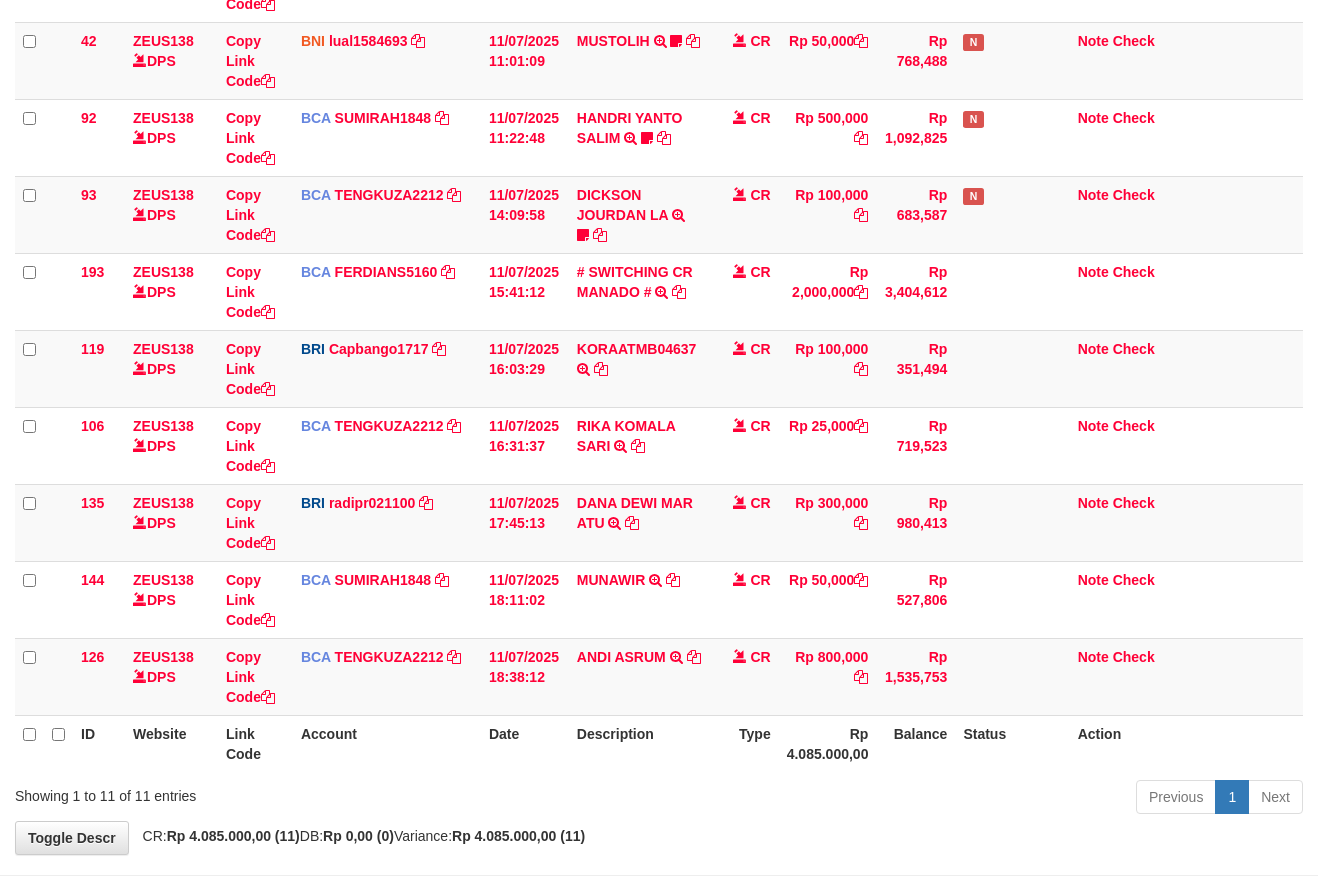 click on "CR" at bounding box center [744, 676] 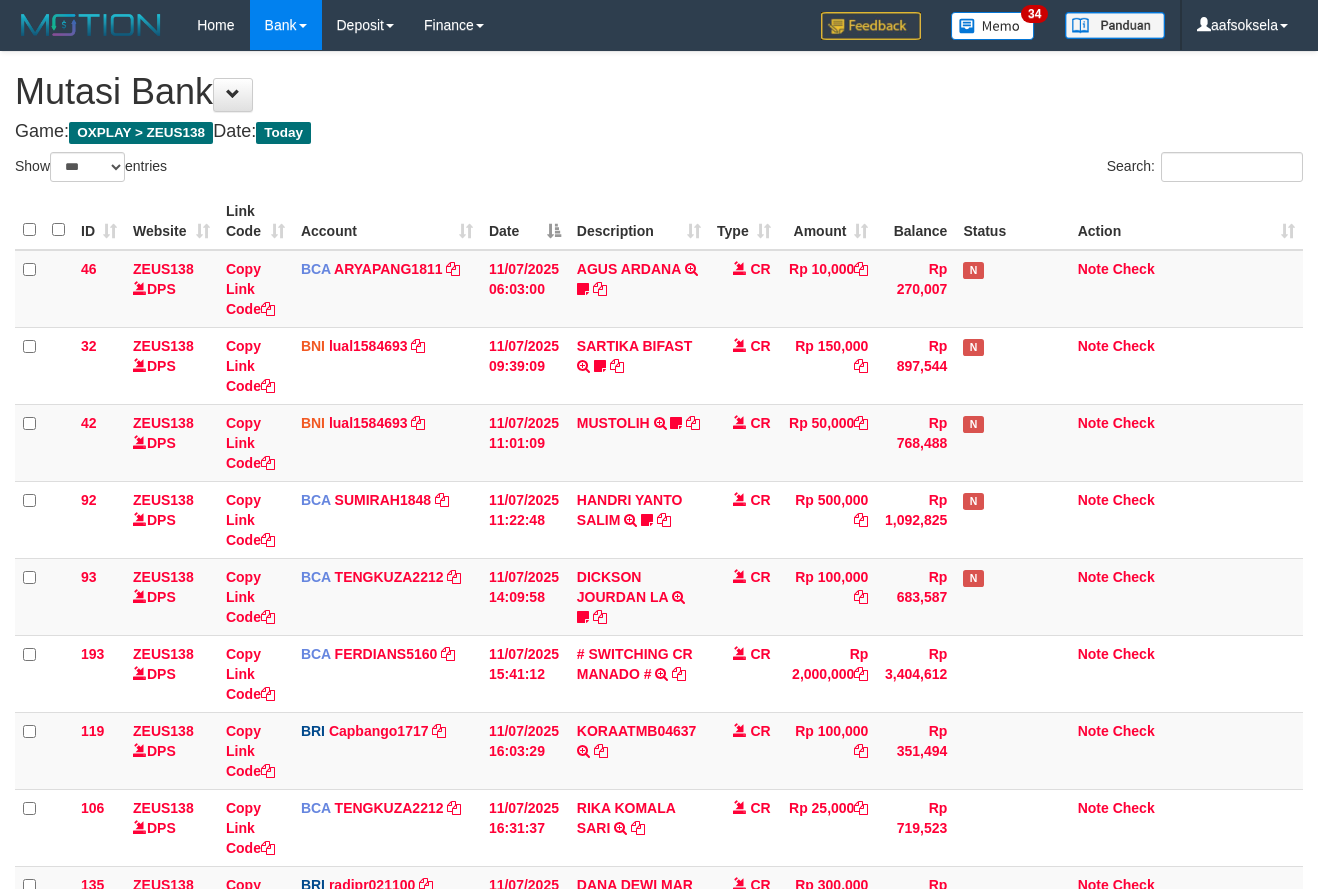 select on "***" 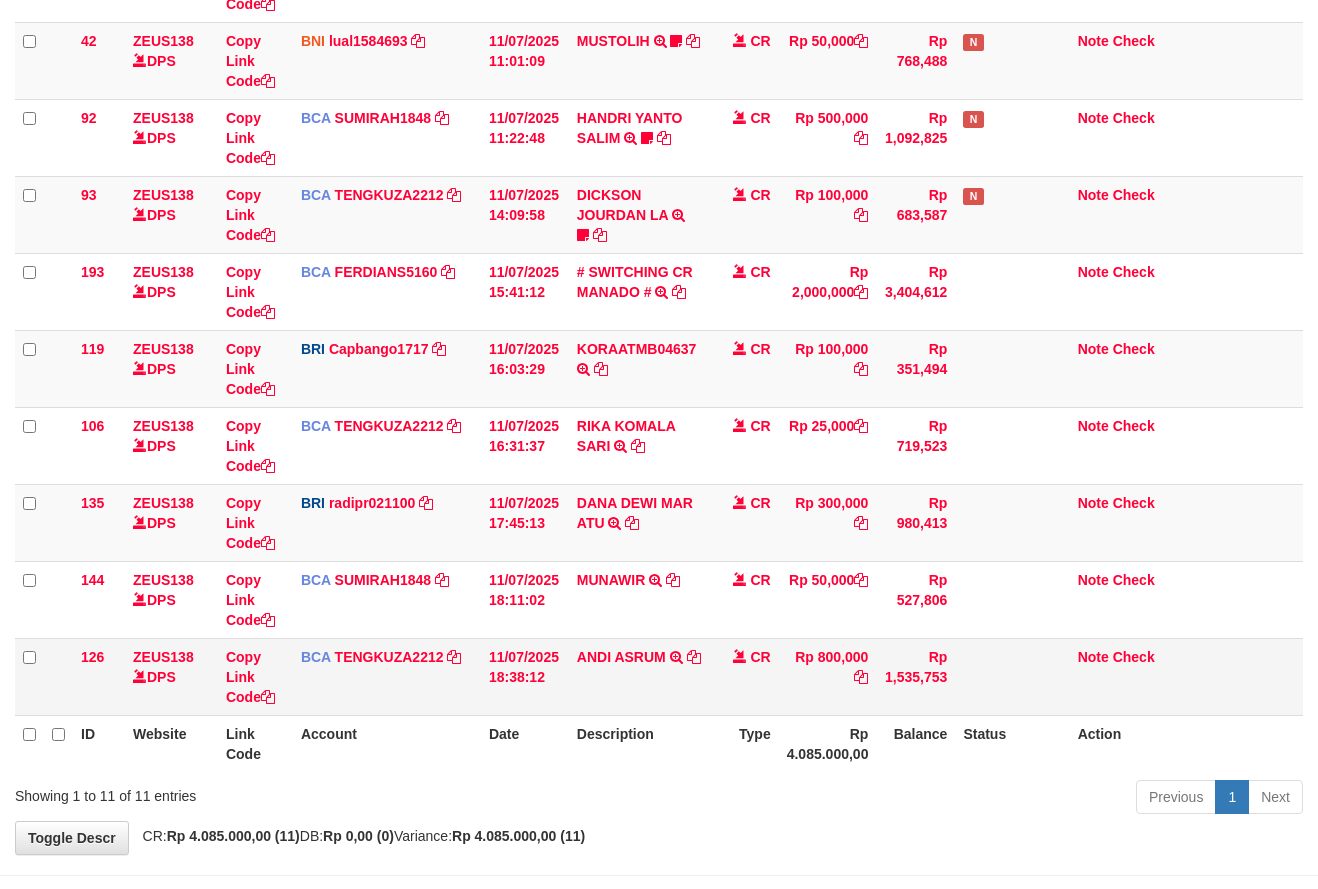 click on "CR" at bounding box center (744, 676) 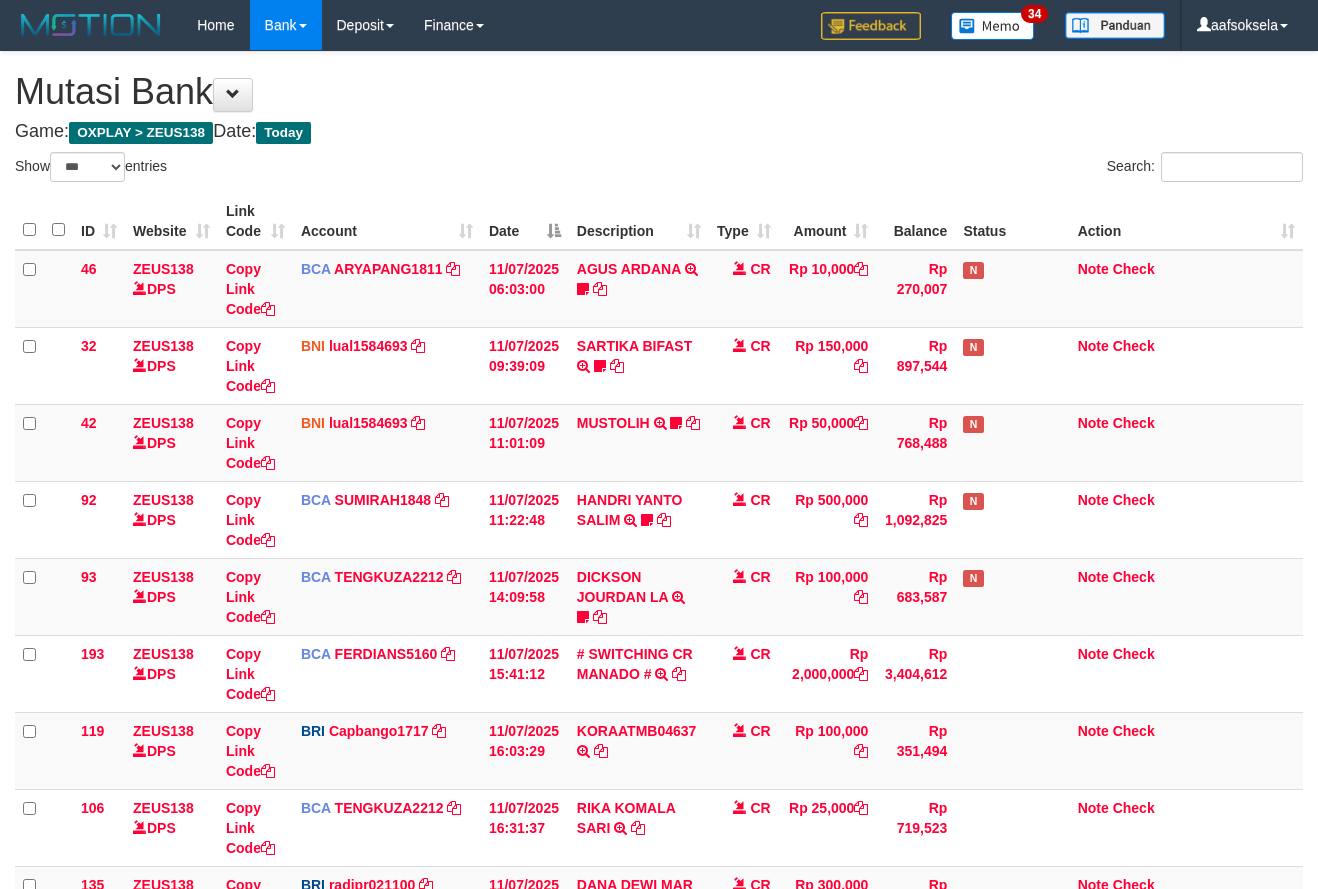select on "***" 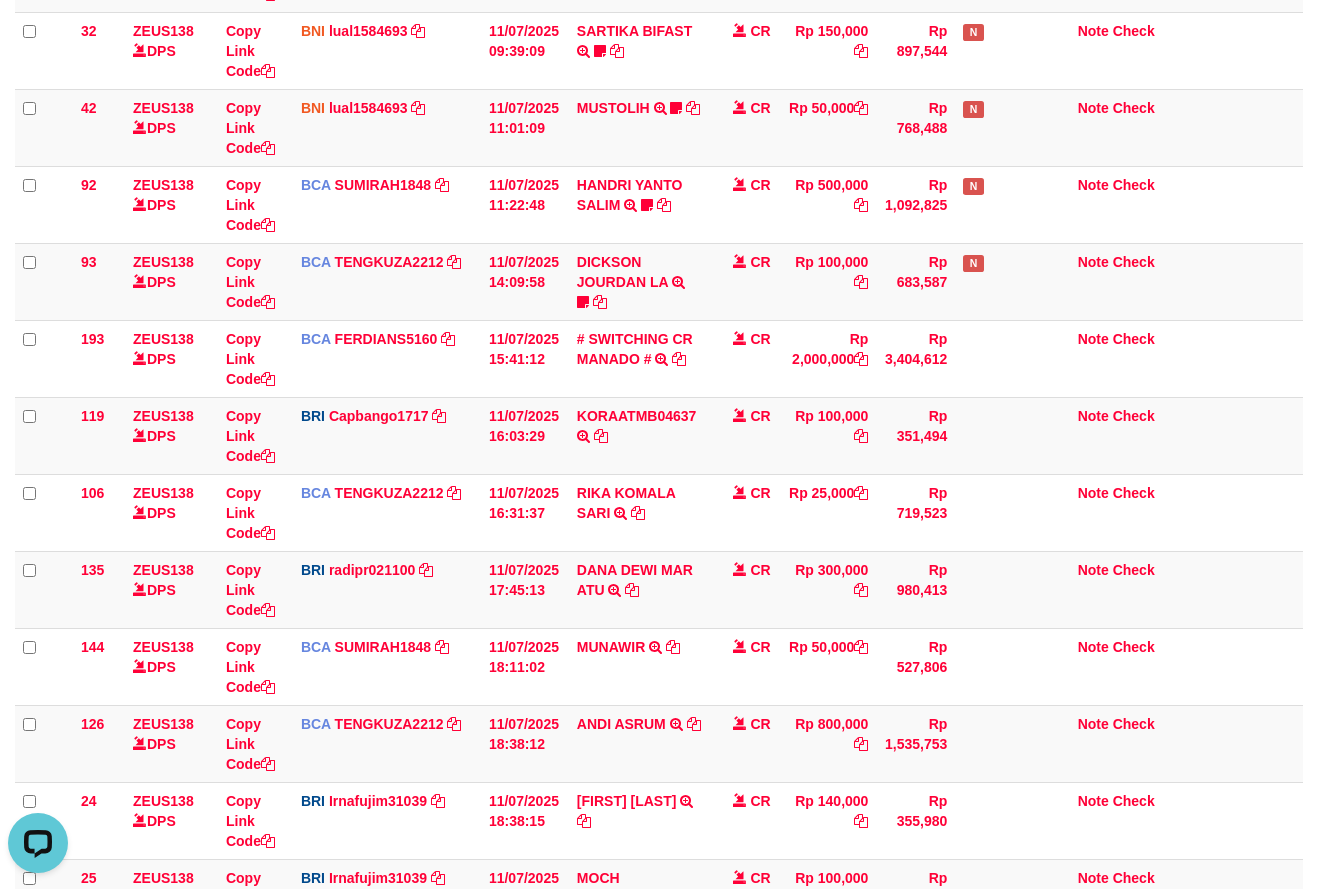 scroll, scrollTop: 0, scrollLeft: 0, axis: both 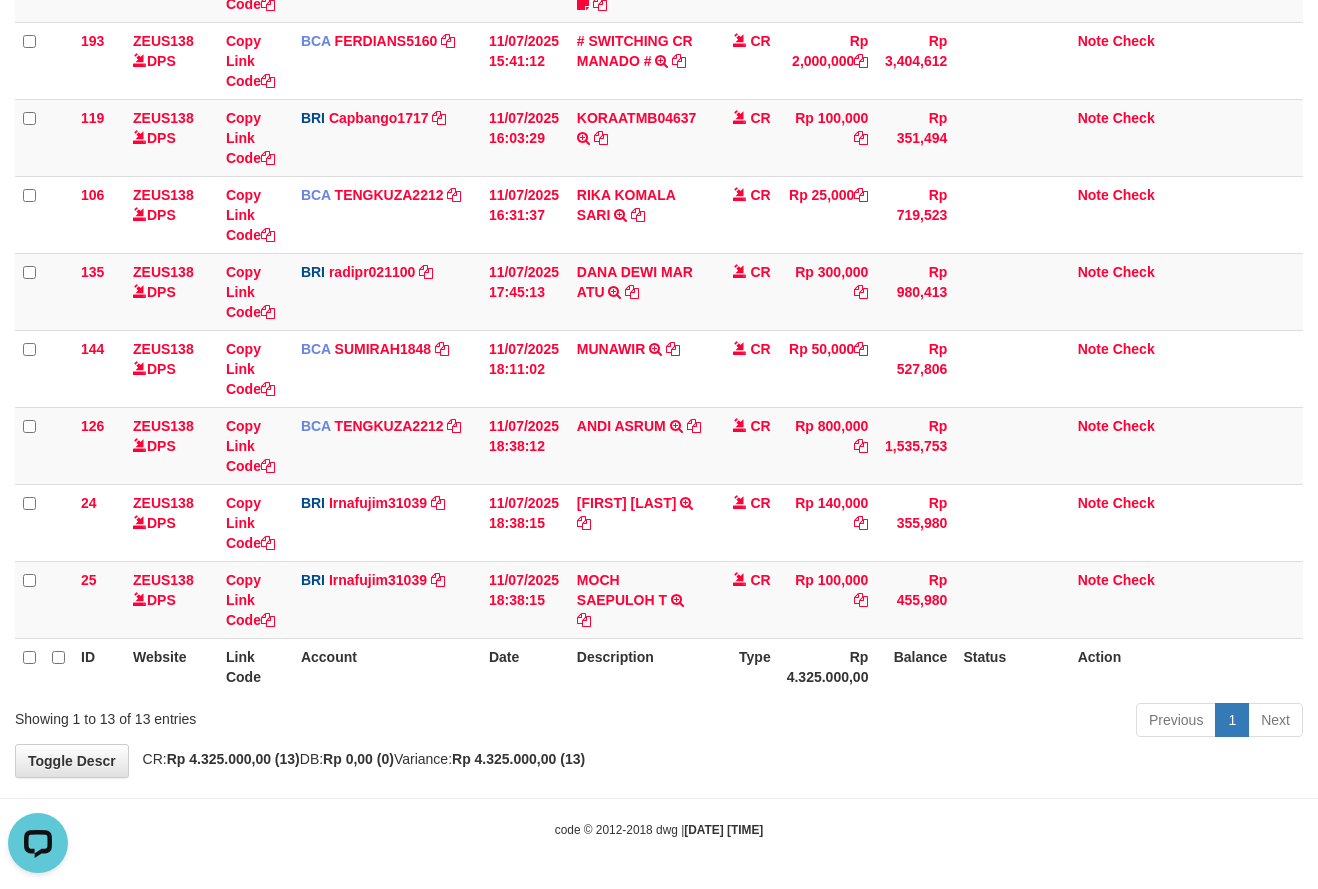 drag, startPoint x: 669, startPoint y: 781, endPoint x: 649, endPoint y: 795, distance: 24.41311 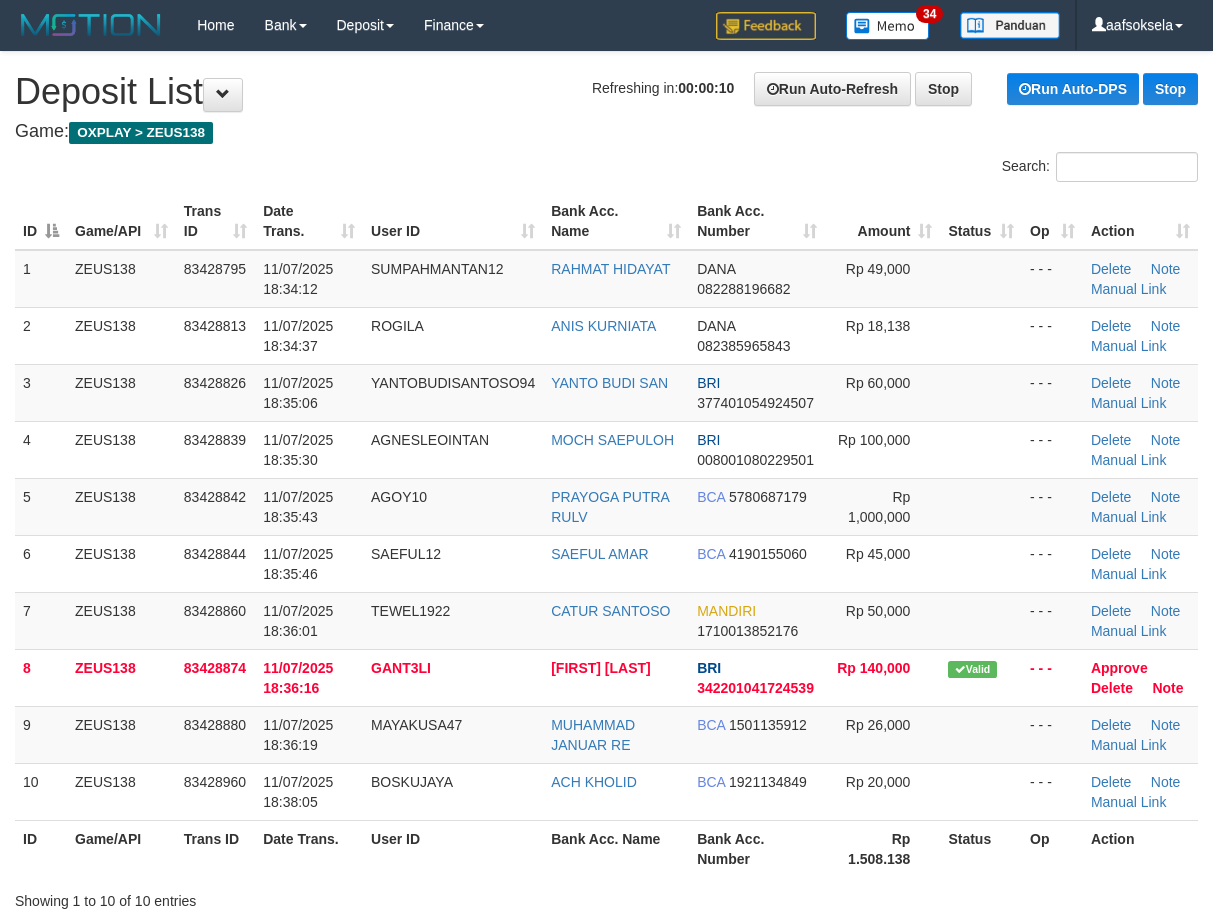 scroll, scrollTop: 0, scrollLeft: 0, axis: both 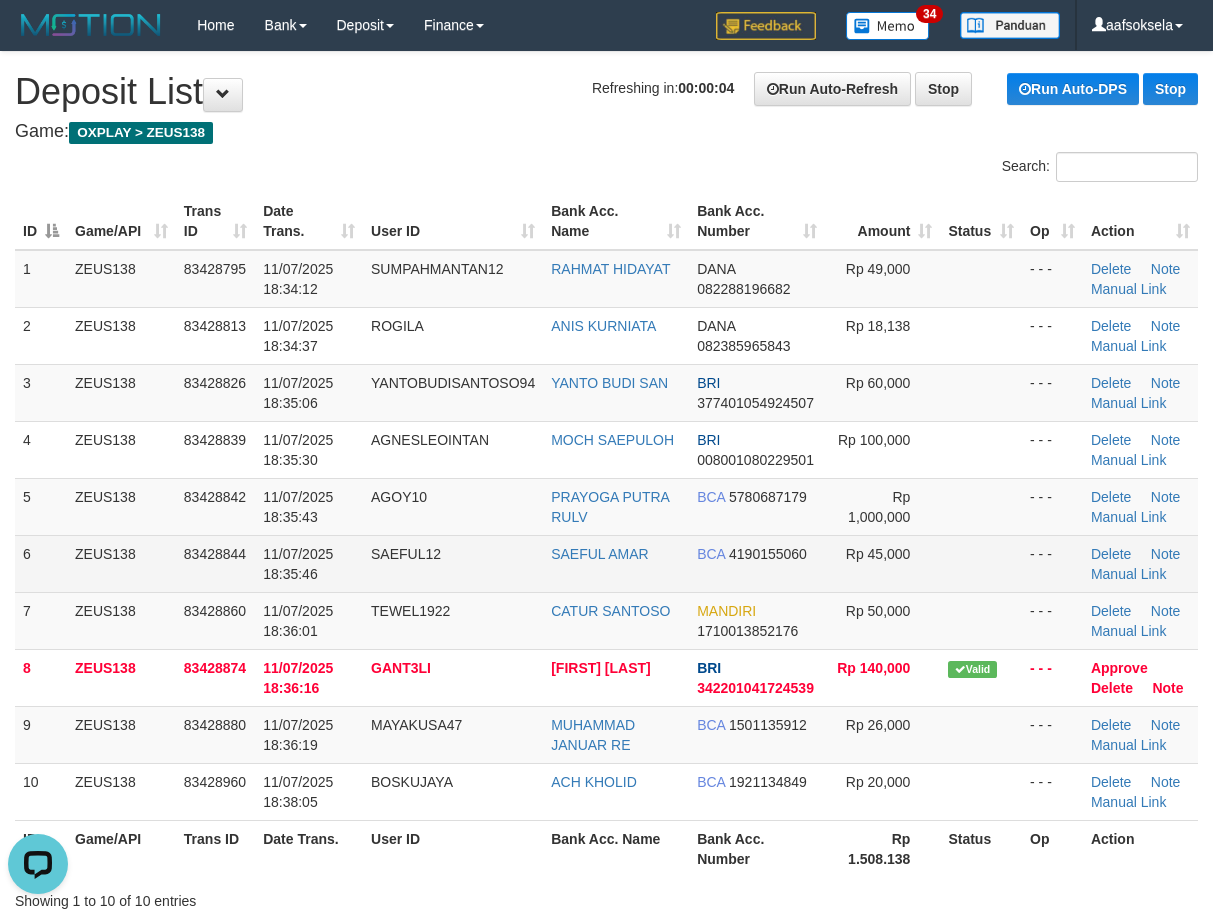 drag, startPoint x: 337, startPoint y: 528, endPoint x: 226, endPoint y: 563, distance: 116.38728 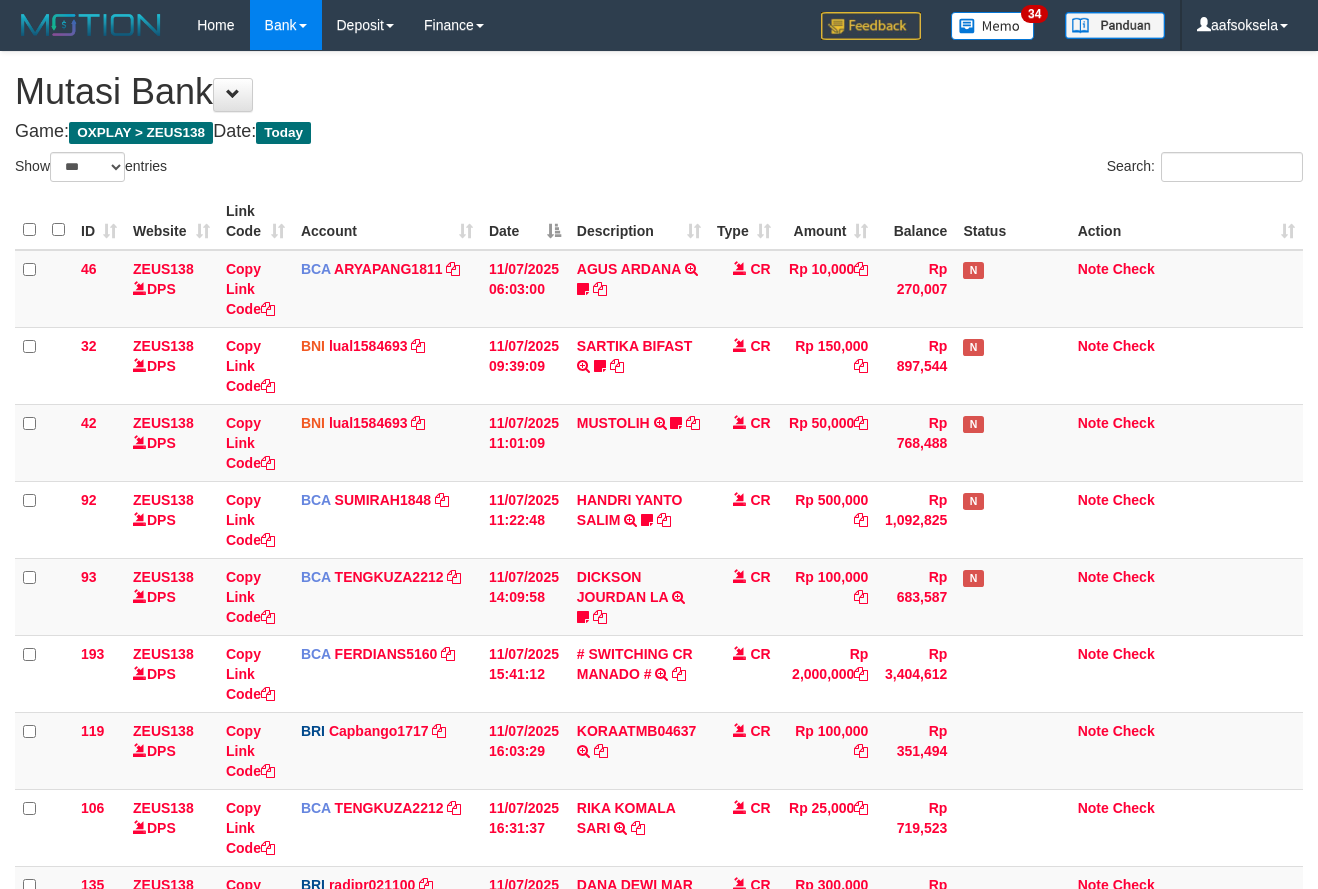 select on "***" 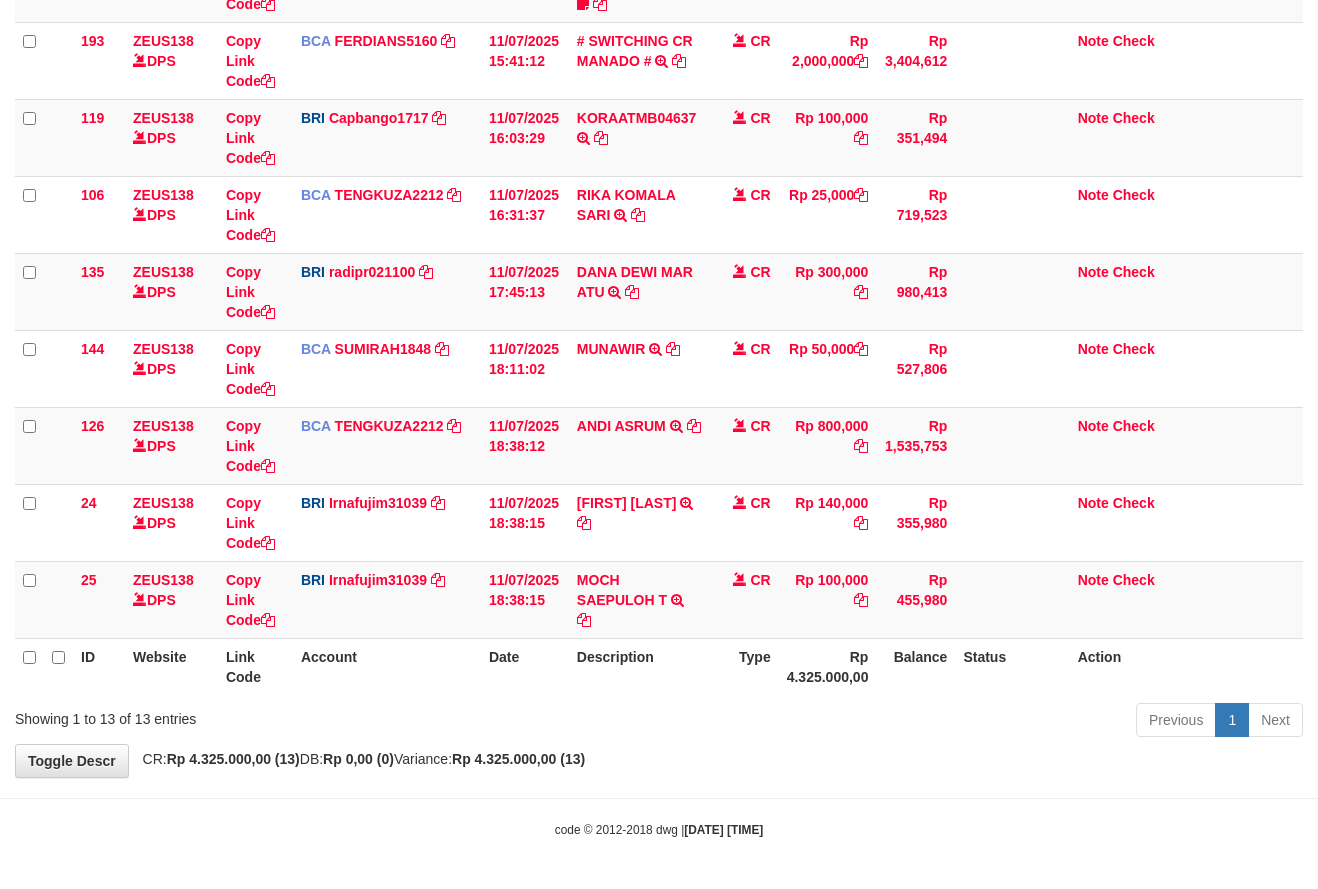 click on "Previous 1 Next" at bounding box center [933, 722] 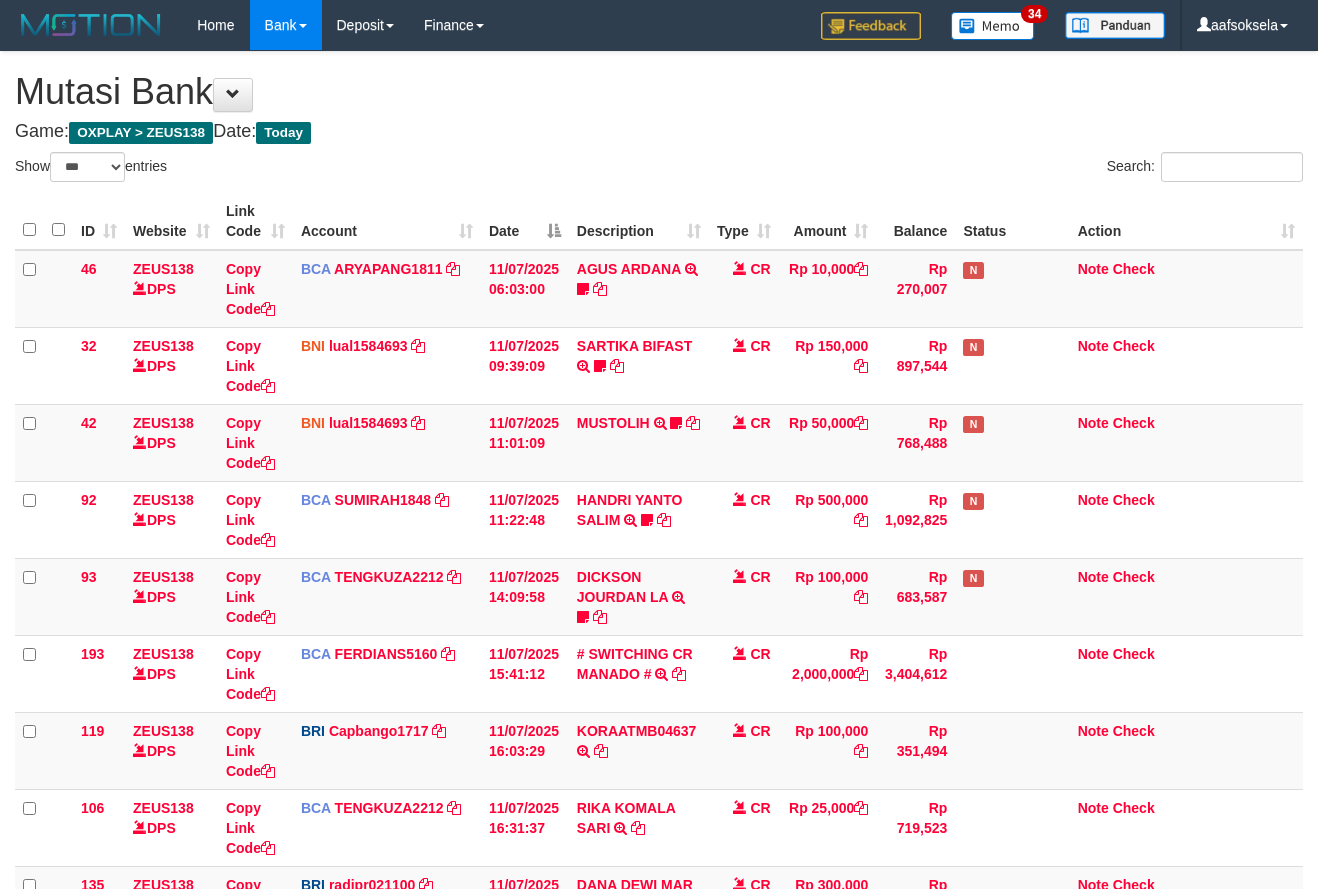 select on "***" 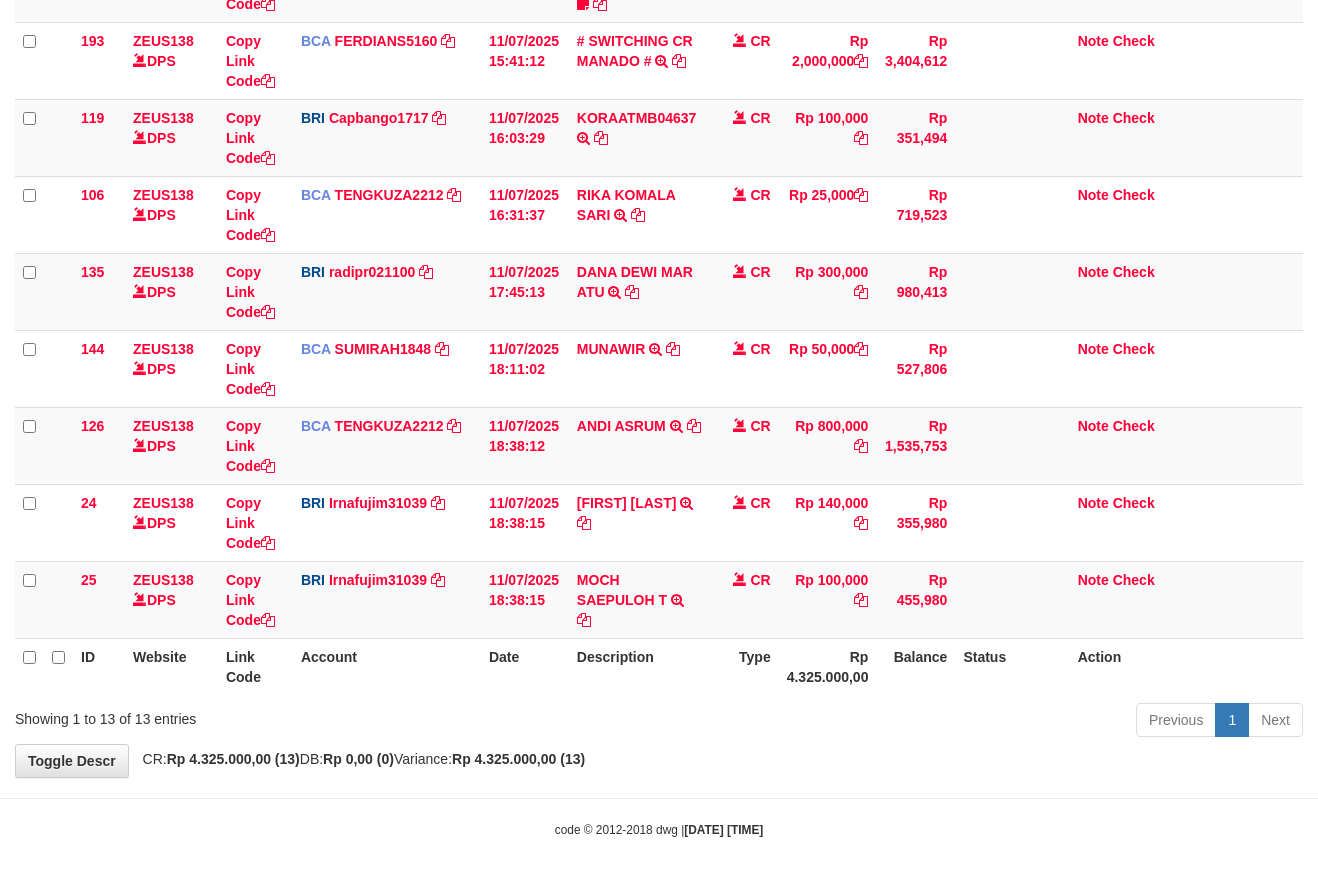 click on "Previous 1 Next" at bounding box center [933, 722] 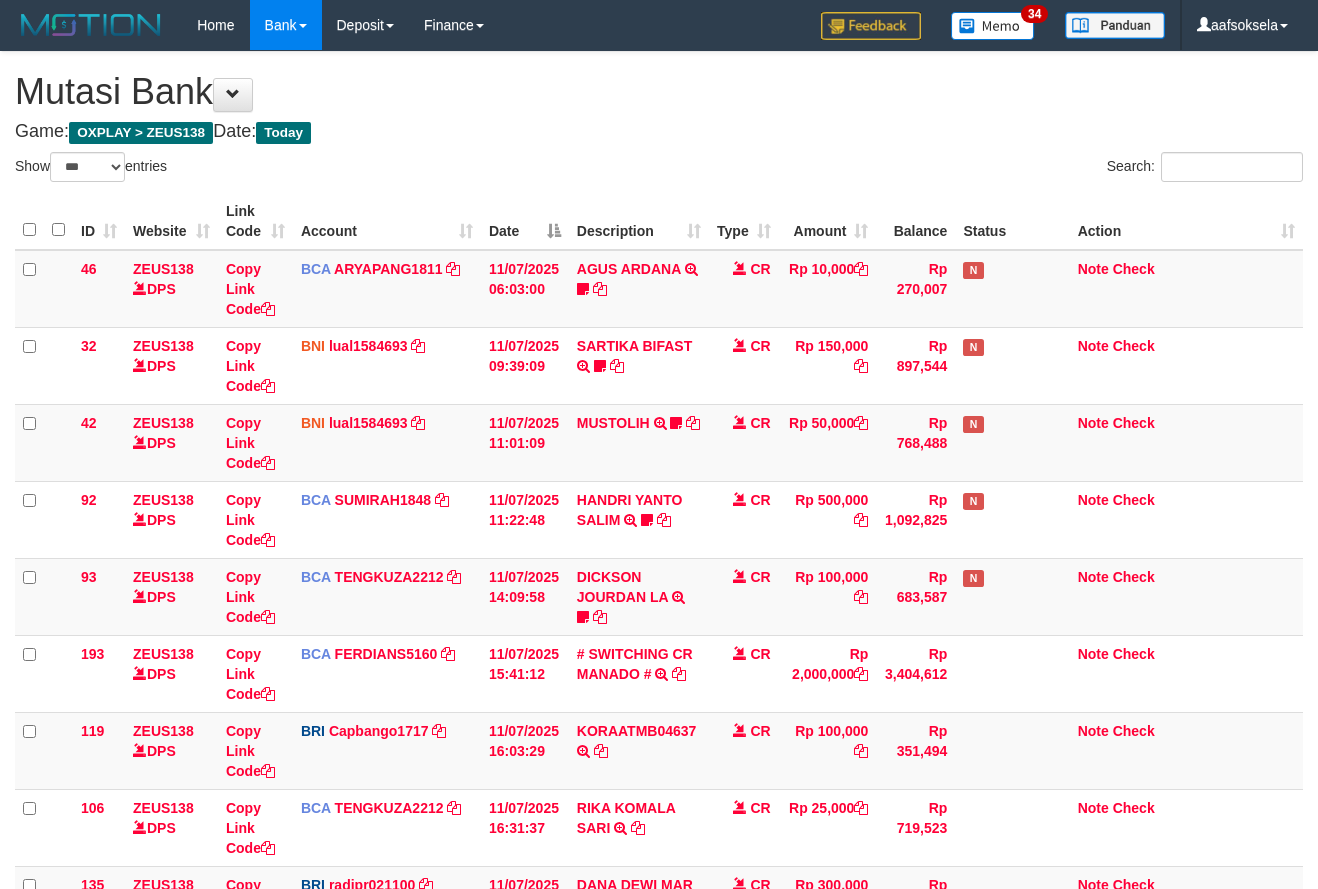 select on "***" 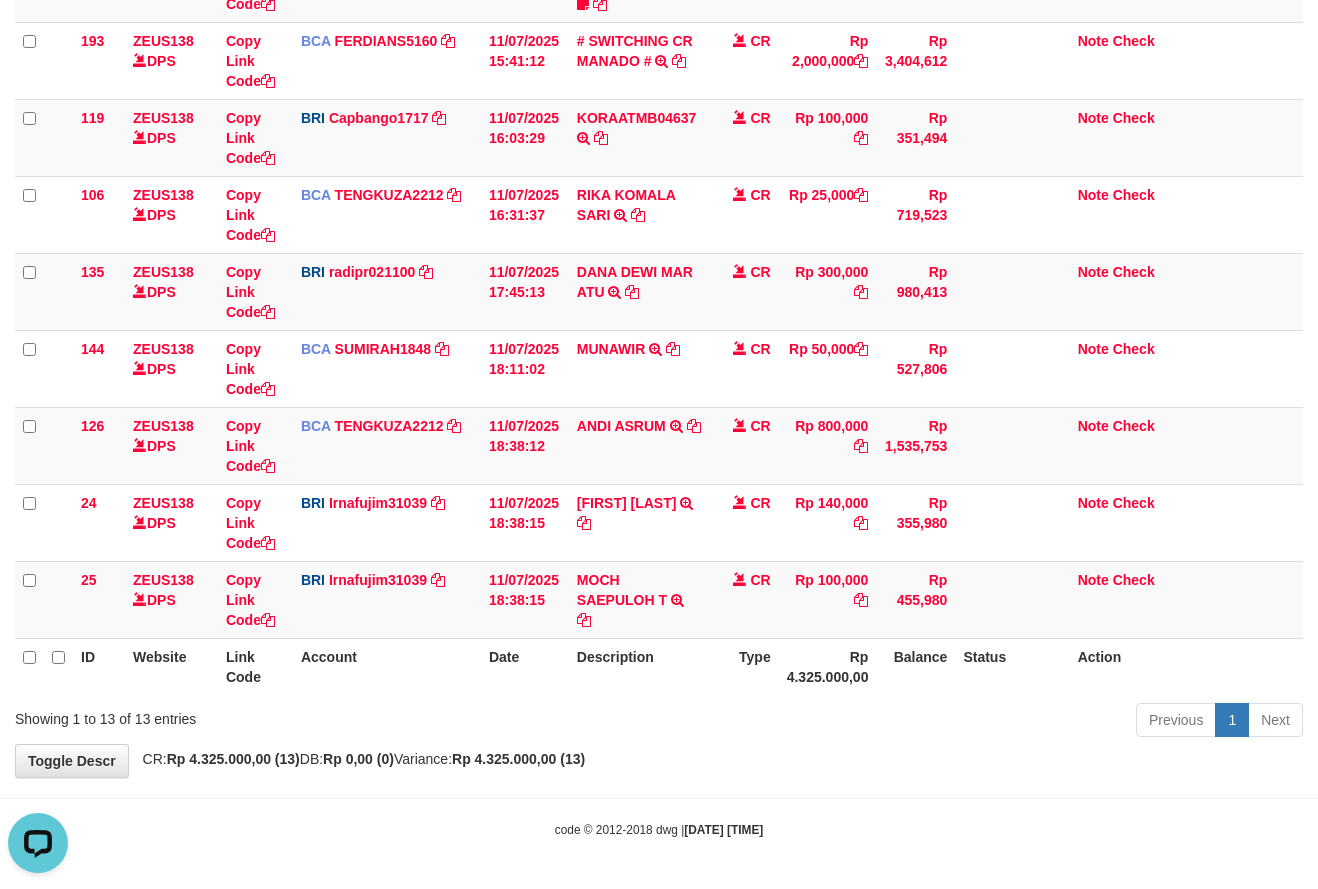 scroll, scrollTop: 0, scrollLeft: 0, axis: both 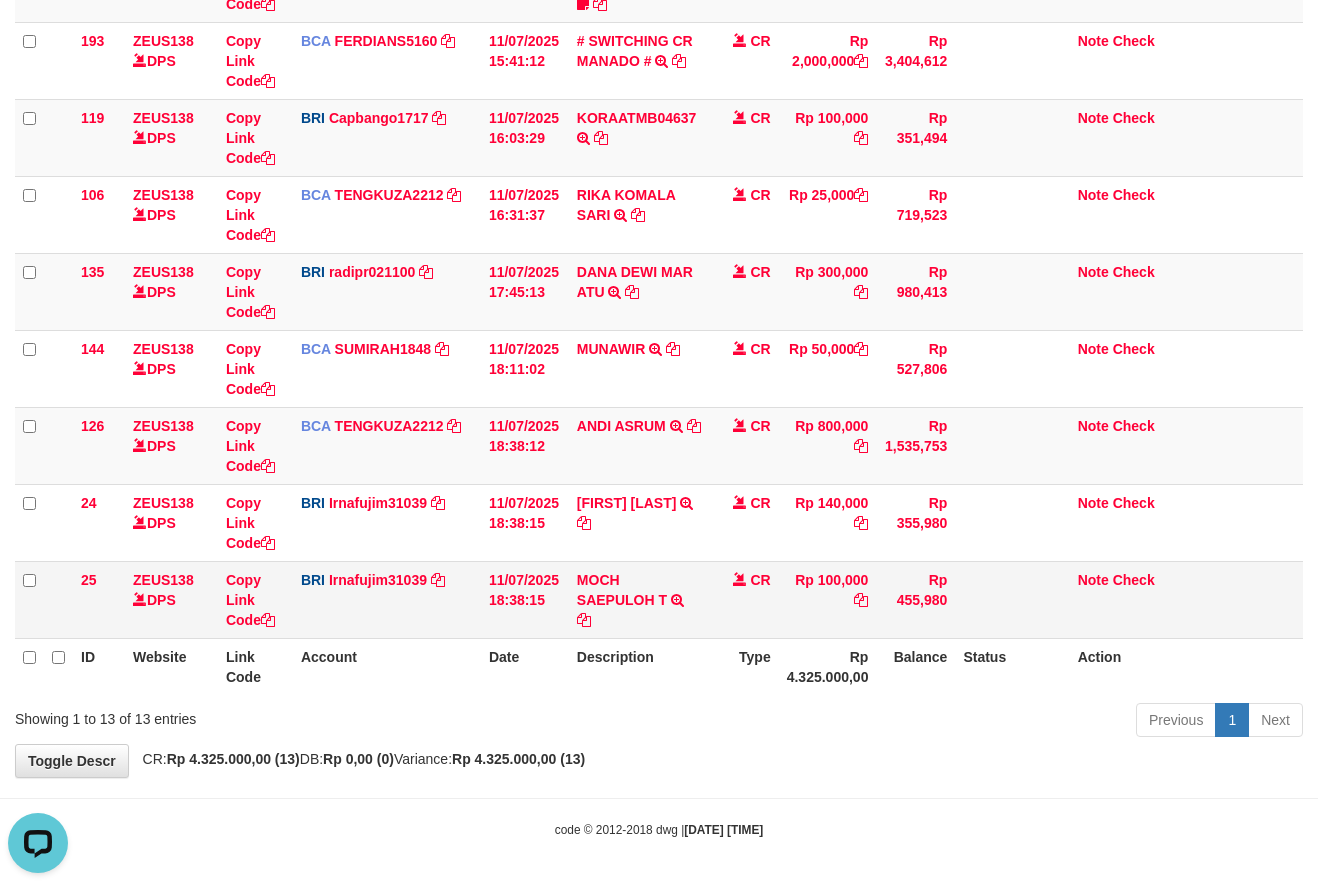 click on "MOCH SAEPULOH T         TRANSFER NBMB MOCH SAEPULOH T TO IRNA FUJI M" at bounding box center (639, 599) 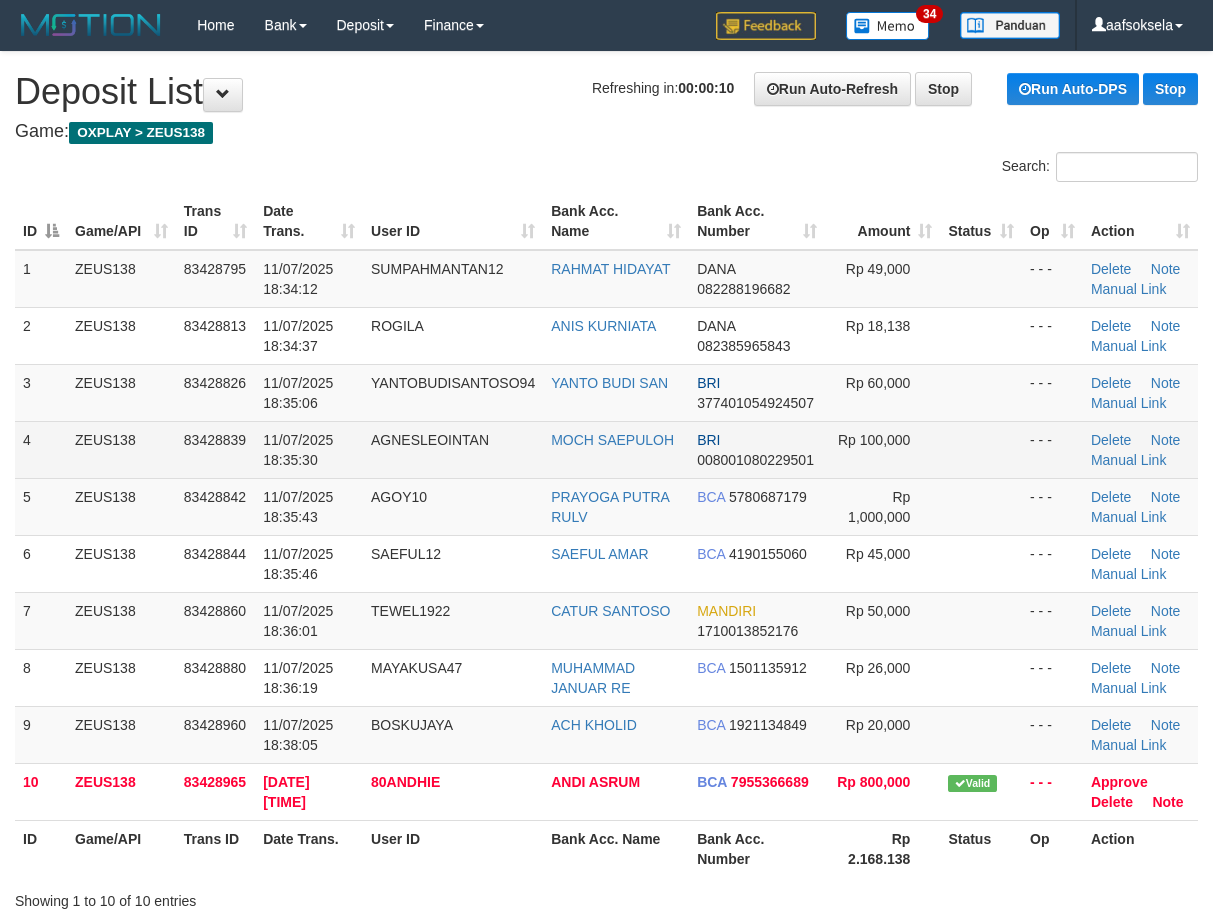 scroll, scrollTop: 0, scrollLeft: 0, axis: both 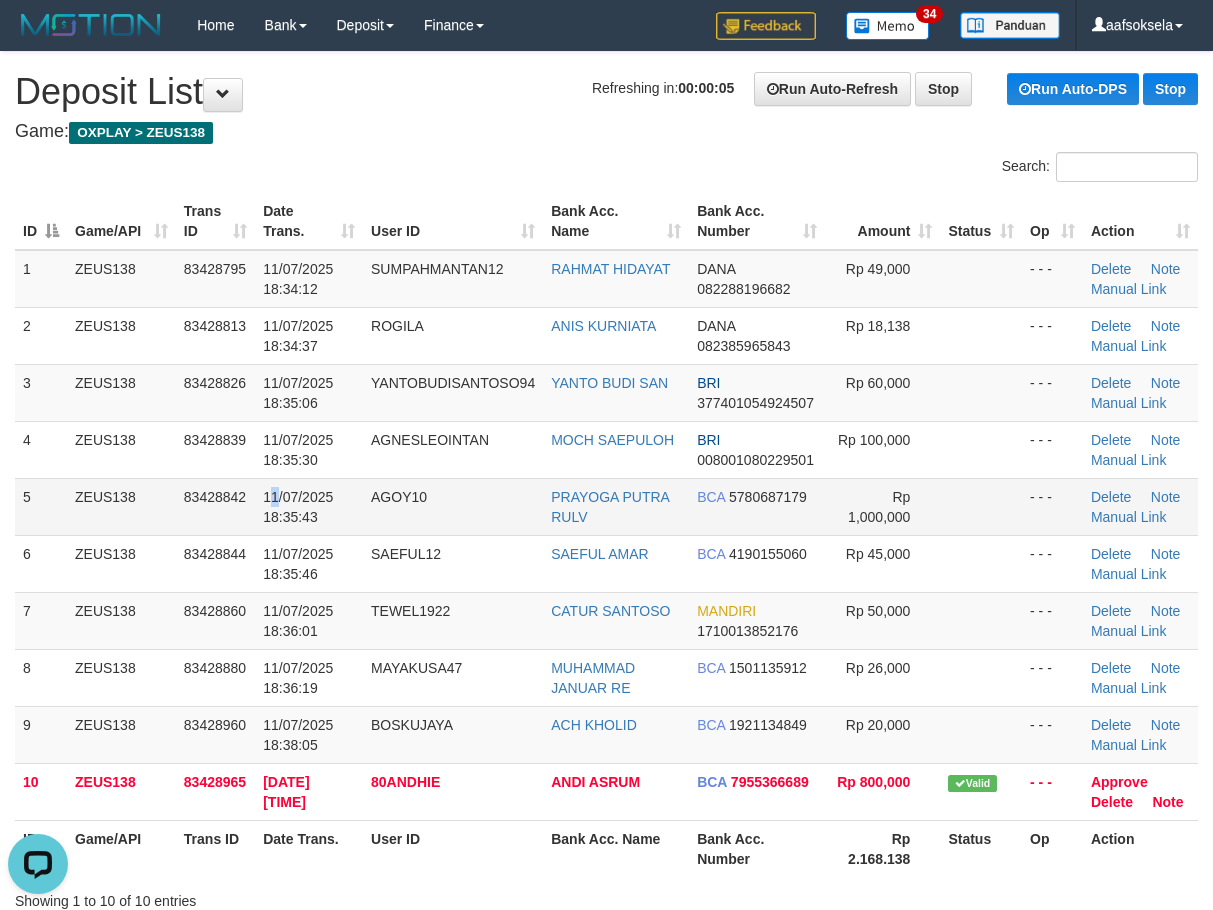 click on "11/07/2025 18:35:43" at bounding box center [298, 507] 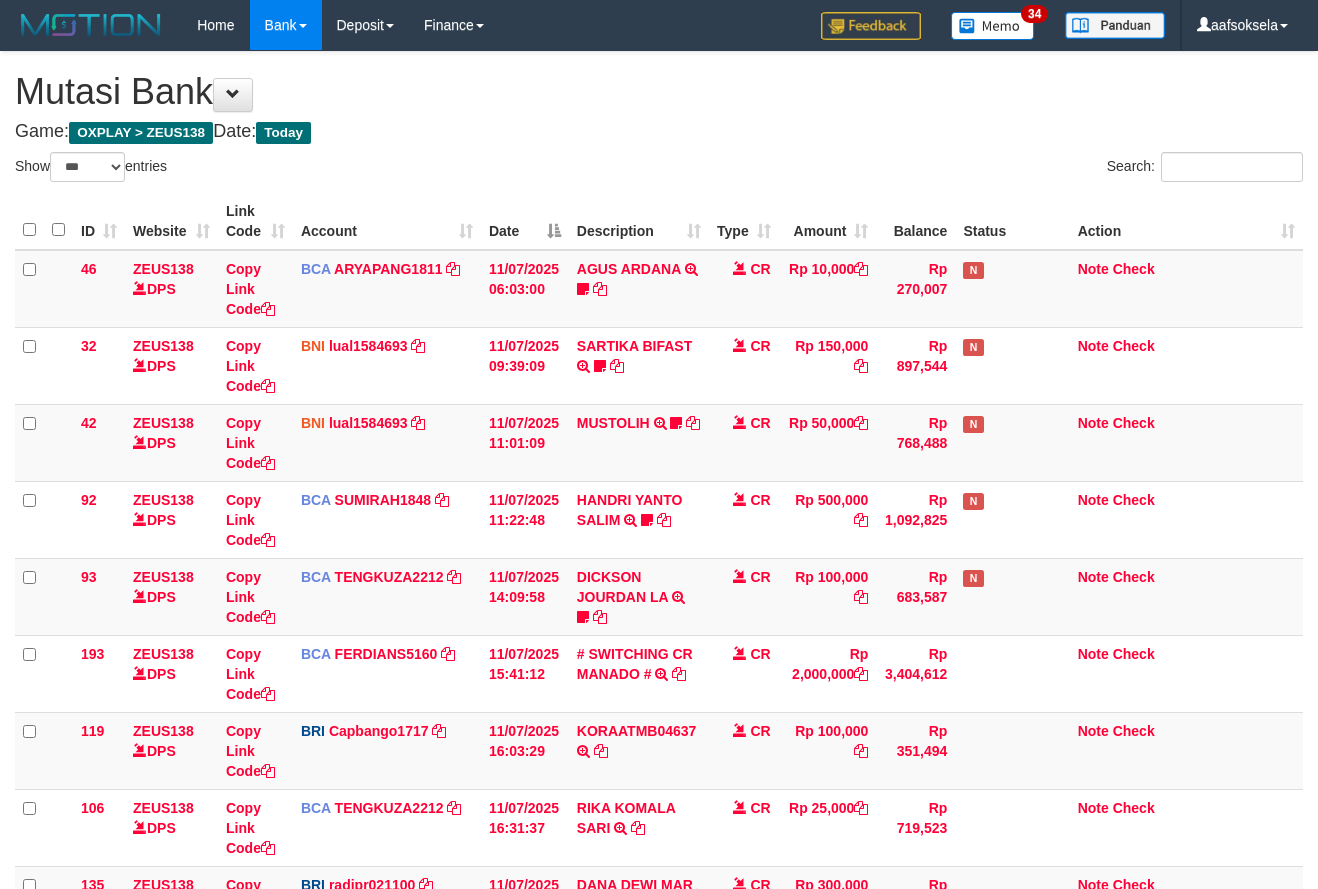 select on "***" 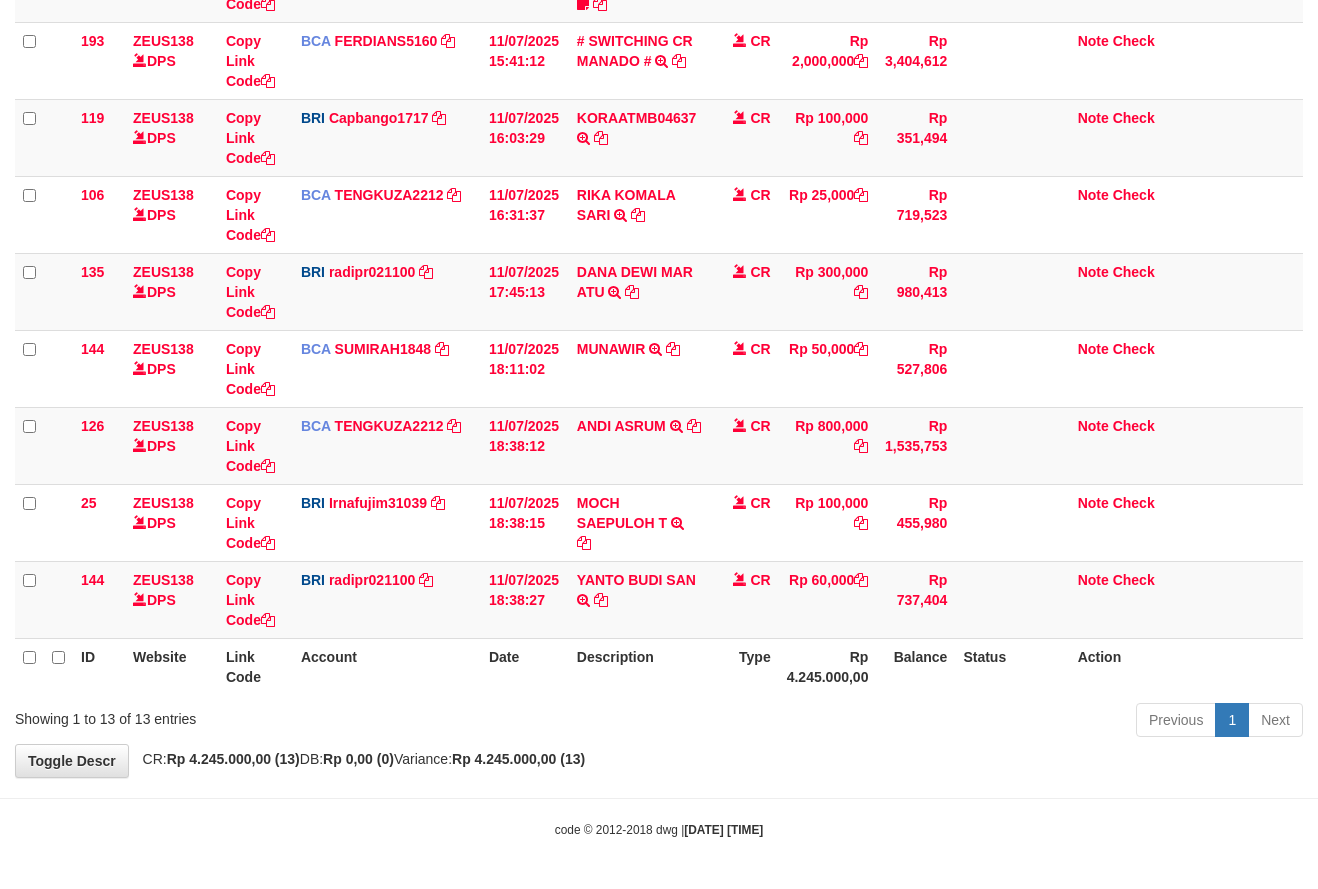 click on "Description" at bounding box center [639, 666] 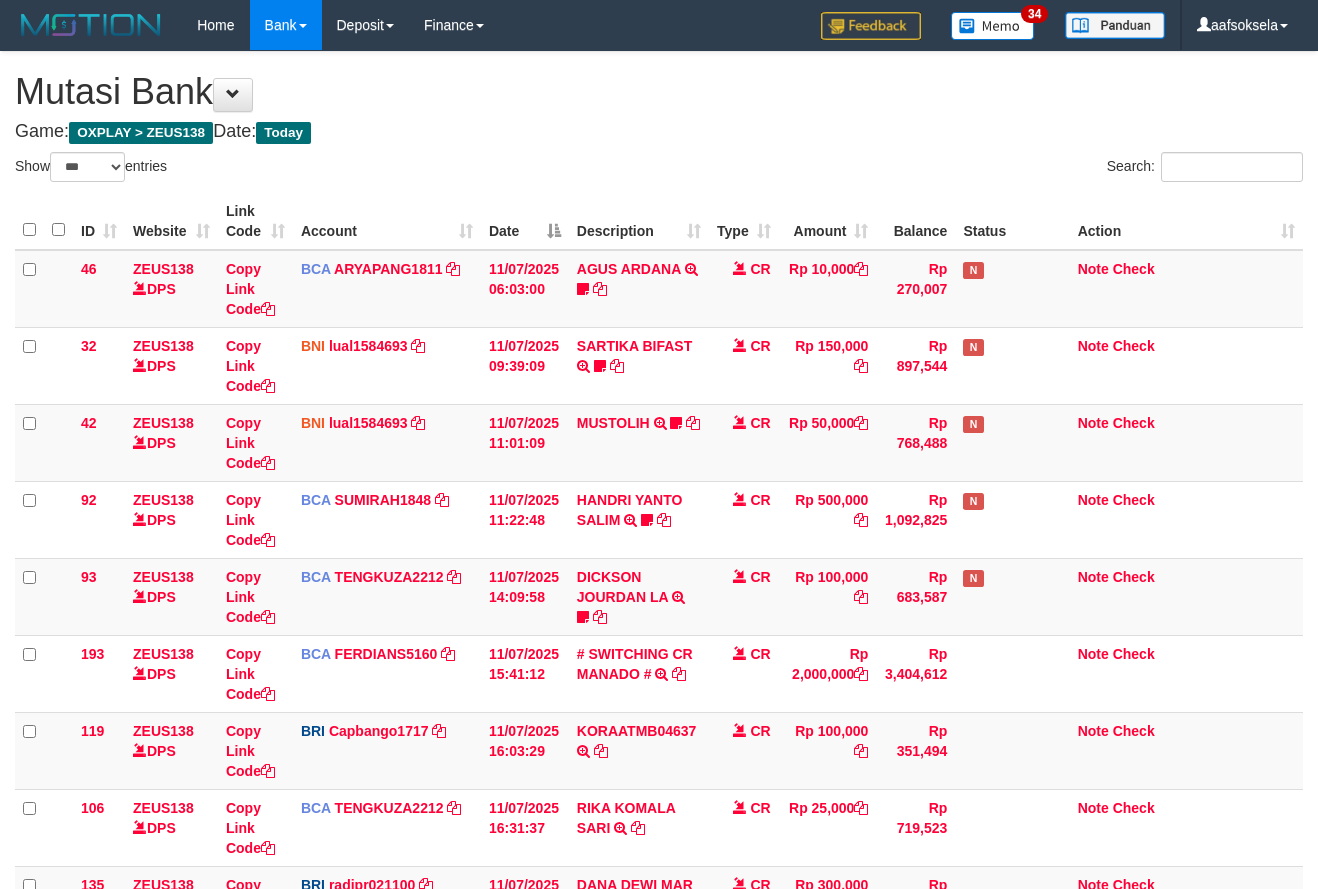 select on "***" 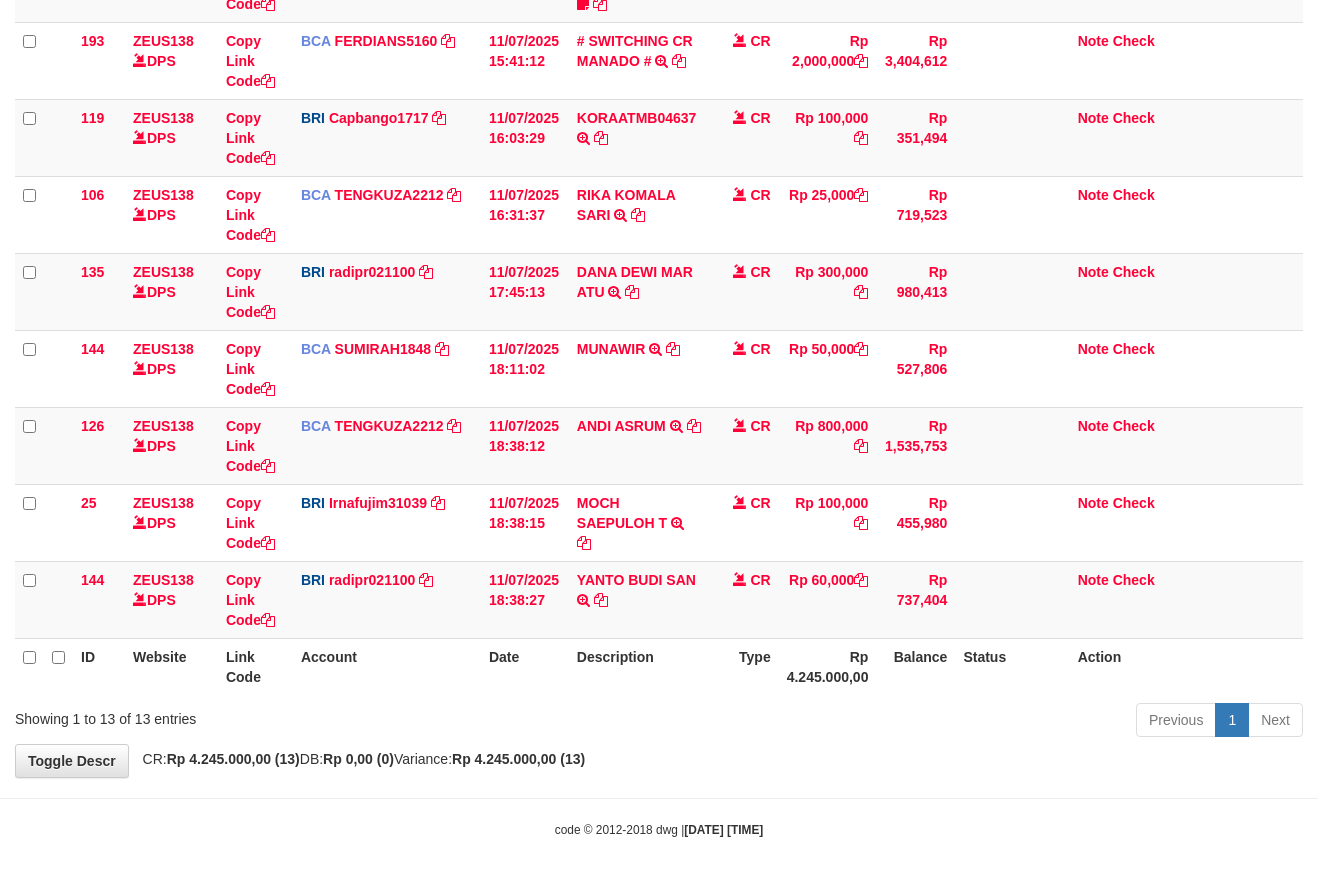 click on "Description" at bounding box center (639, 666) 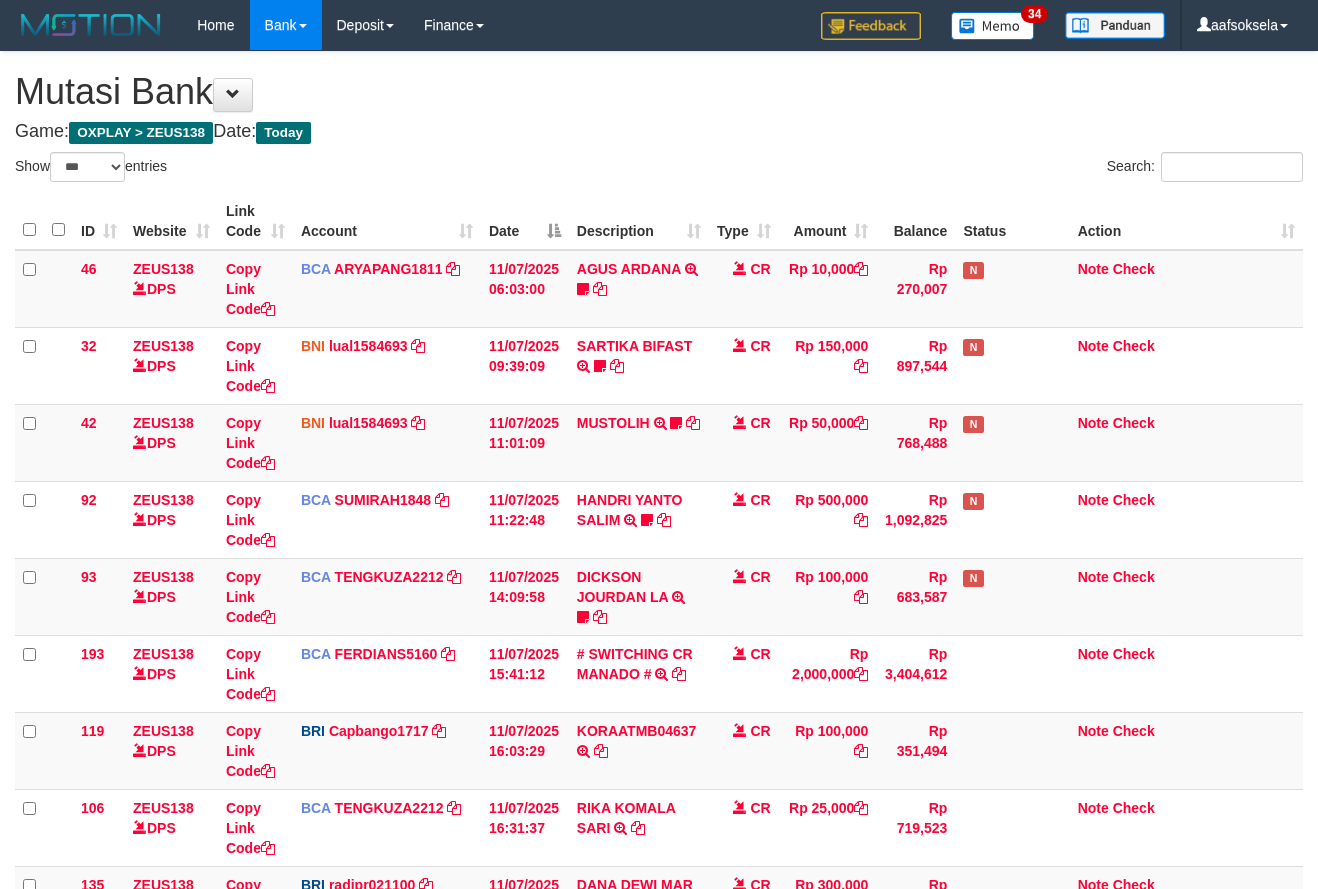 select on "***" 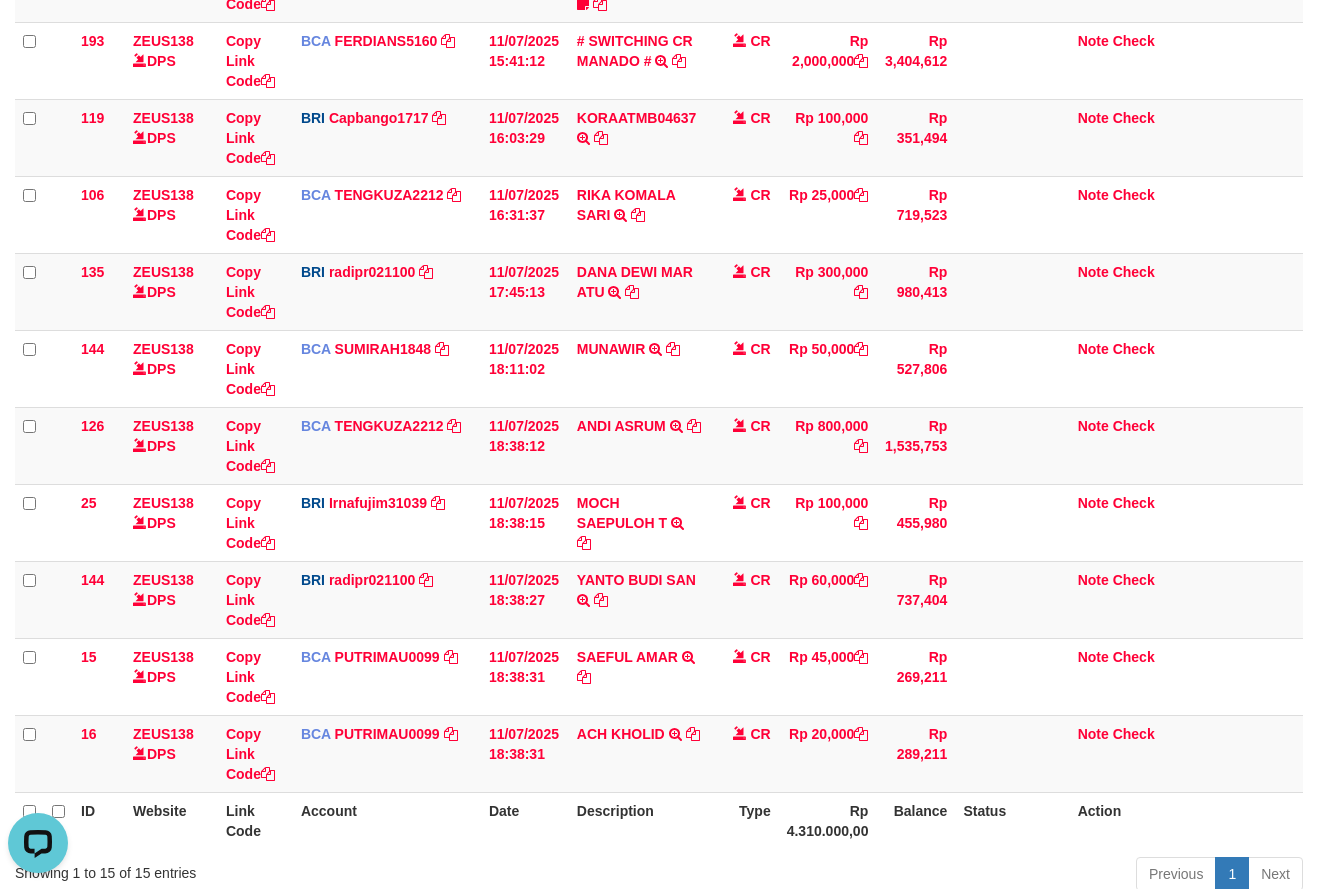 scroll, scrollTop: 0, scrollLeft: 0, axis: both 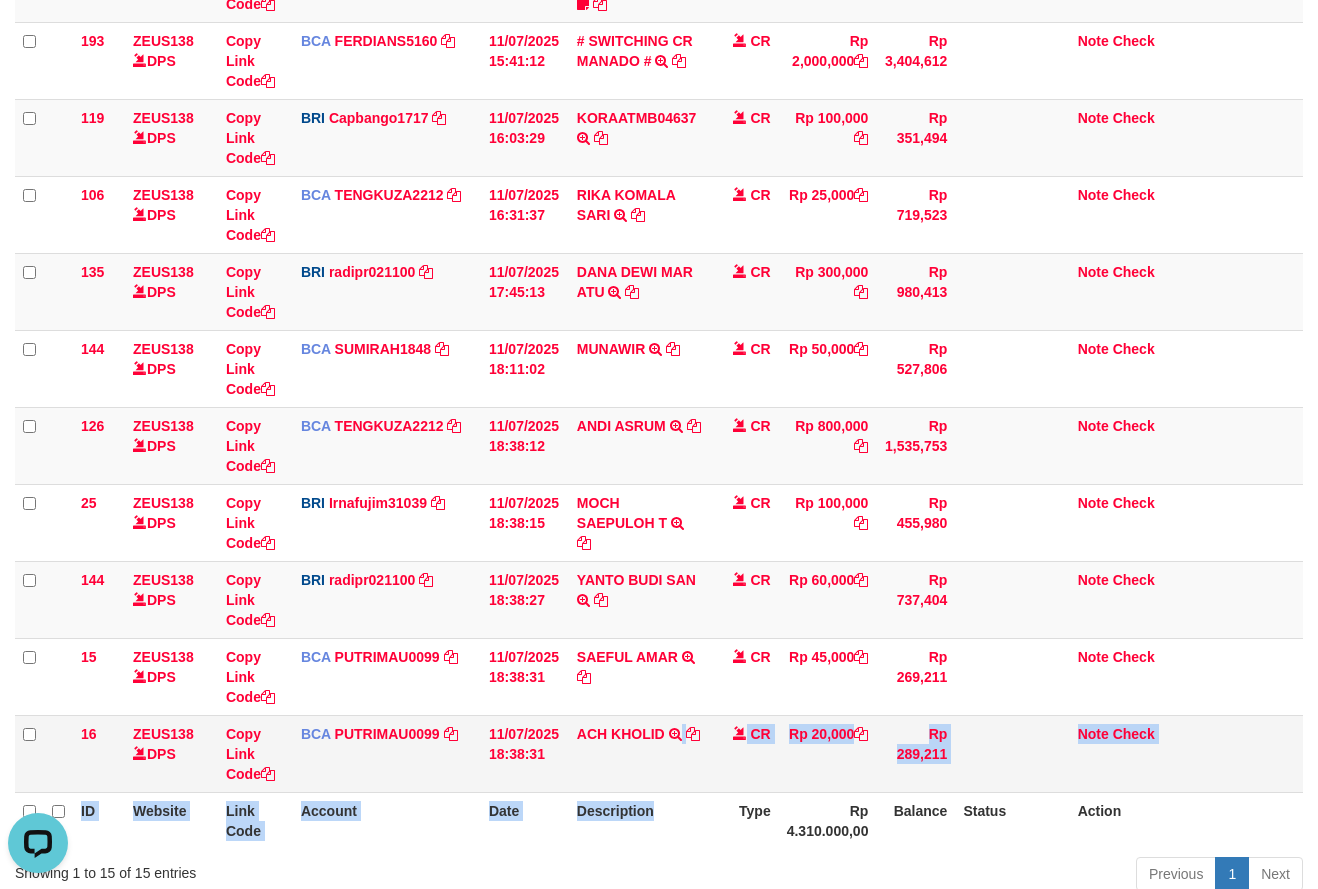 drag, startPoint x: 683, startPoint y: 791, endPoint x: 692, endPoint y: 777, distance: 16.643316 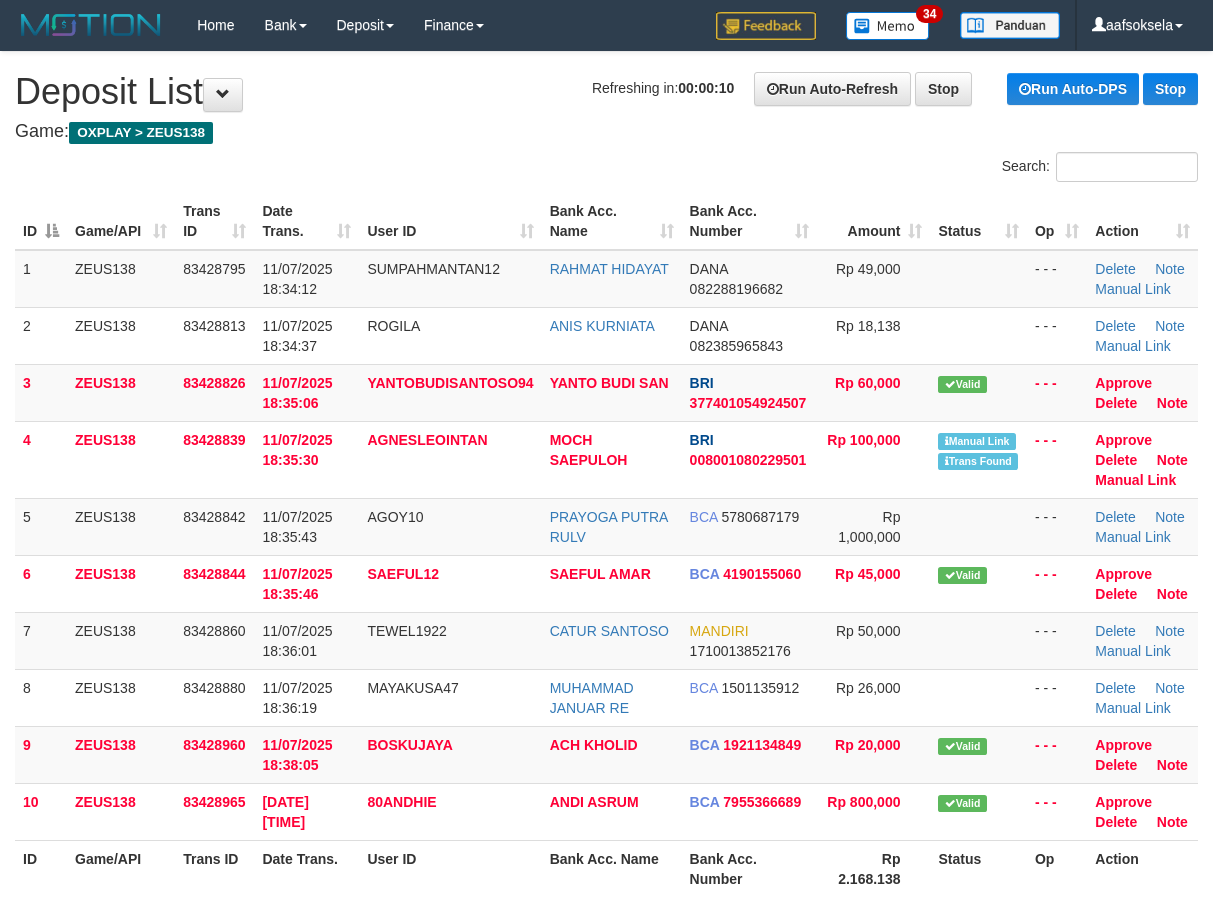 scroll, scrollTop: 0, scrollLeft: 0, axis: both 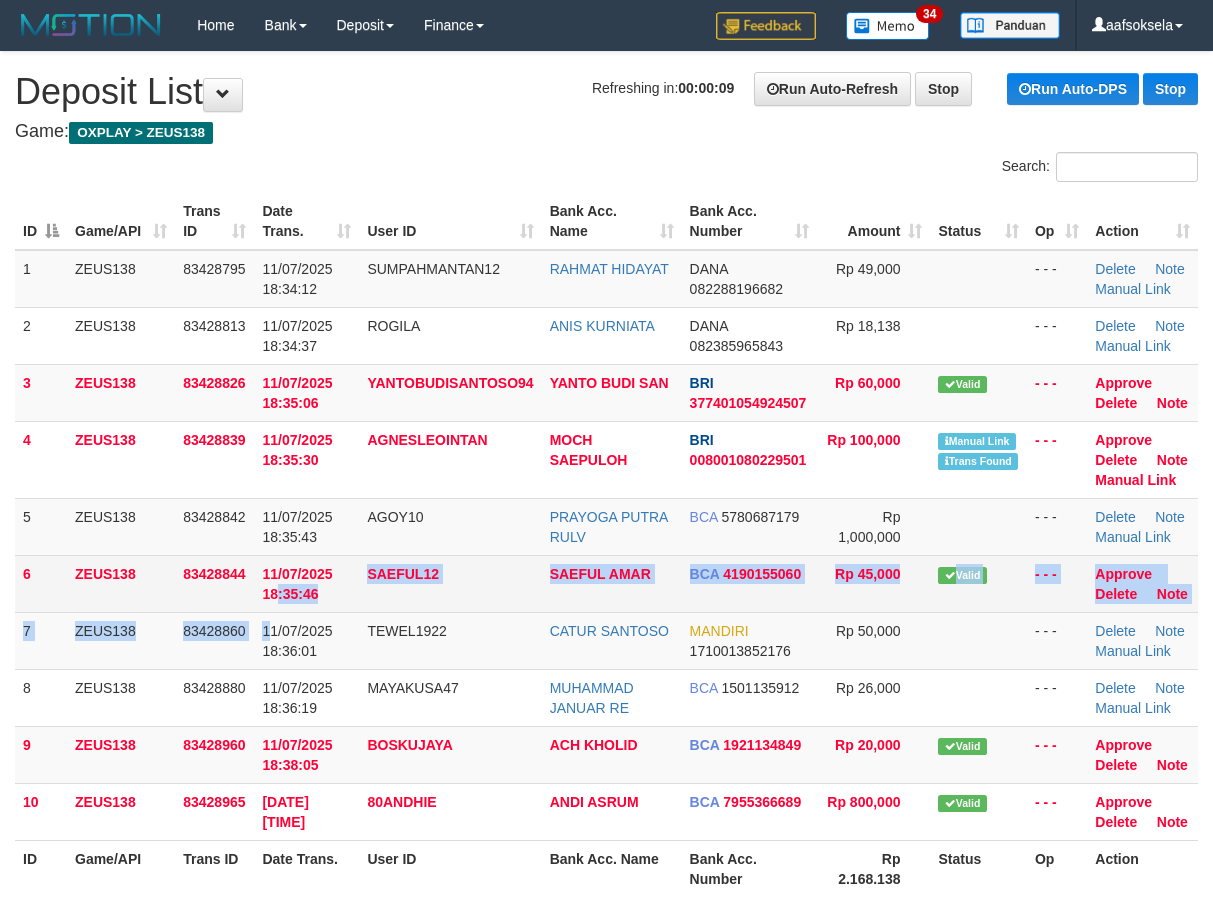 click on "1
ZEUS138
83428795
11/07/2025 18:34:12
SUMPAHMANTAN12
RAHMAT HIDAYAT
DANA
082288196682
Rp 49,000
- - -
Delete
Note
Manual Link
2
ZEUS138
83428813
11/07/2025 18:34:37
ROGILA
ANIS KURNIATA
DANA
082385965843
Rp 18,138
- - -
Delete
Note
Manual Link" at bounding box center [606, 545] 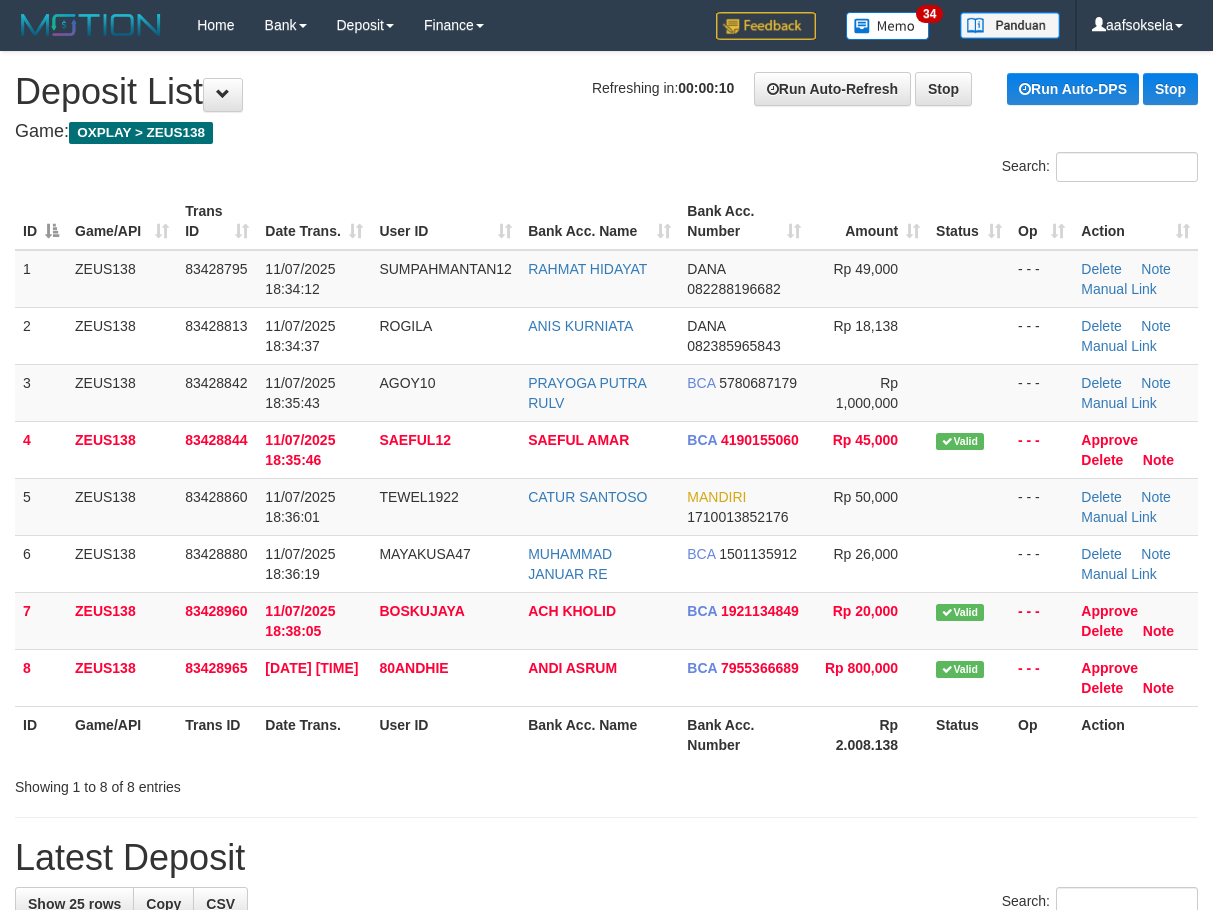 scroll, scrollTop: 0, scrollLeft: 0, axis: both 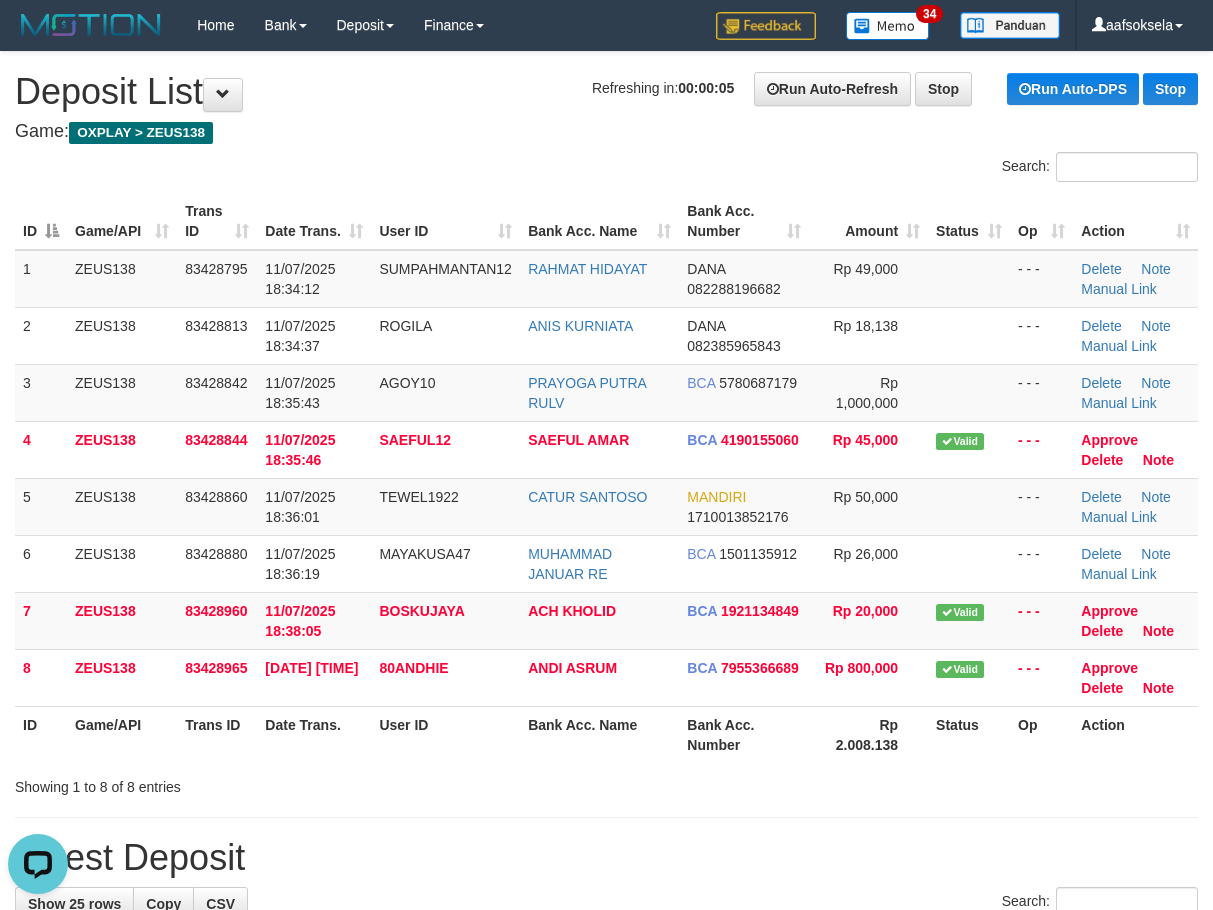 click on "Bank Acc. Name" at bounding box center [599, 734] 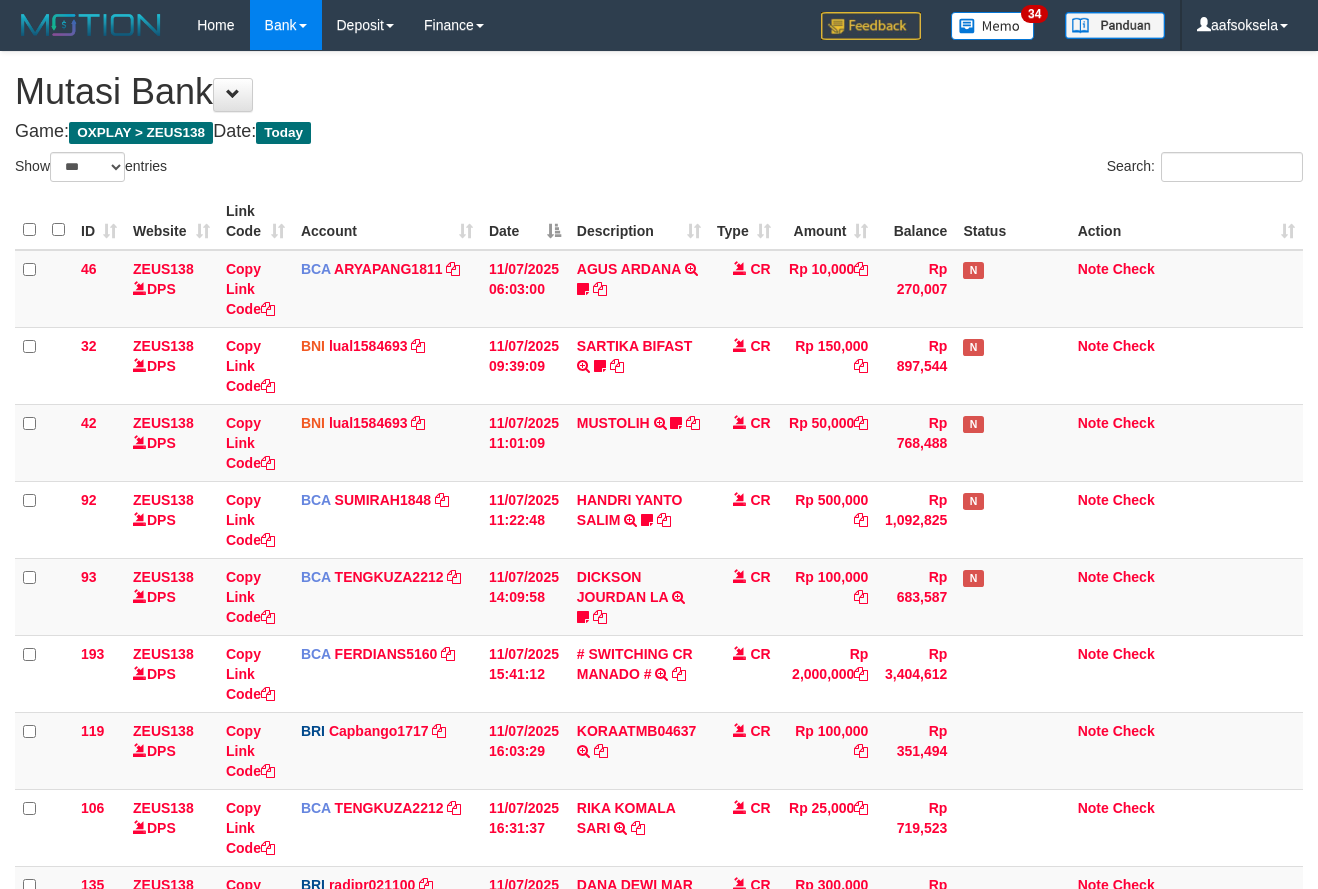 select on "***" 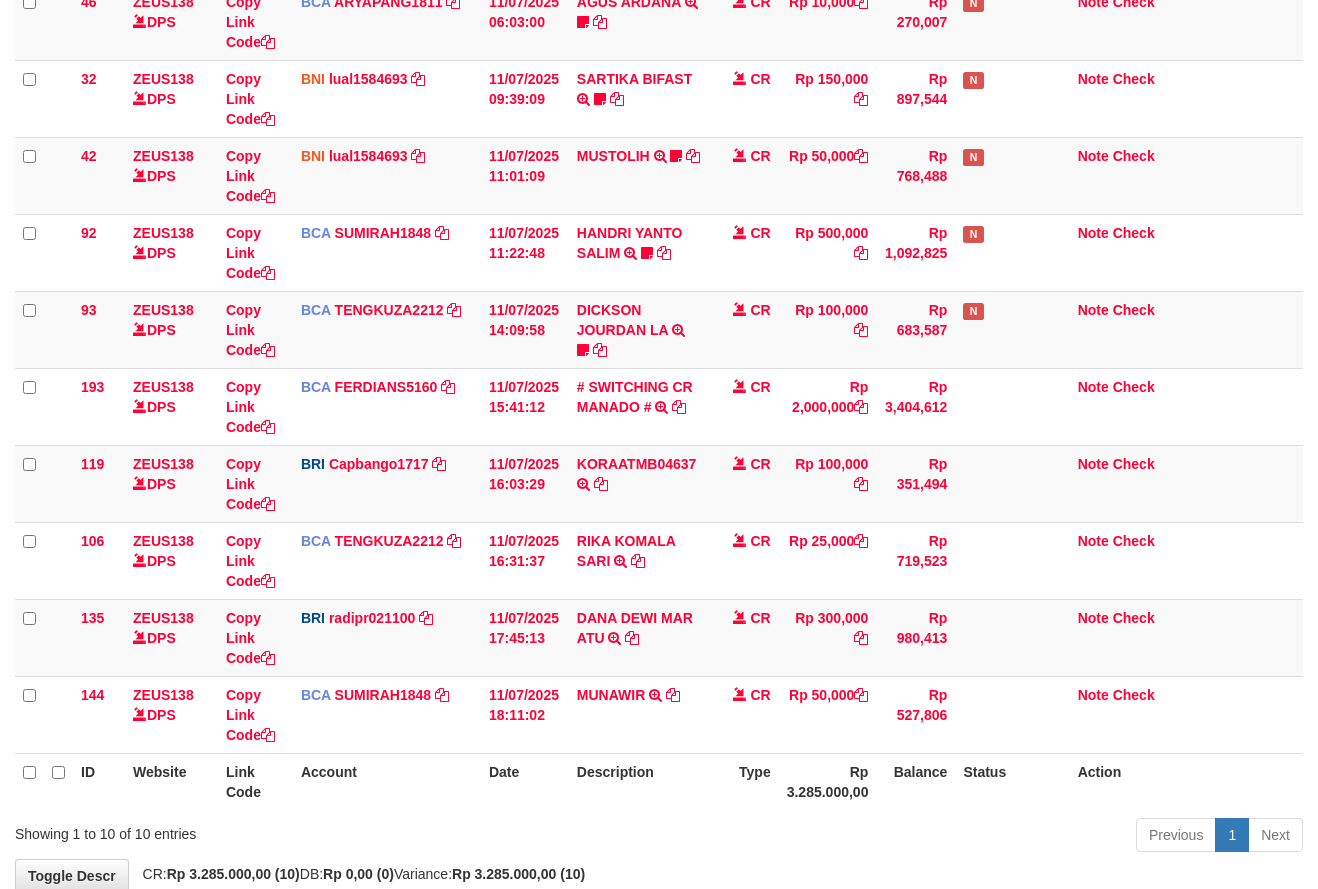 click on "Type" at bounding box center [744, 781] 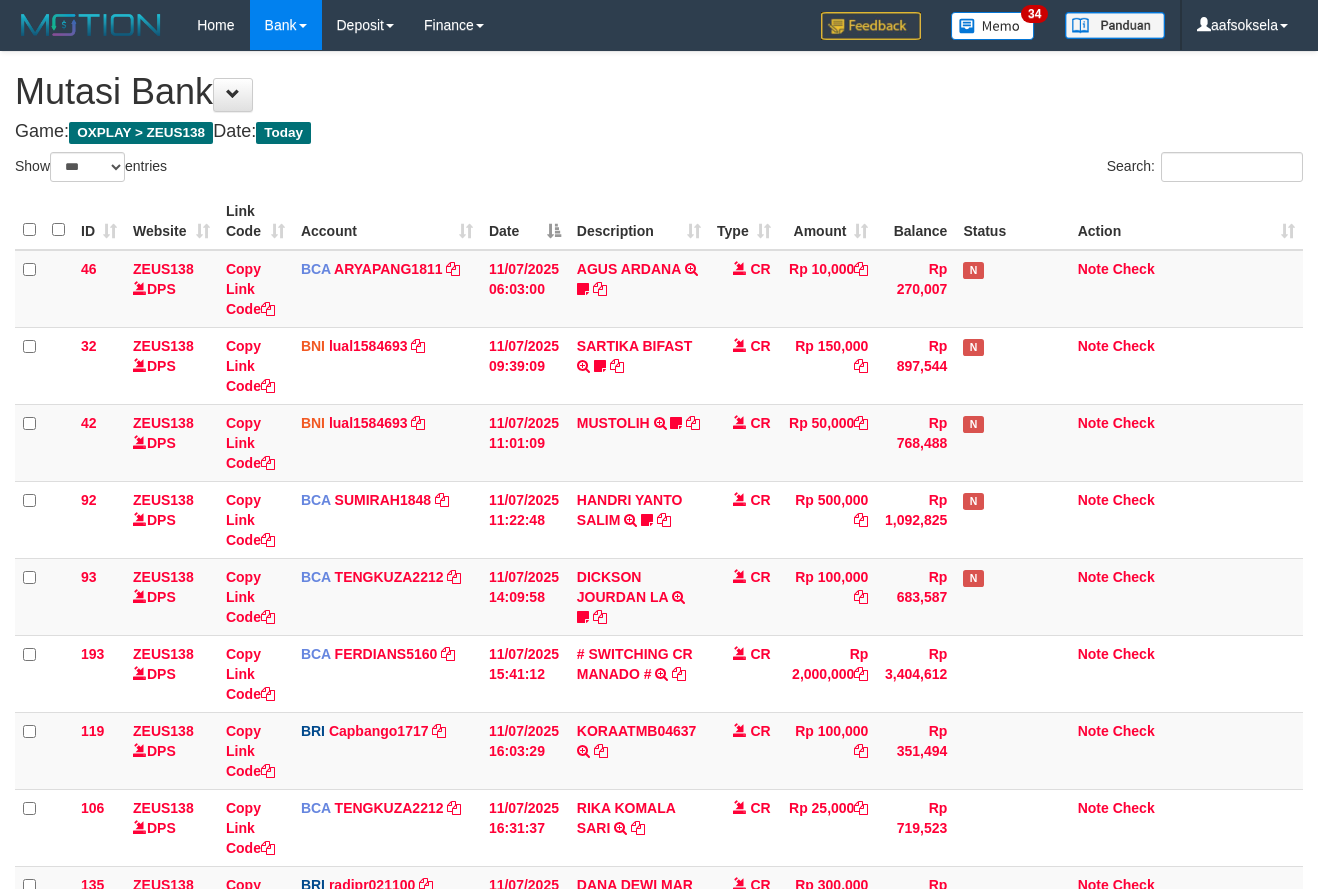 select on "***" 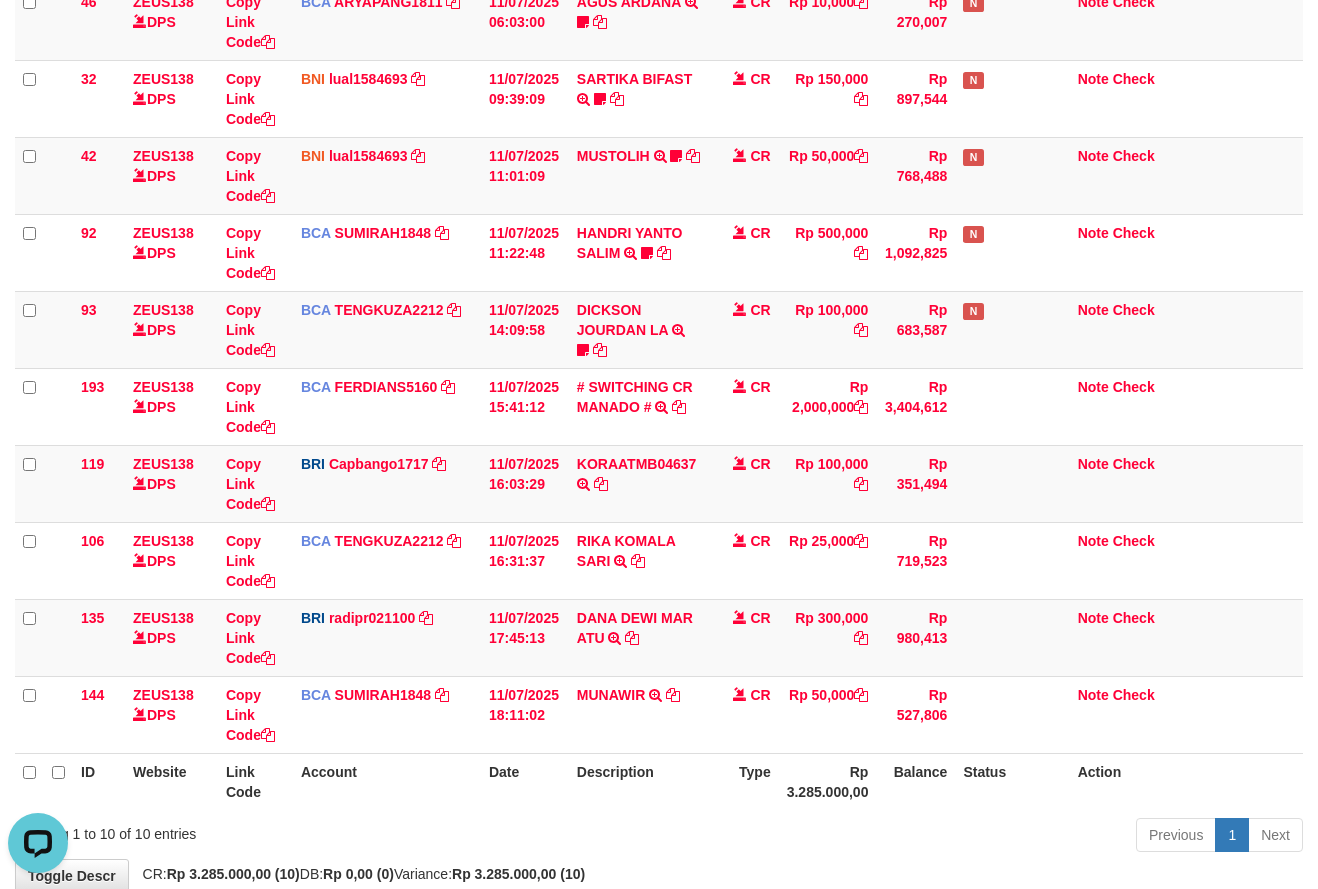 scroll, scrollTop: 0, scrollLeft: 0, axis: both 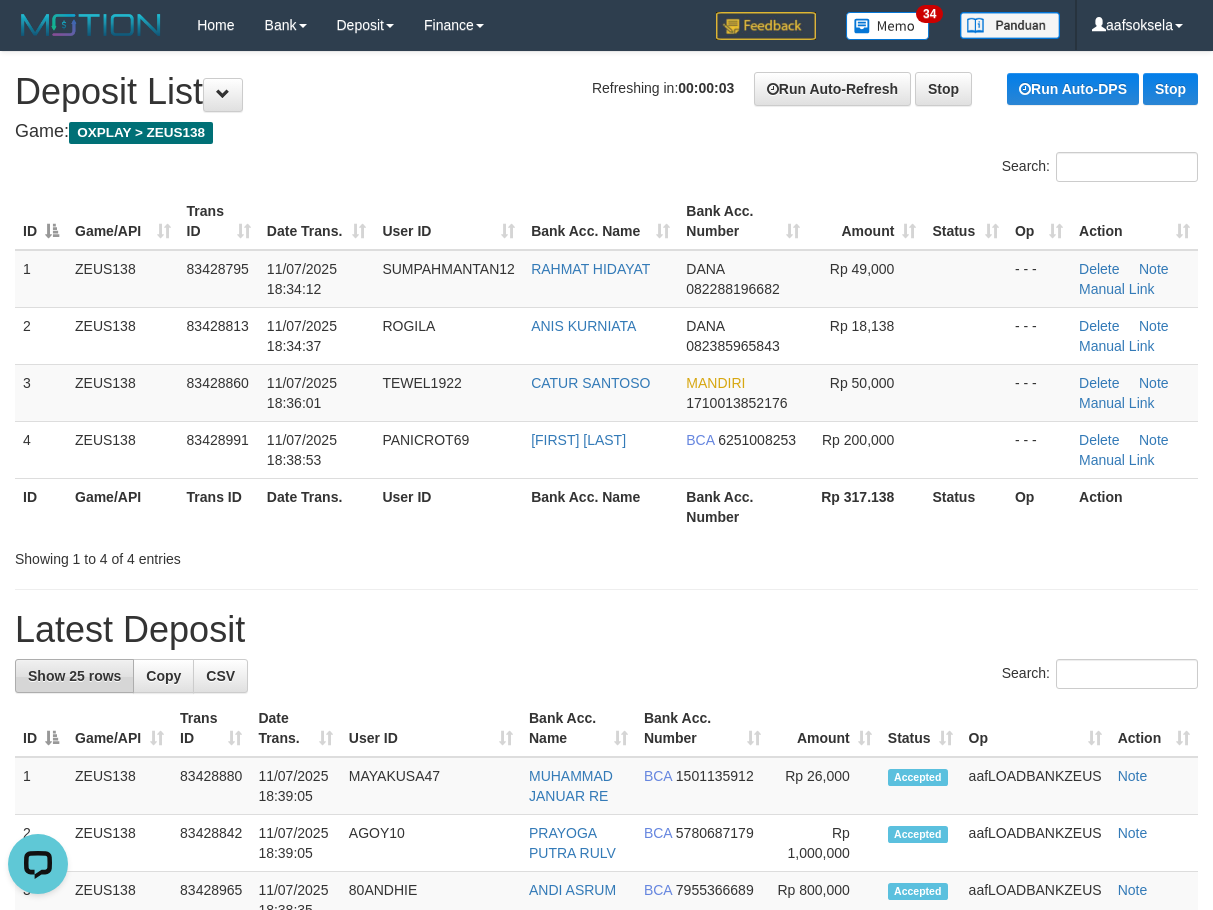 drag, startPoint x: 432, startPoint y: 620, endPoint x: 40, endPoint y: 687, distance: 397.68454 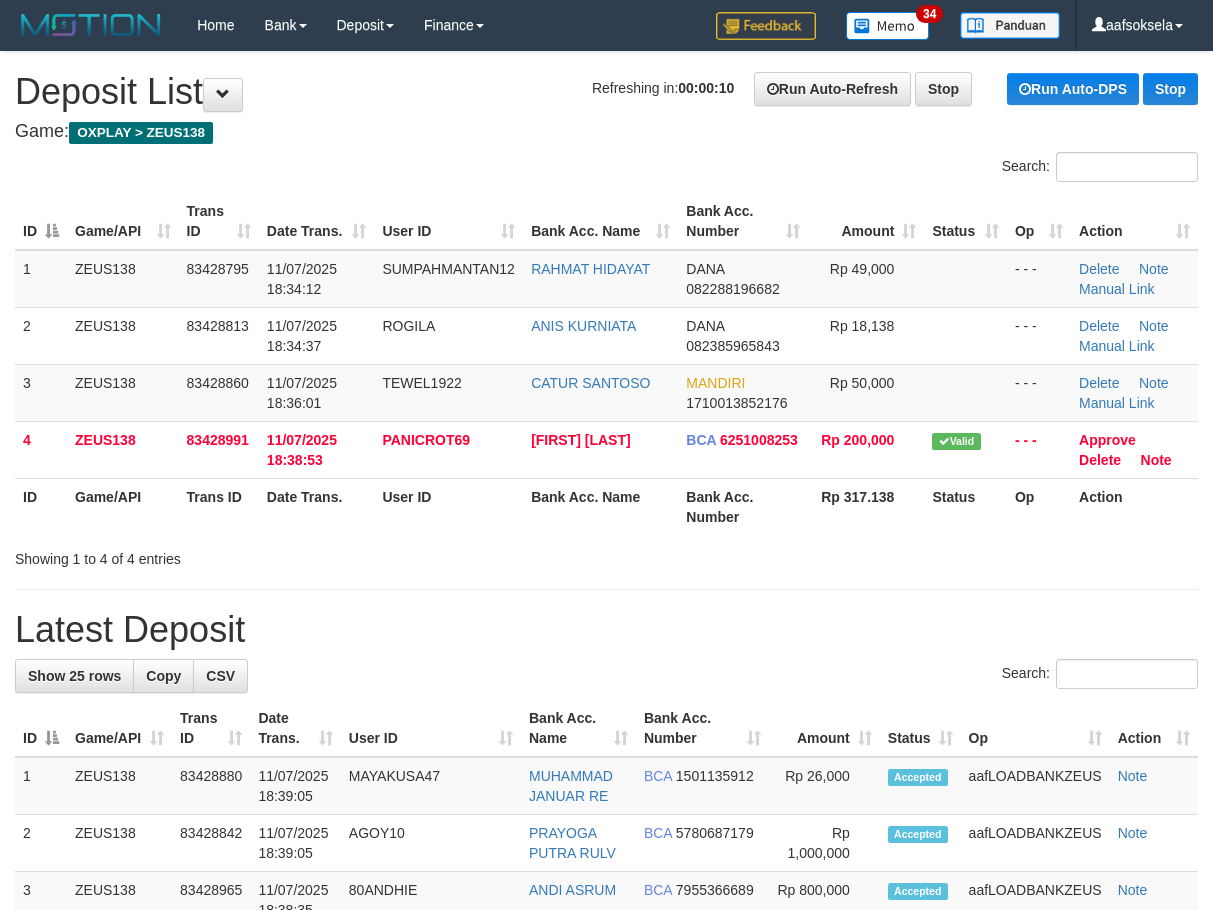 scroll, scrollTop: 0, scrollLeft: 0, axis: both 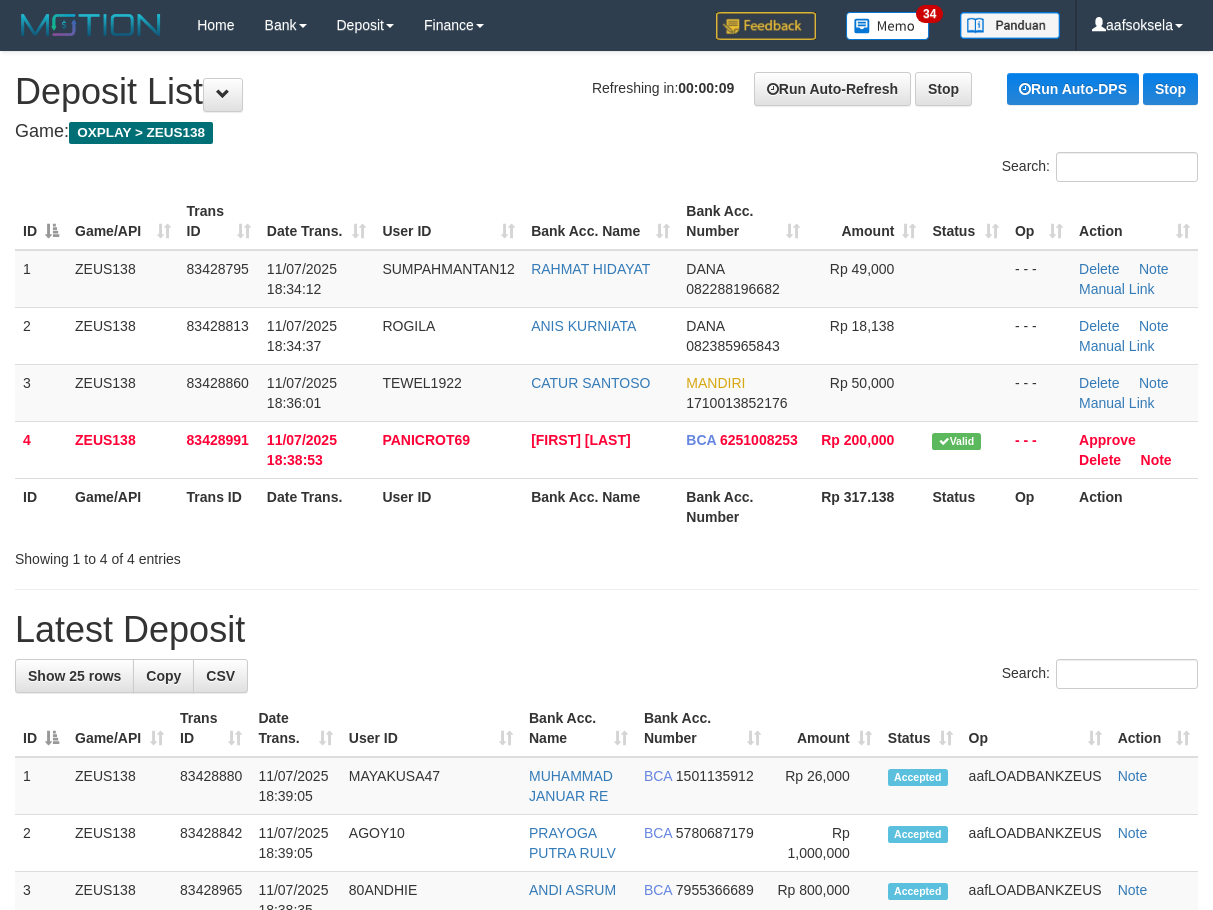 click on "**********" at bounding box center (606, 1194) 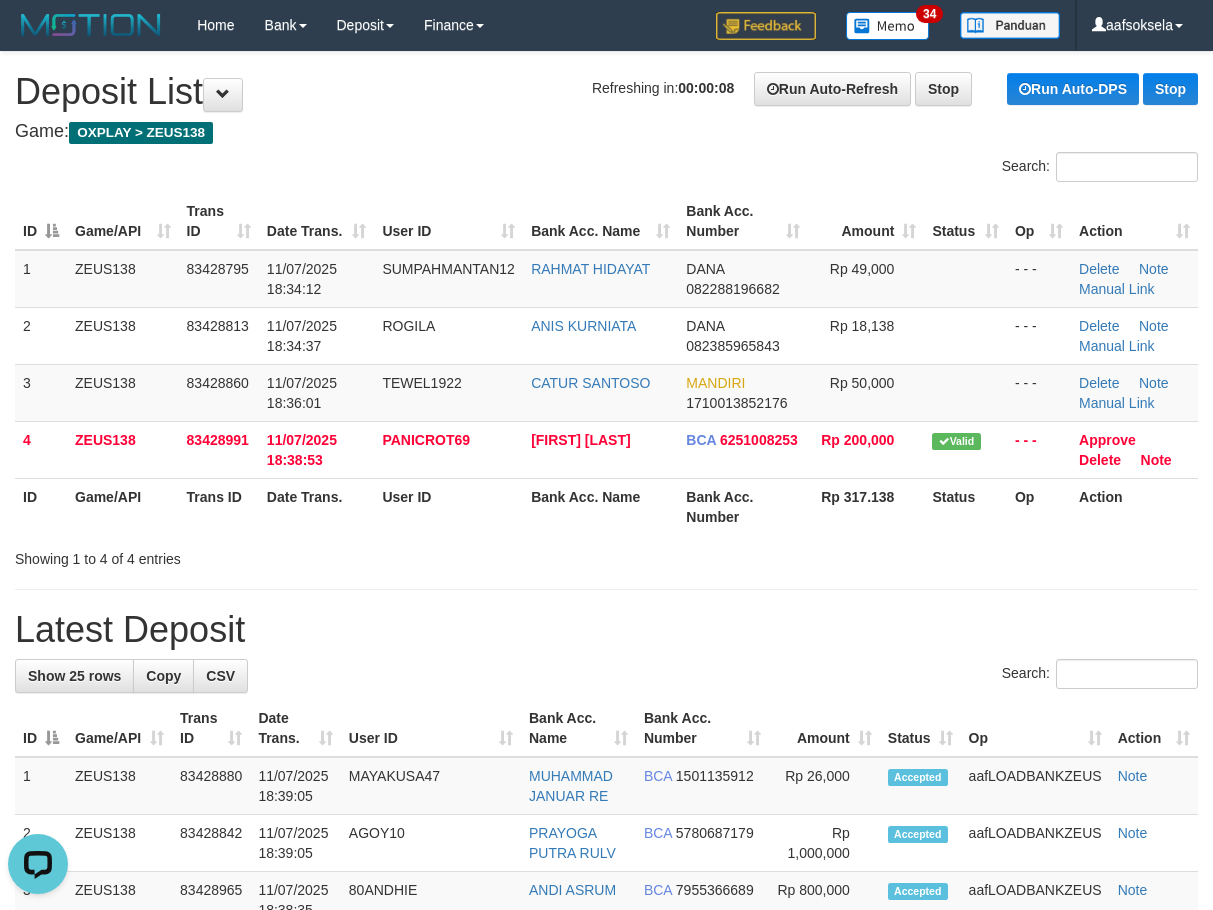 scroll, scrollTop: 0, scrollLeft: 0, axis: both 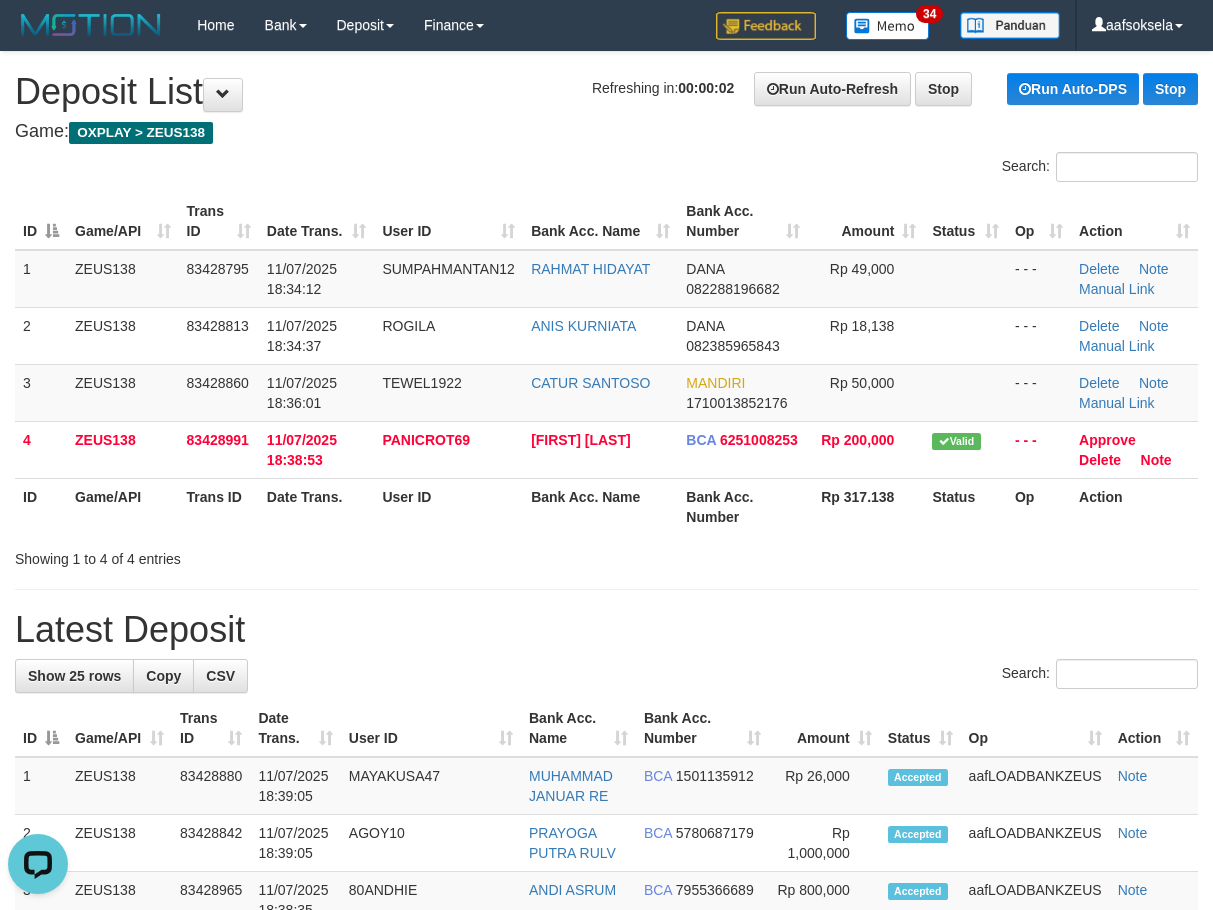 click on "Latest Deposit" at bounding box center (606, 630) 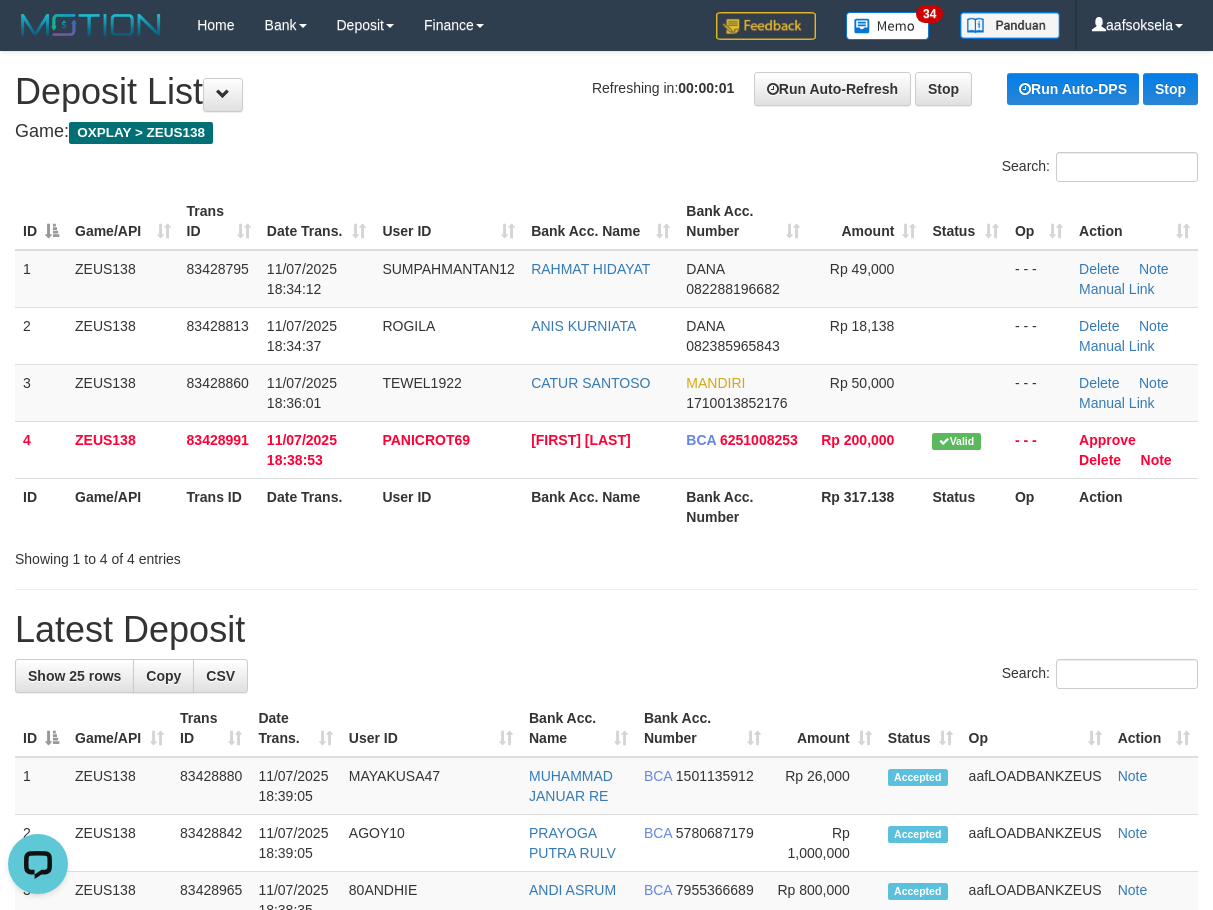 click on "**********" at bounding box center (606, 1194) 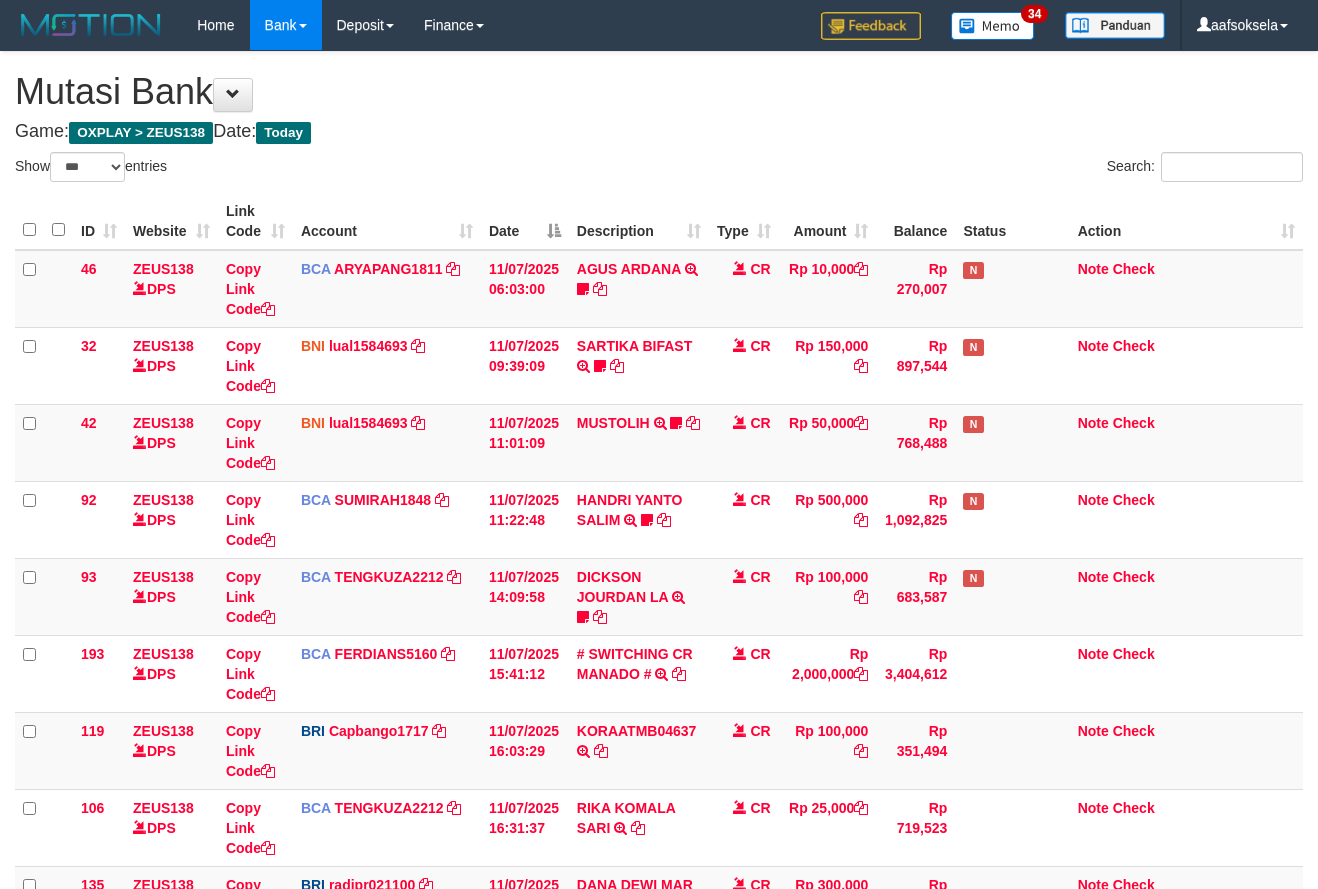 select on "***" 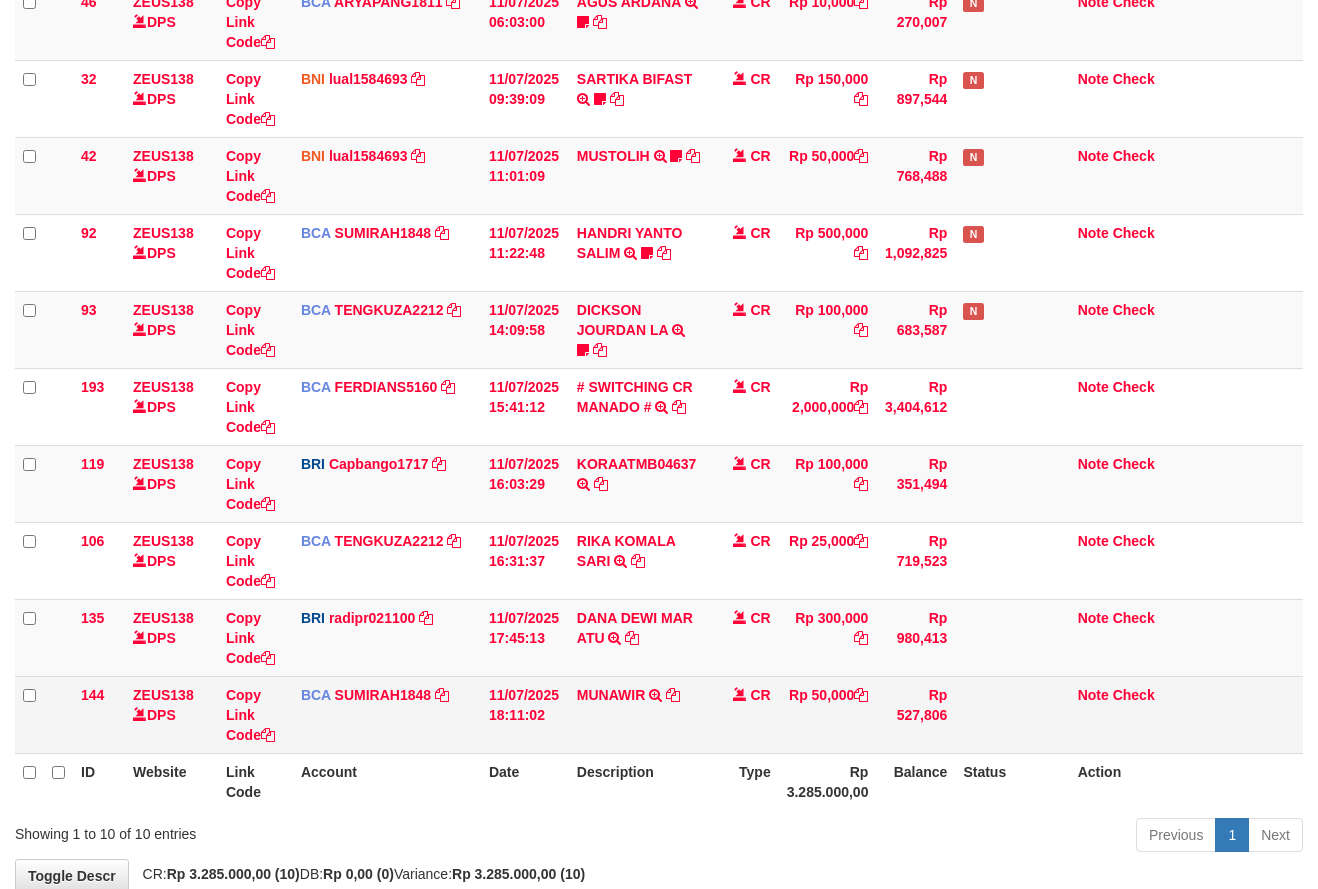 click on "MUNAWIR         TRSF E-BANKING CR 07/11 ZC2E1
MUNAWIR" at bounding box center [639, 714] 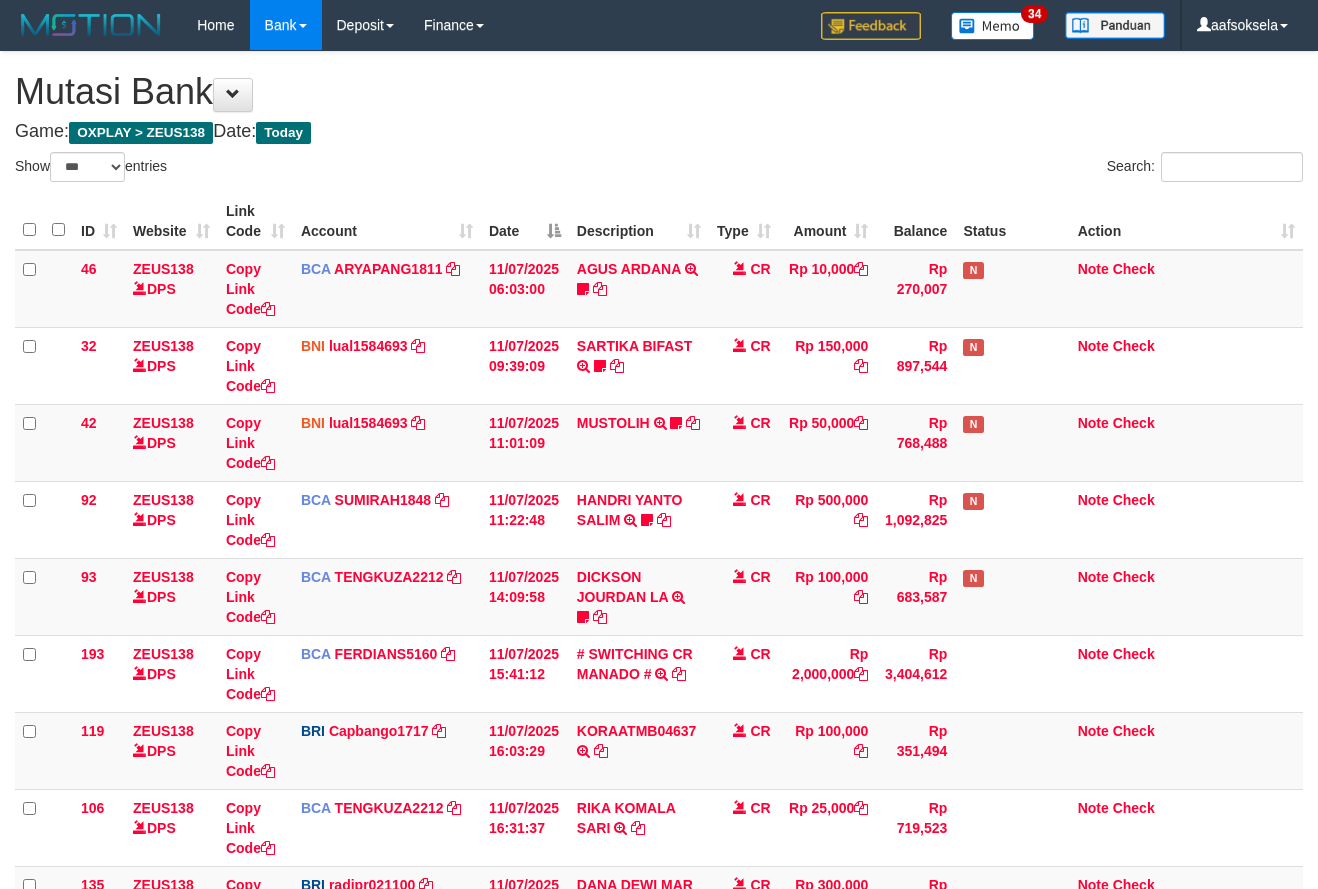select on "***" 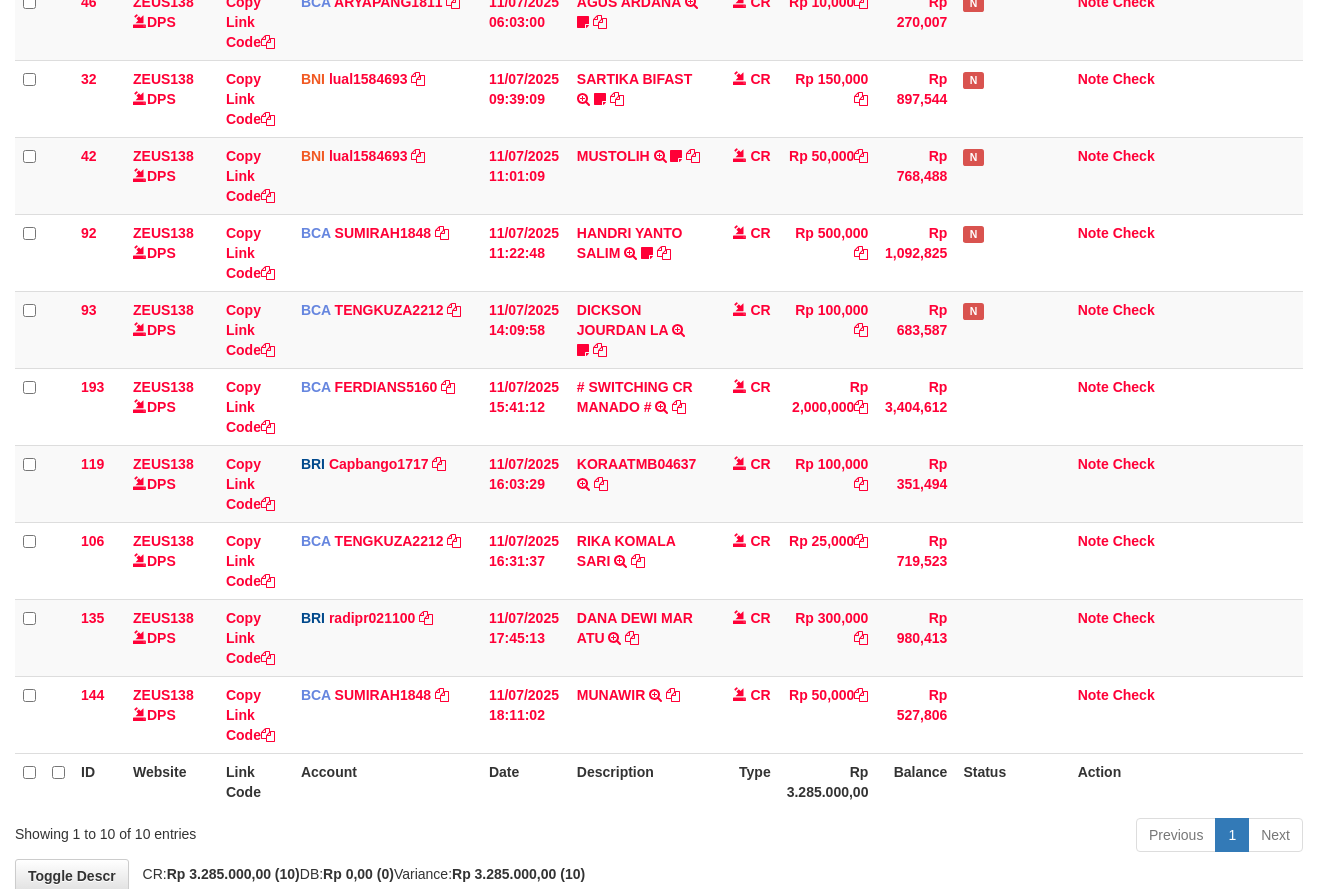 click on "Account" at bounding box center (387, 781) 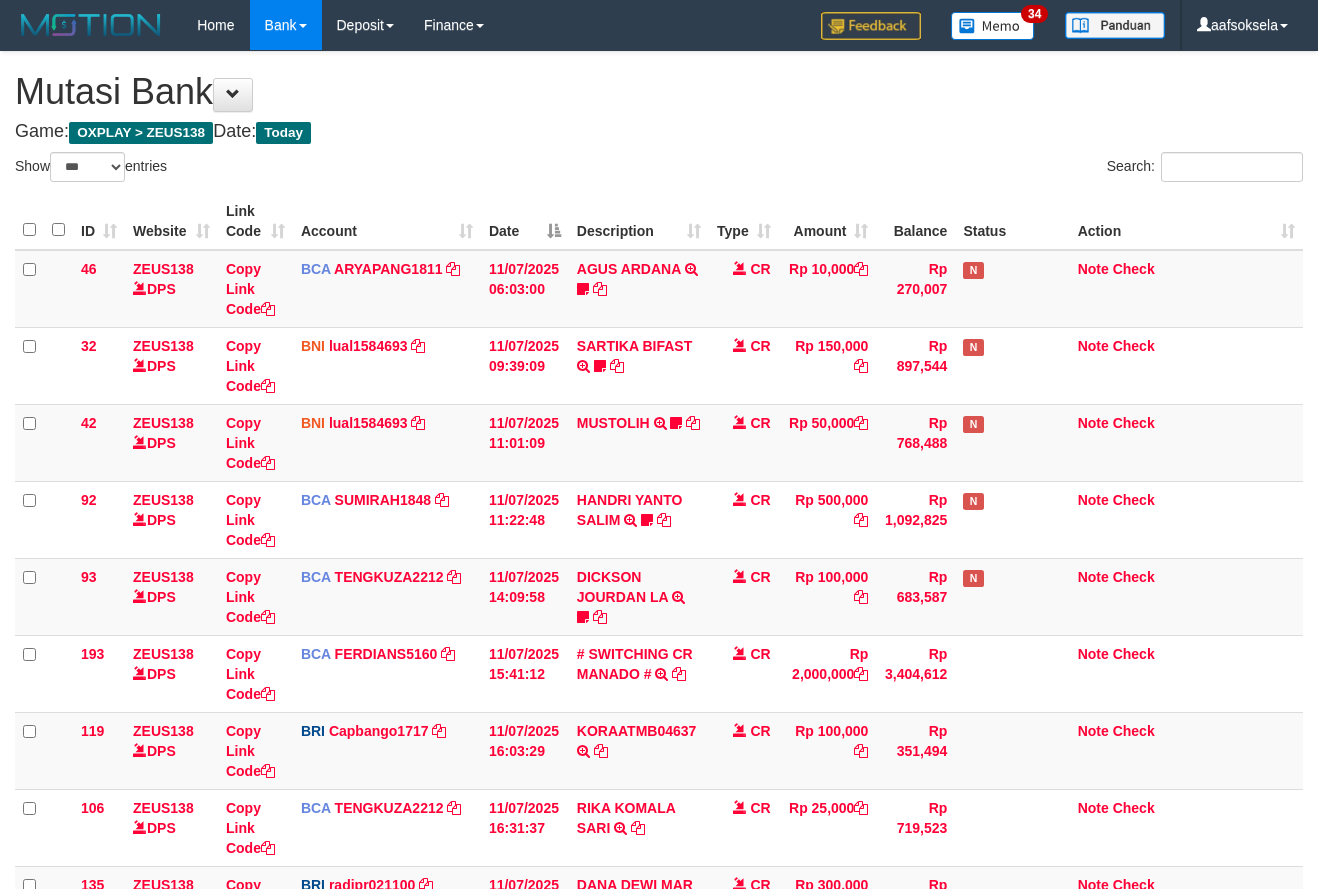 select on "***" 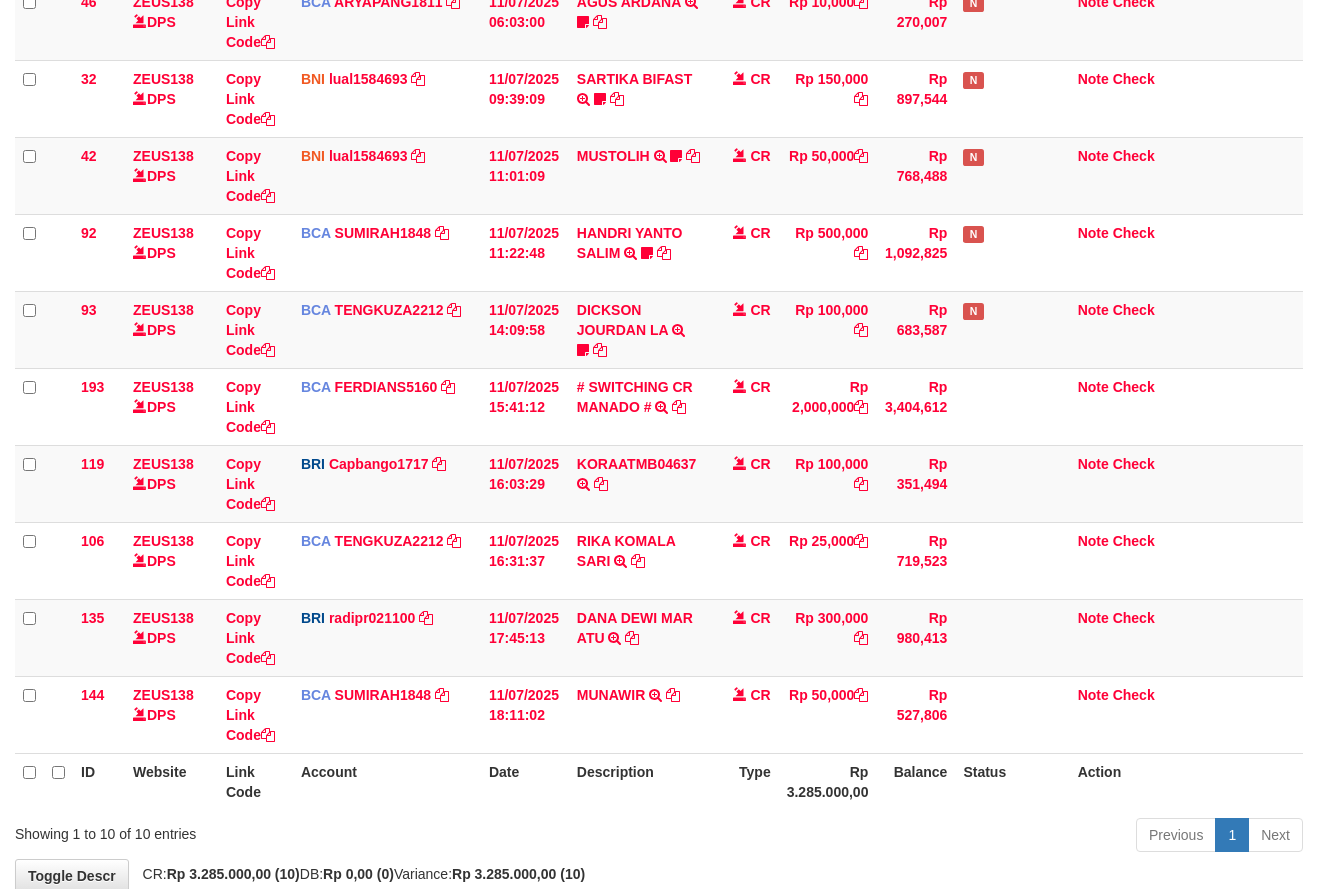 click on "Description" at bounding box center [639, 781] 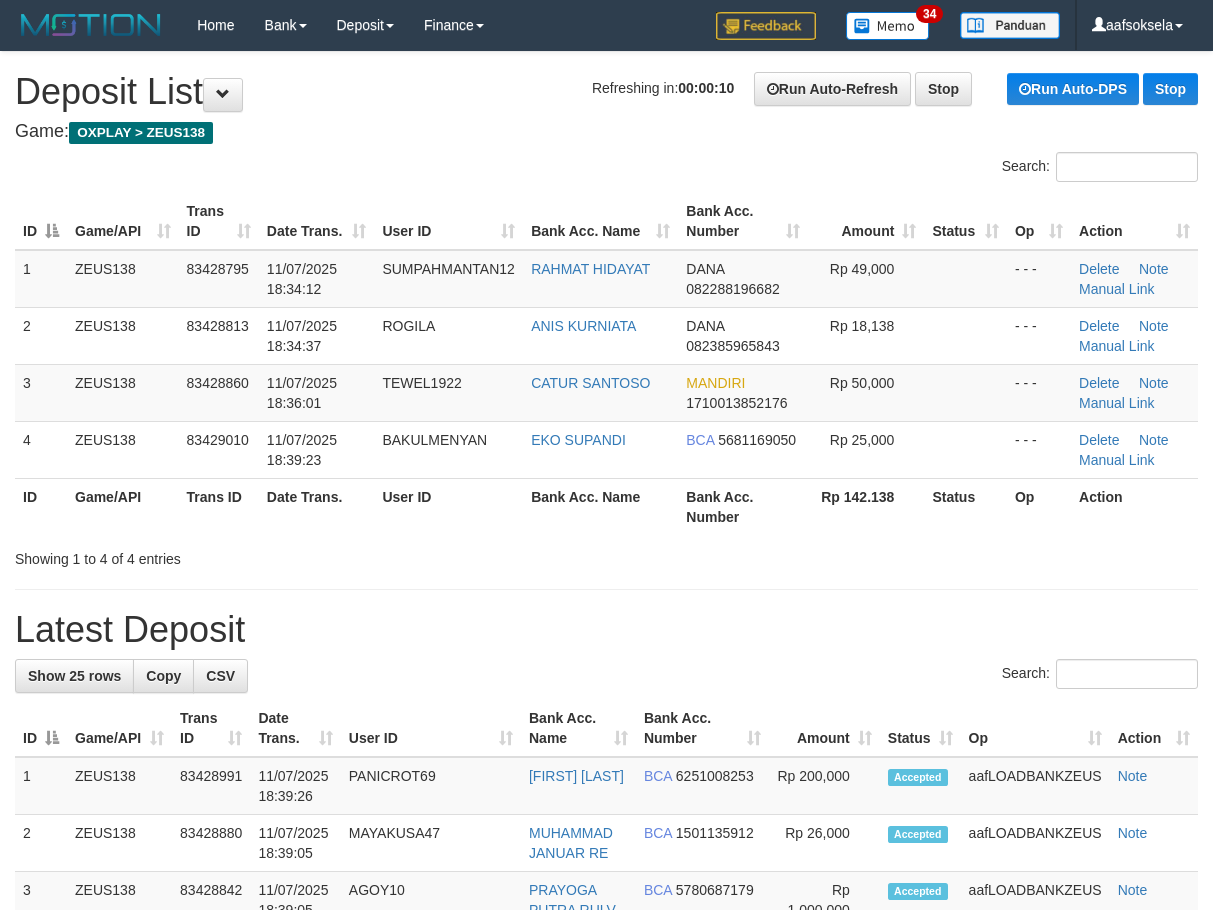 scroll, scrollTop: 0, scrollLeft: 0, axis: both 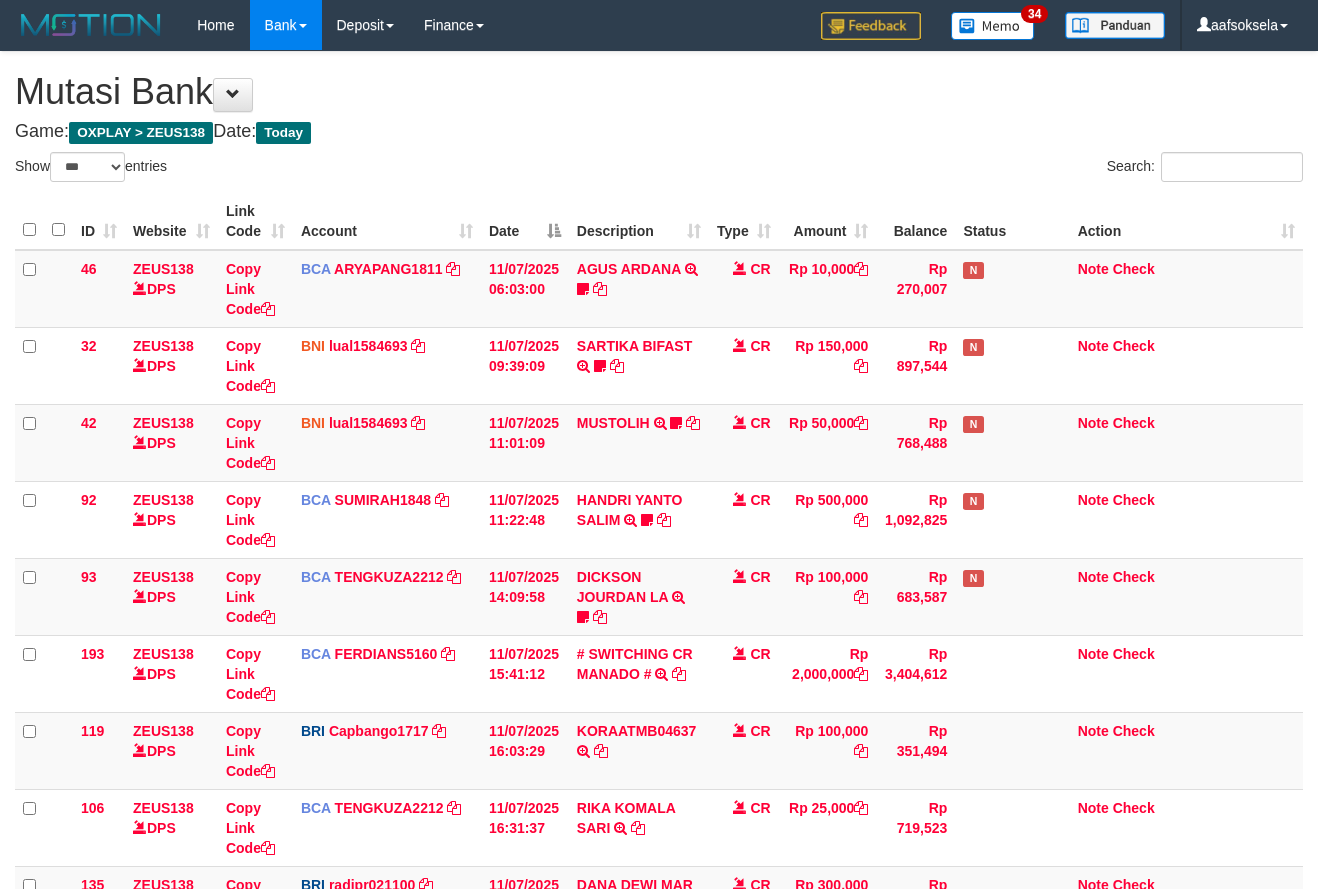 select on "***" 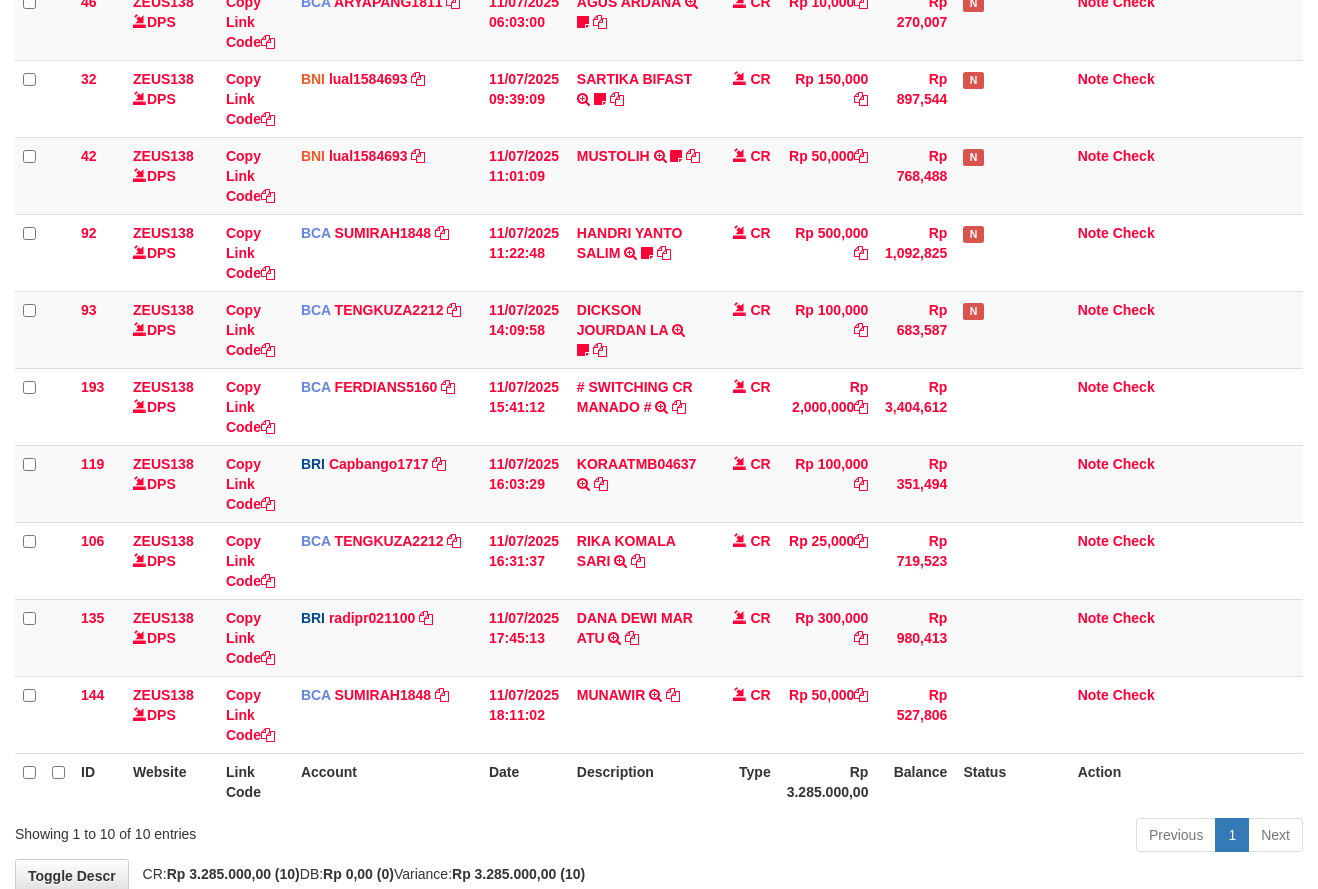 click on "Description" at bounding box center (639, 781) 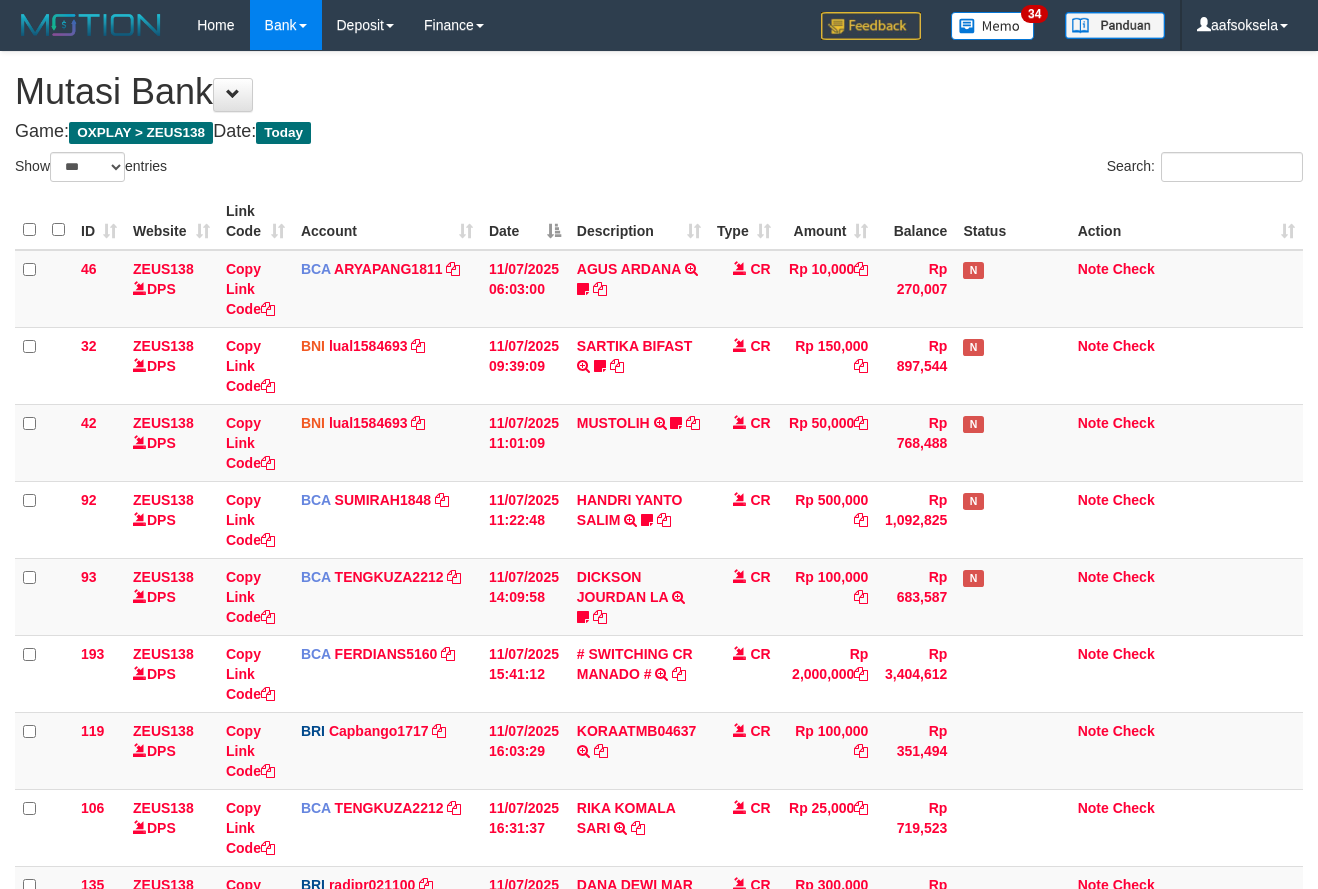 select on "***" 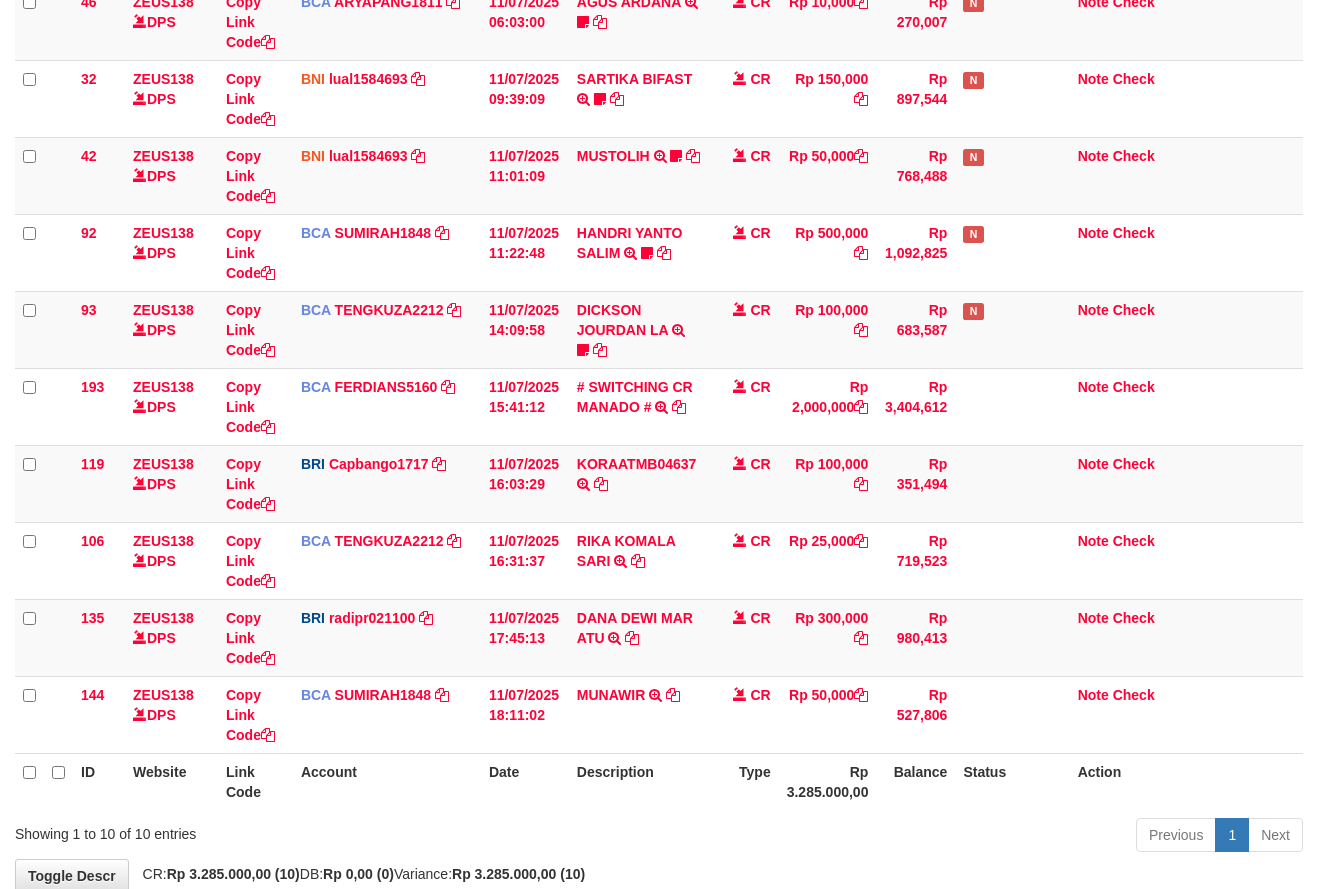 click on "Description" at bounding box center (639, 781) 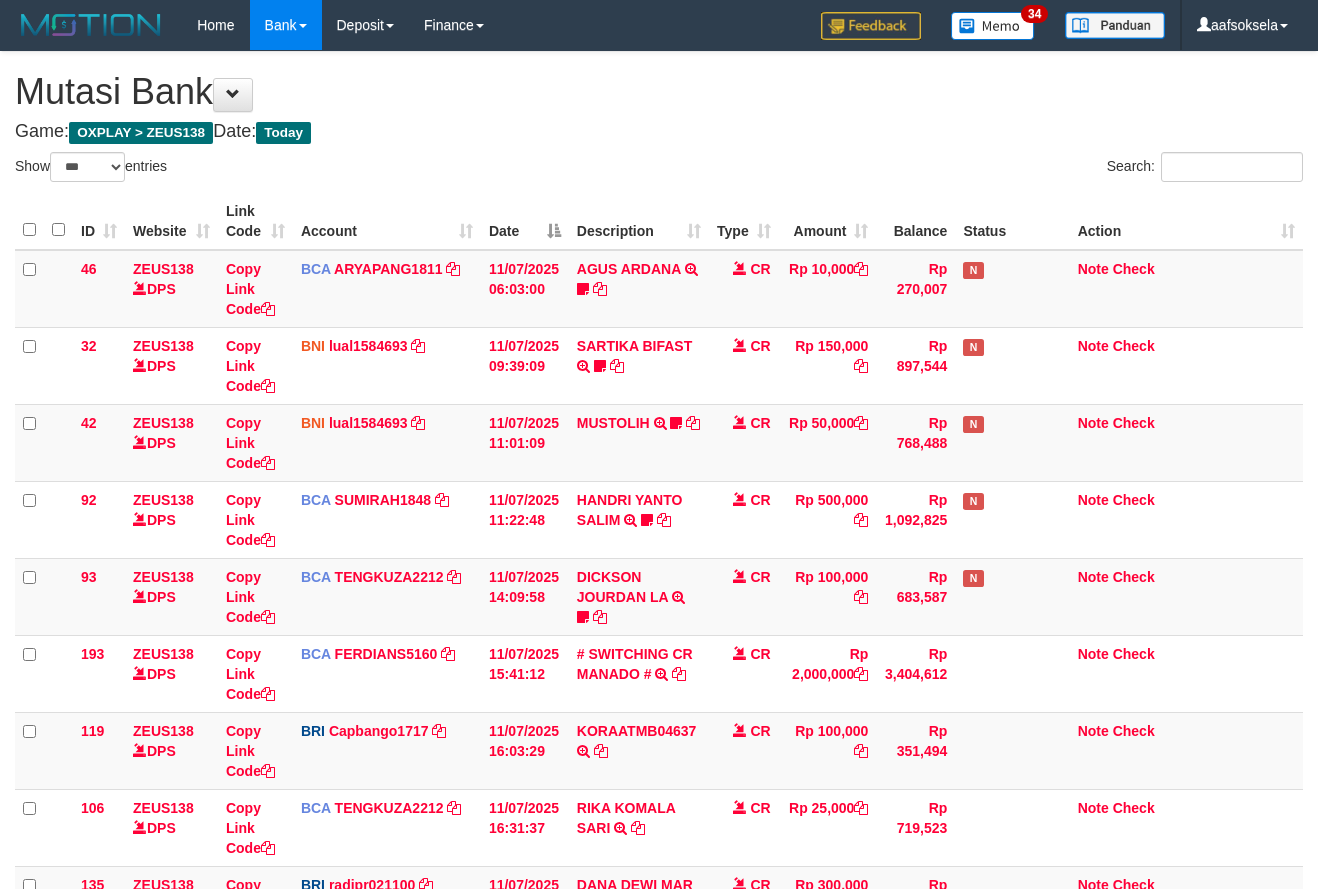 select on "***" 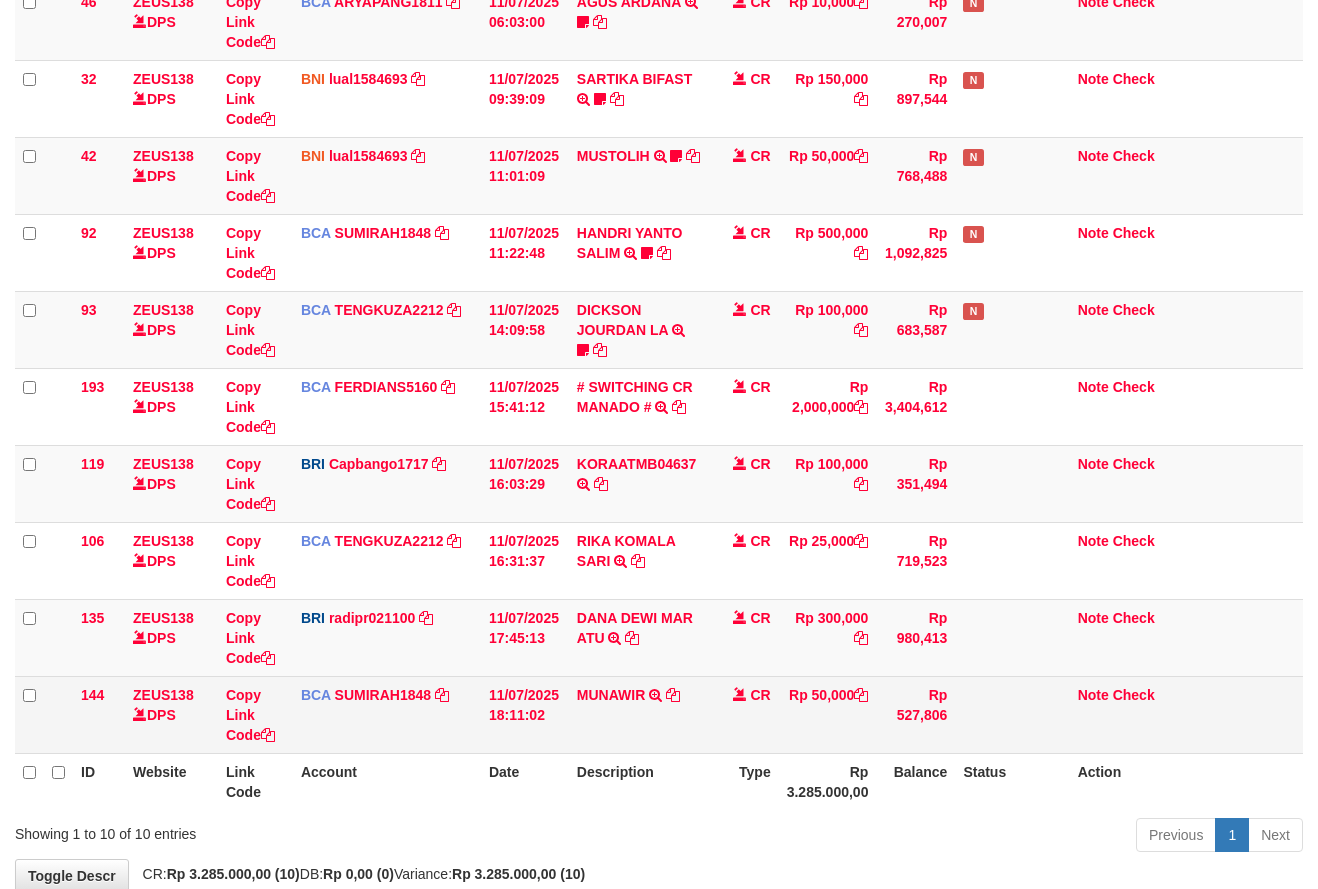 click on "MUNAWIR         TRSF E-BANKING CR 07/11 ZC2E1
MUNAWIR" at bounding box center (639, 714) 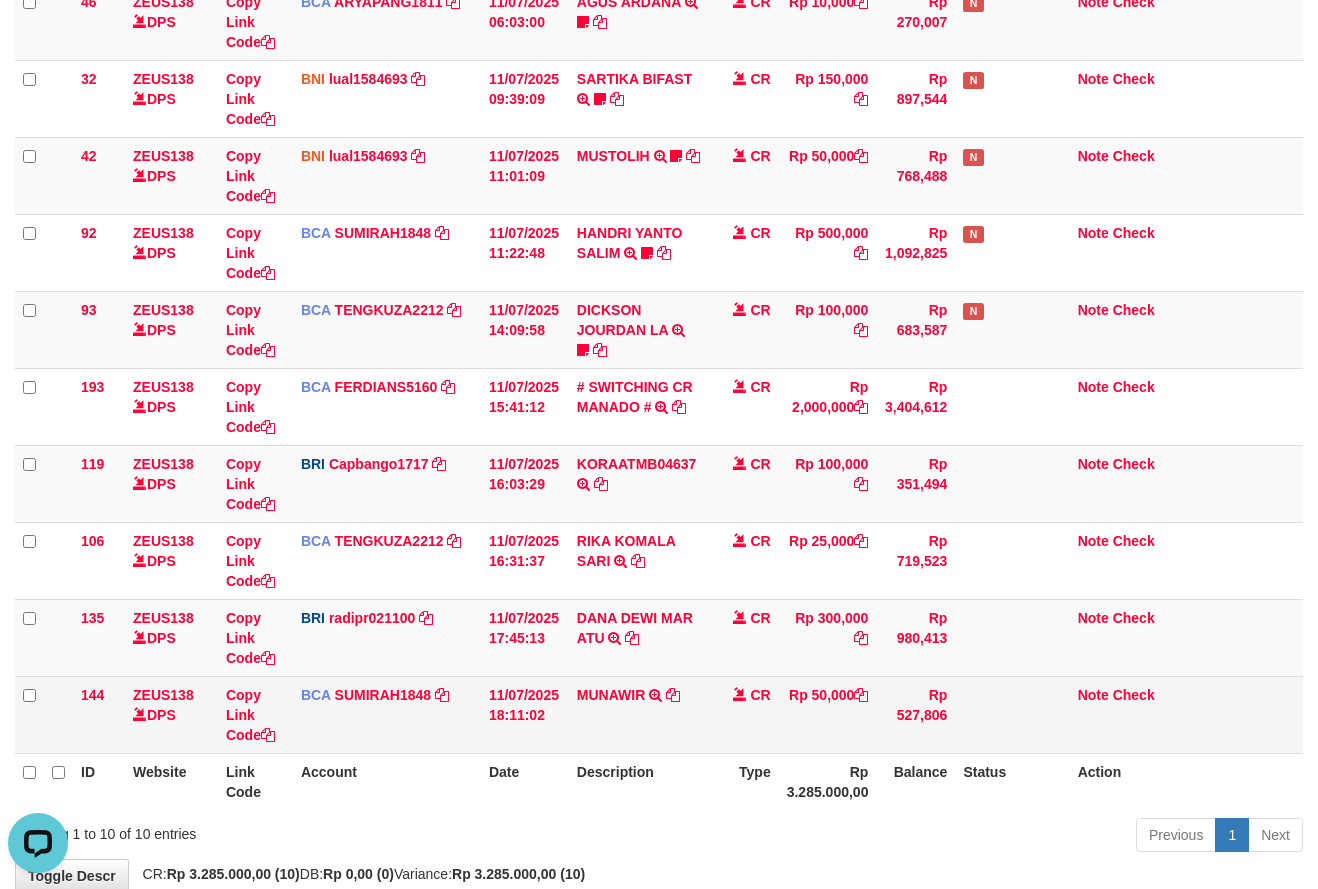 scroll, scrollTop: 0, scrollLeft: 0, axis: both 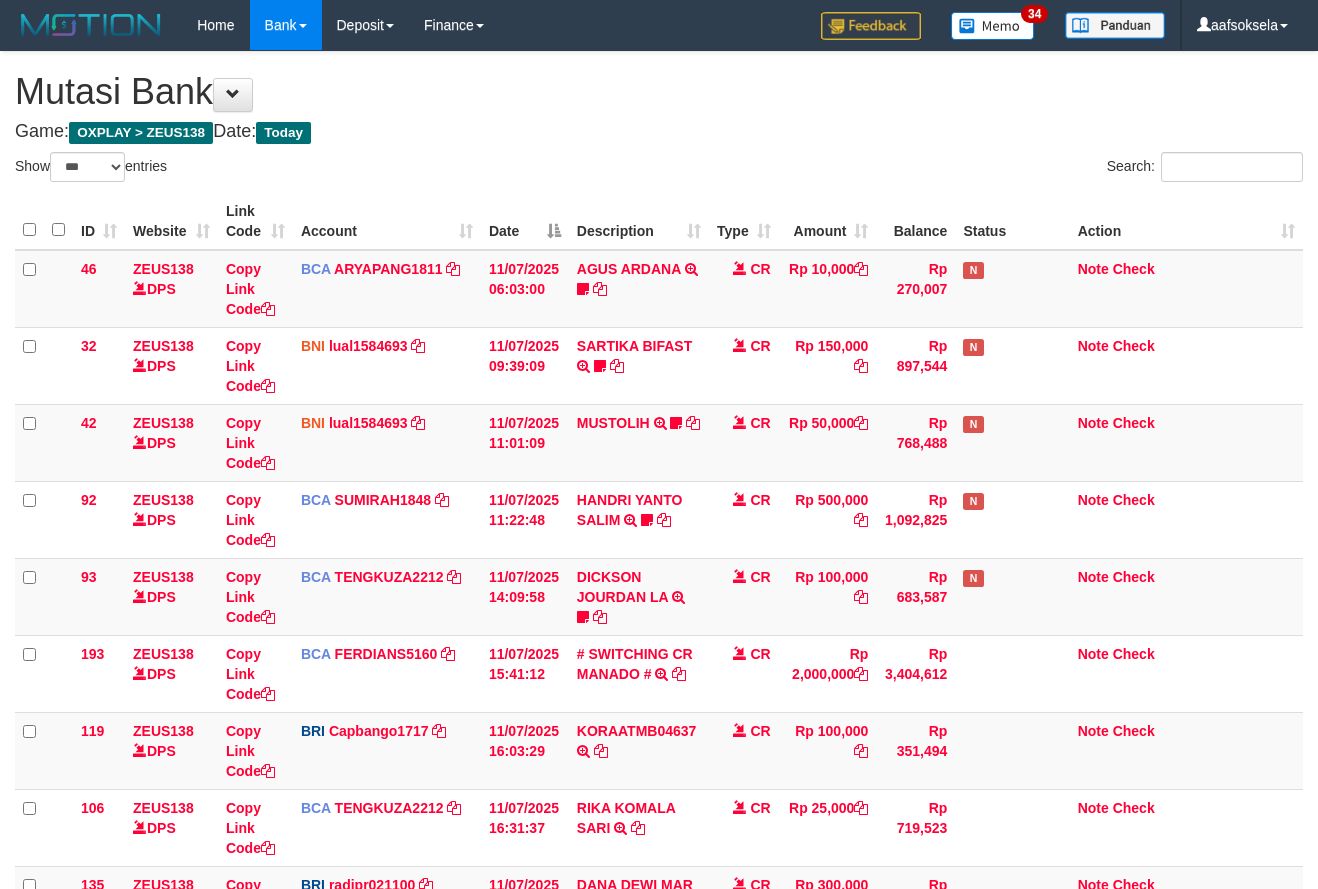 select on "***" 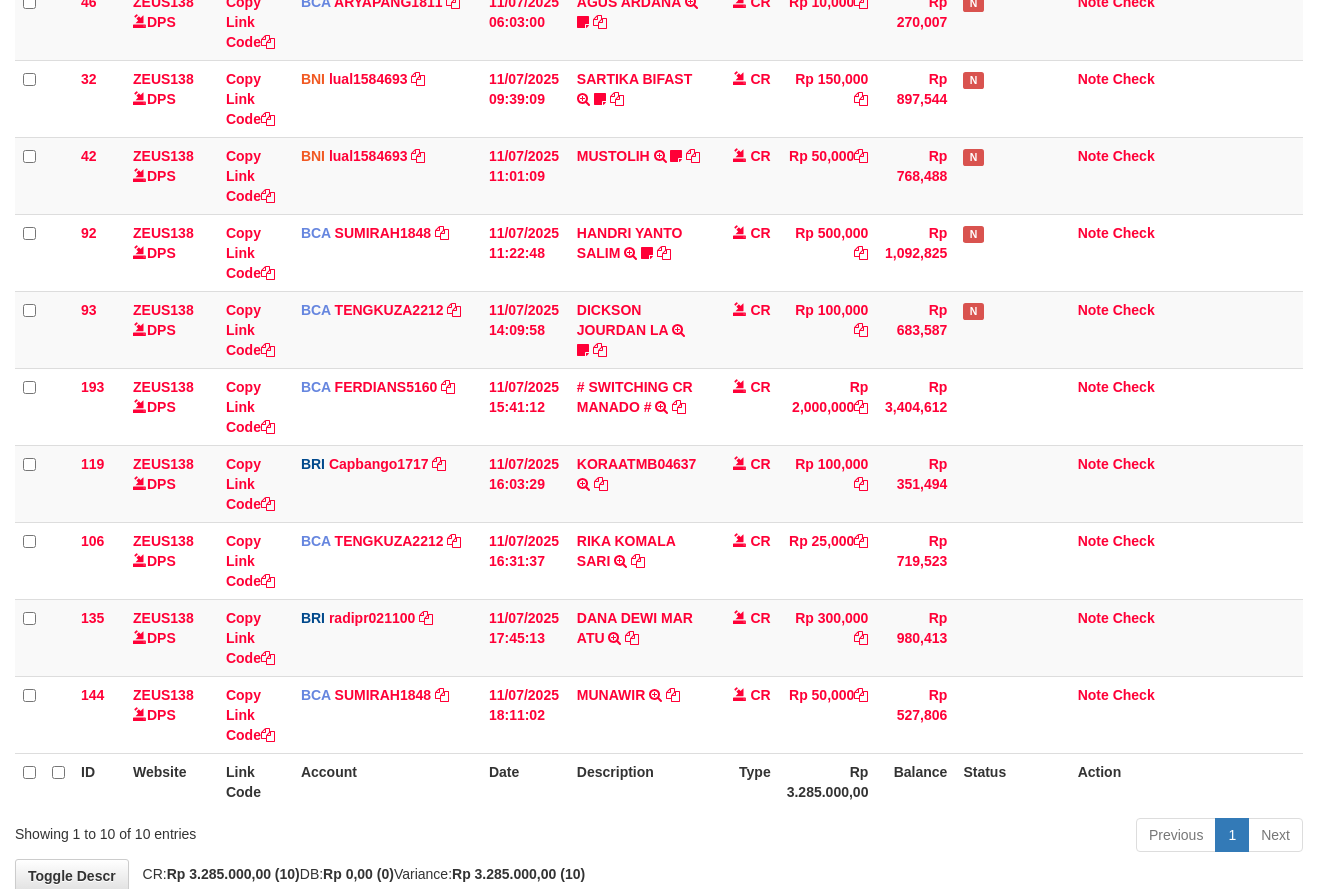 click on "Description" at bounding box center (639, 781) 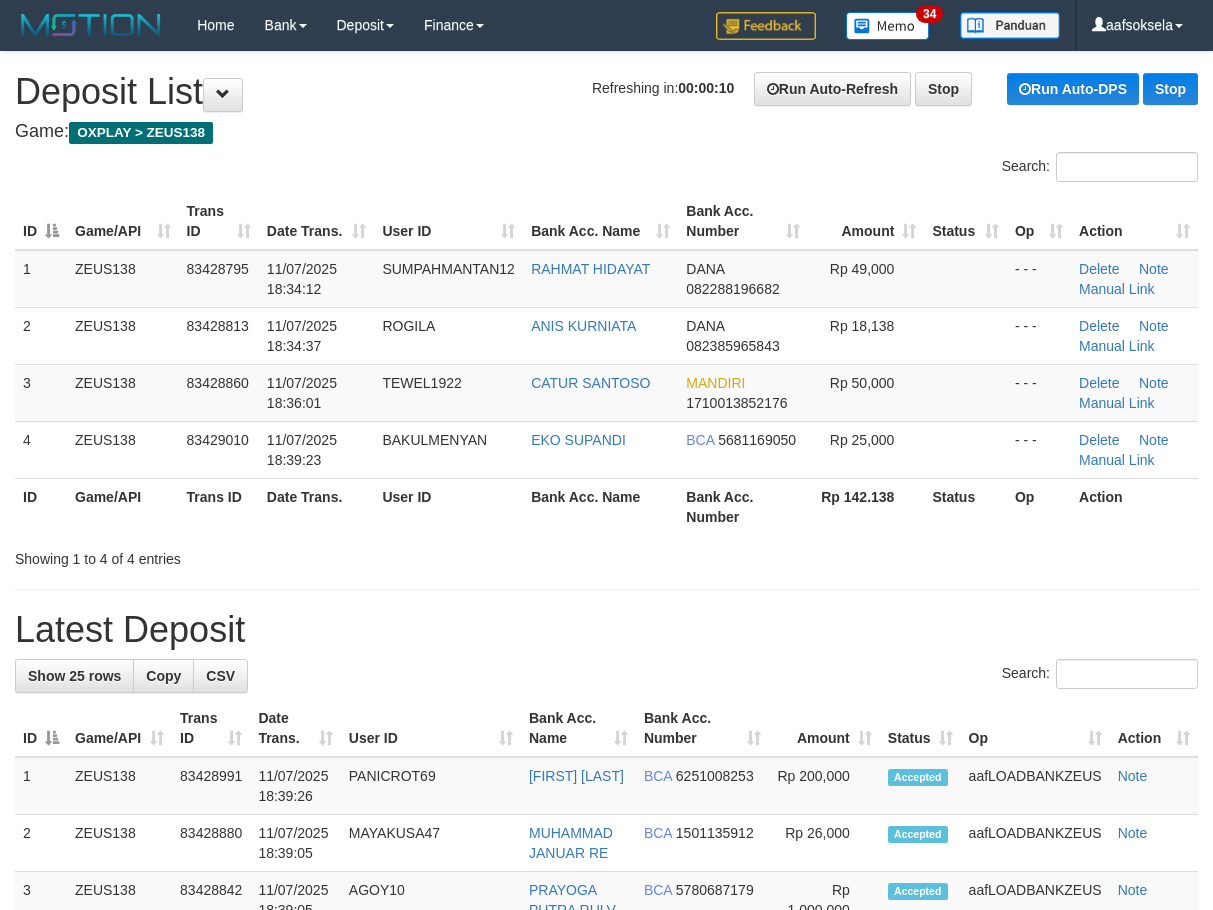 scroll, scrollTop: 0, scrollLeft: 0, axis: both 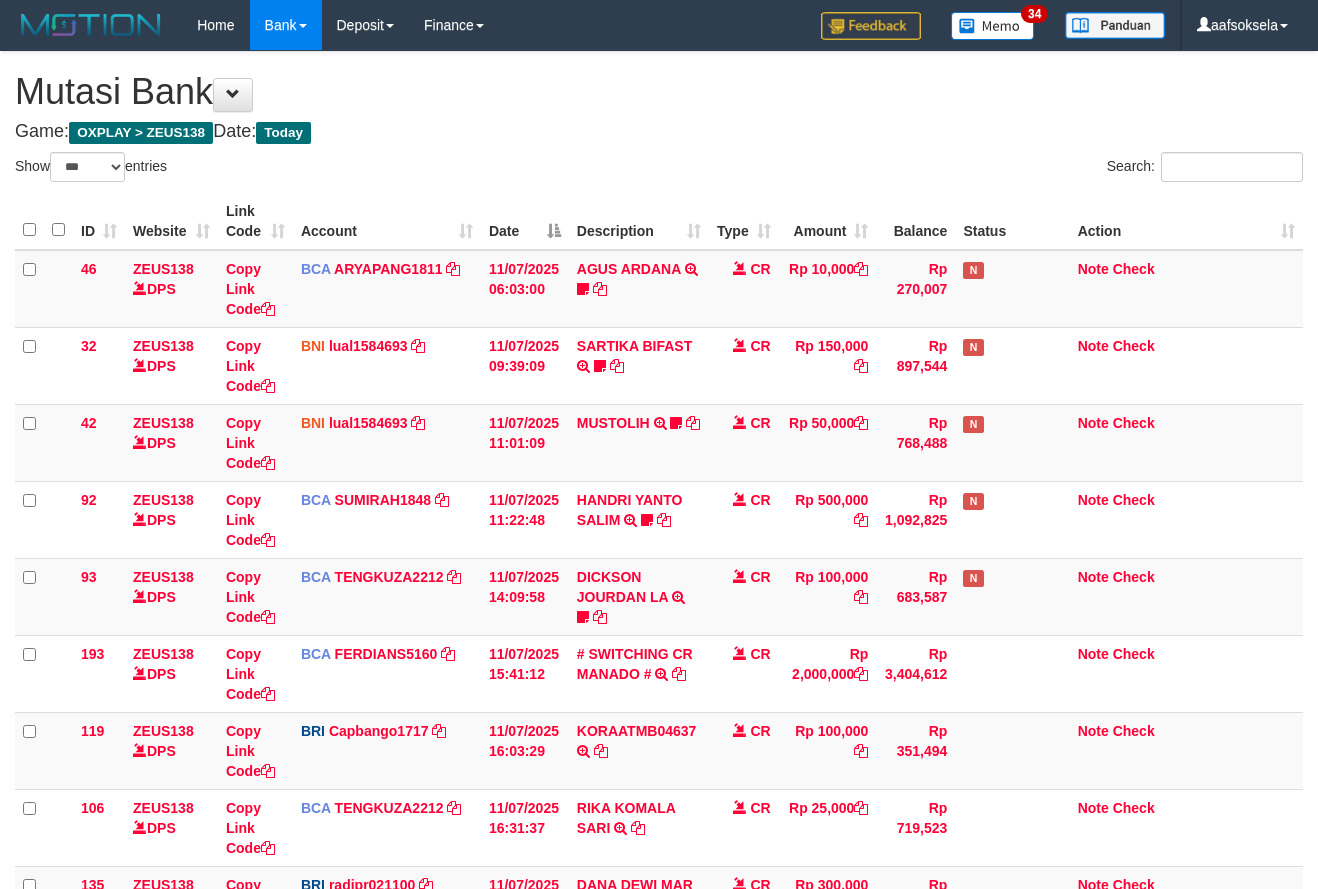 select on "***" 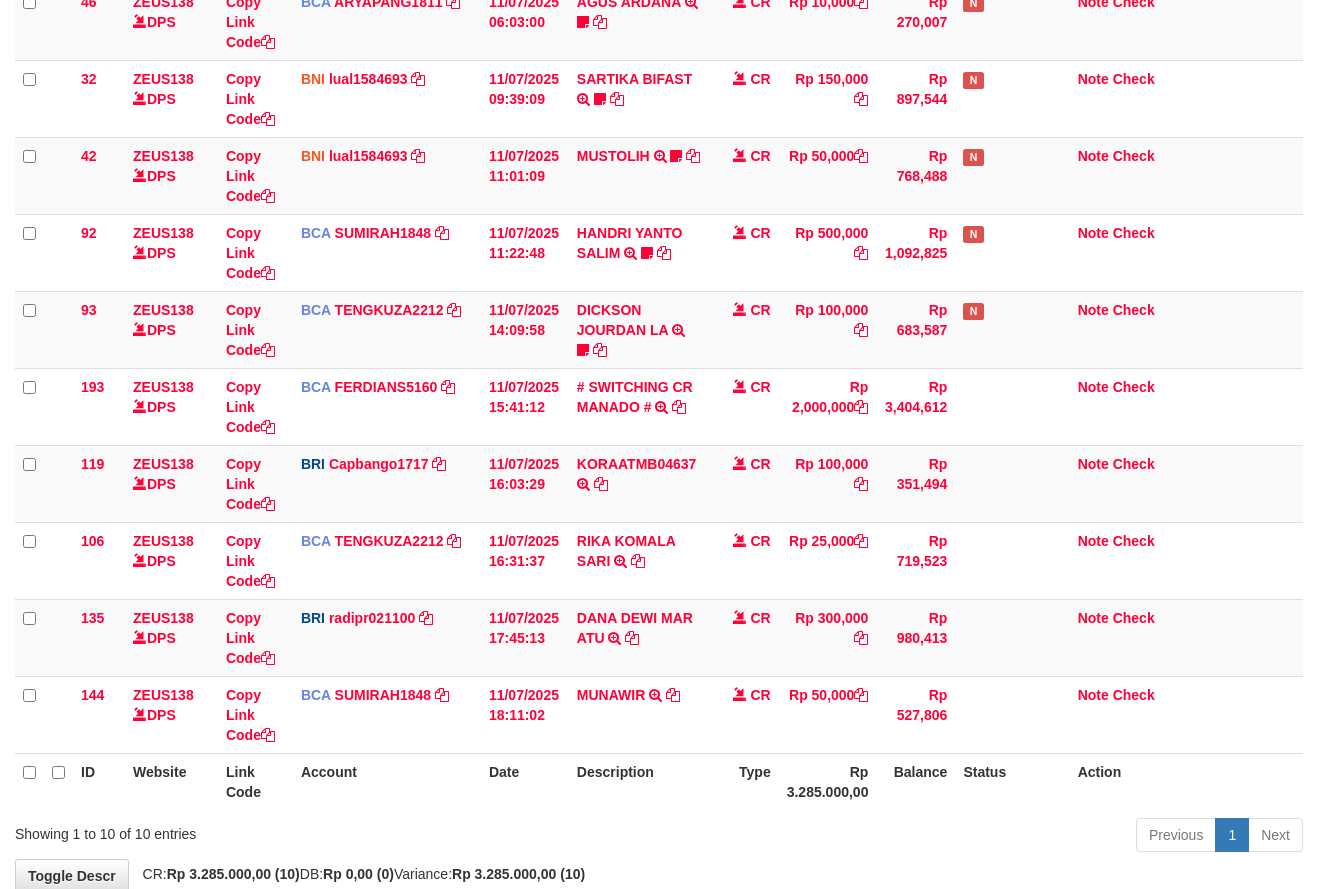 click on "Date" at bounding box center [525, 781] 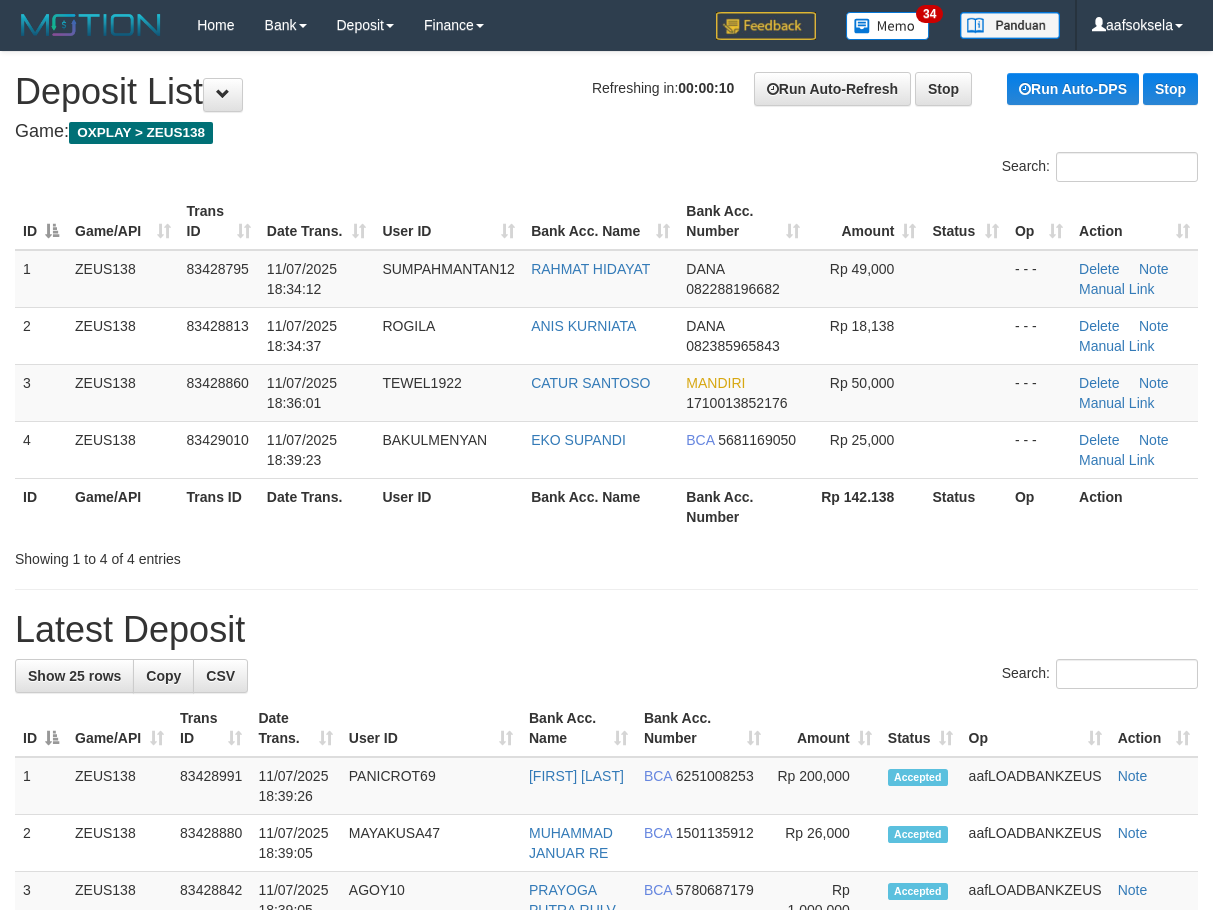 scroll, scrollTop: 0, scrollLeft: 0, axis: both 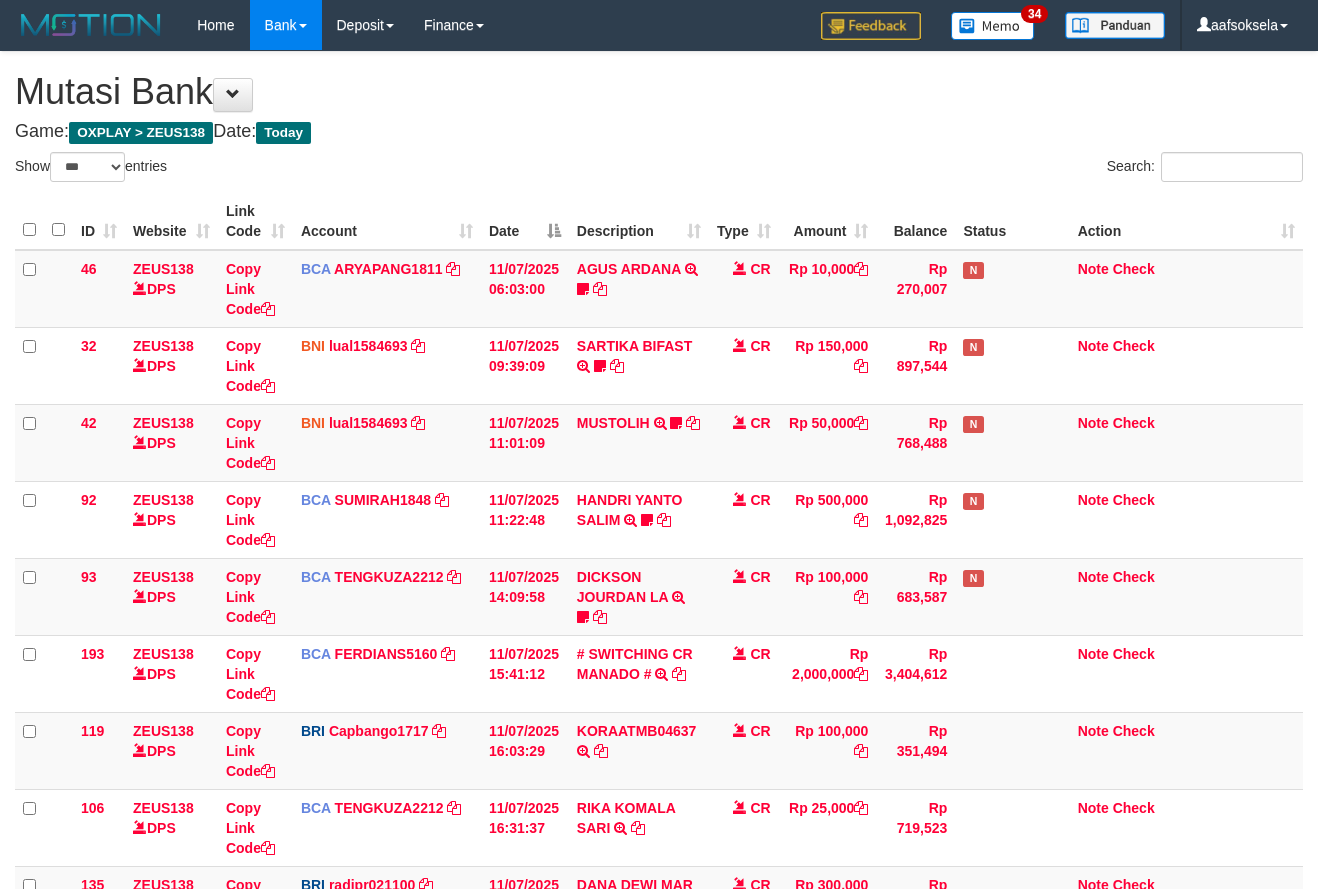 select on "***" 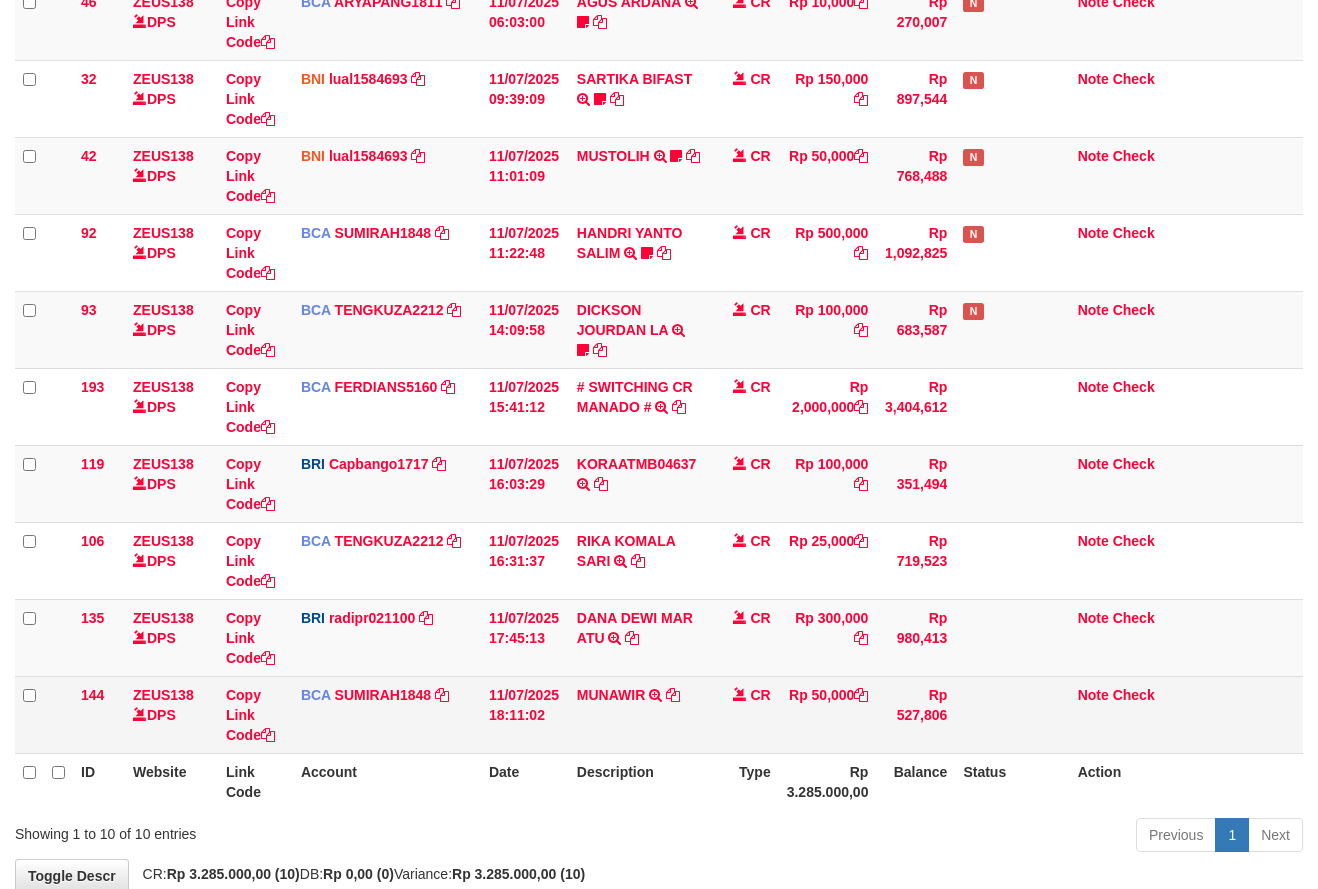click on "CR" at bounding box center (744, 714) 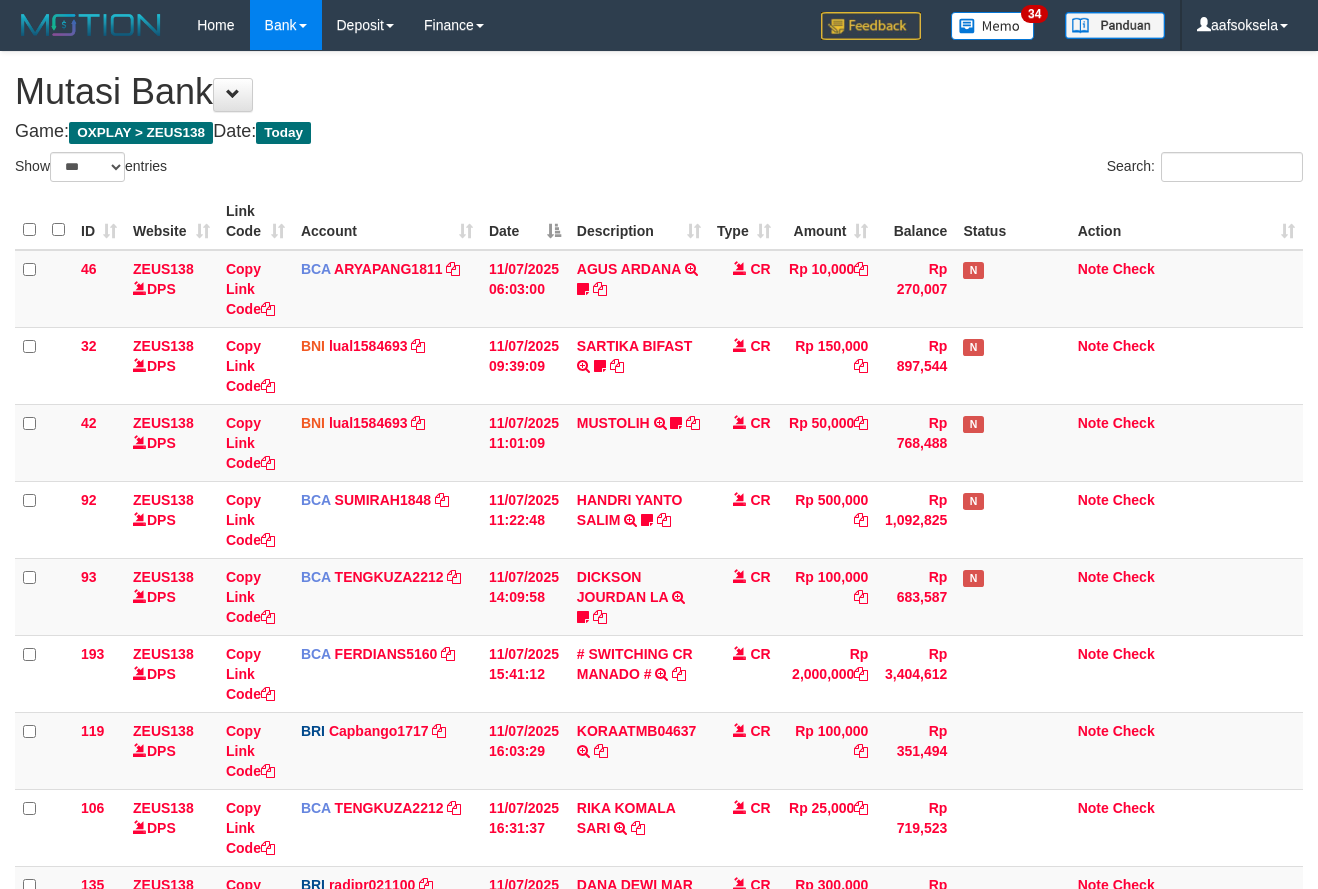 select on "***" 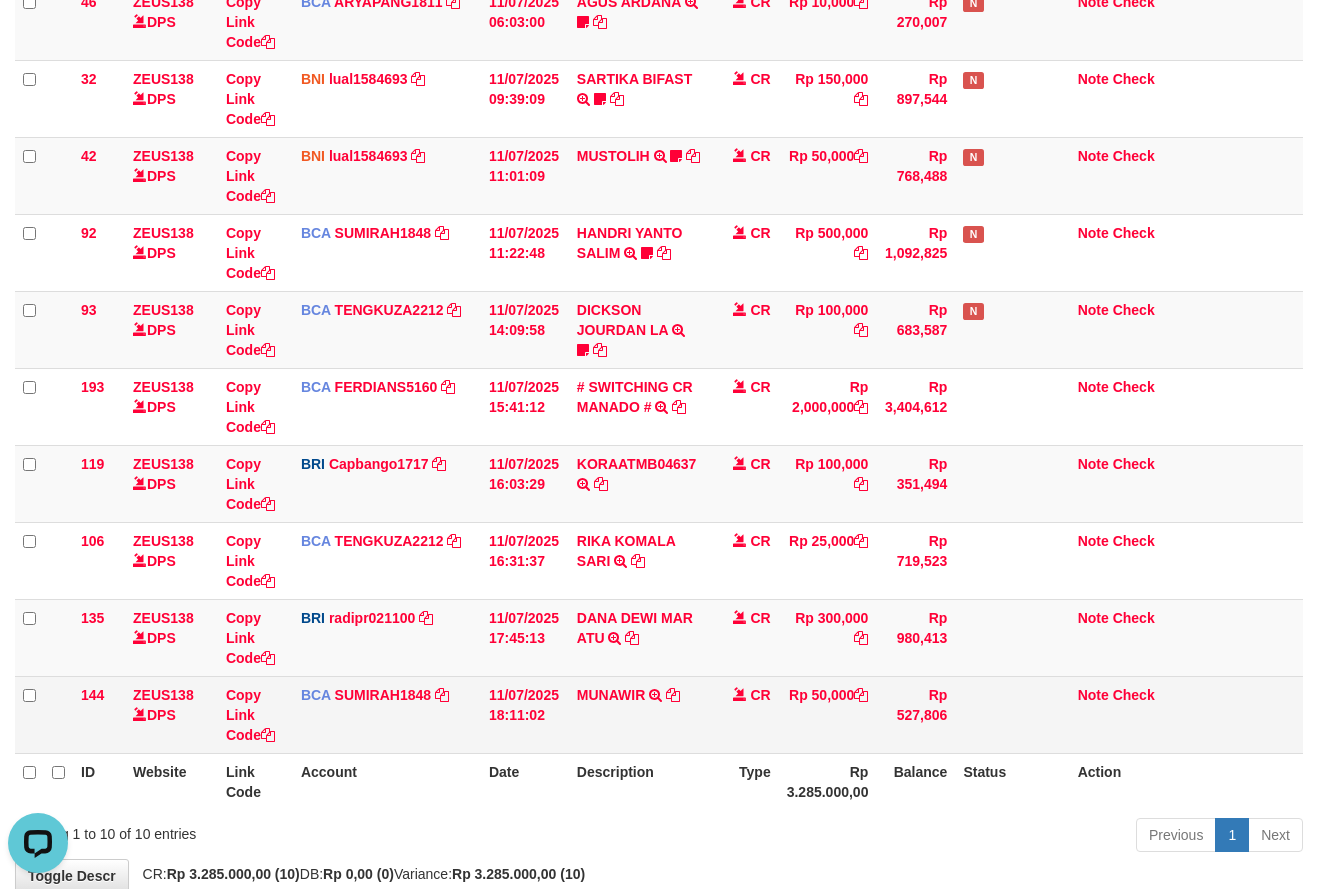 scroll, scrollTop: 0, scrollLeft: 0, axis: both 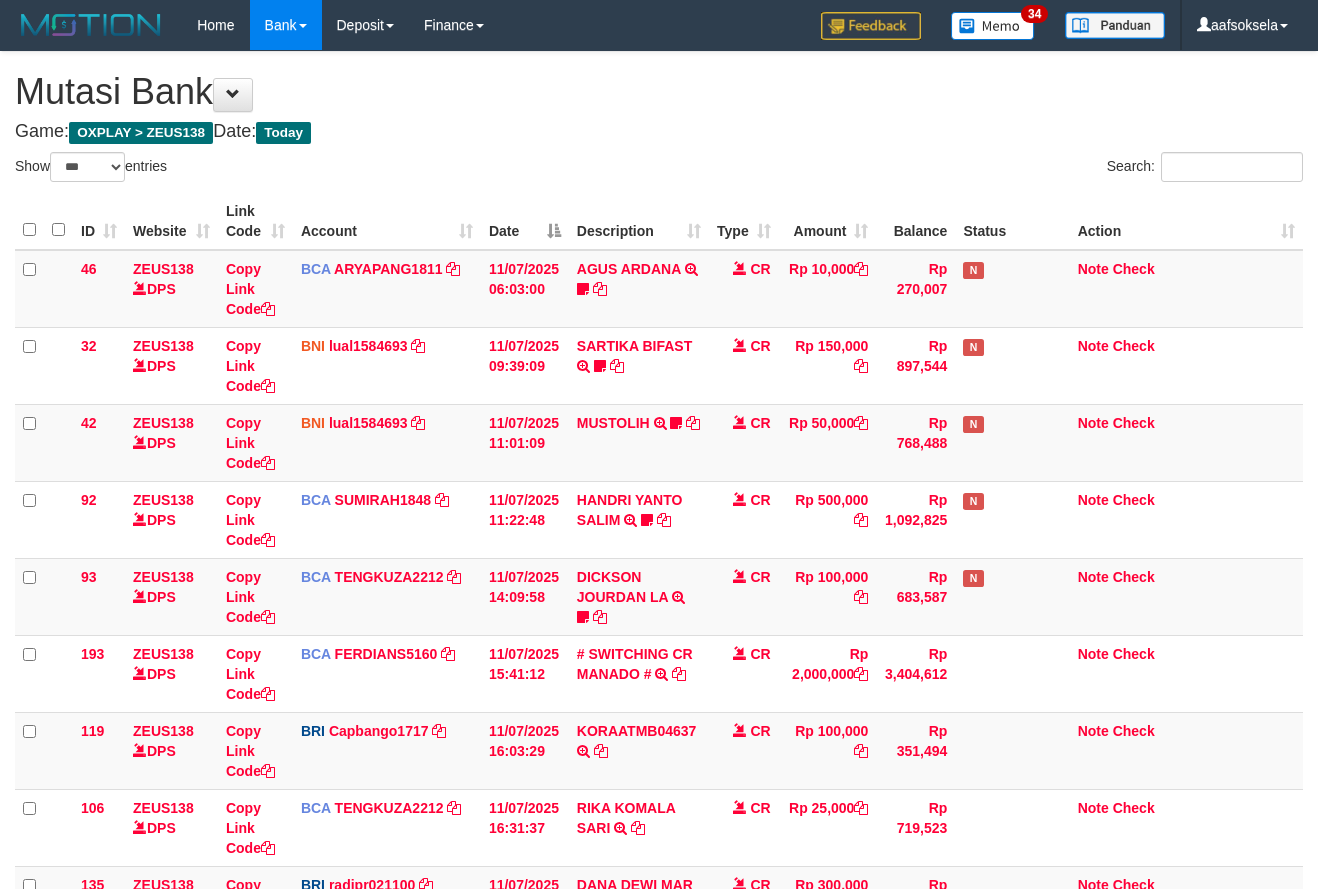 select on "***" 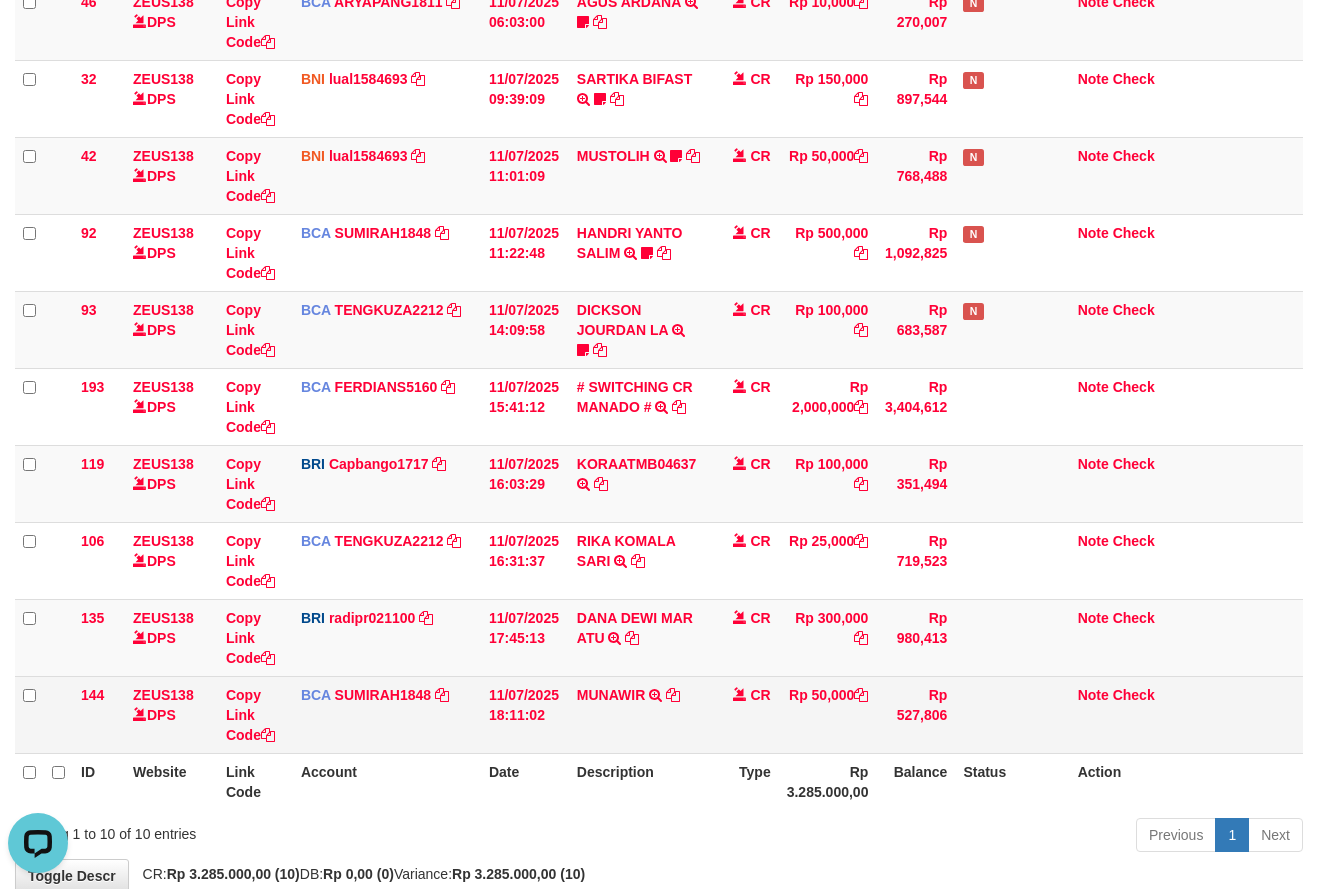 scroll, scrollTop: 0, scrollLeft: 0, axis: both 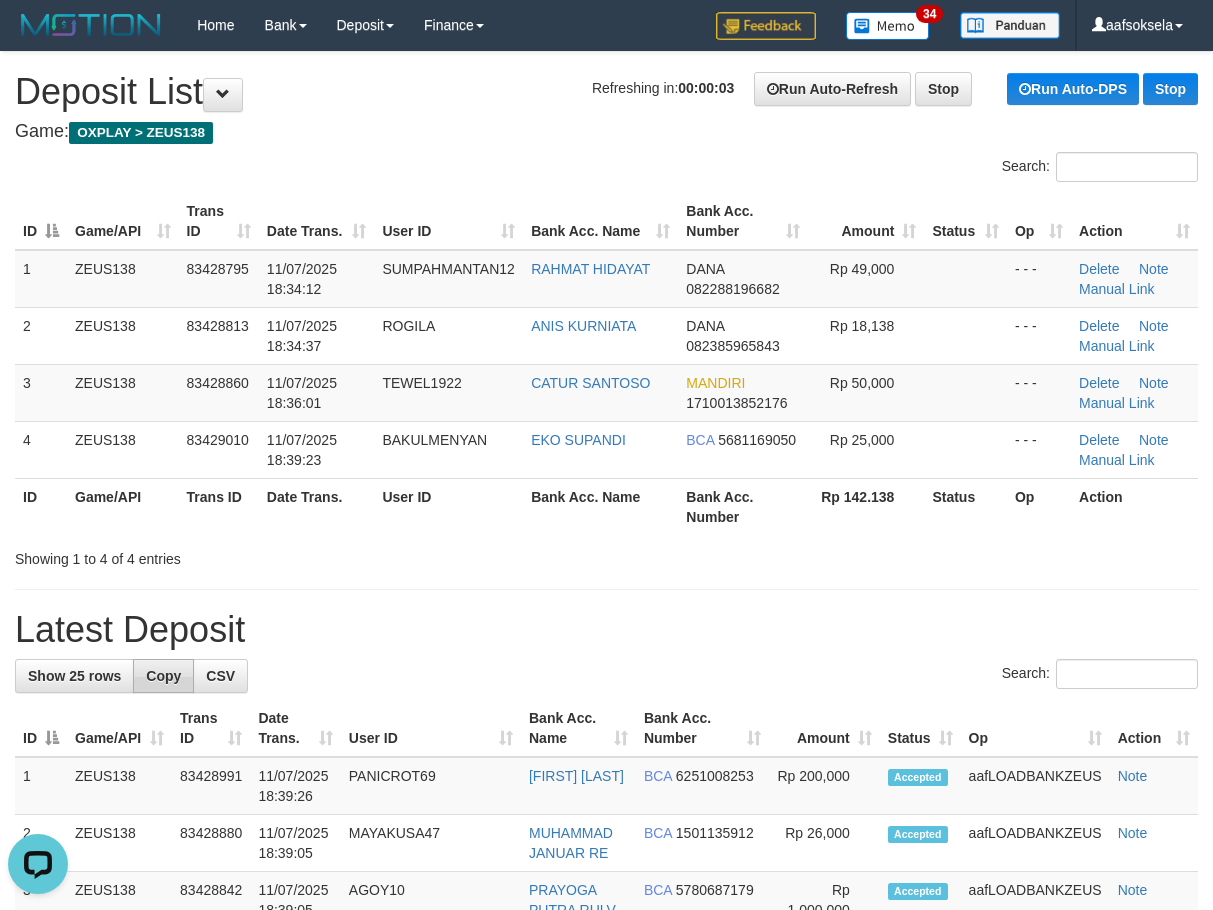 drag, startPoint x: 564, startPoint y: 617, endPoint x: 169, endPoint y: 693, distance: 402.24496 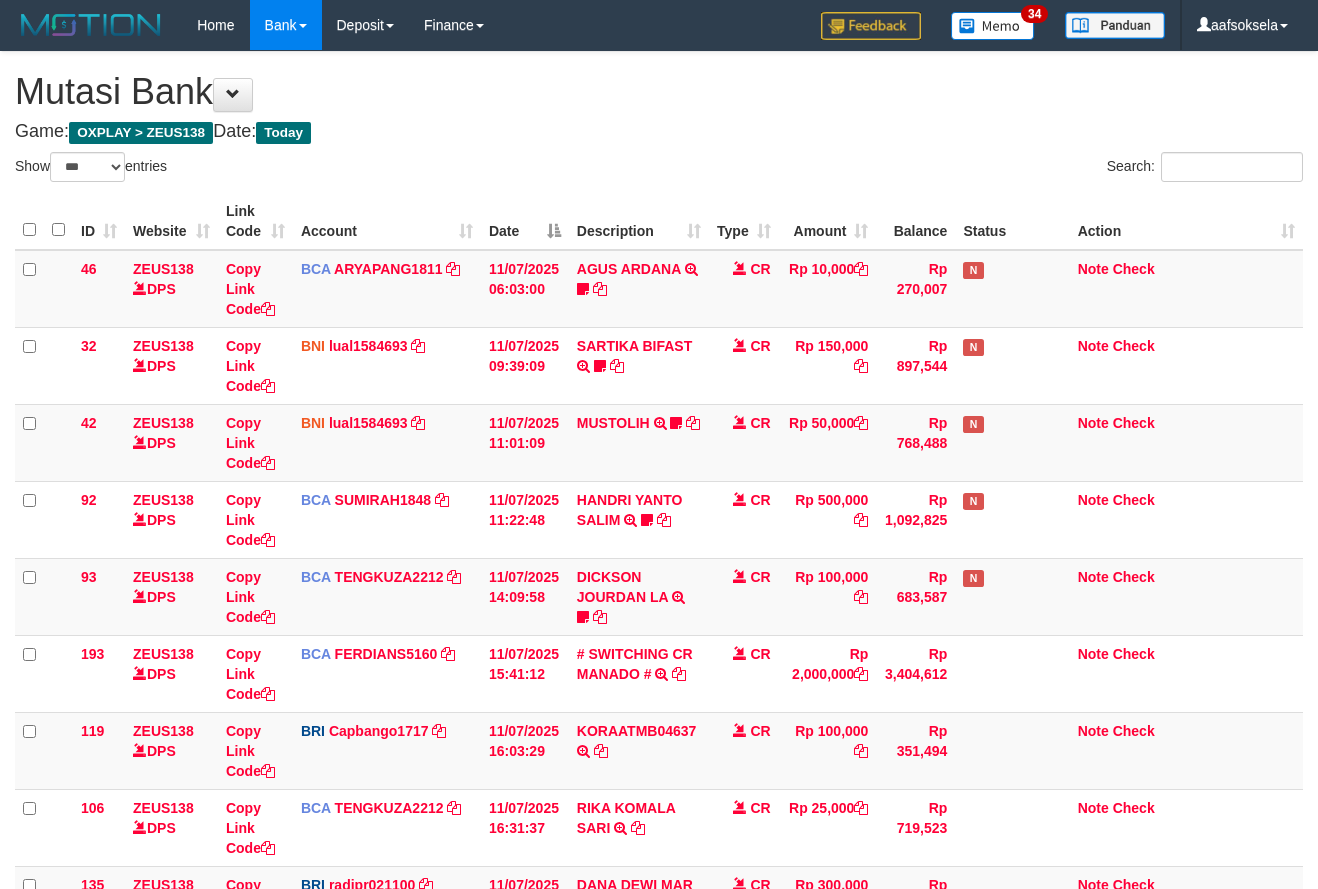 select on "***" 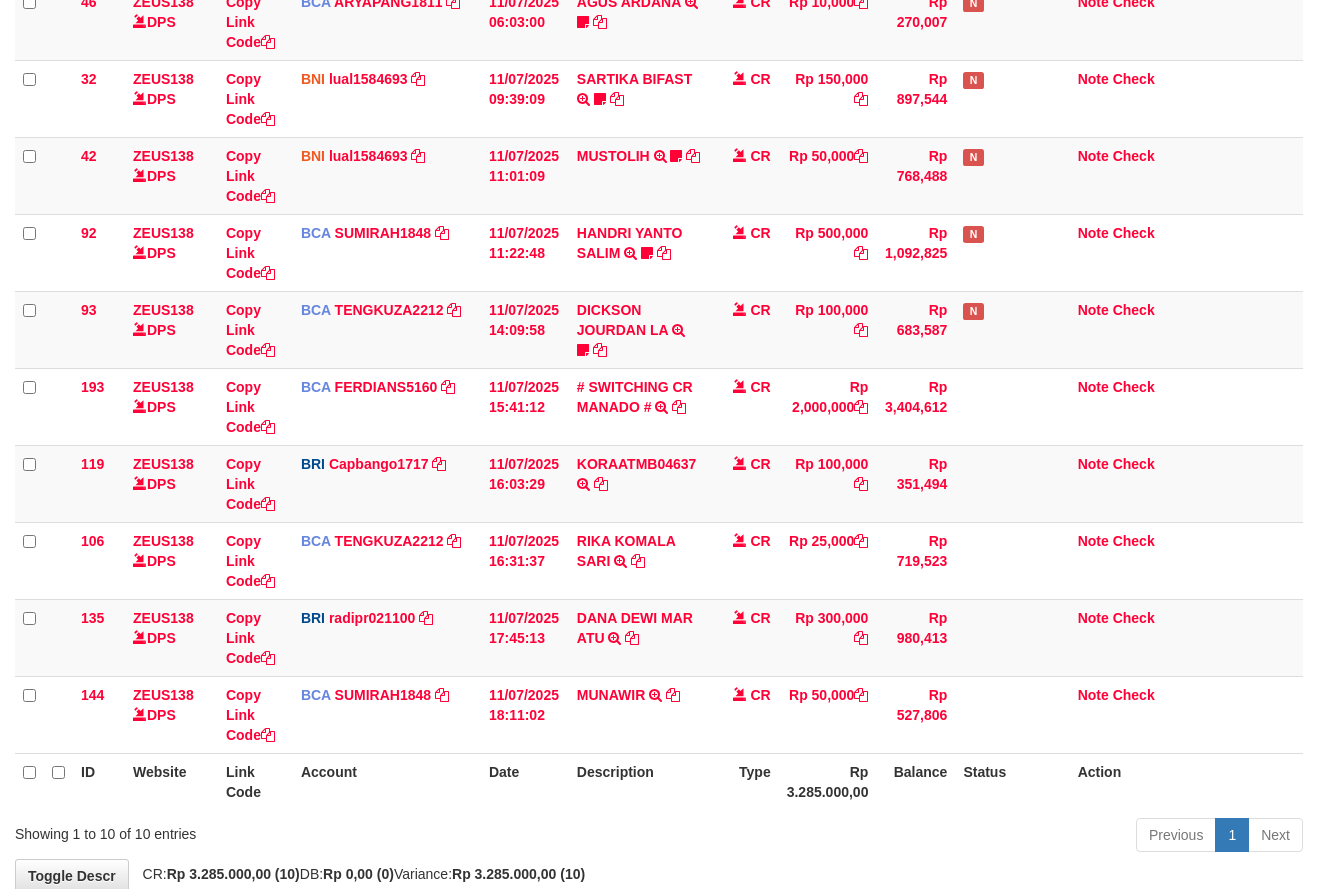 click on "Description" at bounding box center (639, 781) 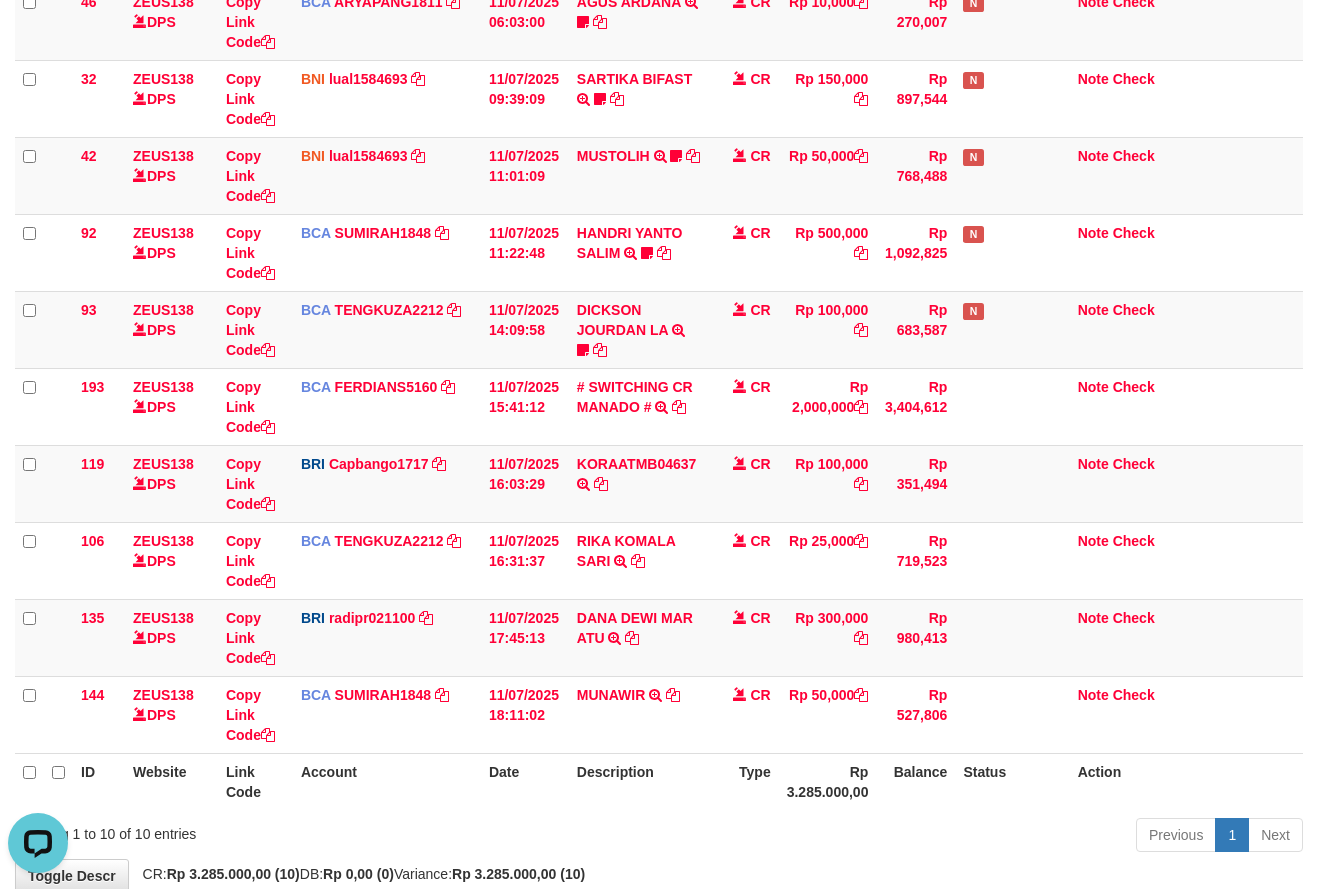 scroll, scrollTop: 0, scrollLeft: 0, axis: both 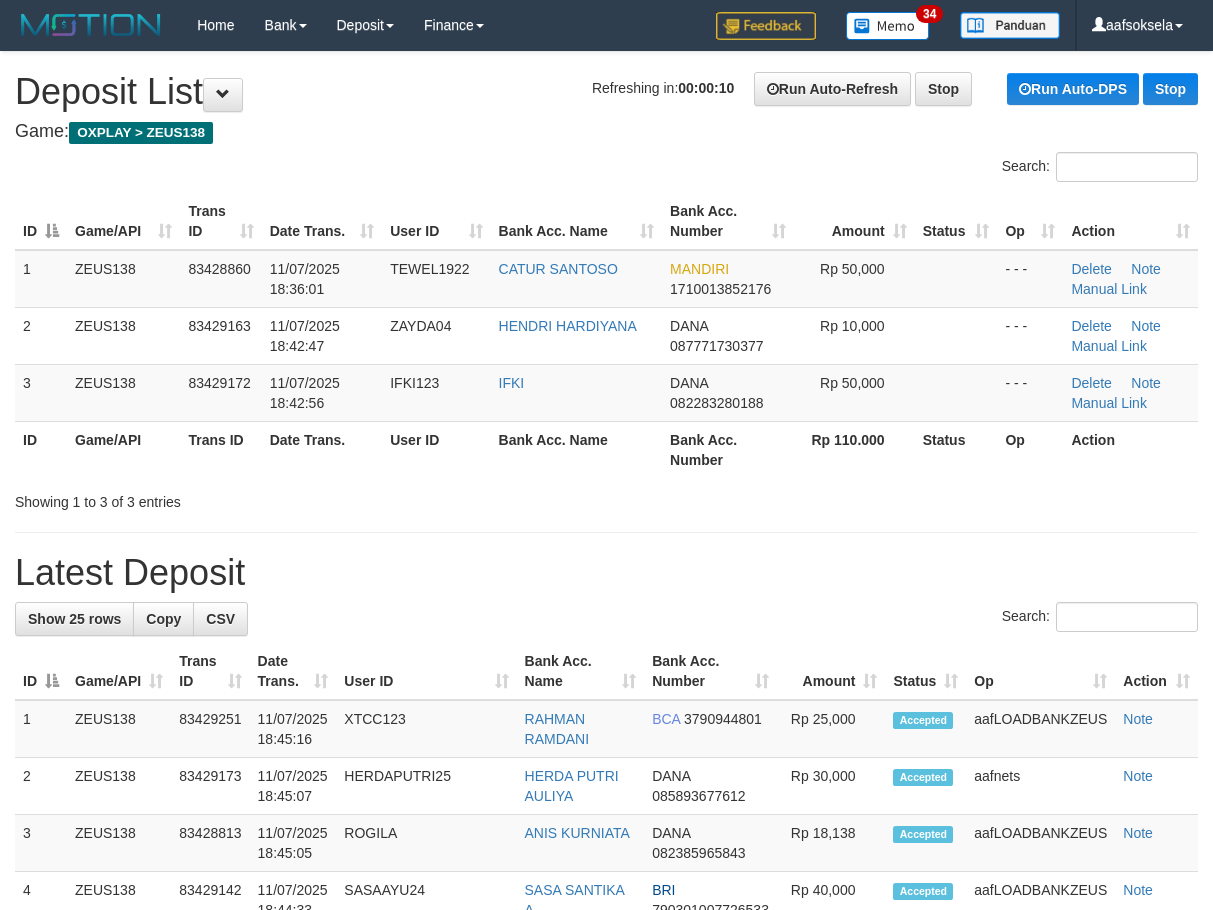 click on "Date Trans." at bounding box center (322, 449) 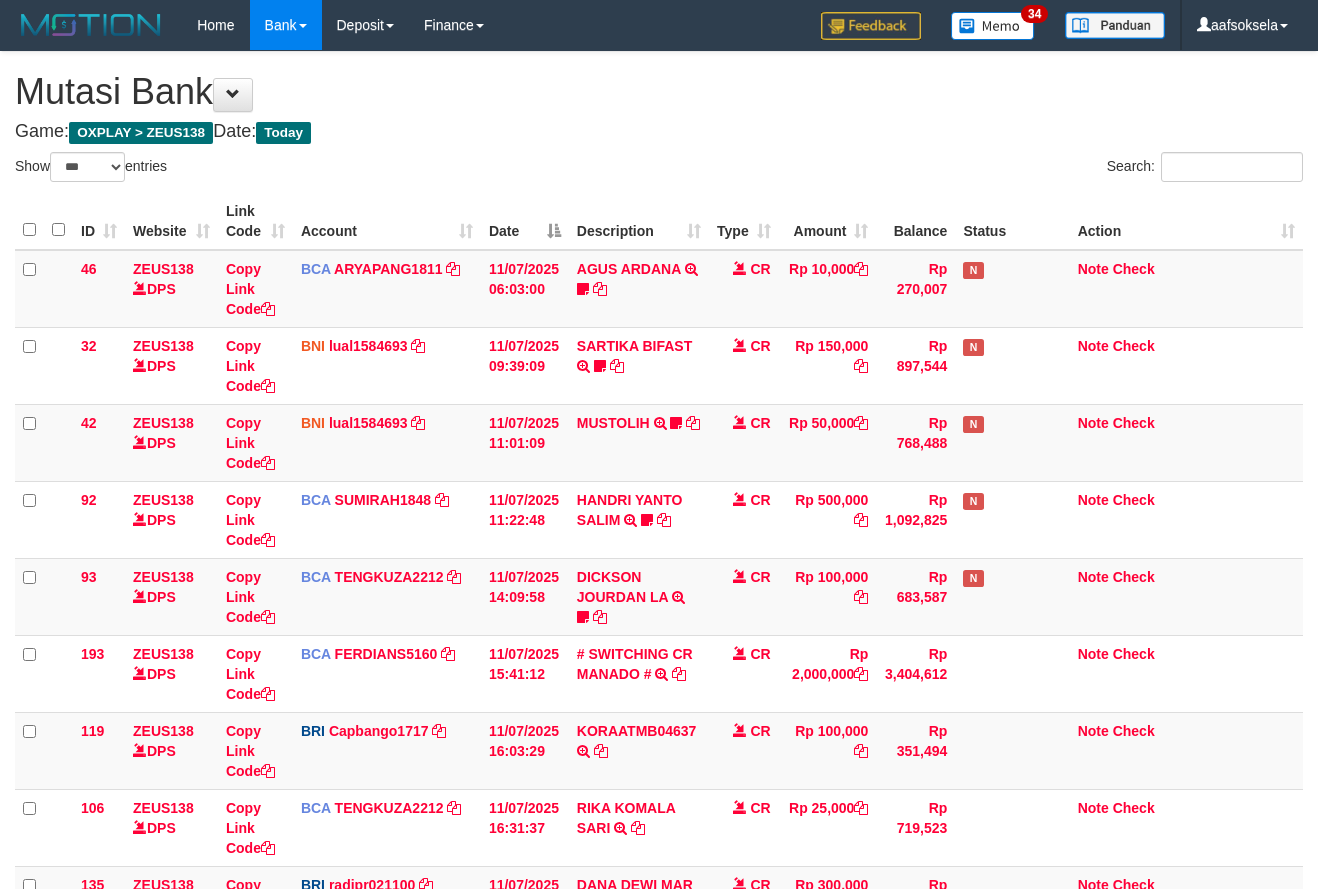 select on "***" 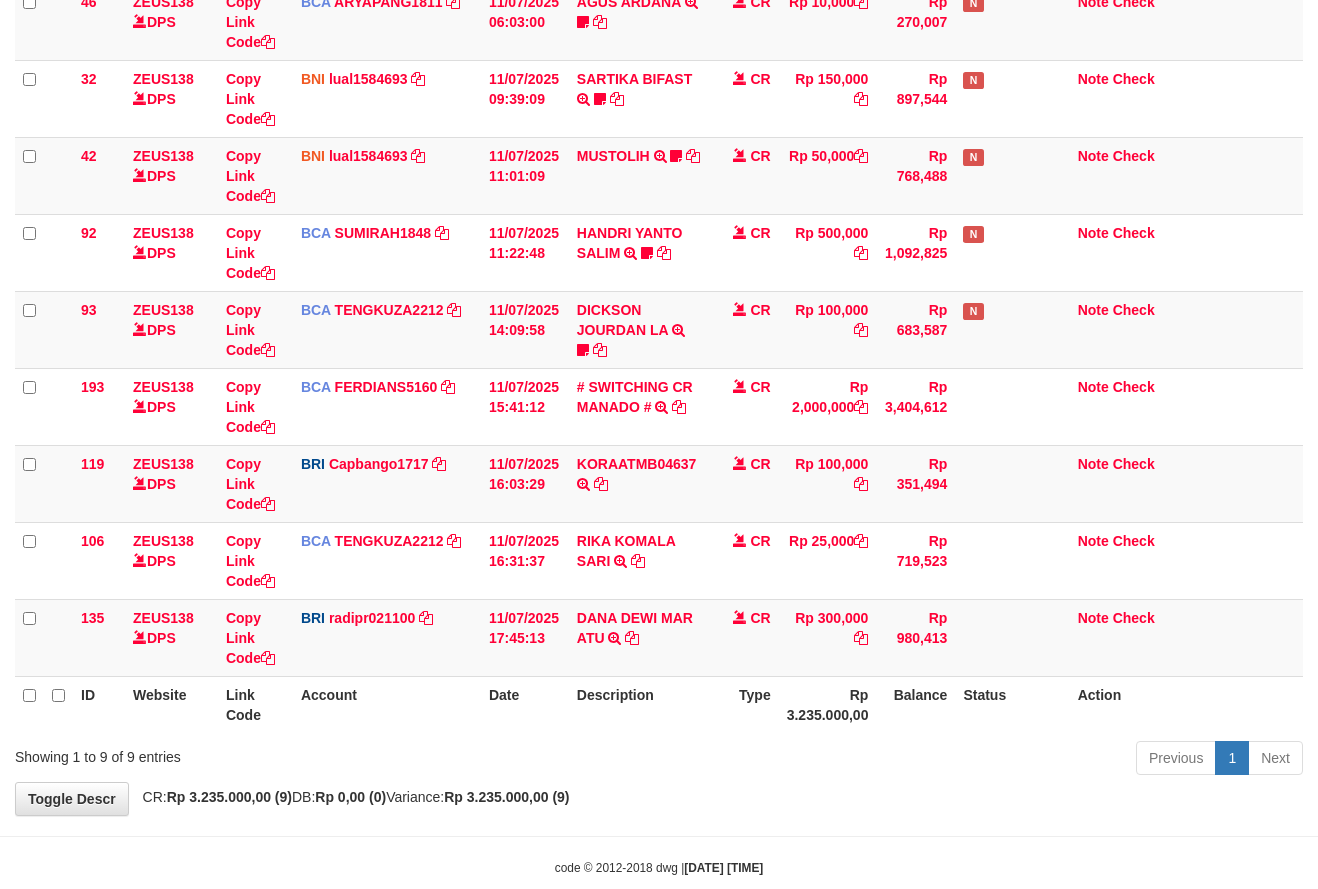 drag, startPoint x: 725, startPoint y: 802, endPoint x: 726, endPoint y: 781, distance: 21.023796 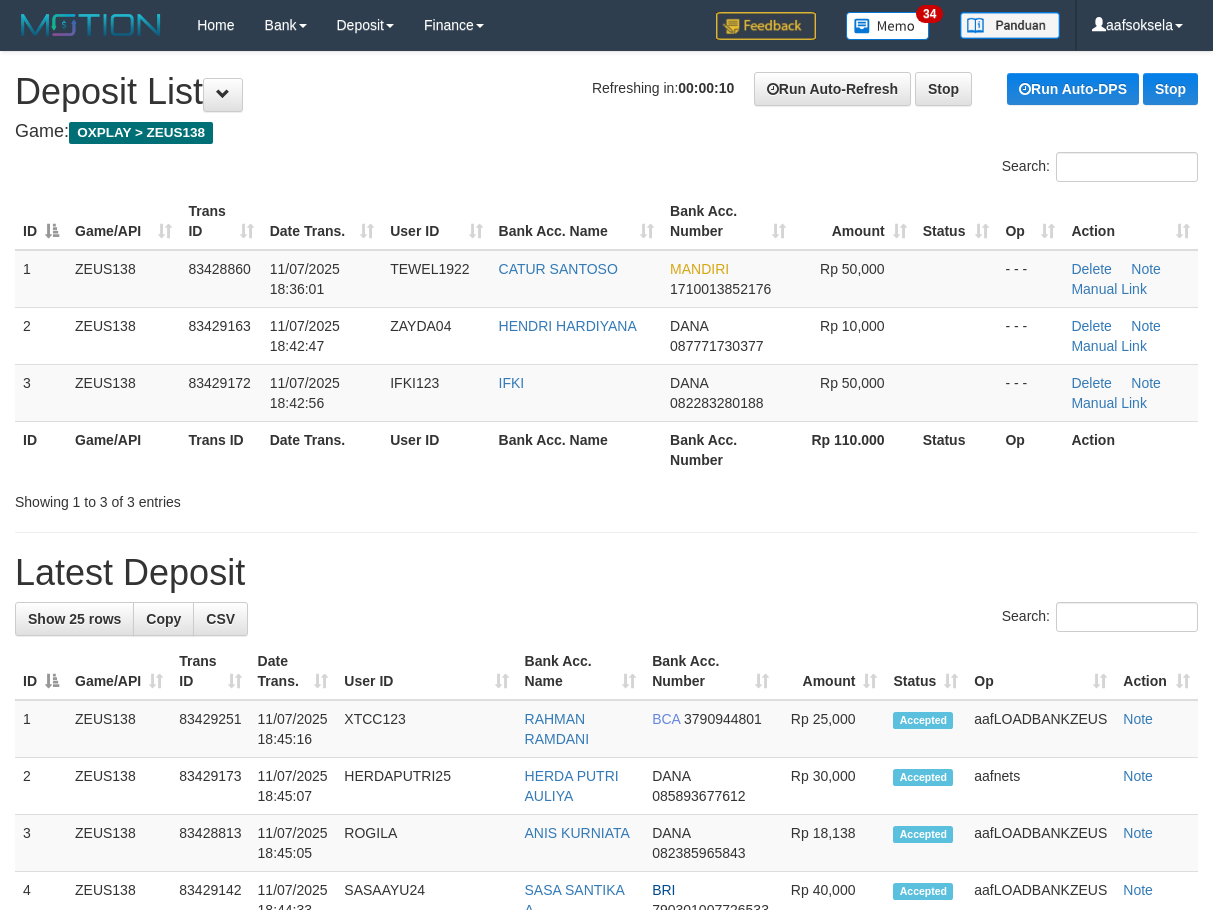 scroll, scrollTop: 0, scrollLeft: 0, axis: both 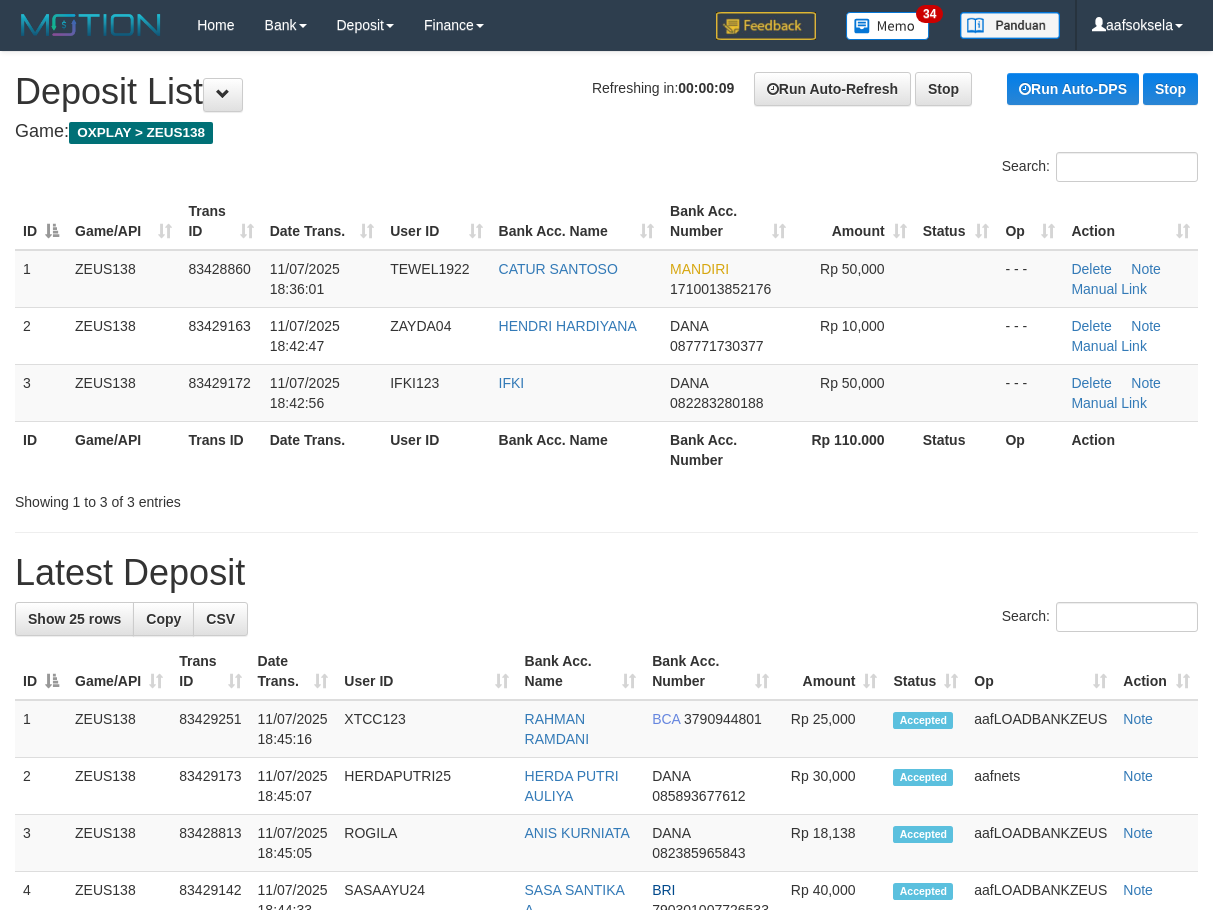 click on "User ID" at bounding box center (436, 449) 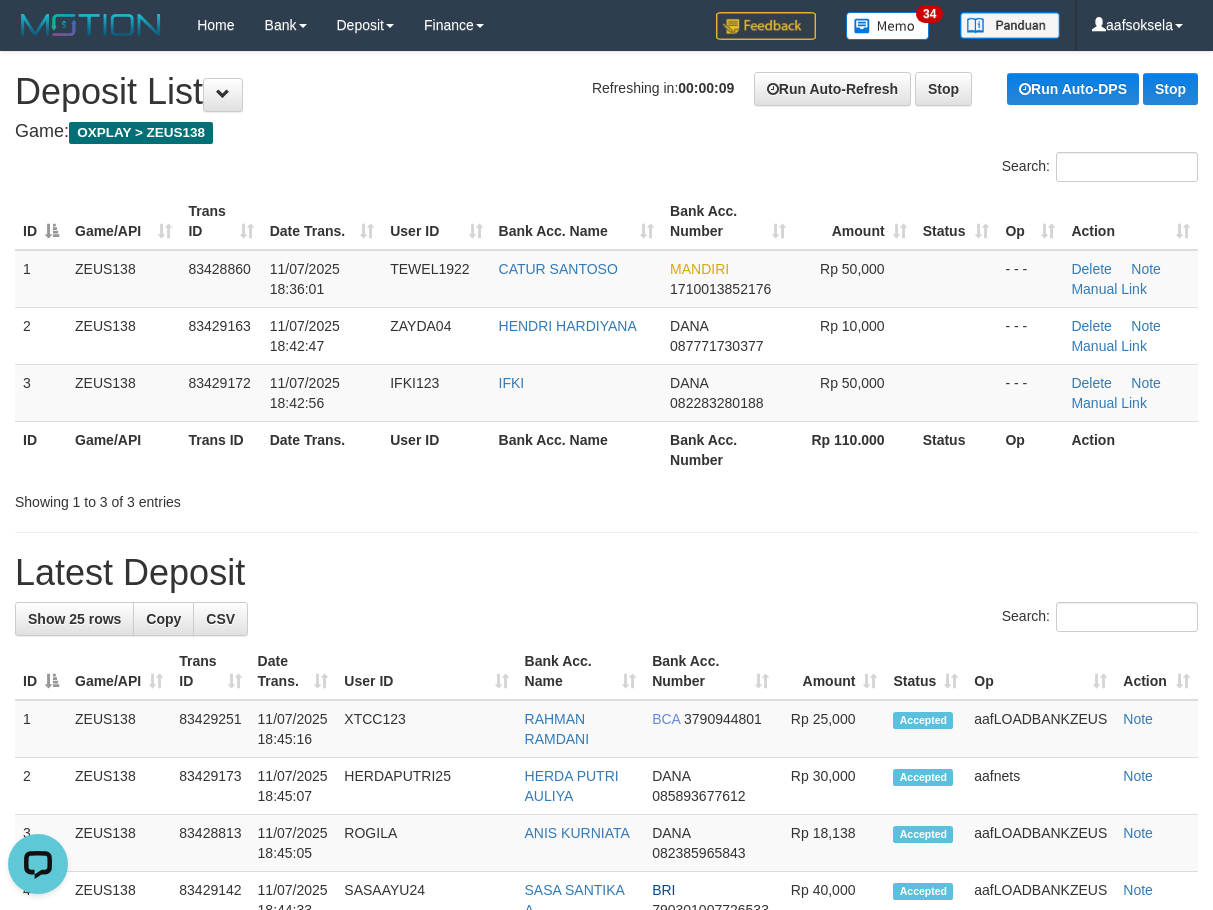 scroll, scrollTop: 0, scrollLeft: 0, axis: both 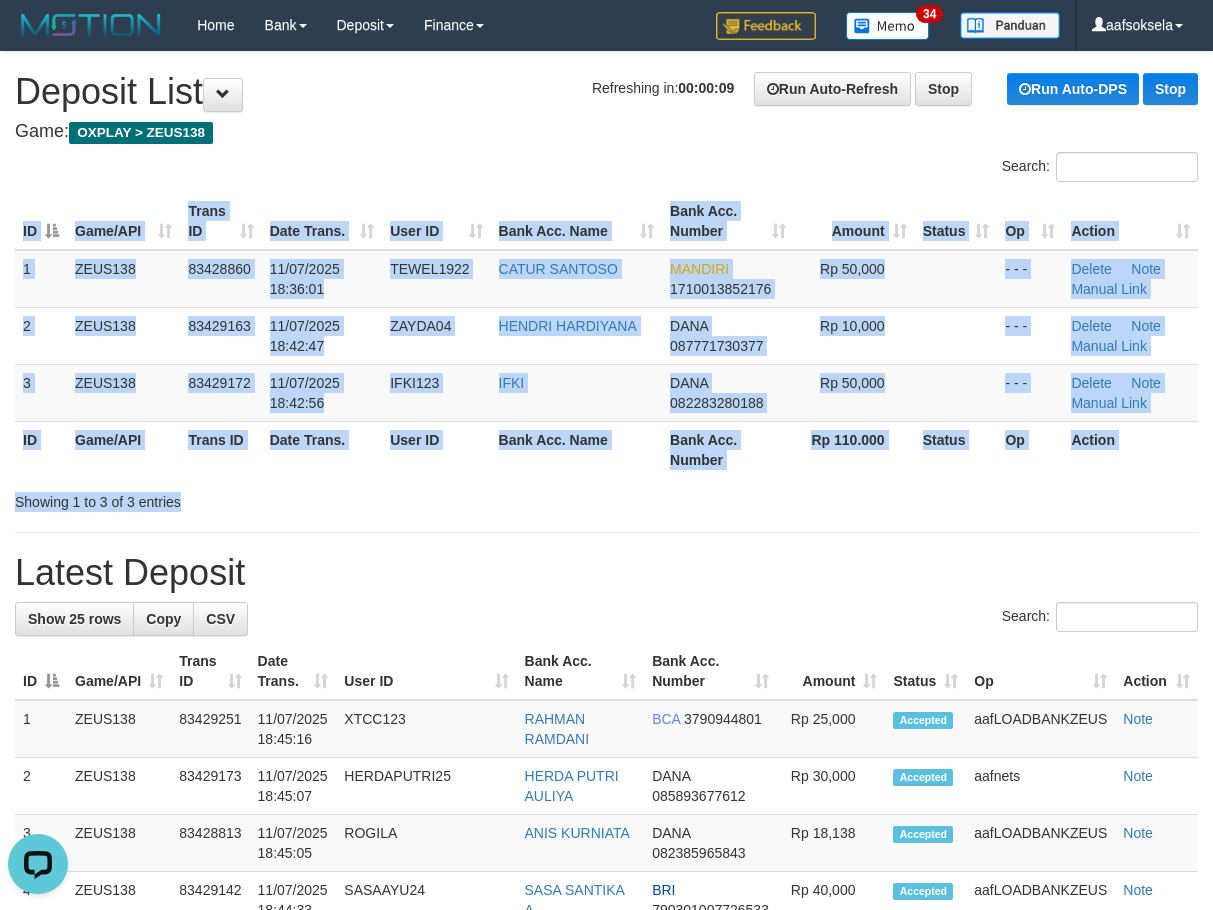 click on "Search:
ID Game/API Trans ID Date Trans. User ID Bank Acc. Name Bank Acc. Number Amount Status Op Action
1
ZEUS138
83428860
11/07/2025 18:36:01
TEWEL1922
CATUR SANTOSO
MANDIRI
1710013852176
Rp 50,000
- - -
Delete
Note
Manual Link
2
ZEUS138
83429163
11/07/2025 18:42:47
ZAYDA04
HENDRI HARDIYANA
DANA
087771730377
Rp 10,000
- - -
Delete" at bounding box center [606, 332] 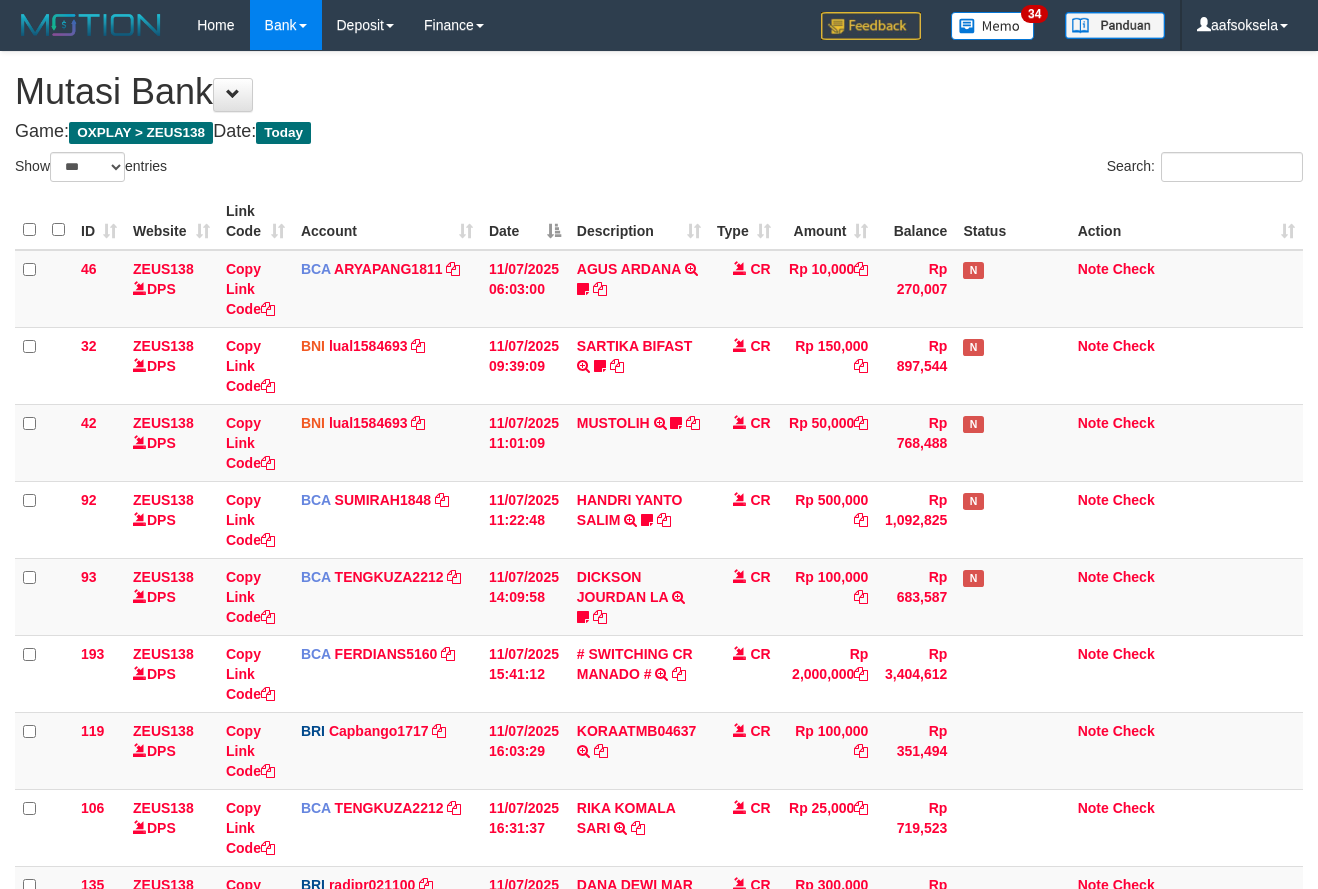 select on "***" 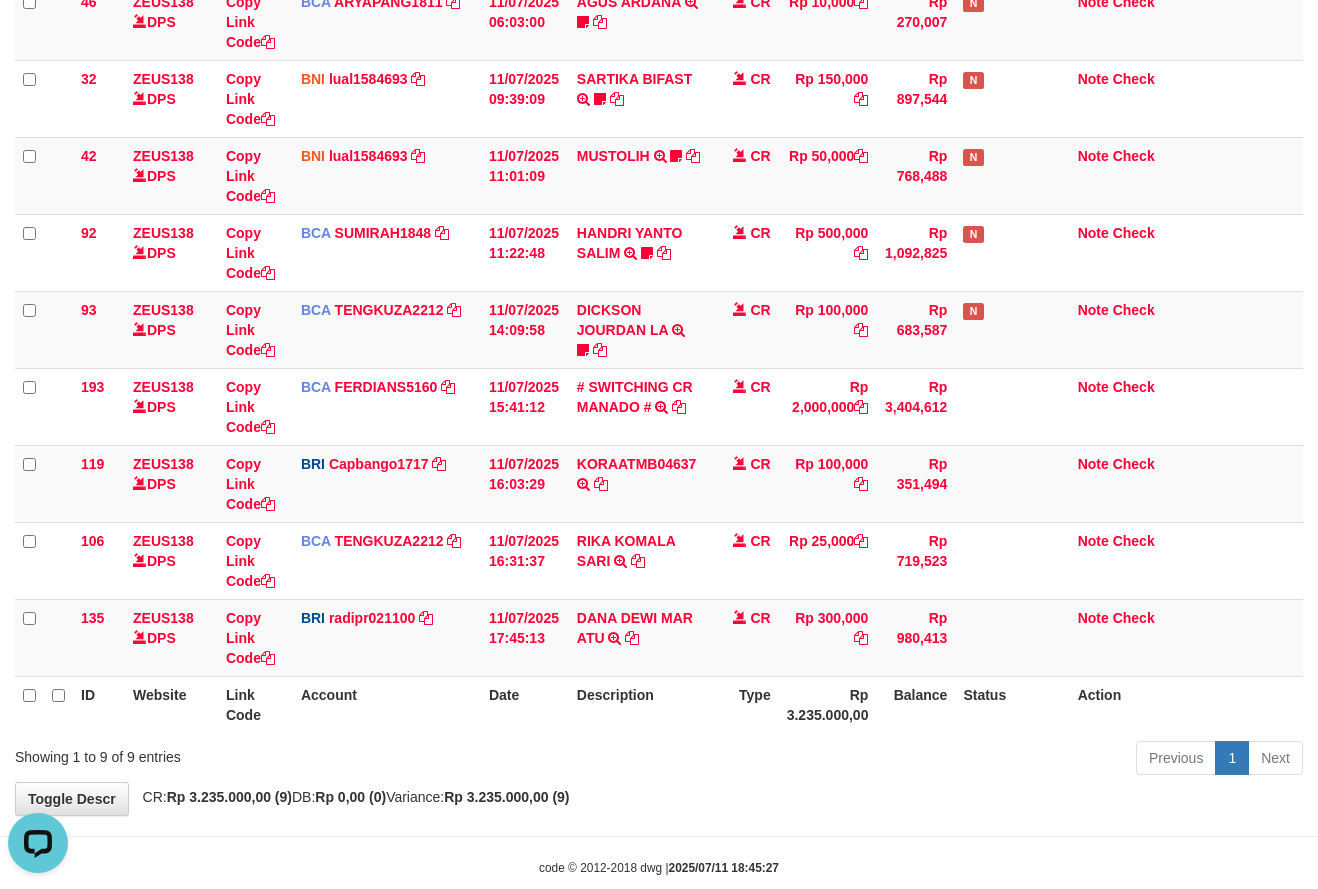 scroll, scrollTop: 0, scrollLeft: 0, axis: both 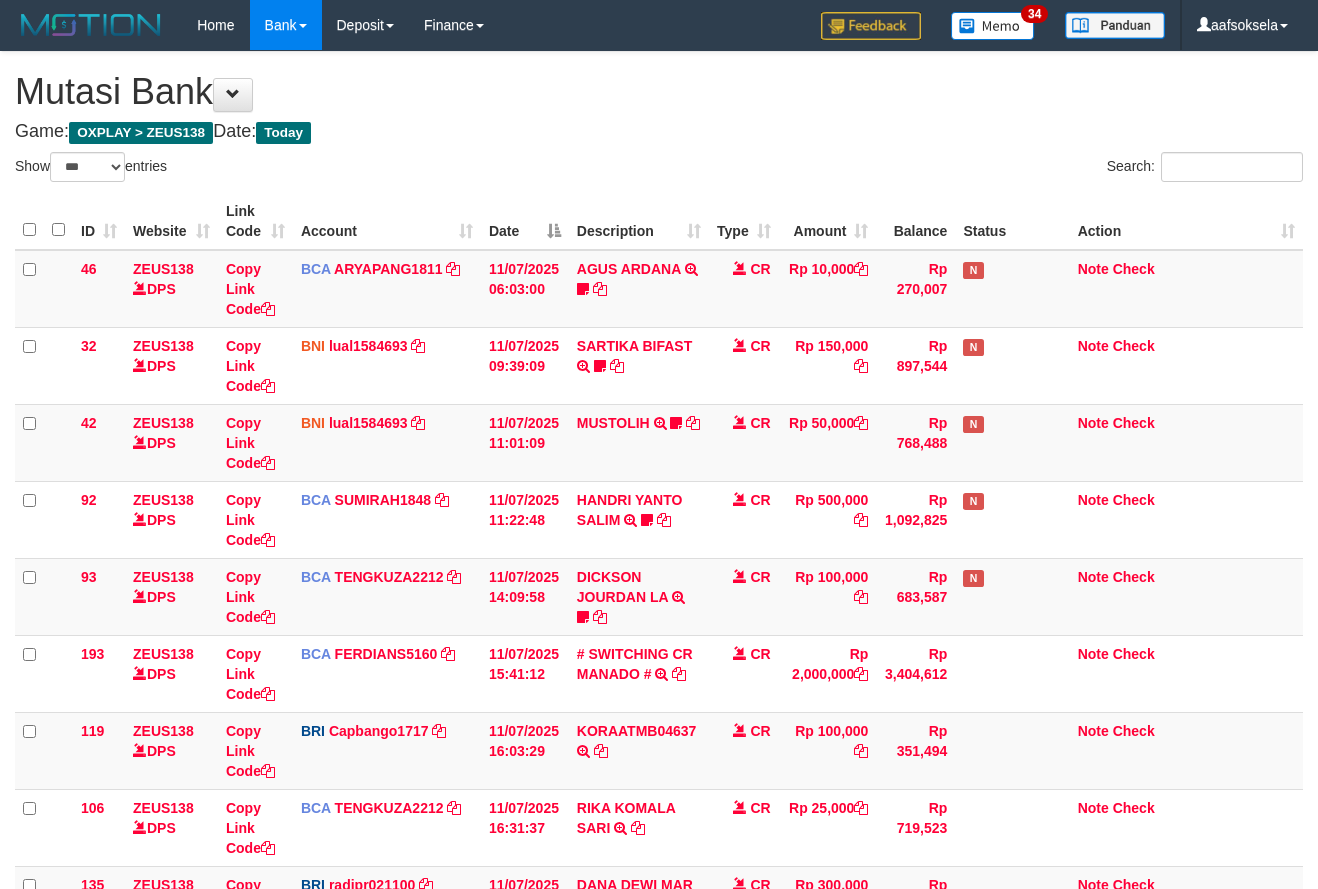 select on "***" 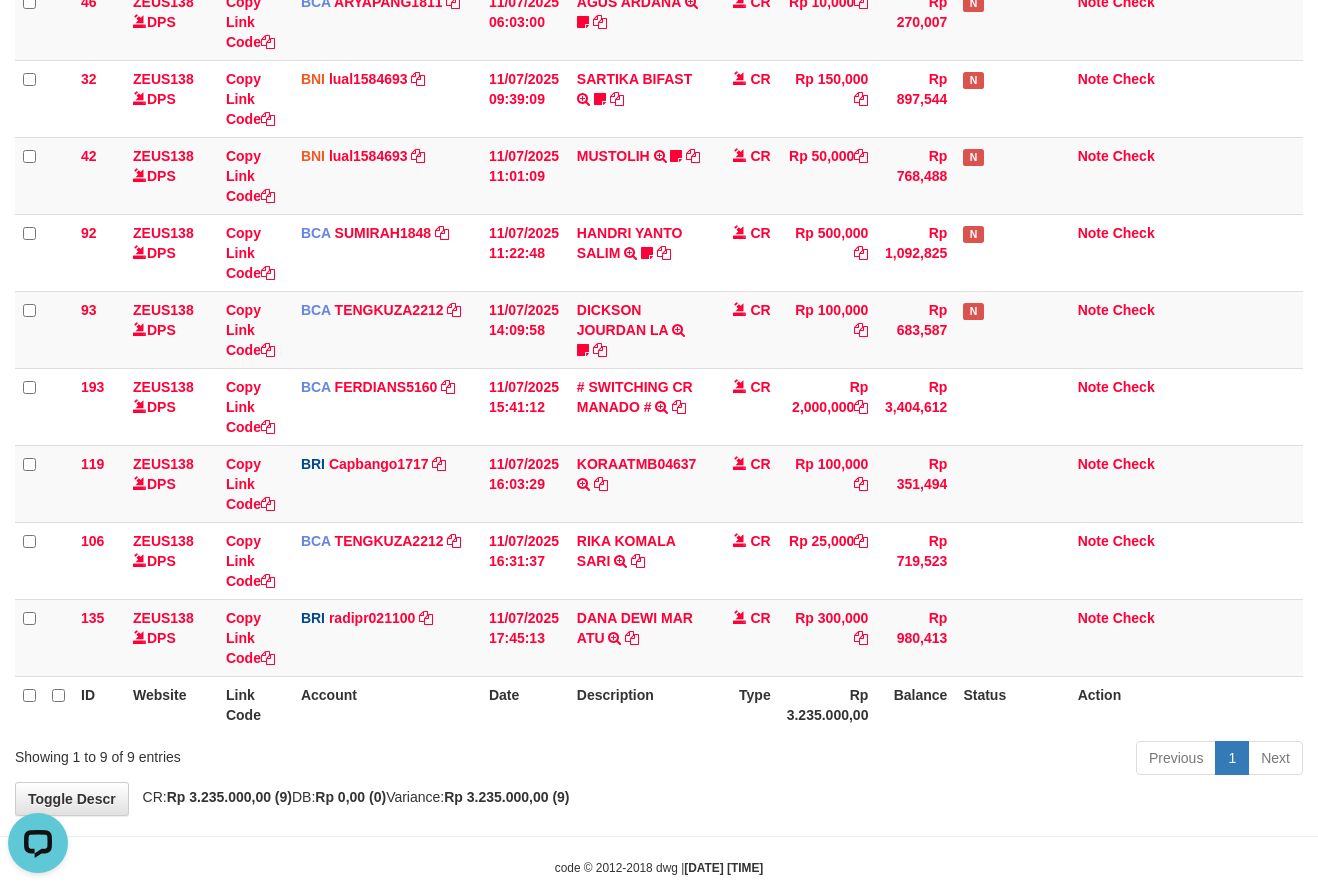 scroll, scrollTop: 0, scrollLeft: 0, axis: both 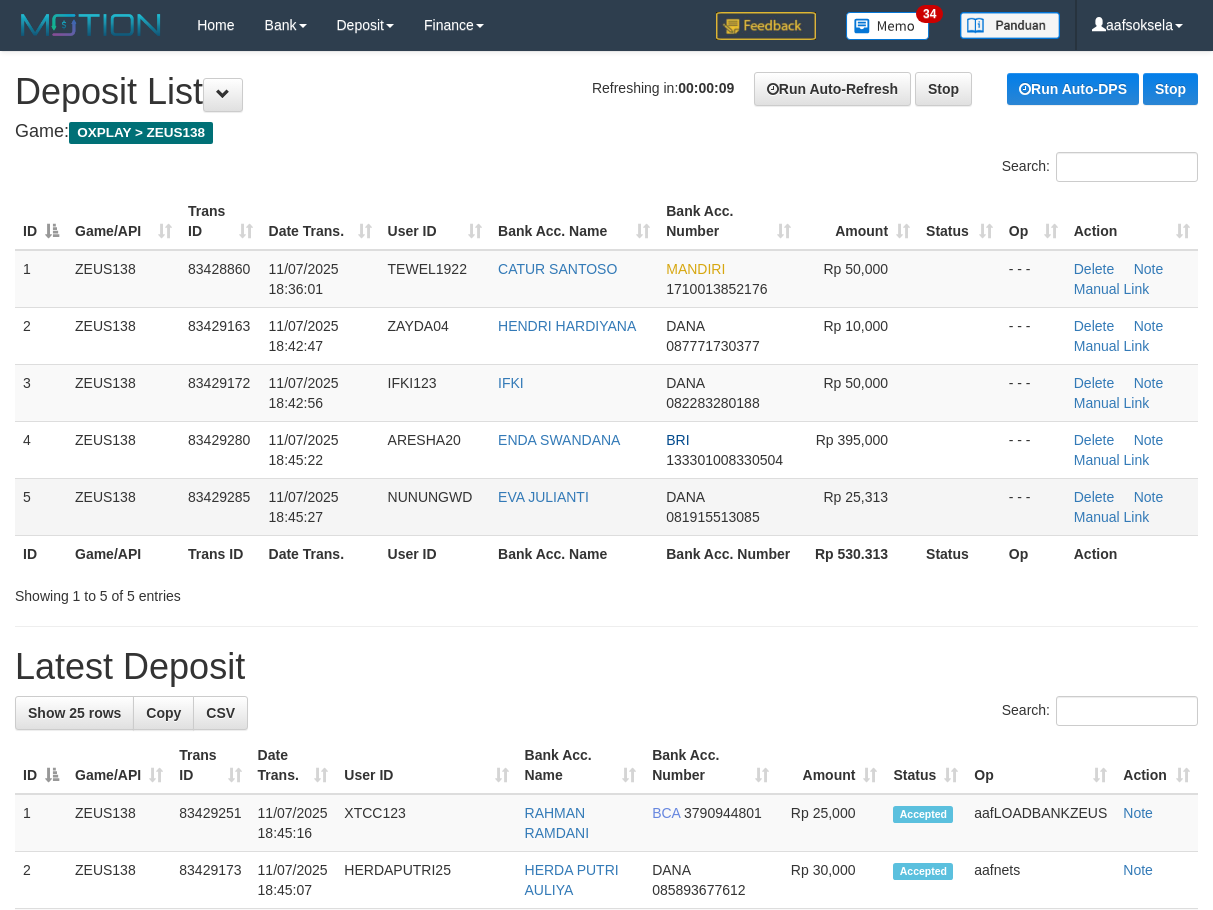 click on "DANA
081915513085" at bounding box center [728, 506] 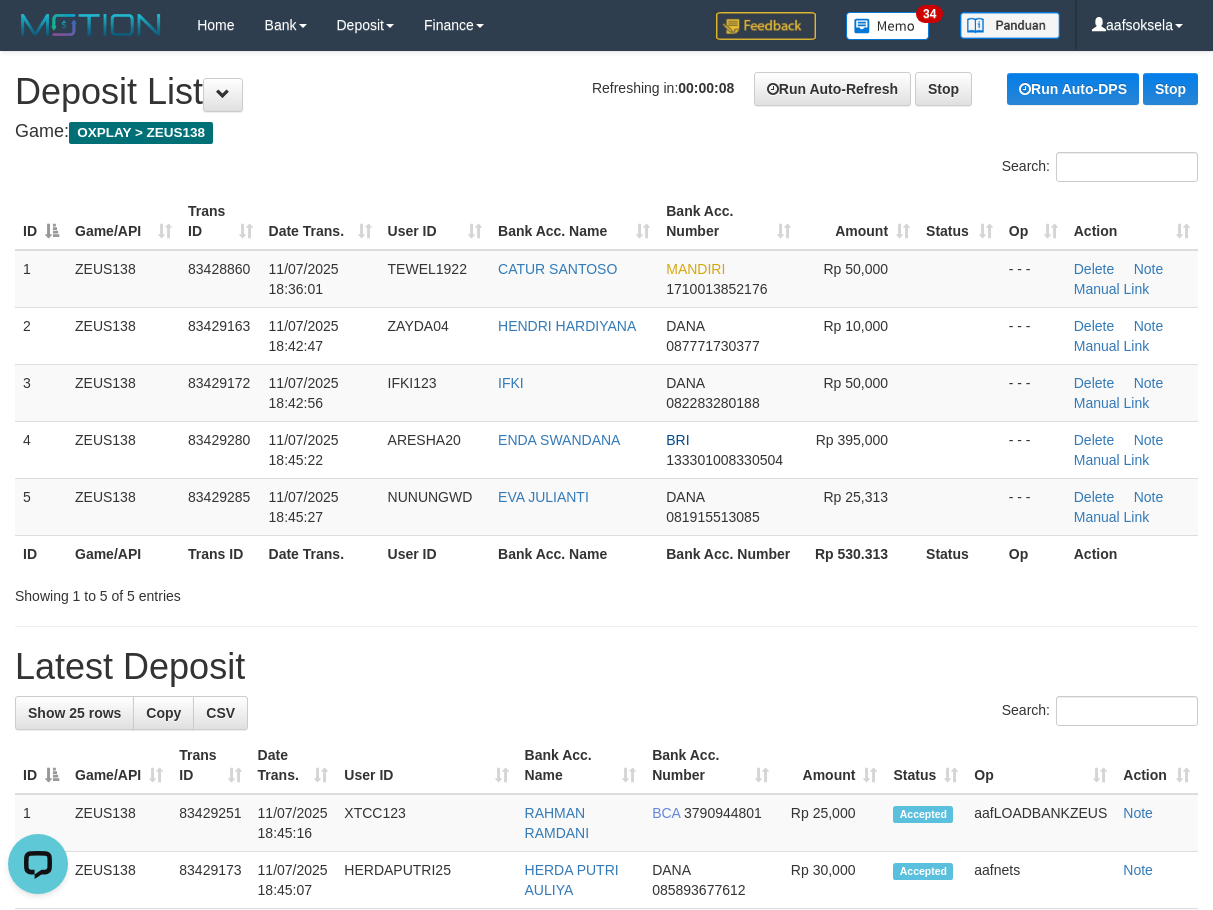 scroll, scrollTop: 0, scrollLeft: 0, axis: both 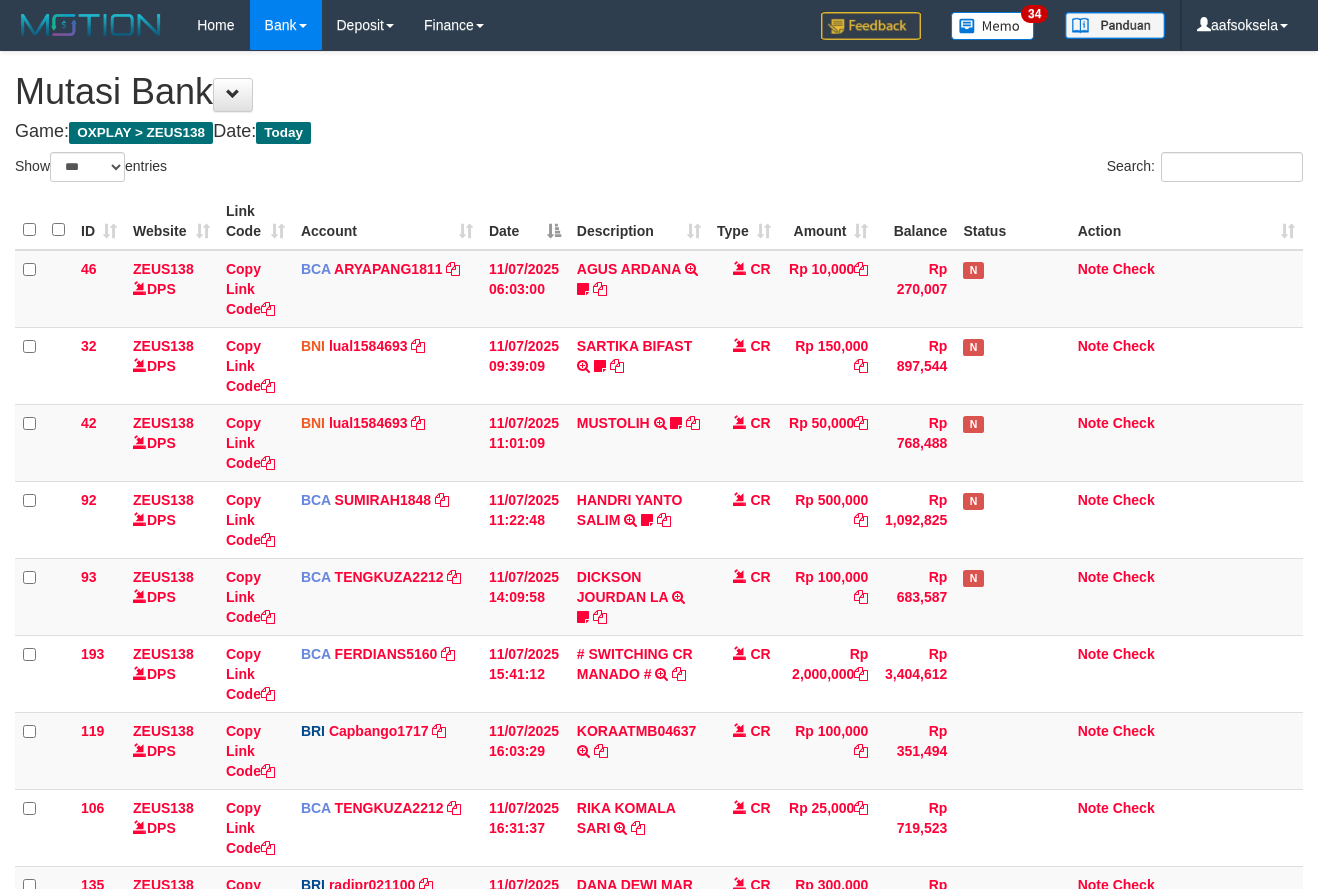 select on "***" 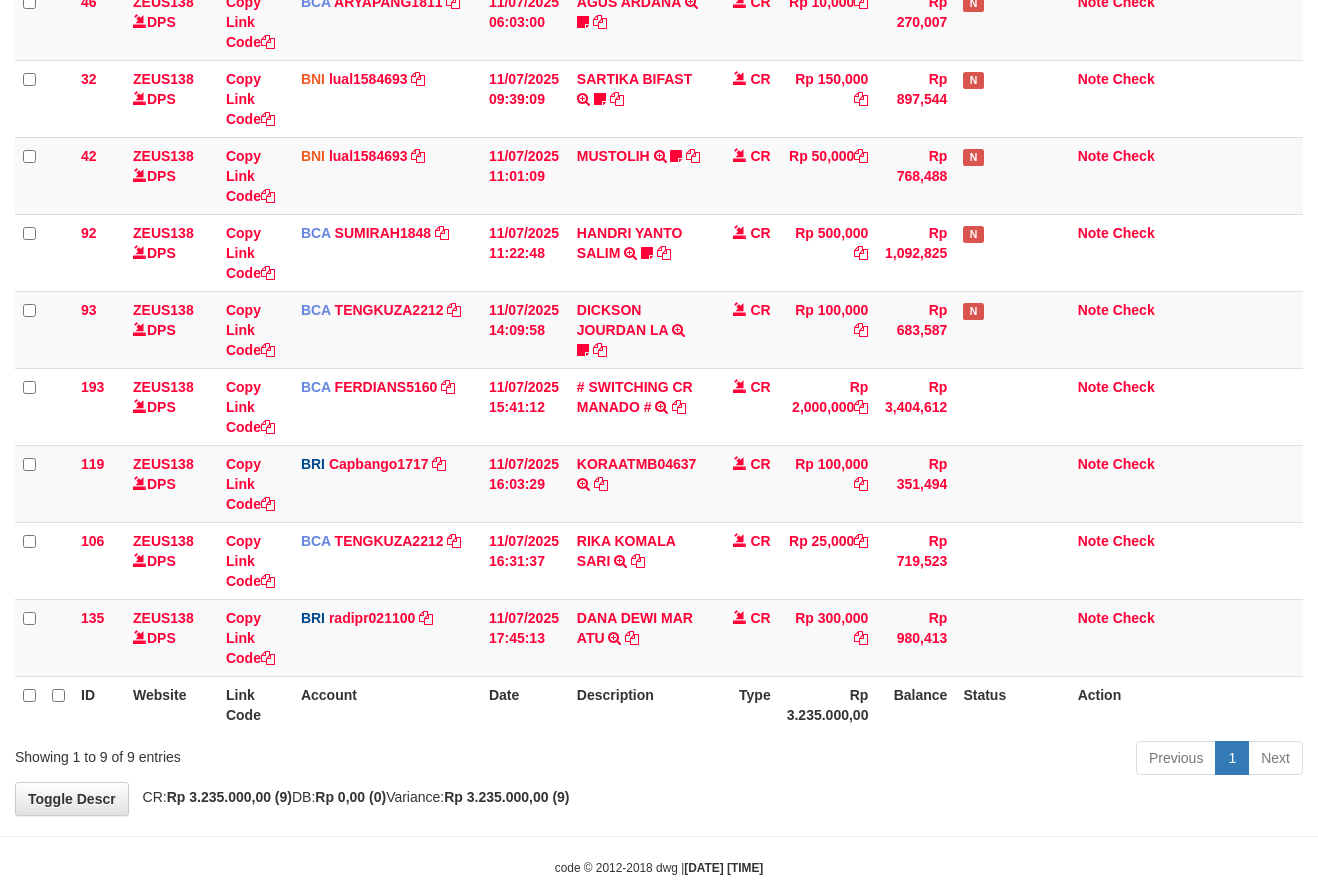 drag, startPoint x: 818, startPoint y: 829, endPoint x: 892, endPoint y: 805, distance: 77.7946 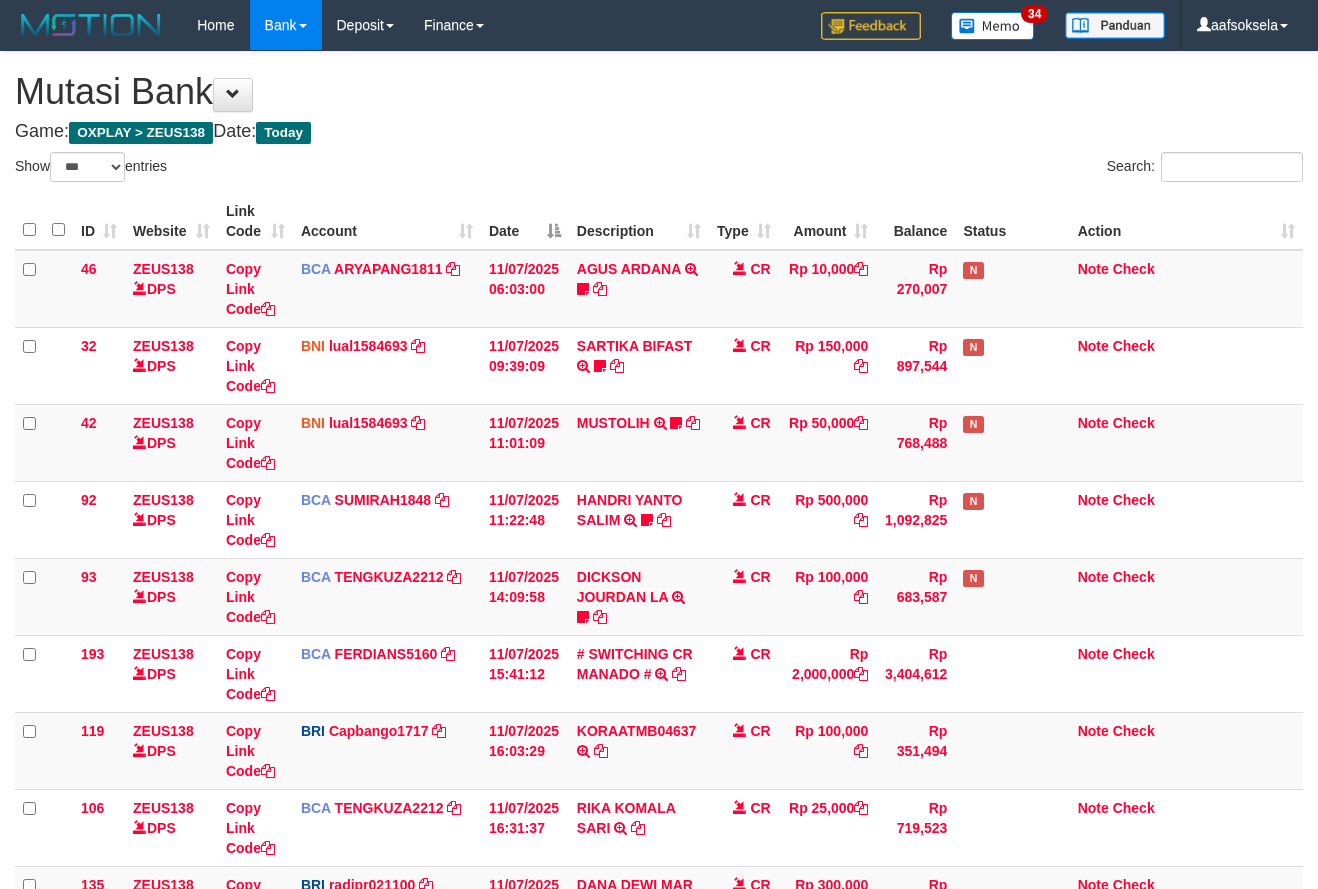 select on "***" 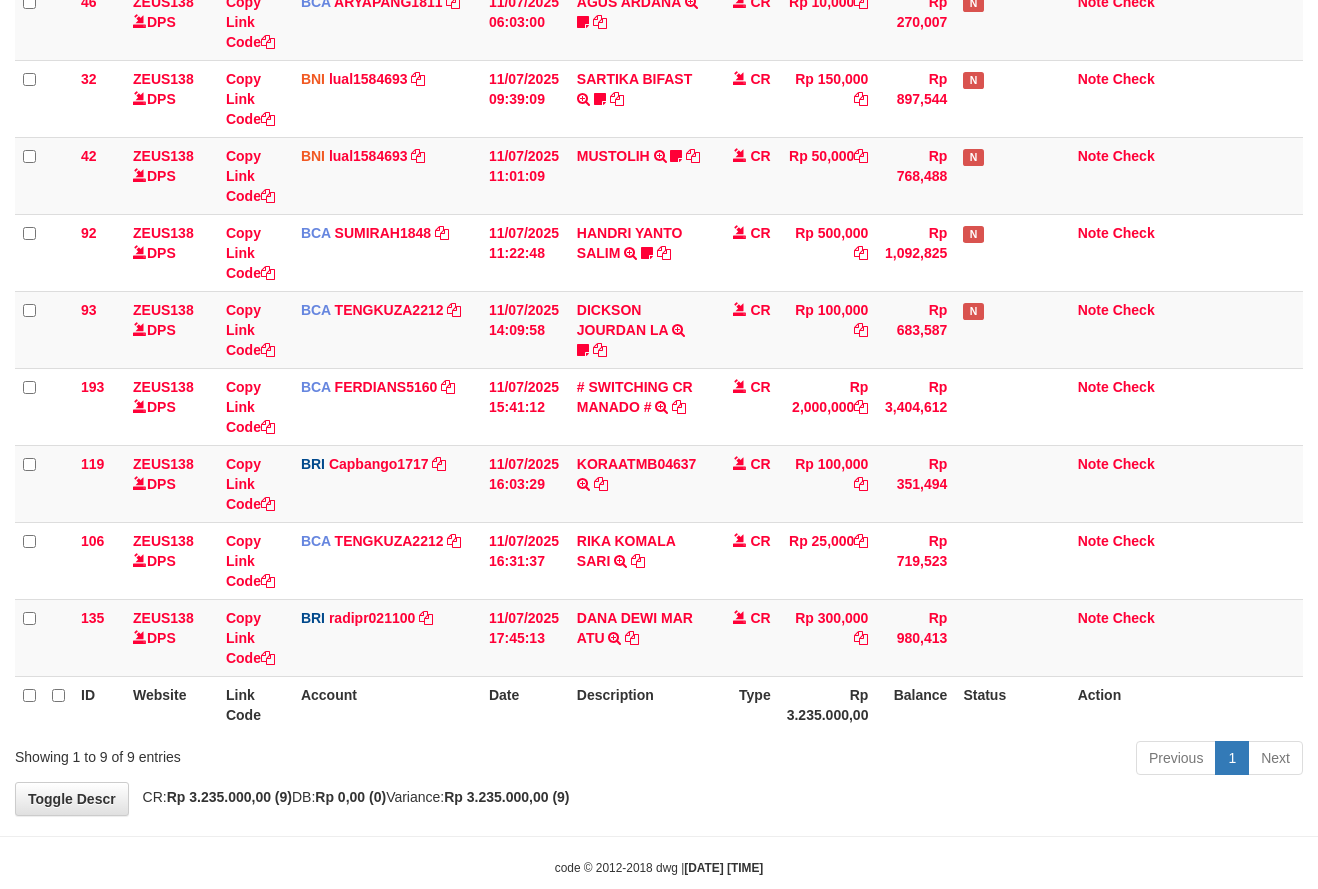 click on "**********" at bounding box center [659, 300] 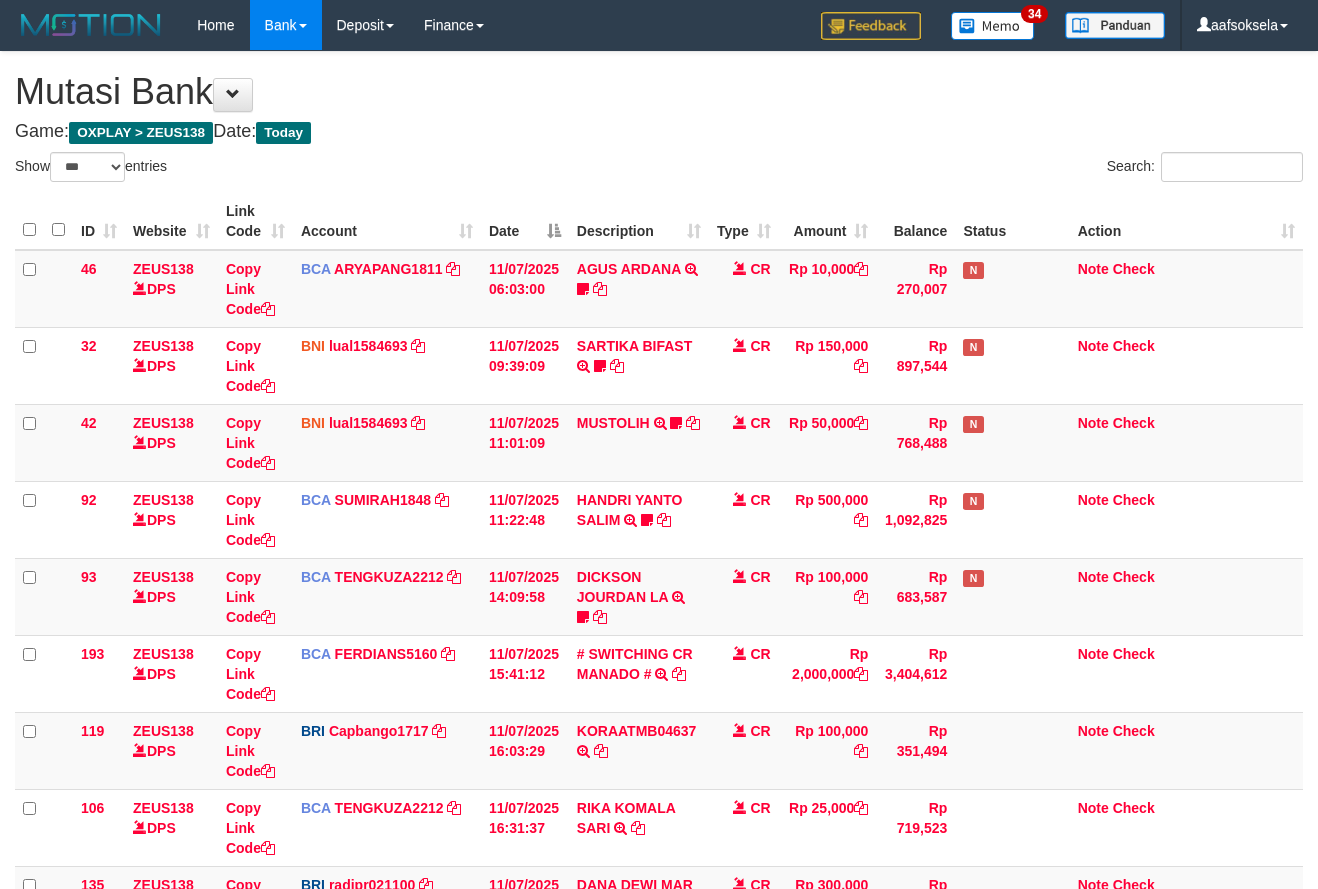 select on "***" 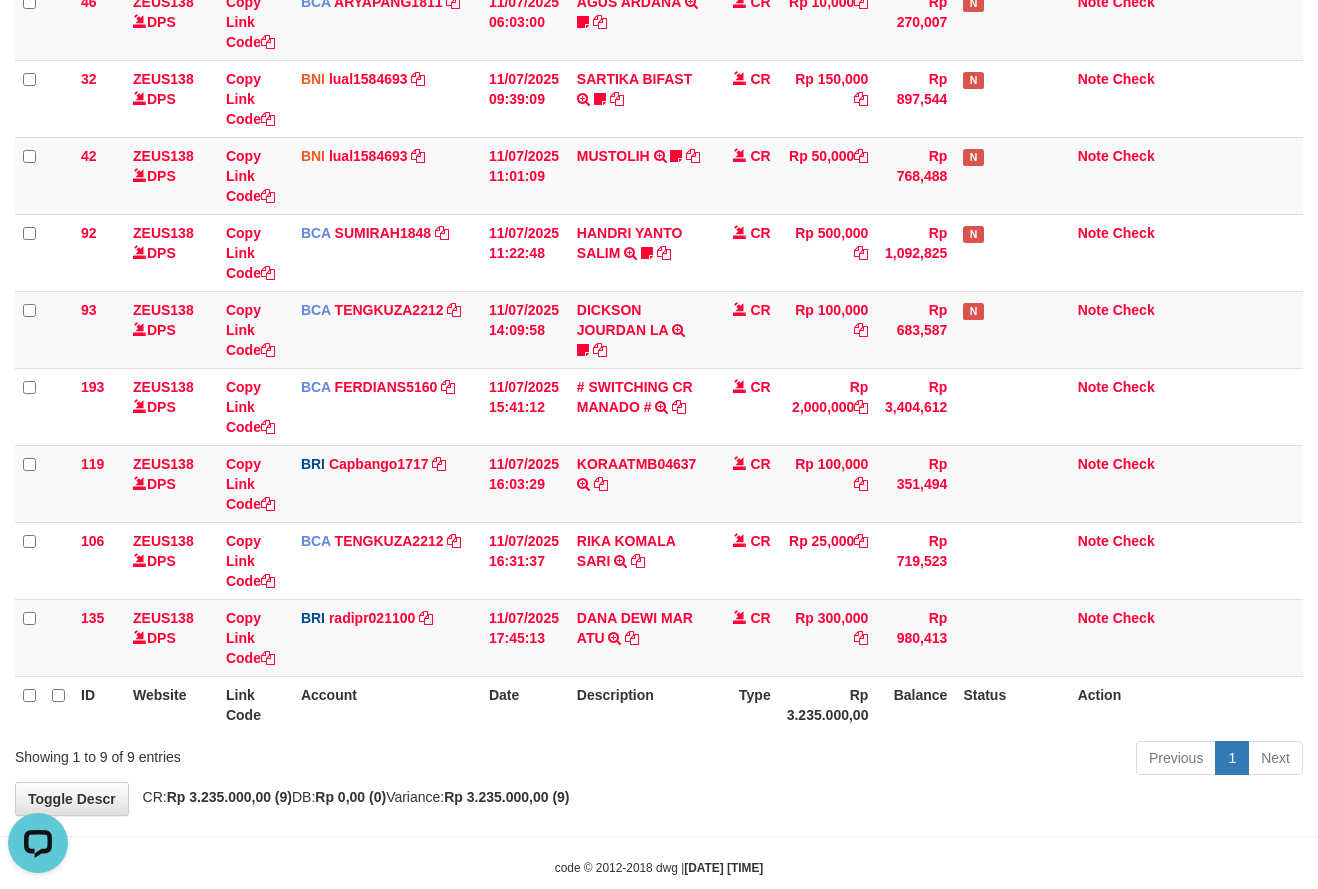 scroll, scrollTop: 0, scrollLeft: 0, axis: both 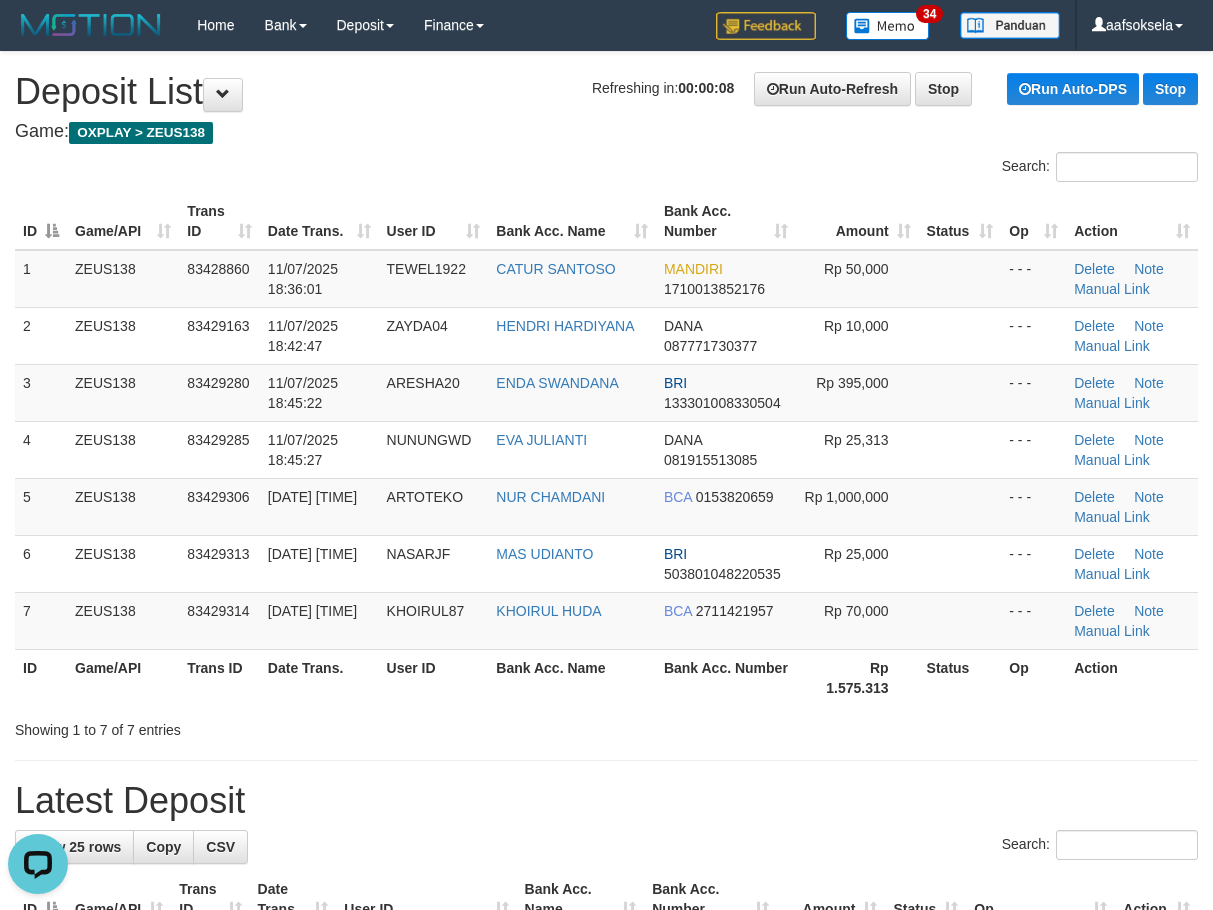 drag, startPoint x: 176, startPoint y: 669, endPoint x: 6, endPoint y: 693, distance: 171.68576 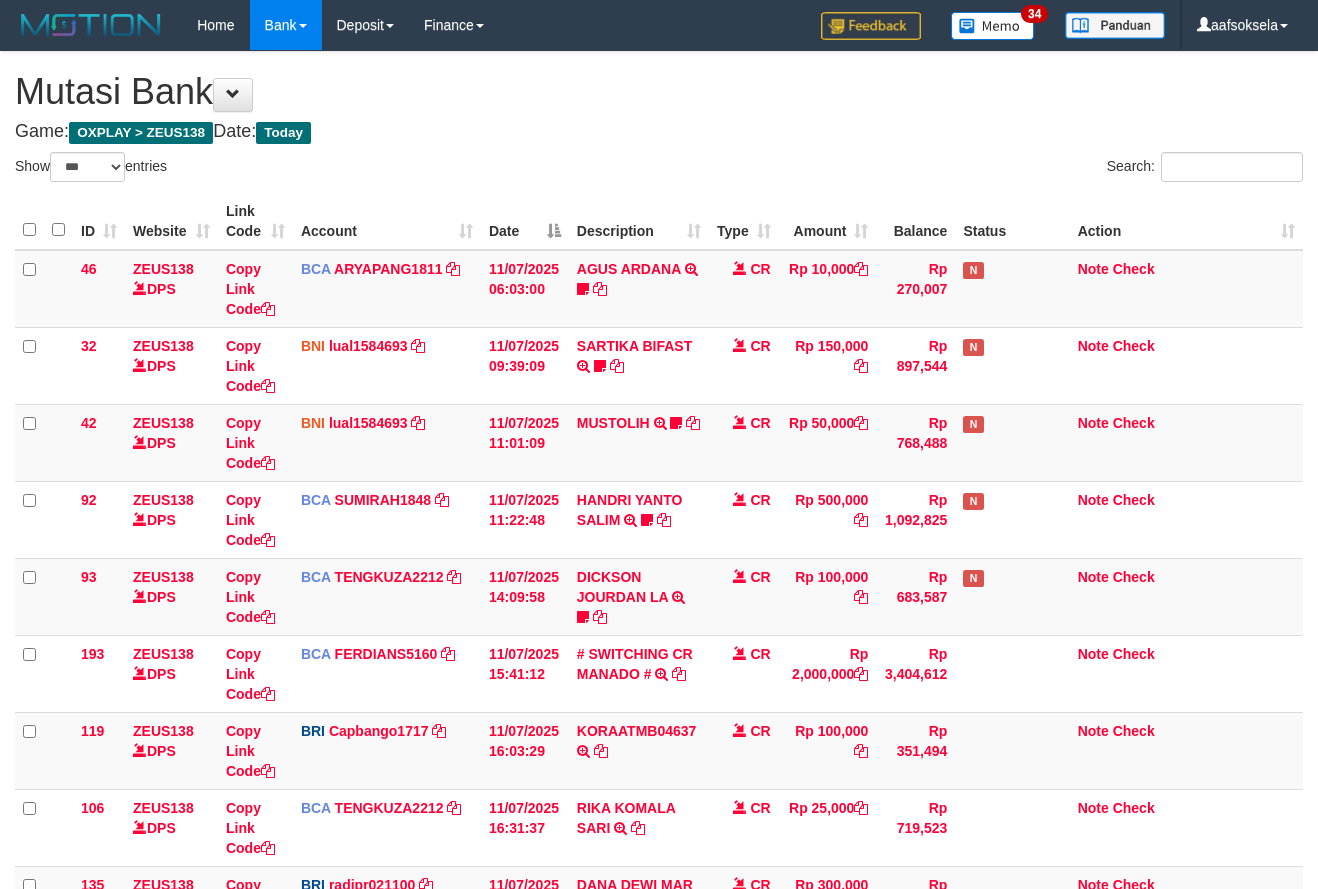 select on "***" 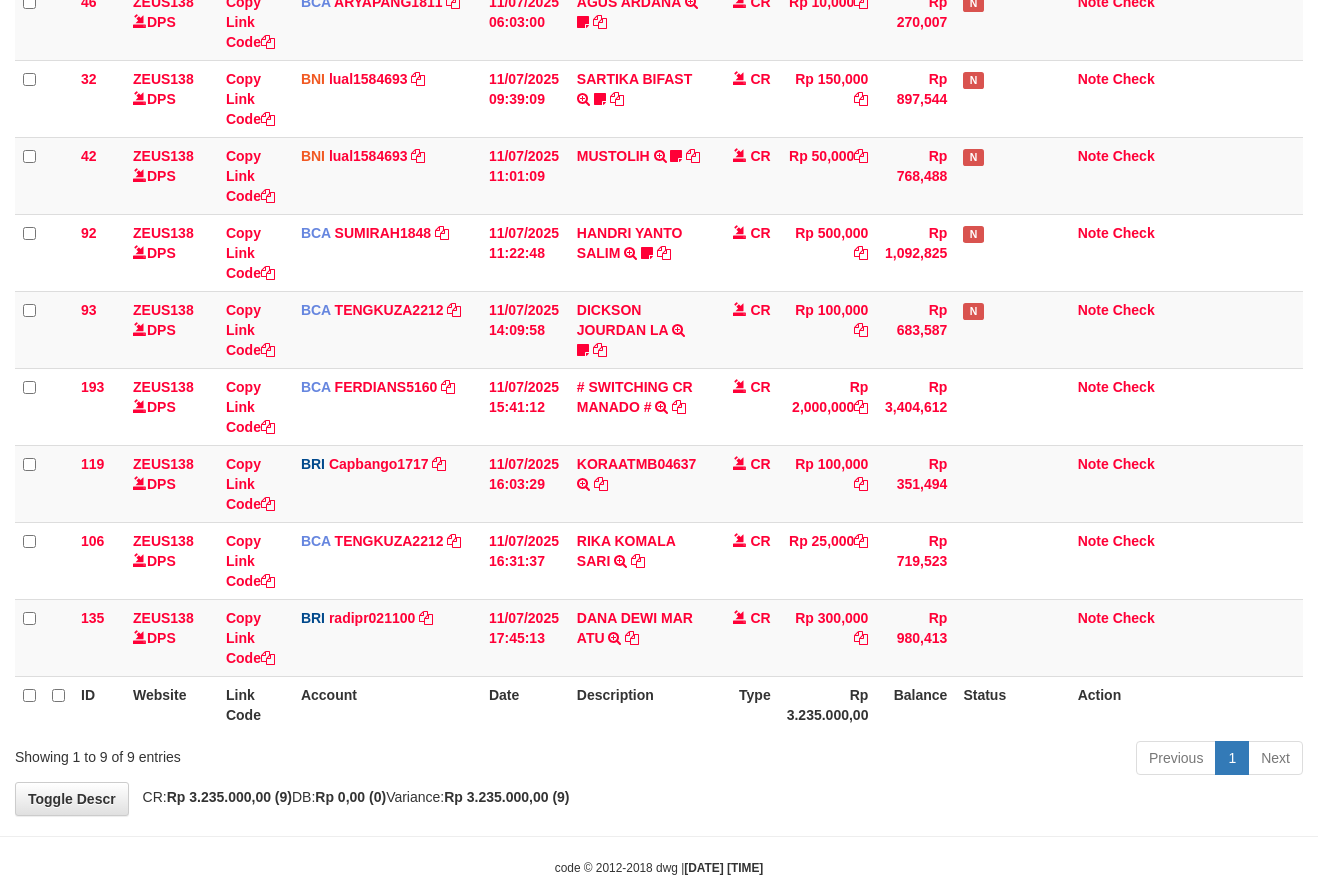 drag, startPoint x: 692, startPoint y: 777, endPoint x: 1321, endPoint y: 745, distance: 629.8135 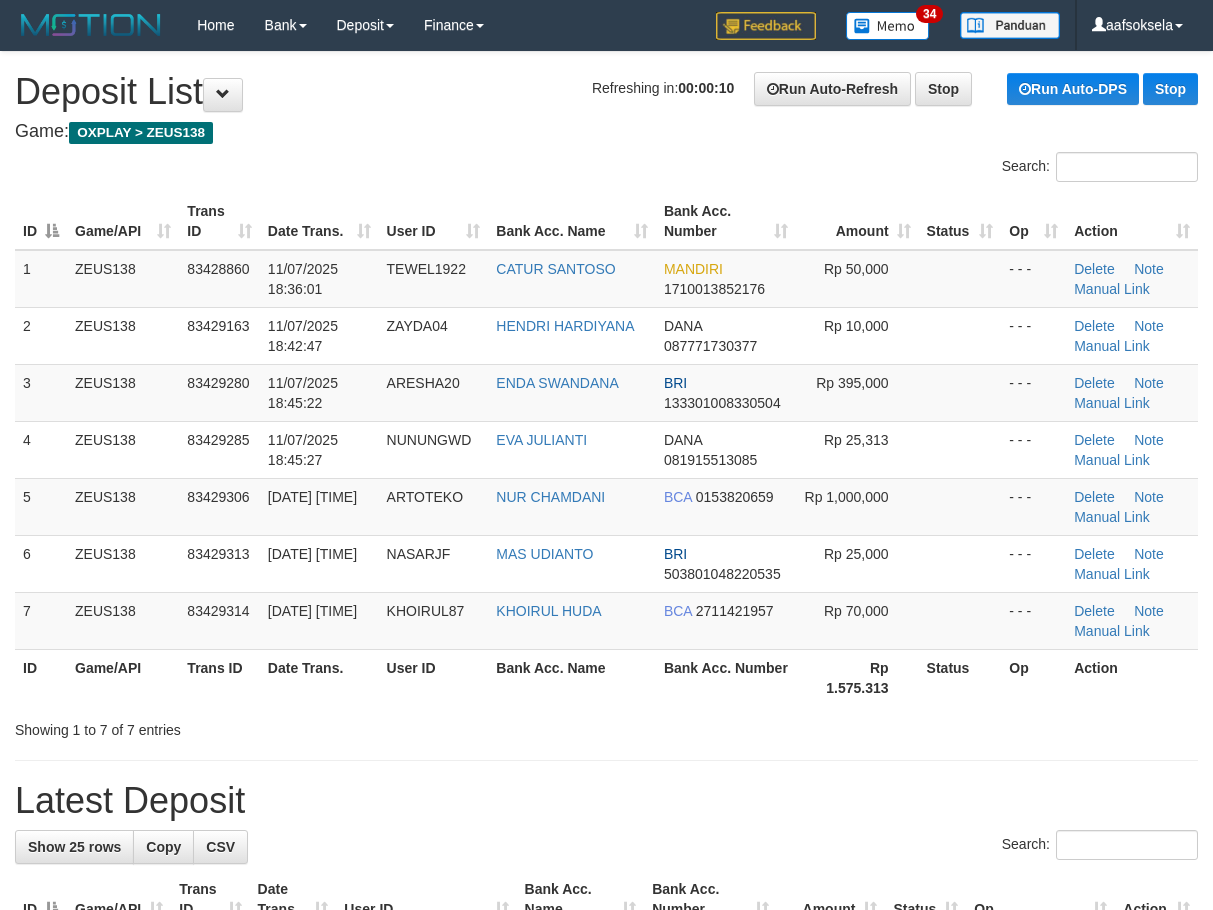 scroll, scrollTop: 0, scrollLeft: 0, axis: both 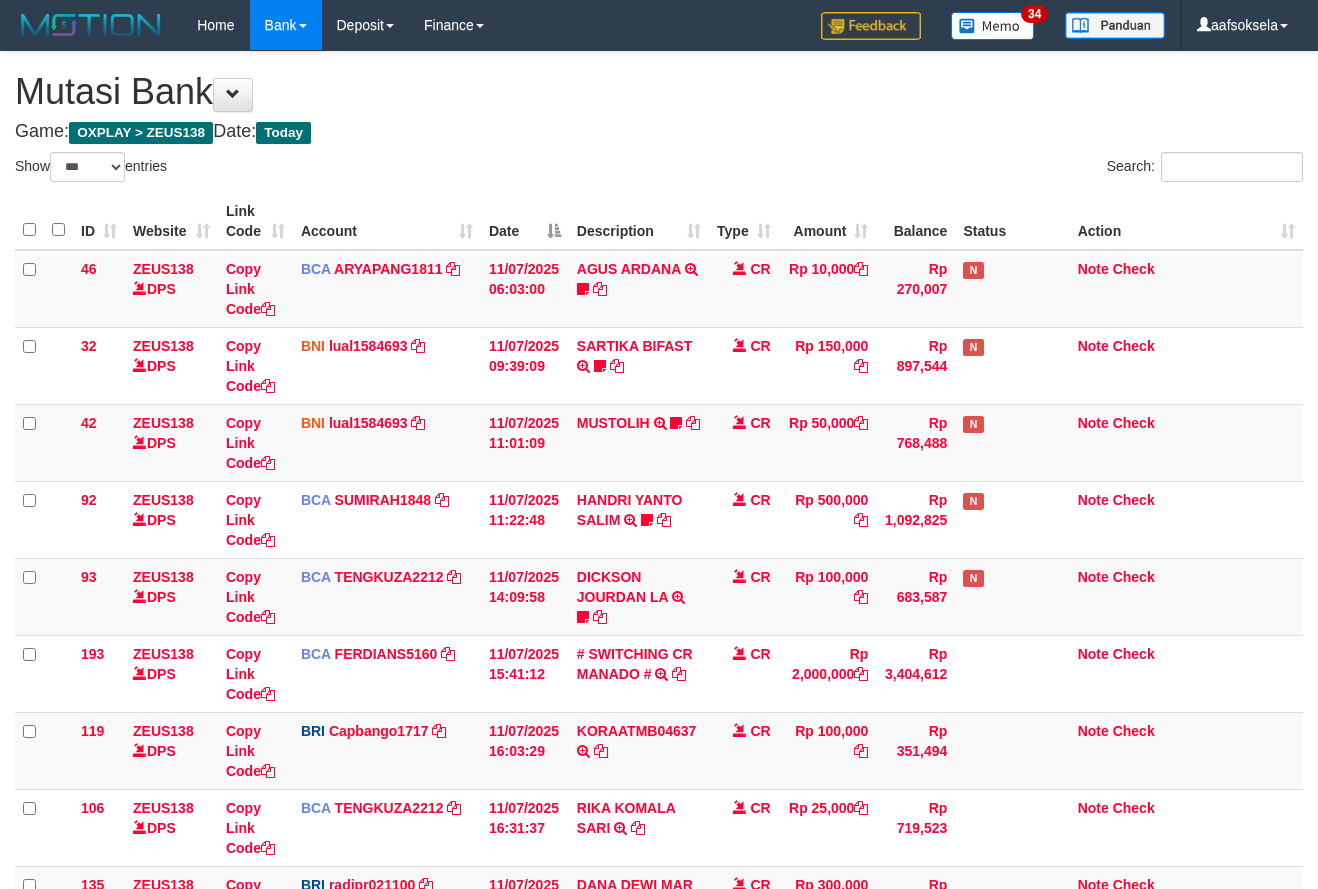 select on "***" 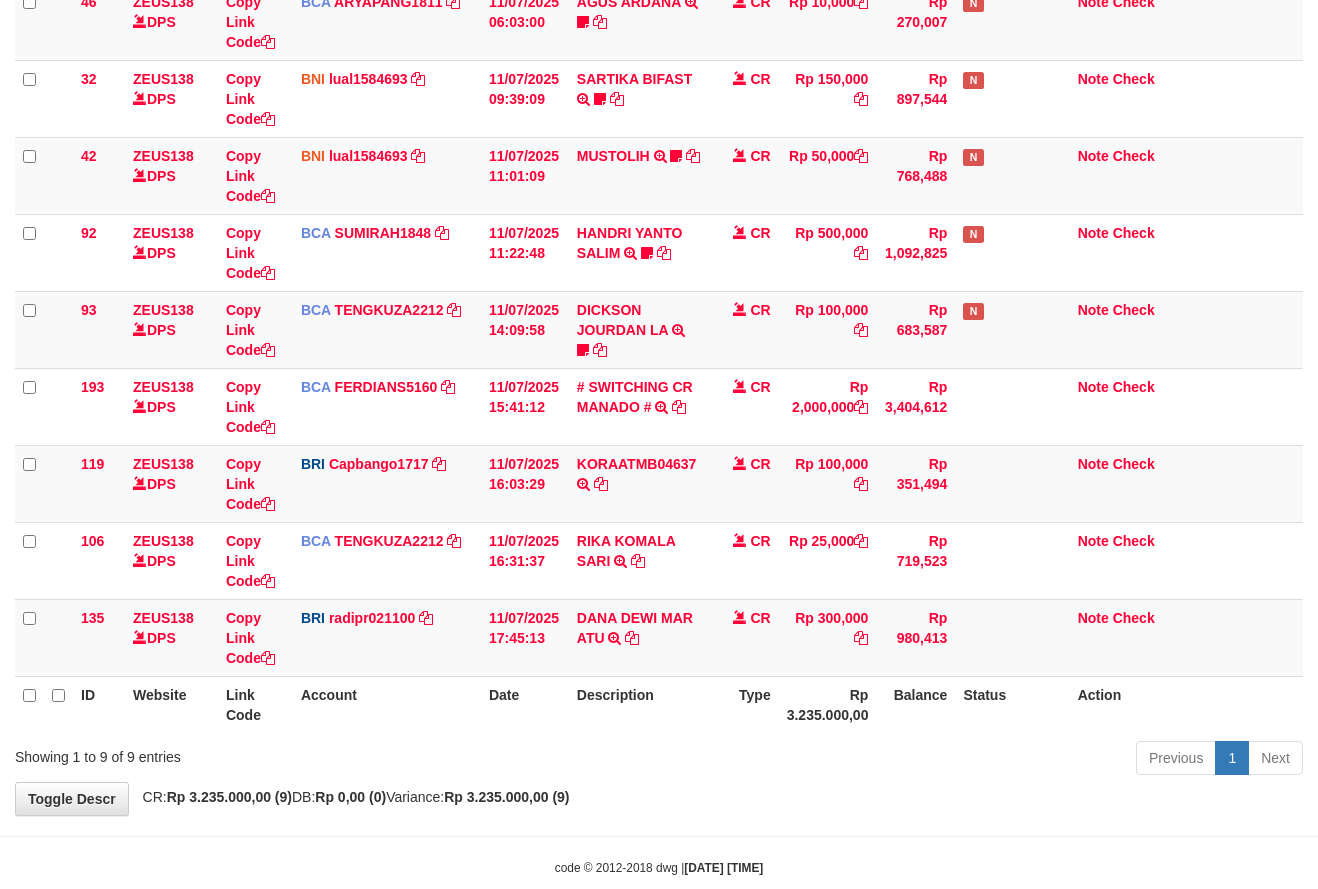 scroll, scrollTop: 267, scrollLeft: 0, axis: vertical 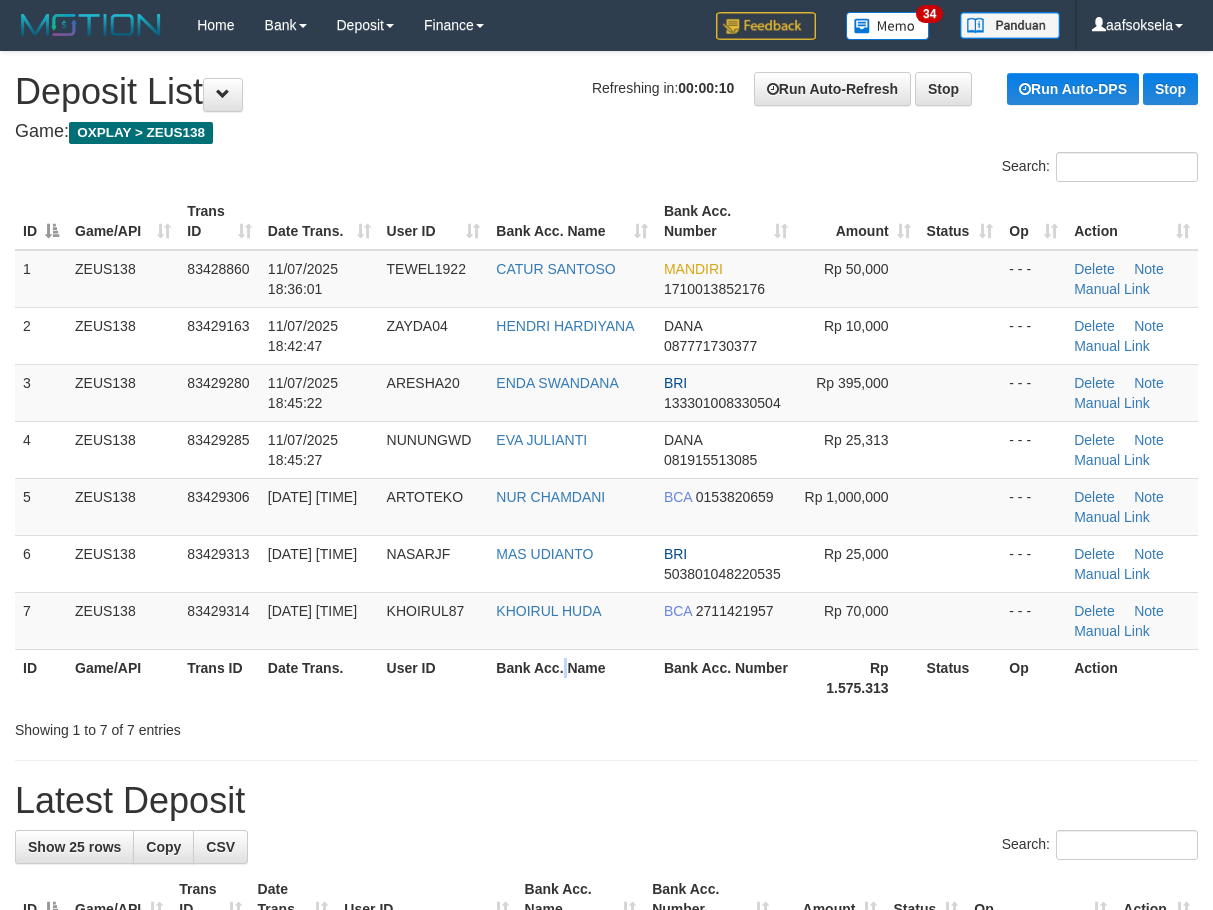 drag, startPoint x: 565, startPoint y: 691, endPoint x: 6, endPoint y: 735, distance: 560.729 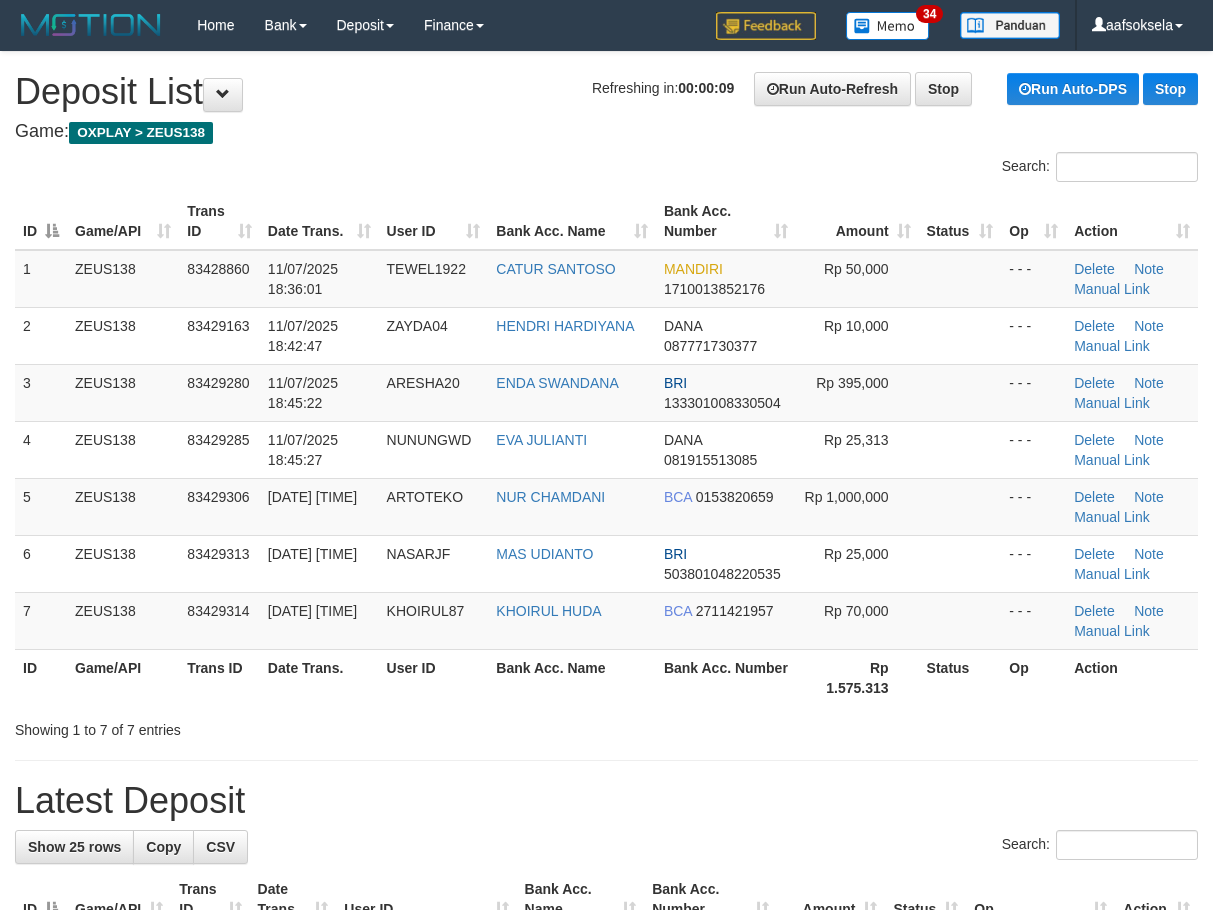 drag, startPoint x: 563, startPoint y: 731, endPoint x: 6, endPoint y: 736, distance: 557.02246 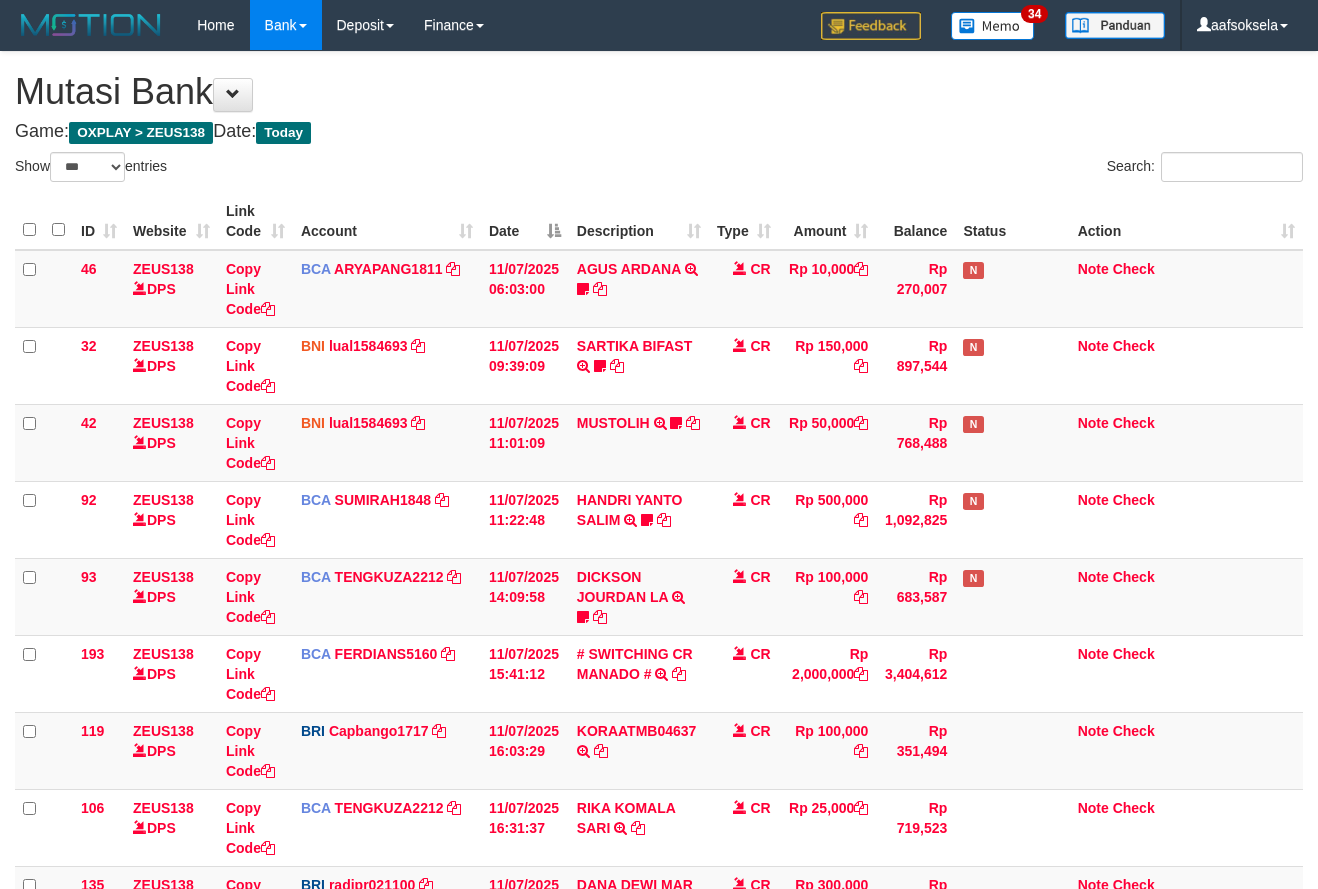 select on "***" 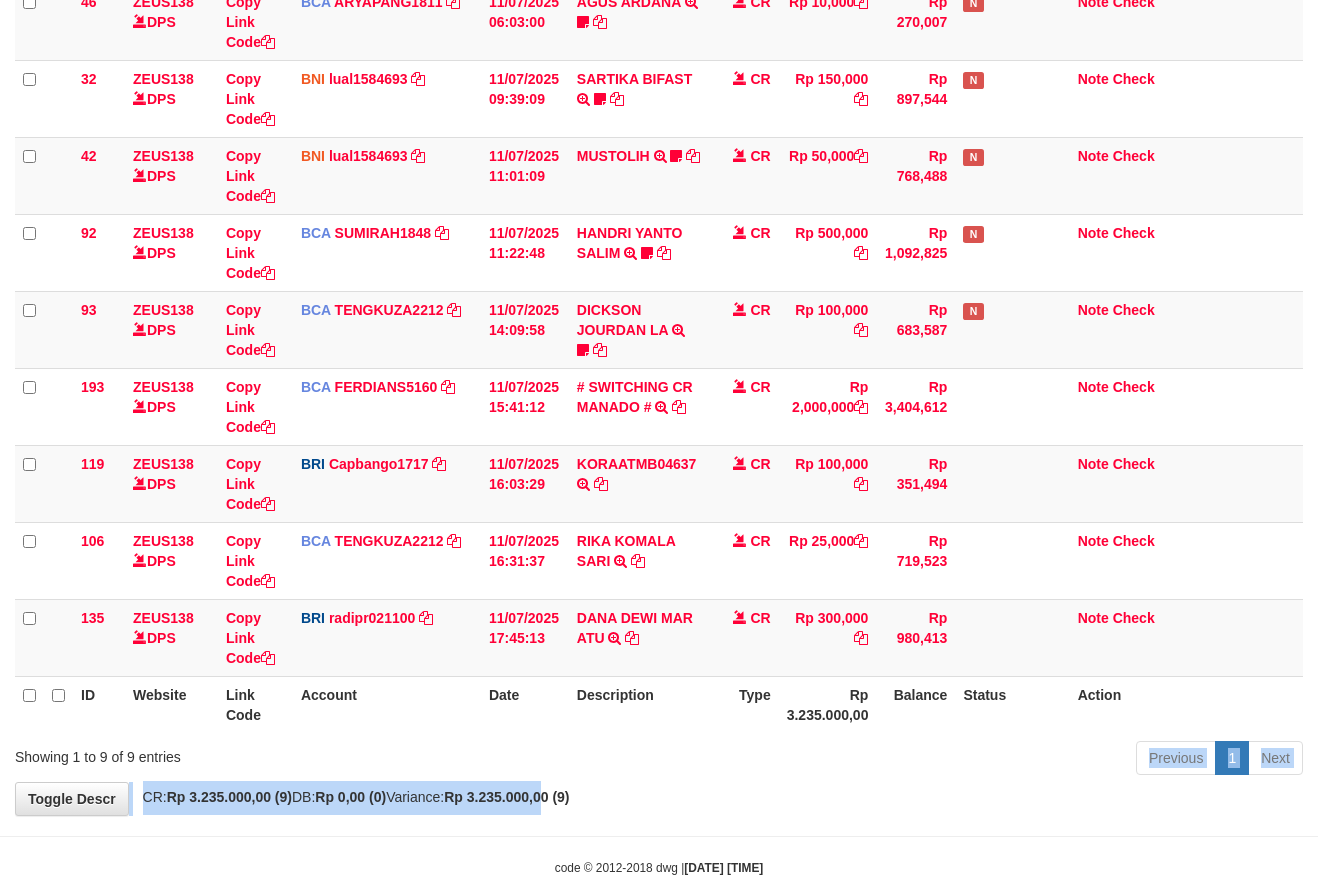 click on "**********" at bounding box center [659, 300] 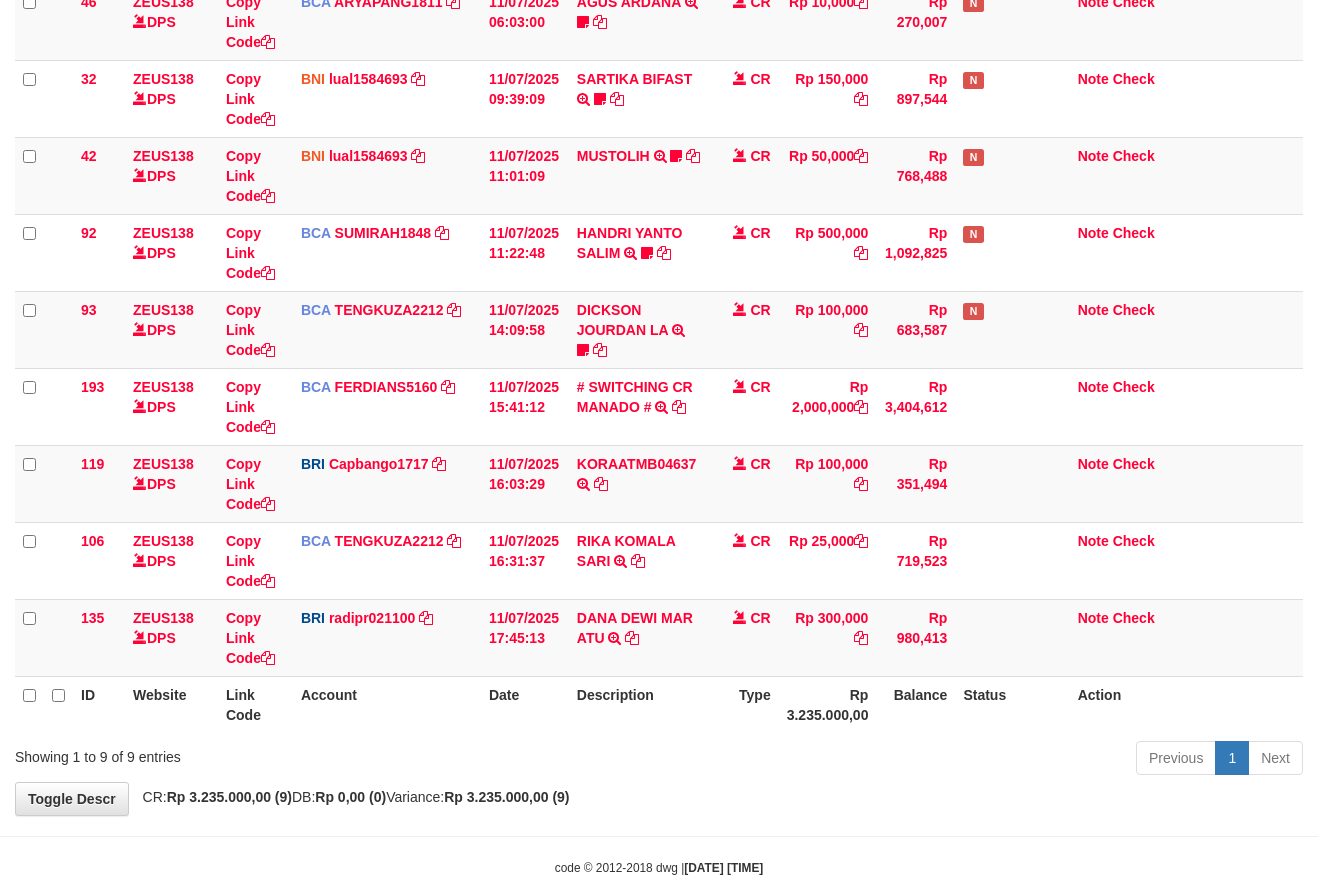 click on "Previous 1 Next" at bounding box center (933, 760) 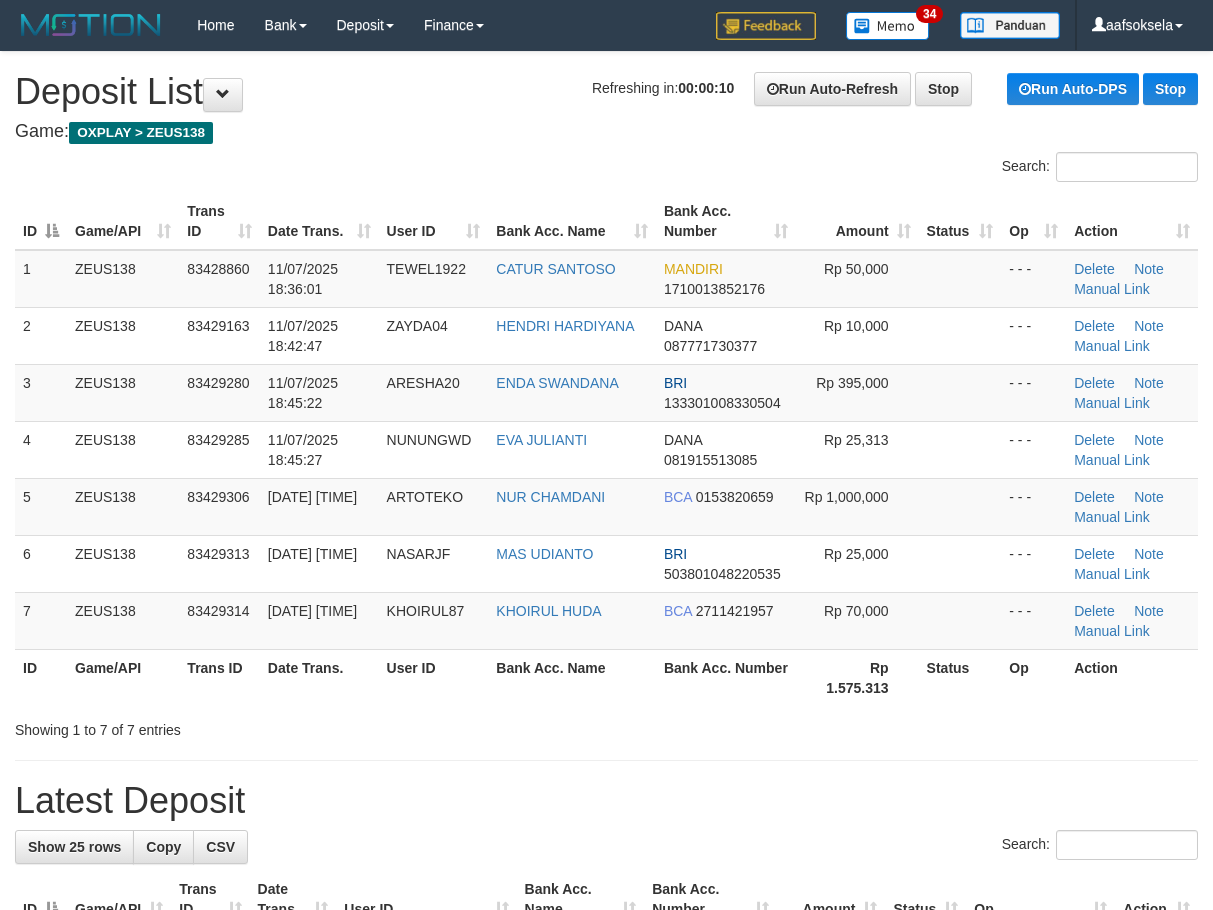 scroll, scrollTop: 0, scrollLeft: 0, axis: both 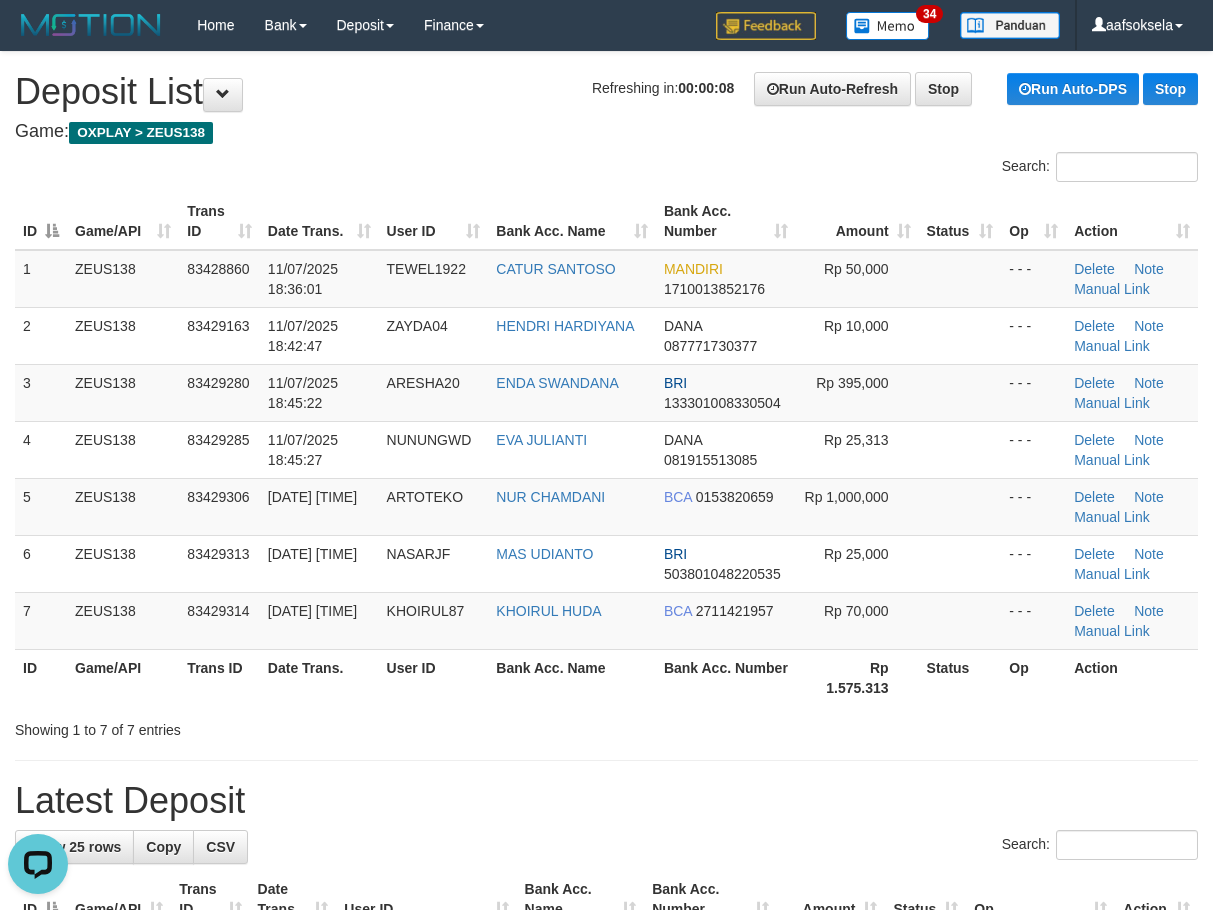 drag, startPoint x: 538, startPoint y: 805, endPoint x: 459, endPoint y: 816, distance: 79.762146 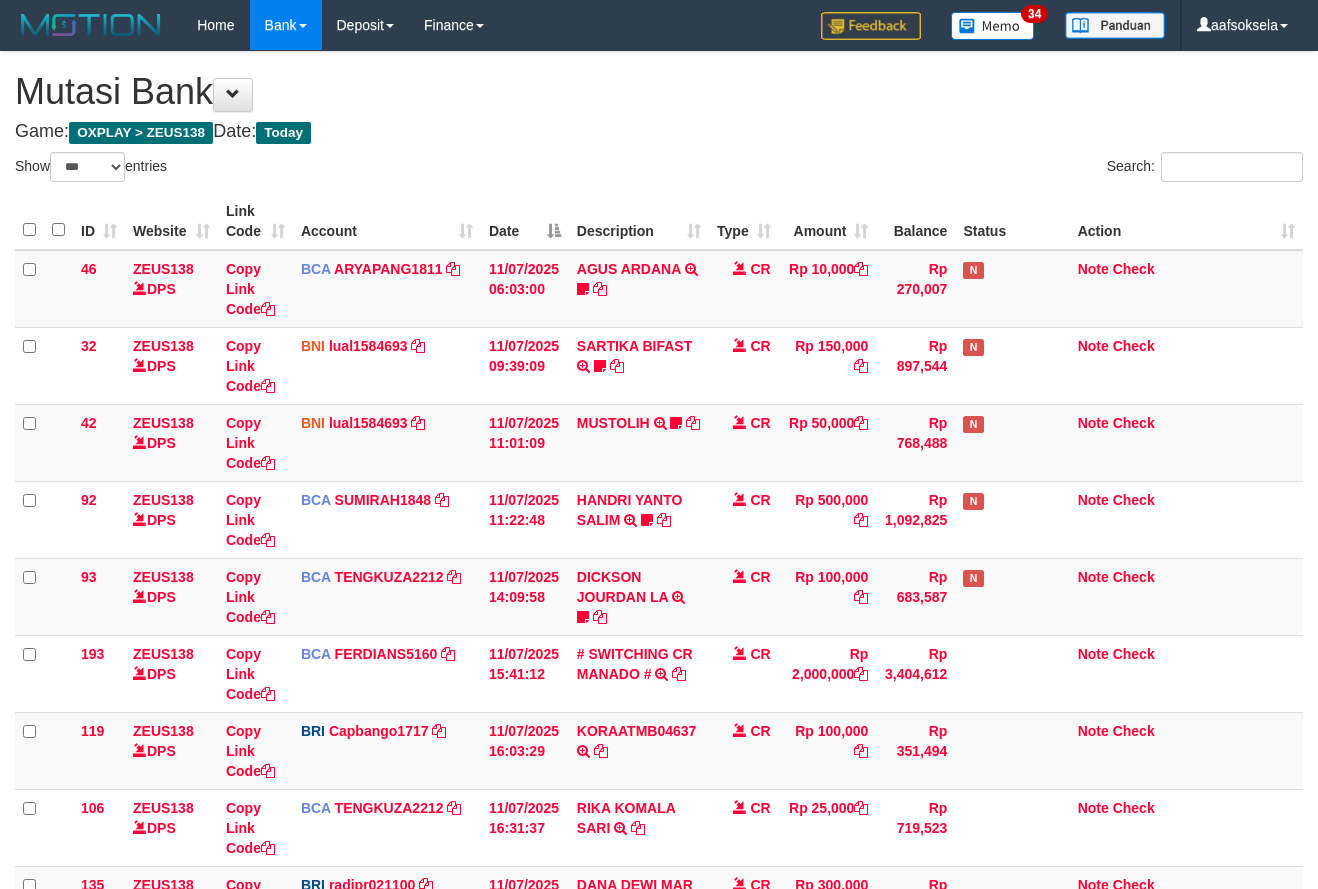 select on "***" 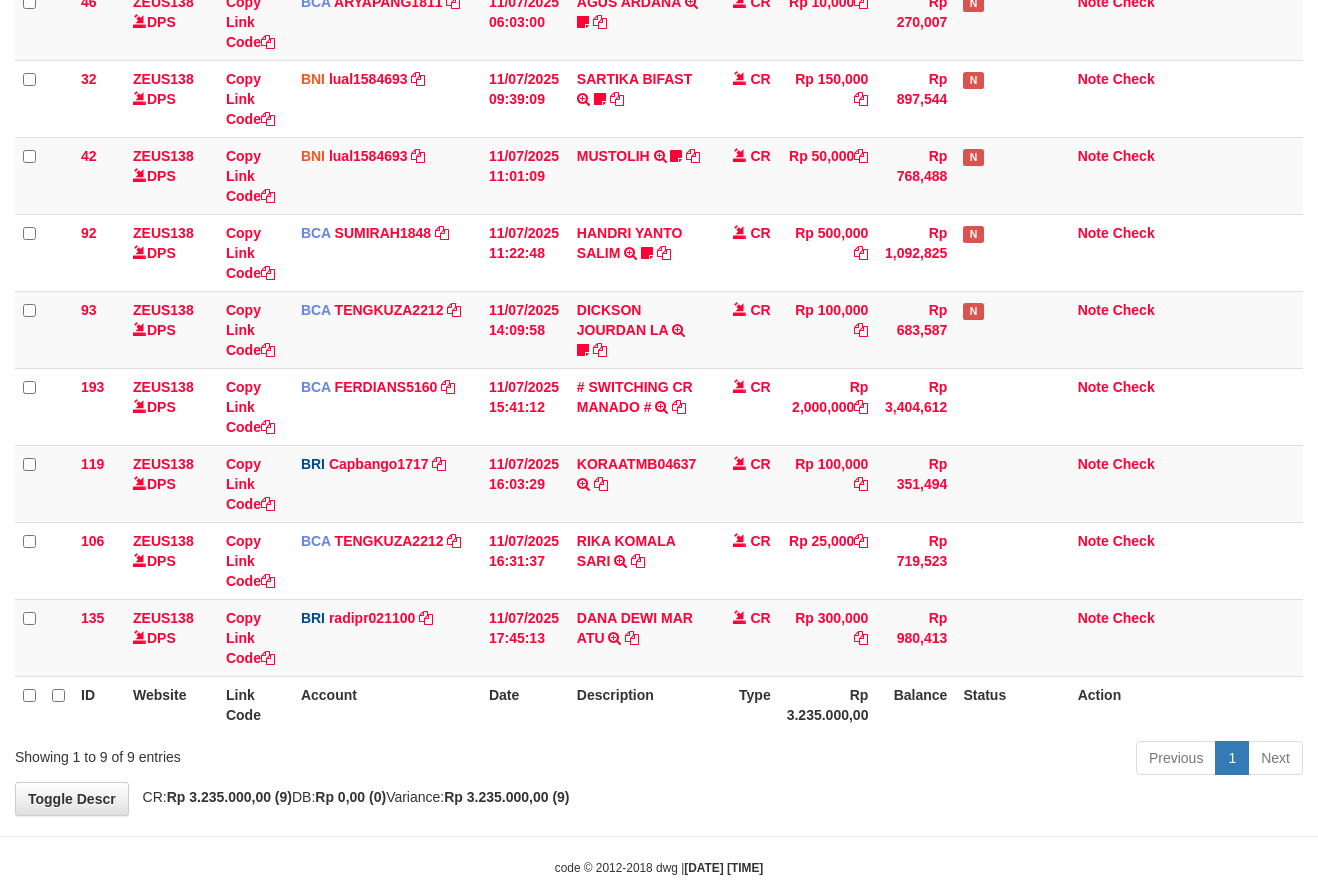 drag, startPoint x: 696, startPoint y: 761, endPoint x: 1326, endPoint y: 765, distance: 630.0127 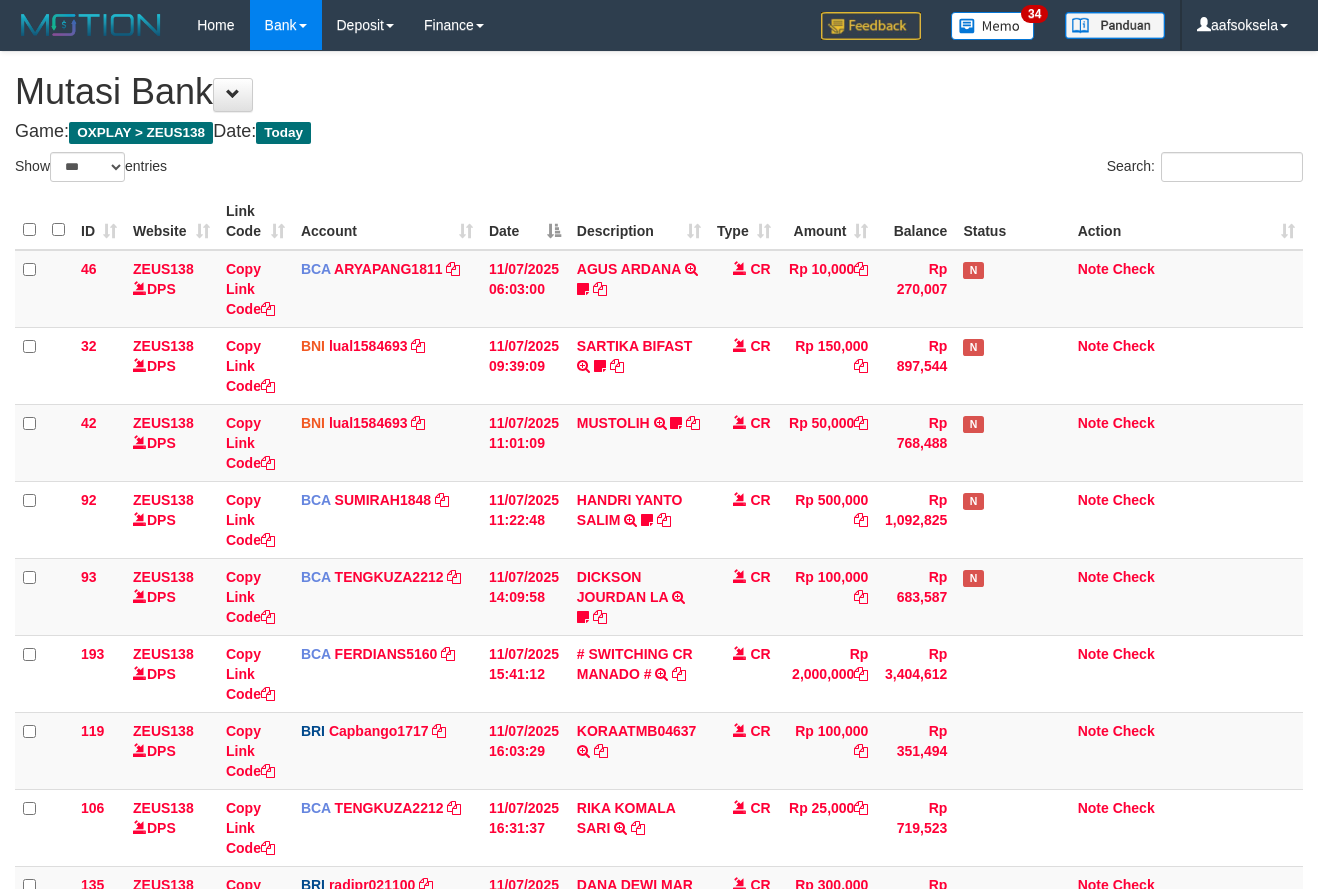 select on "***" 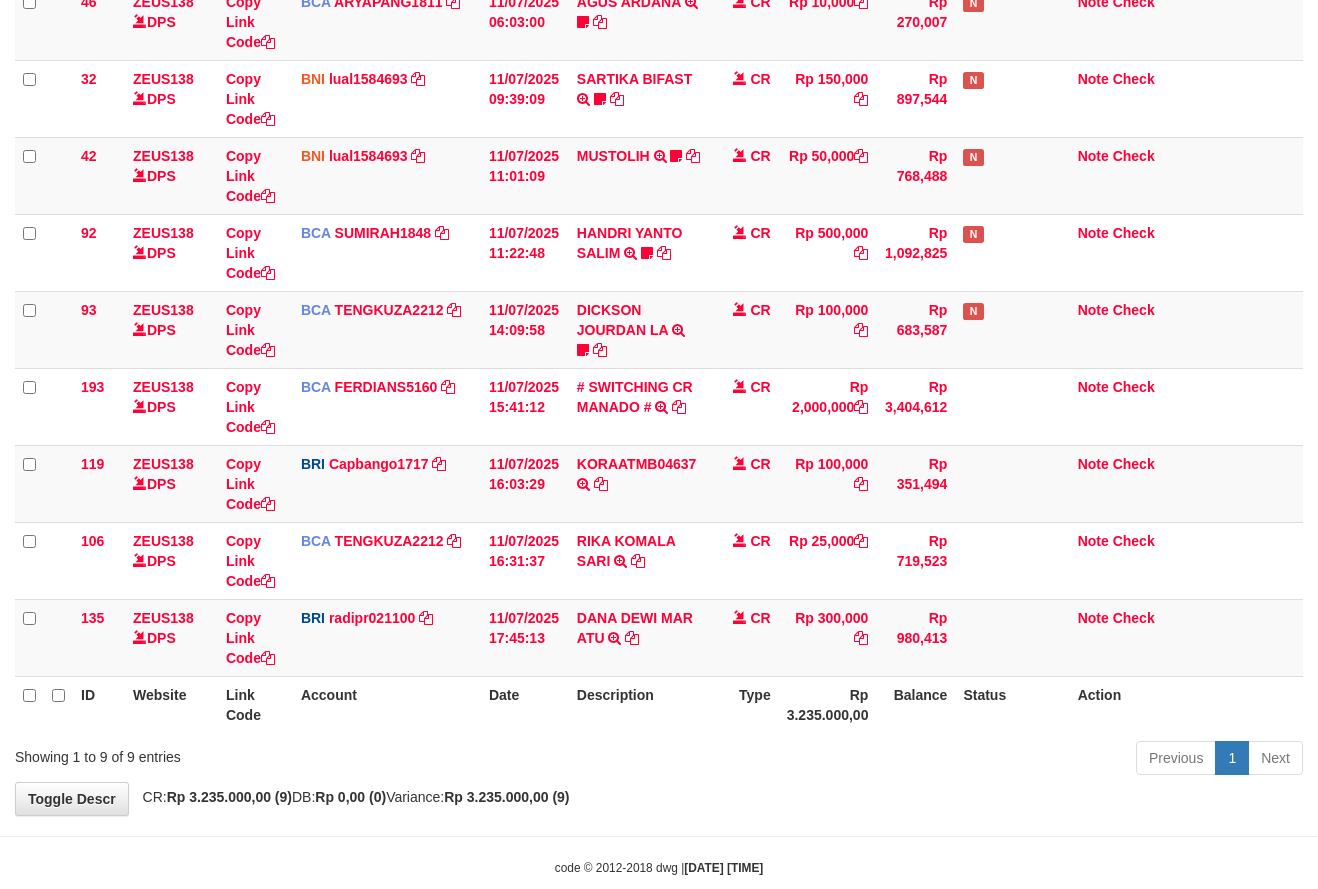 click on "Toggle navigation
Home
Bank
Account List
Mutasi Bank
Search
Sync
Note Mutasi
Deposit
DPS Fetch
DPS List
History
Note DPS
Finance
Financial Data
aafsoksela
My Profile
Log Out" at bounding box center (659, 330) 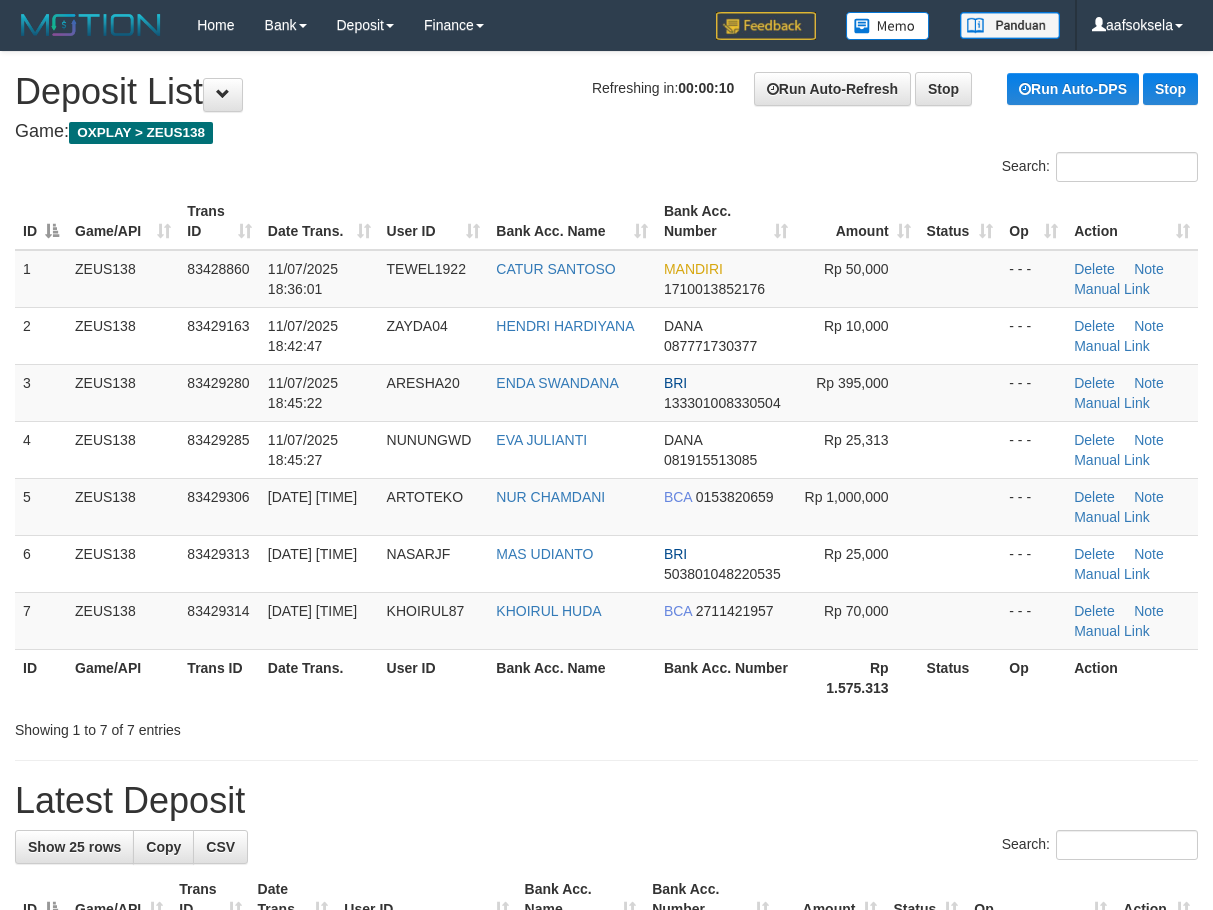 scroll, scrollTop: 0, scrollLeft: 0, axis: both 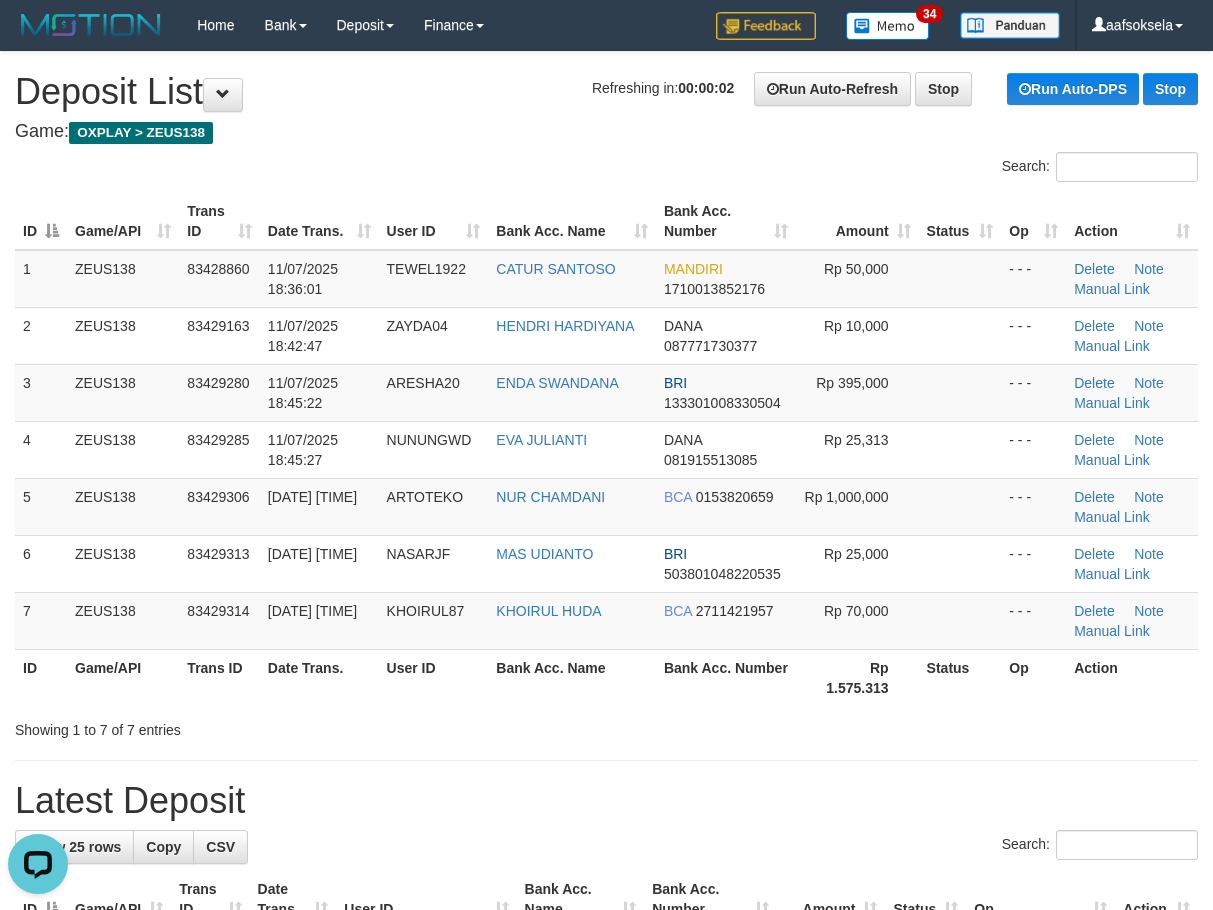 click on "**********" at bounding box center (606, 1269) 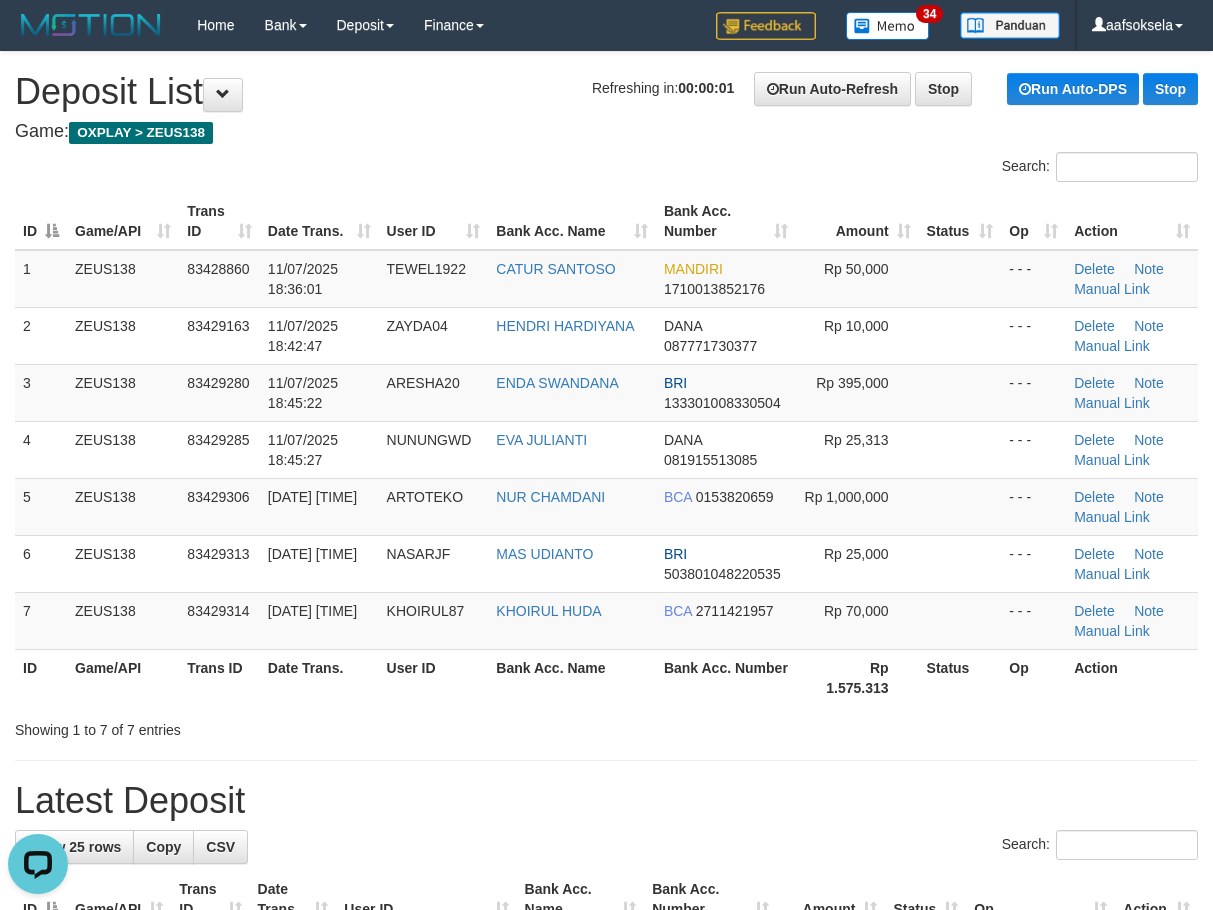 click on "Showing 1 to 7 of 7 entries" at bounding box center (252, 726) 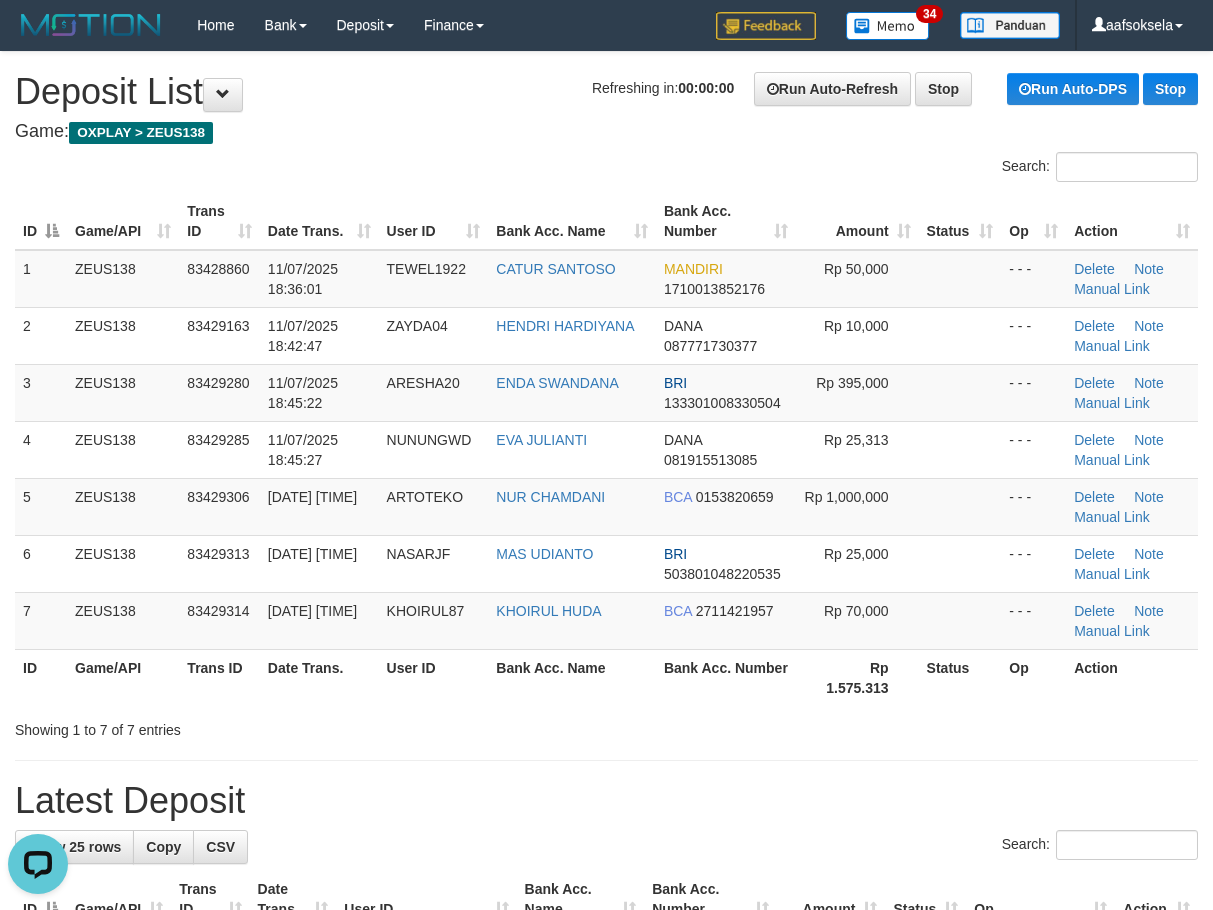 click on "Showing 1 to 7 of 7 entries" at bounding box center [252, 726] 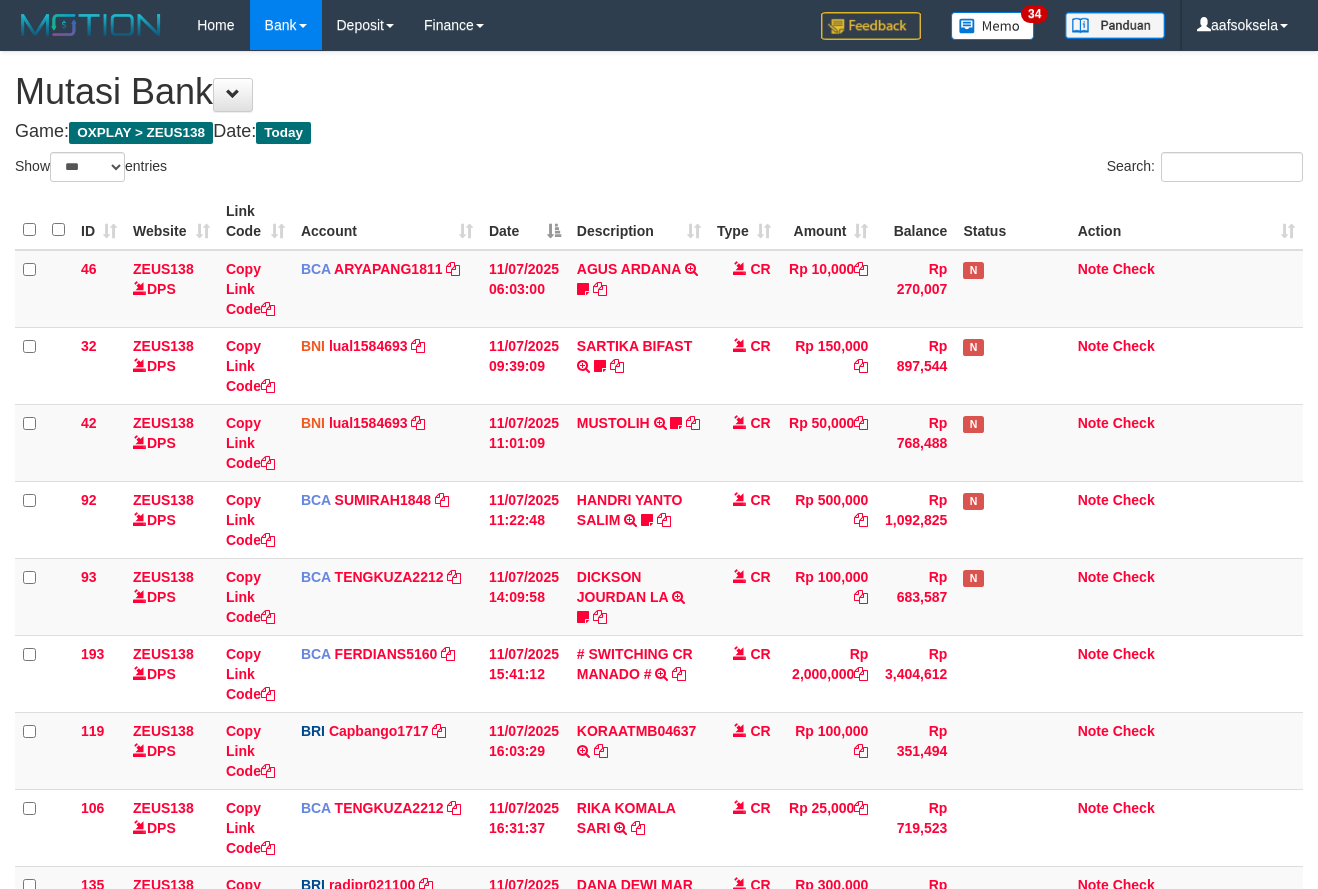 select on "***" 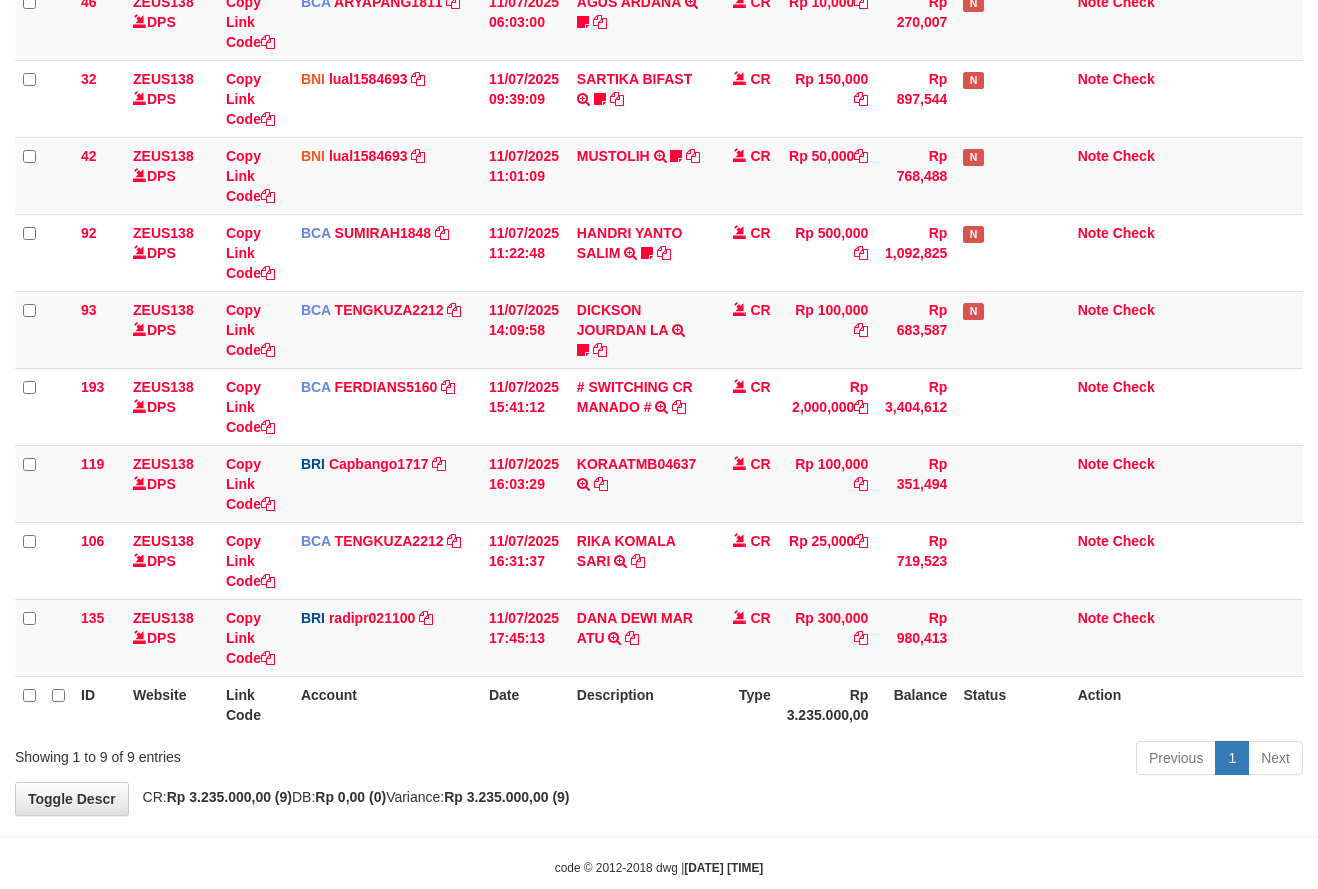 click on "Previous 1 Next" at bounding box center [933, 760] 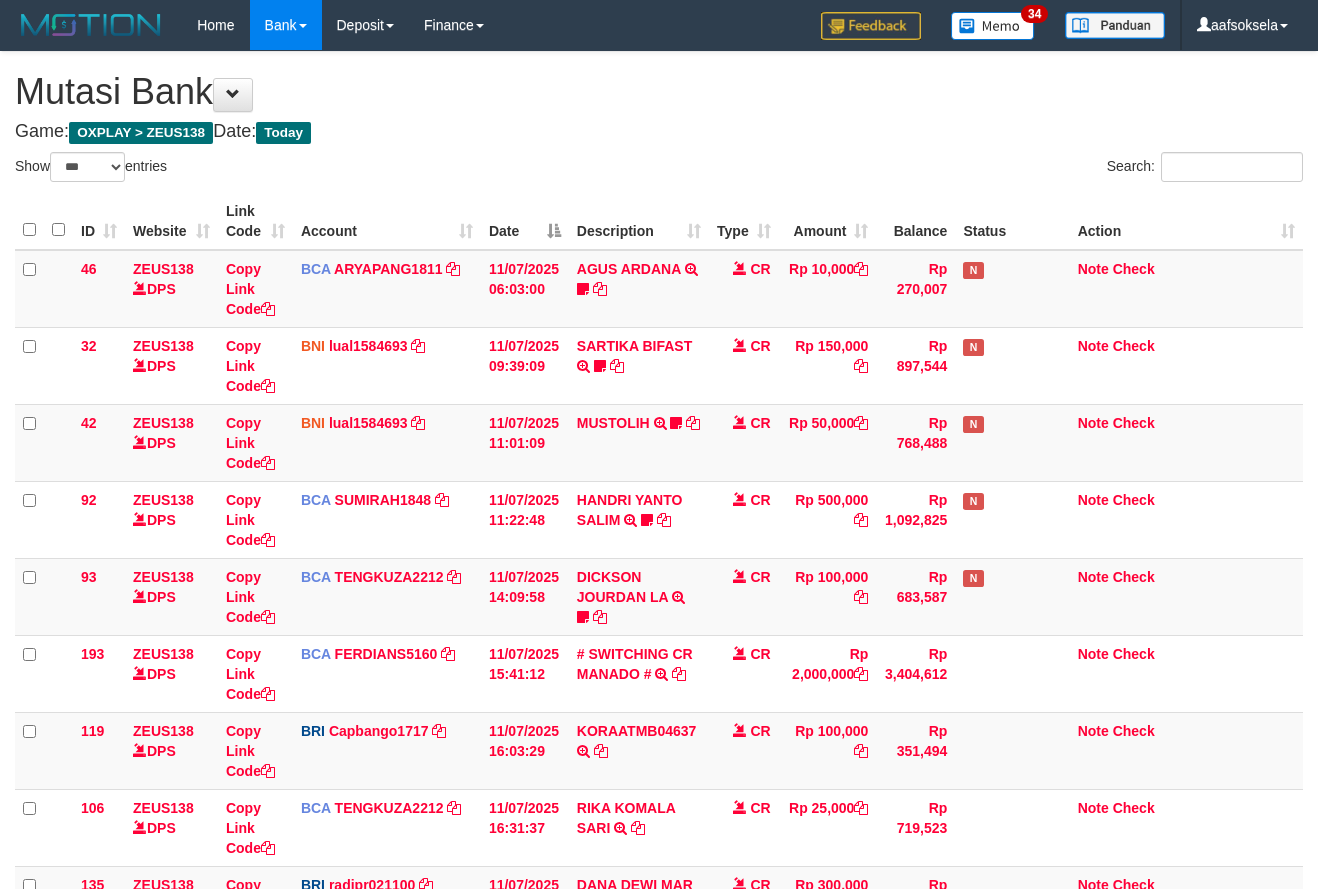 select on "***" 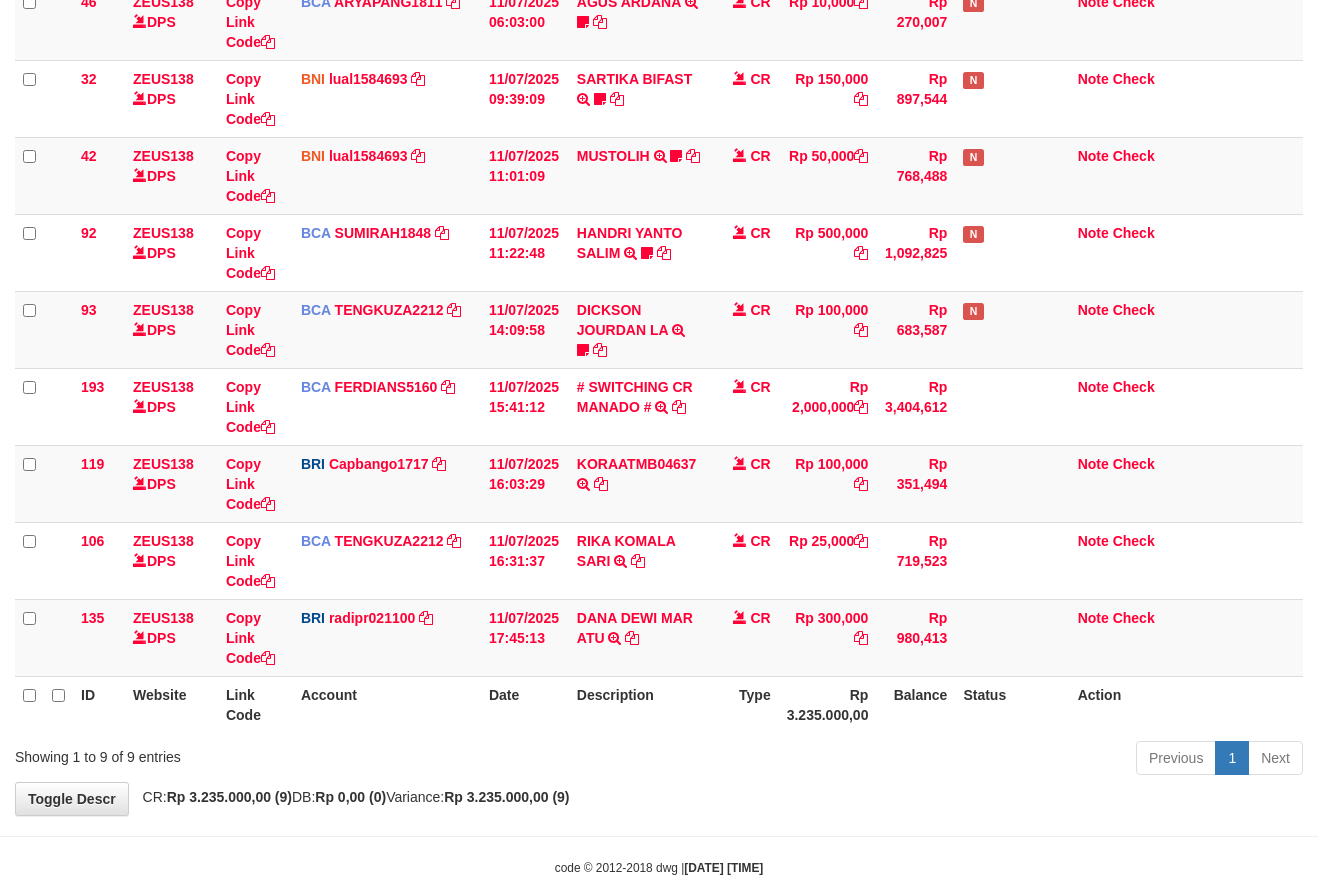 click on "Description" at bounding box center [639, 704] 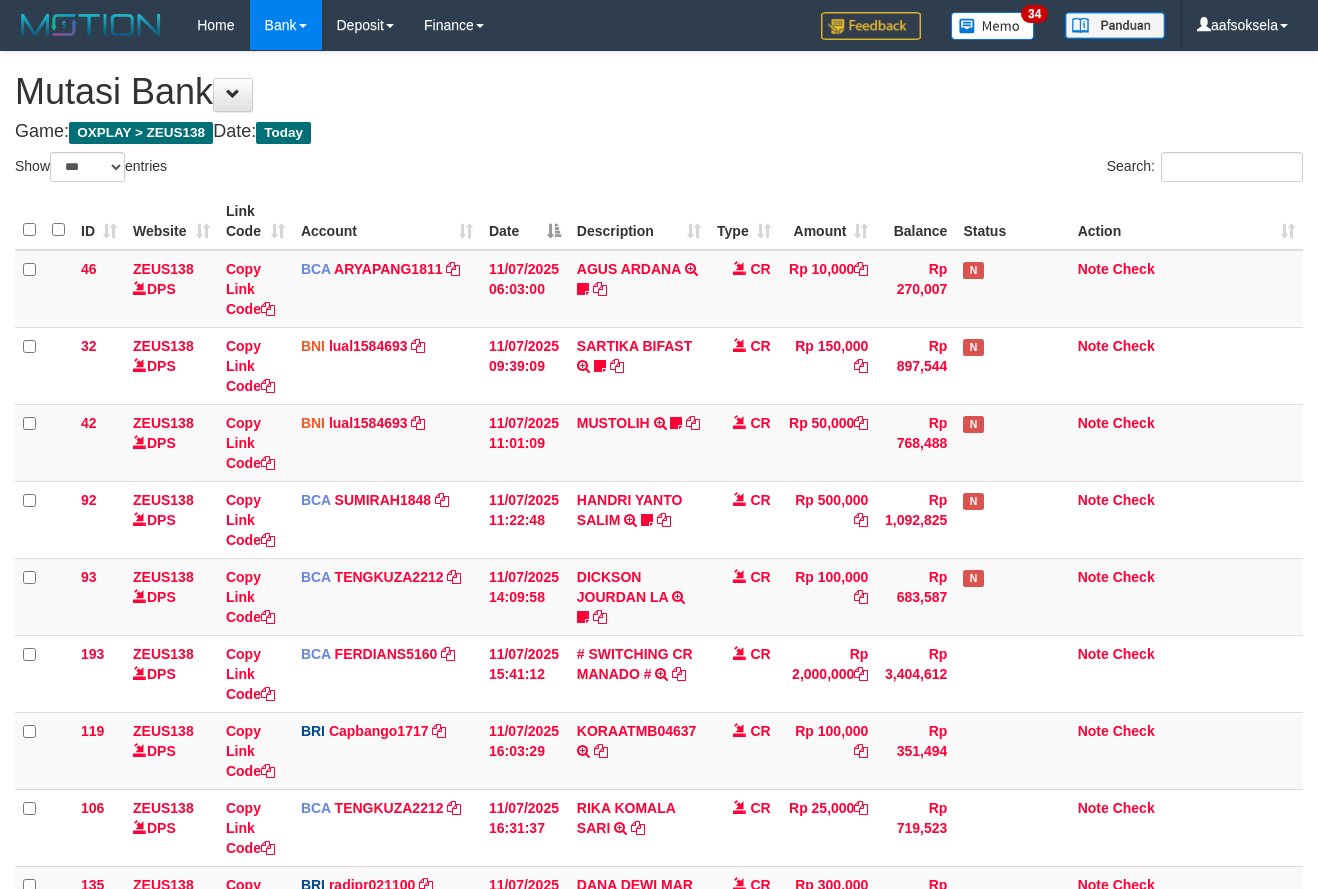 select on "***" 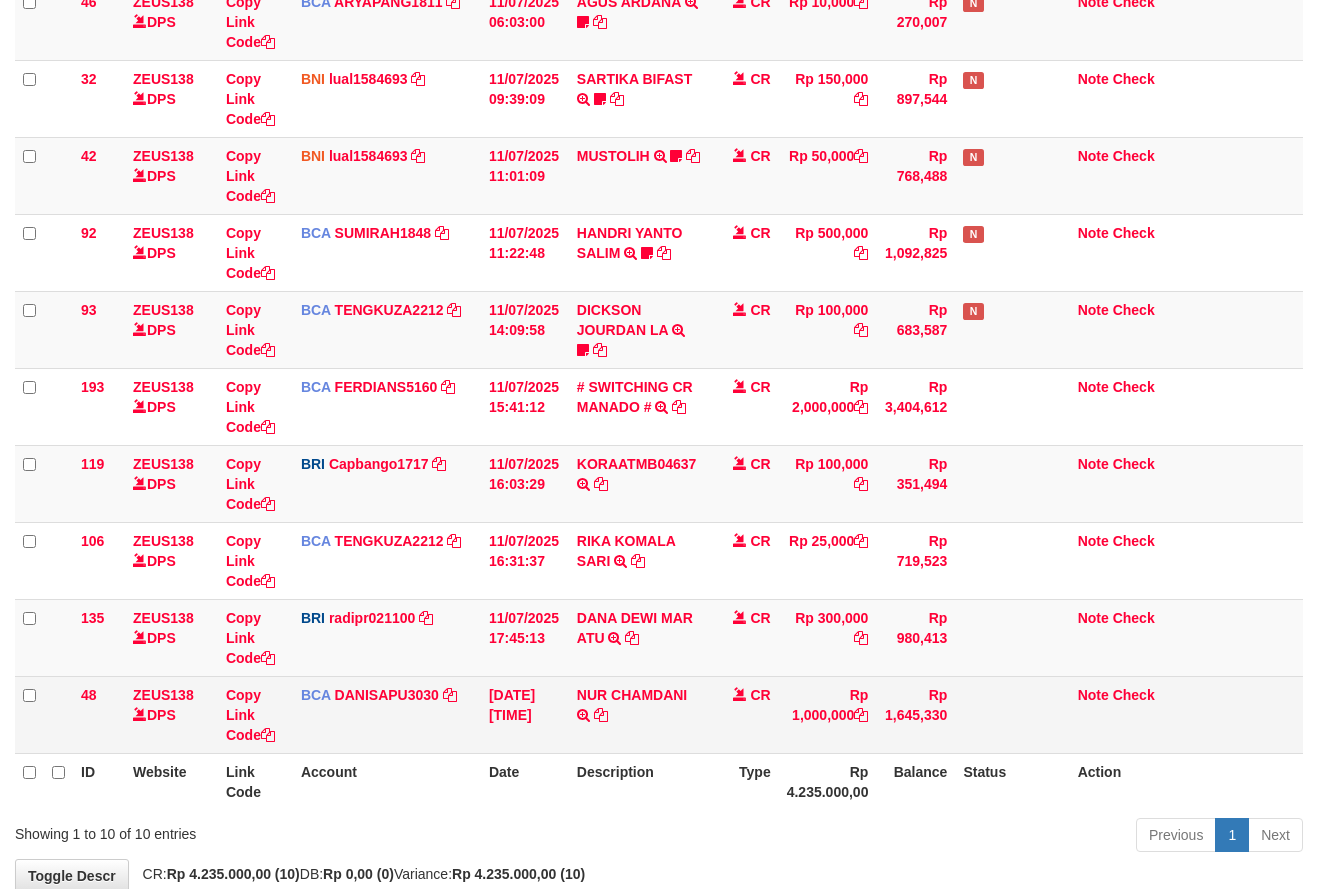 click on "CR" at bounding box center (744, 714) 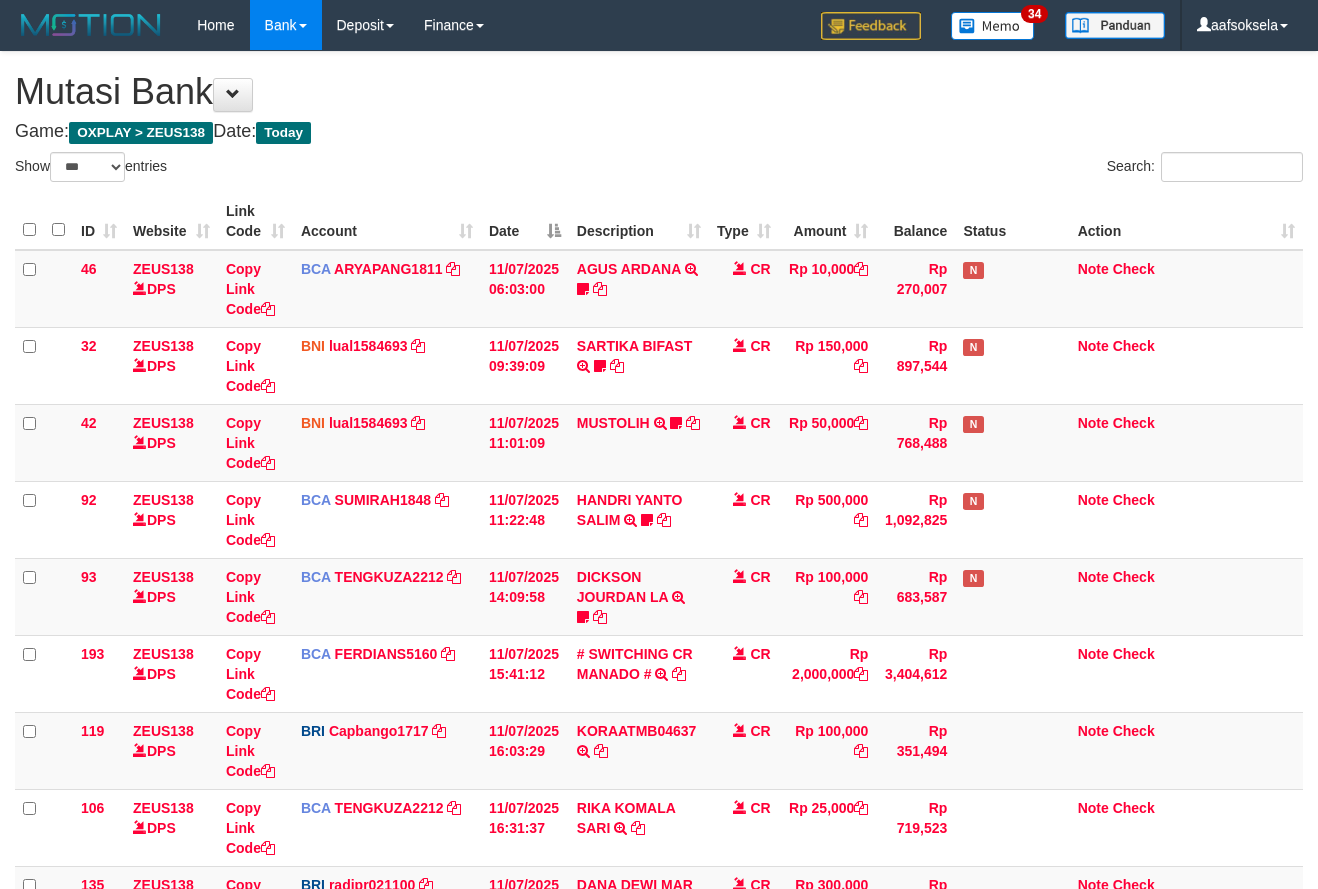 select on "***" 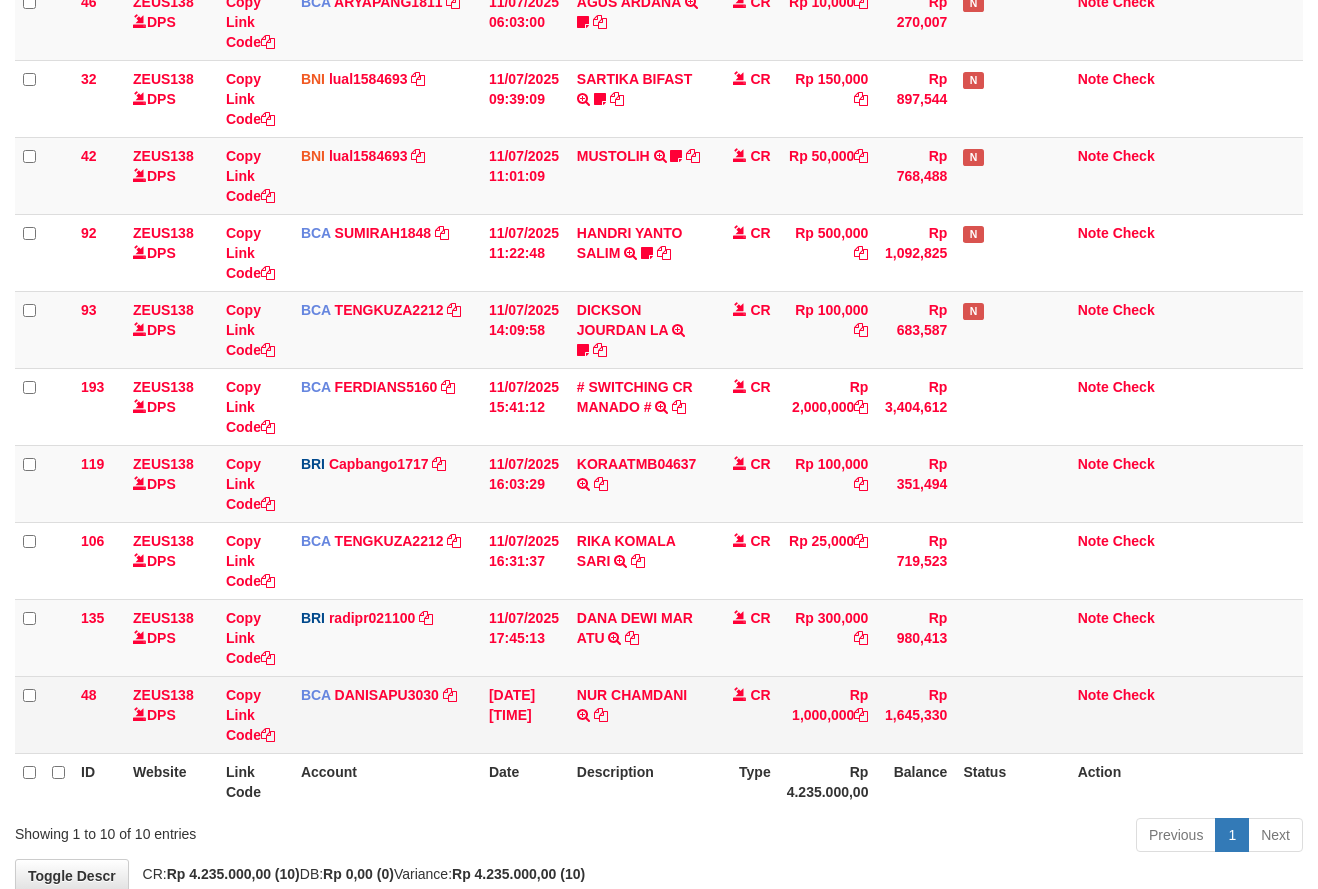 click on "Description" at bounding box center (639, 781) 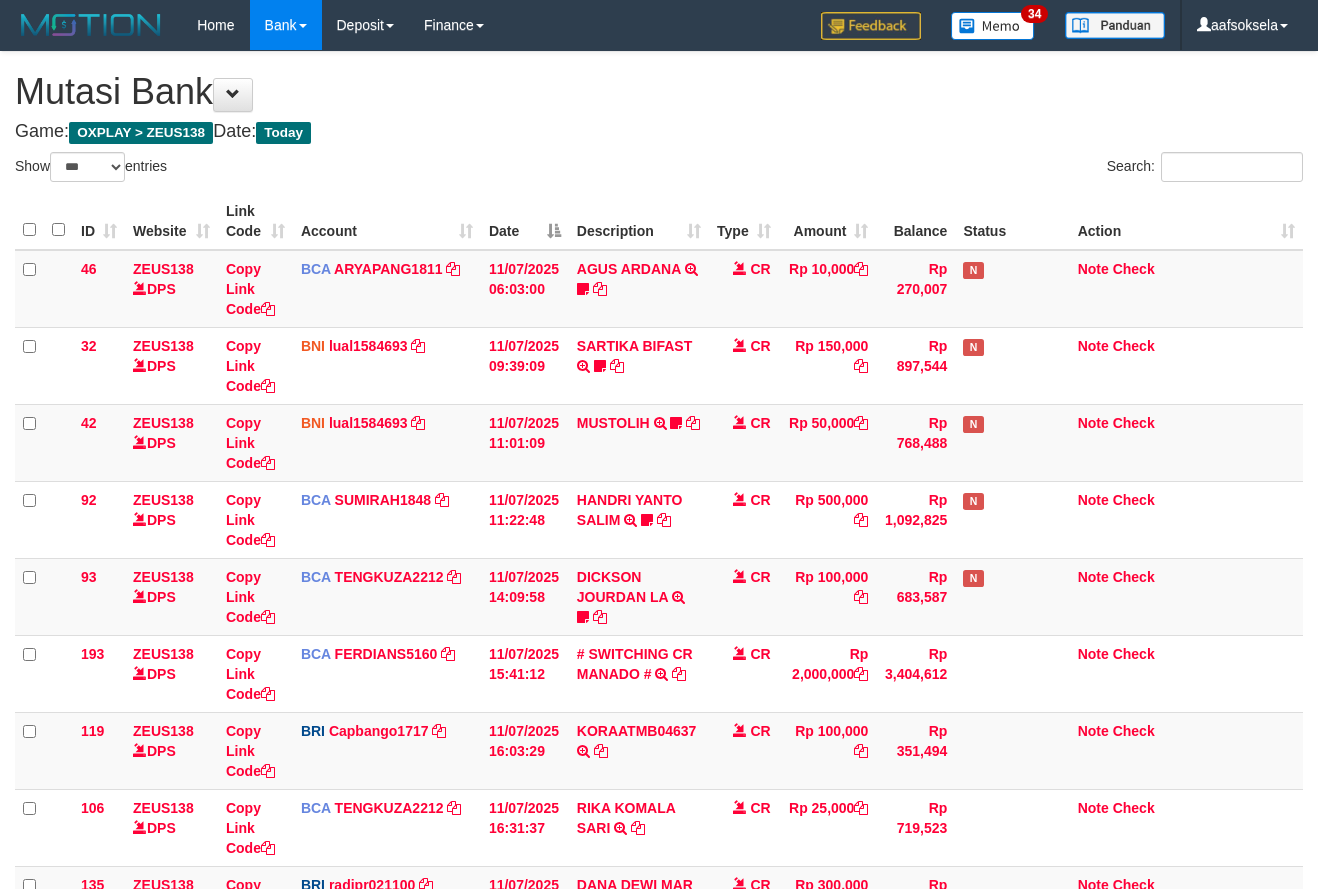 select on "***" 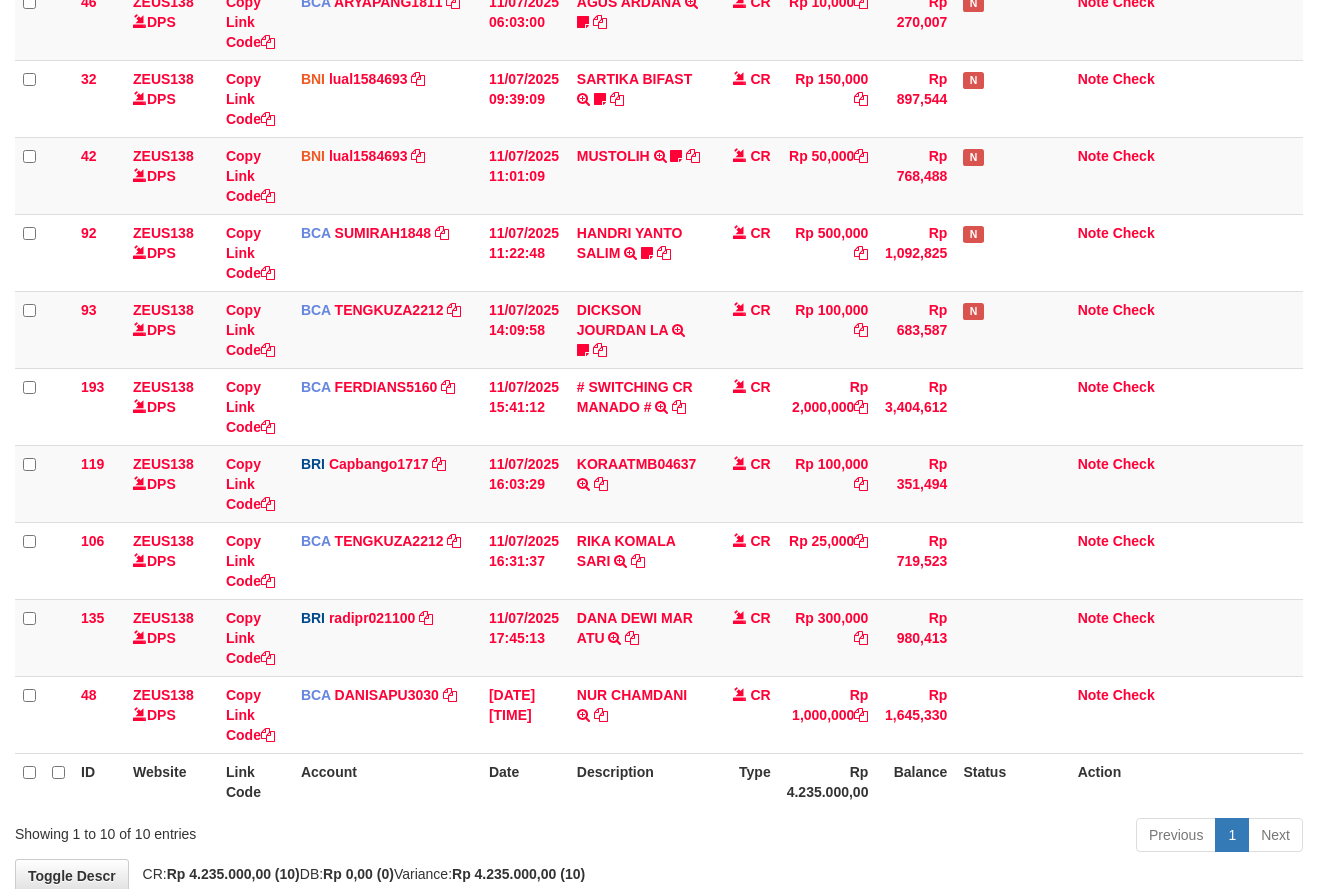 click on "Description" at bounding box center [639, 781] 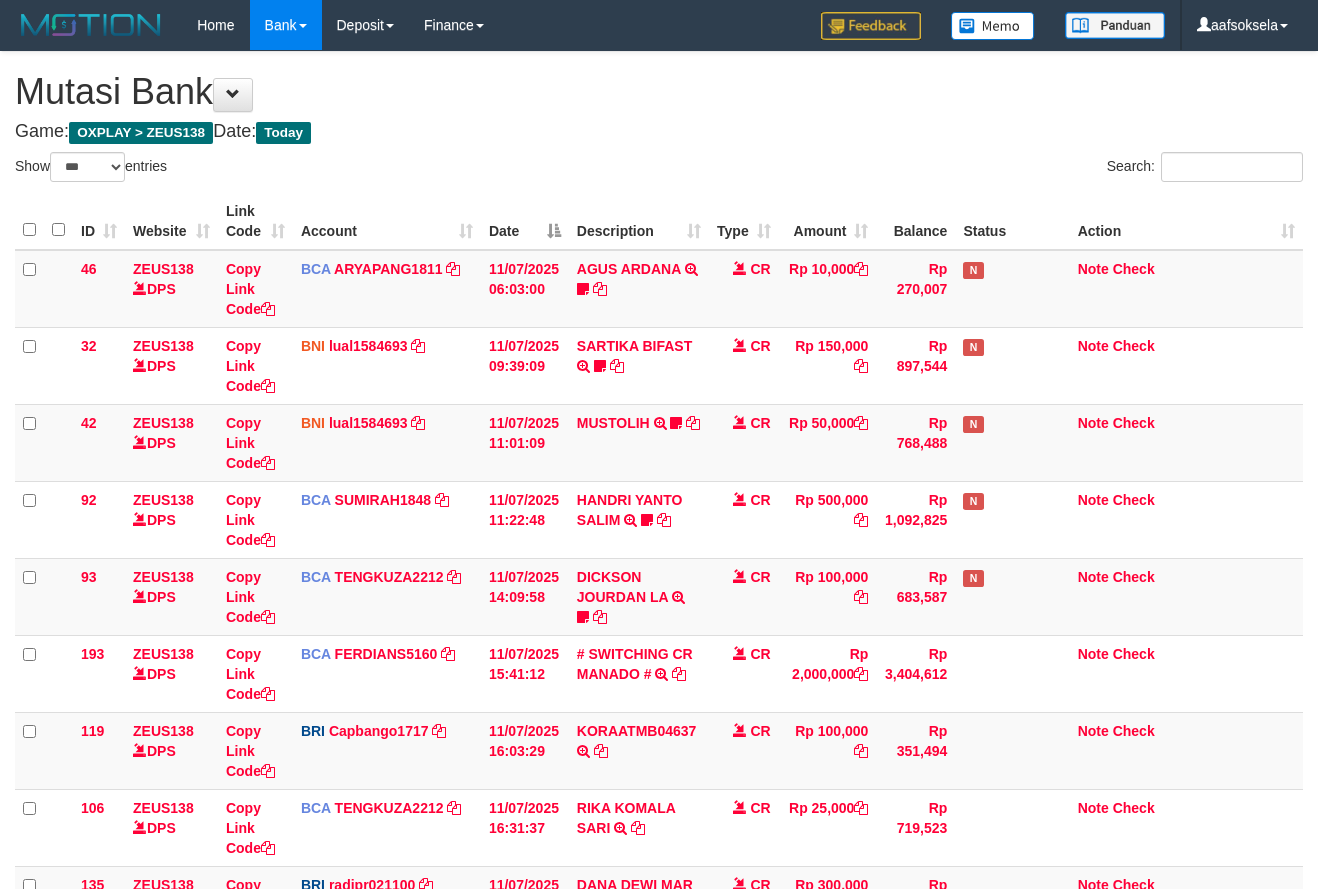 select on "***" 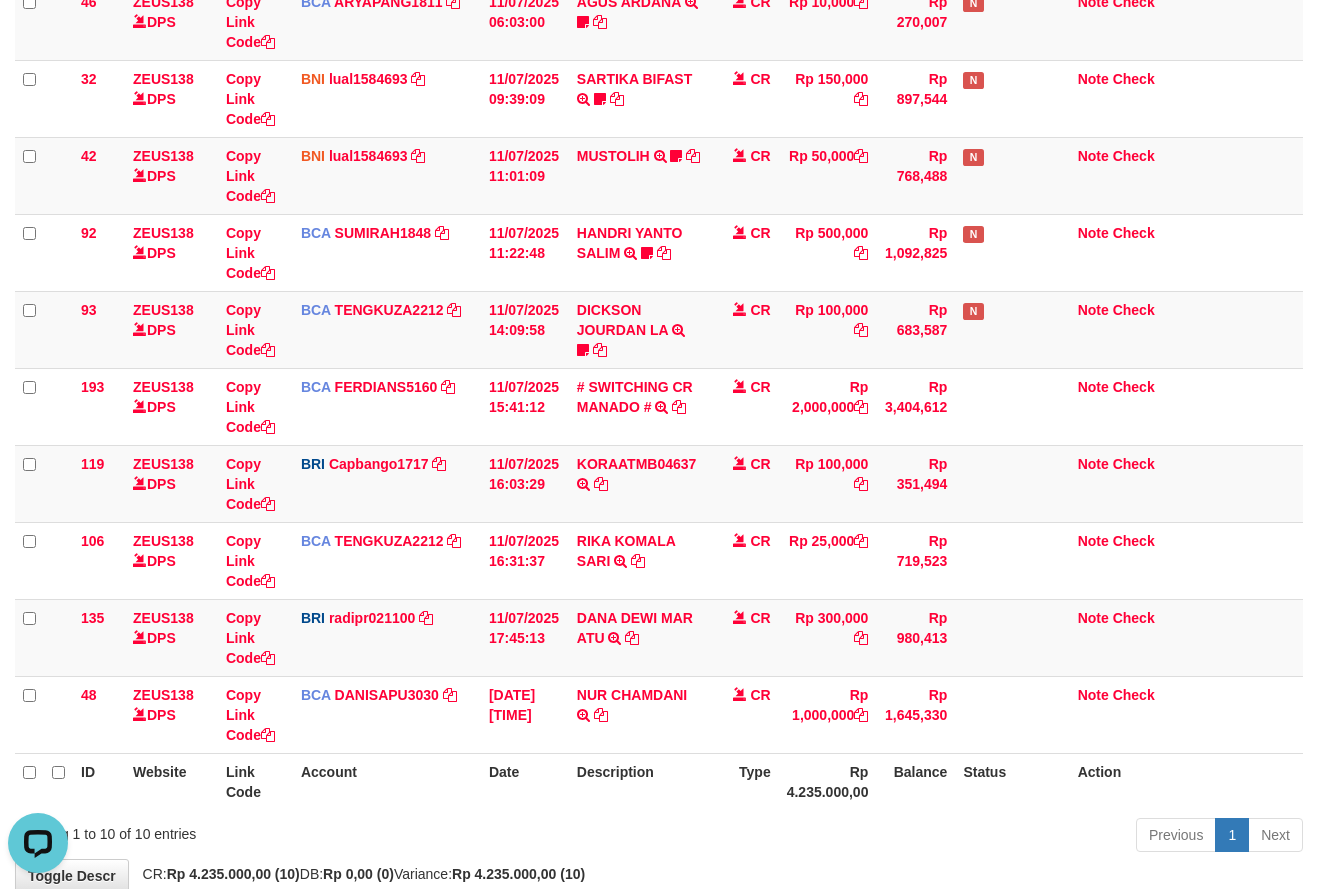 scroll, scrollTop: 0, scrollLeft: 0, axis: both 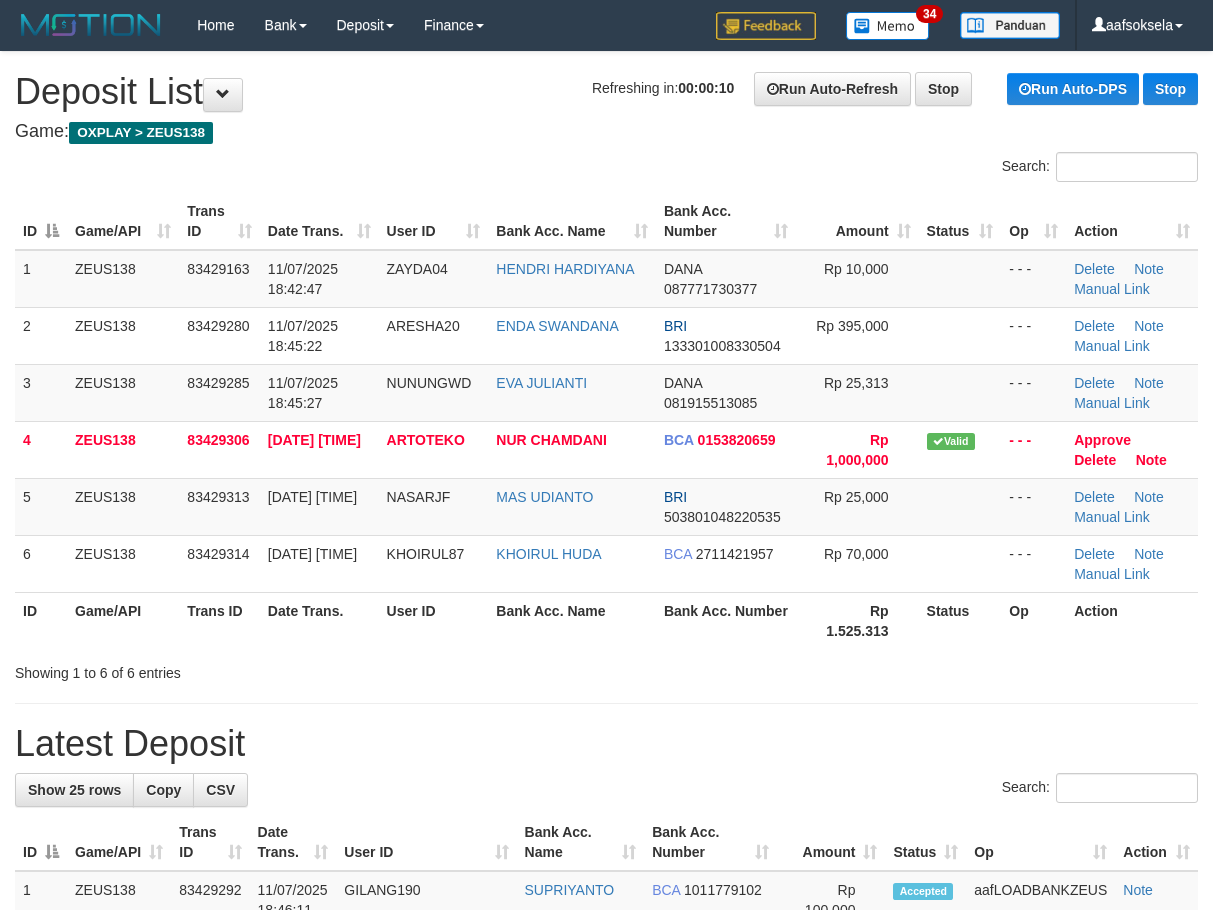 click on "**********" at bounding box center (606, 1241) 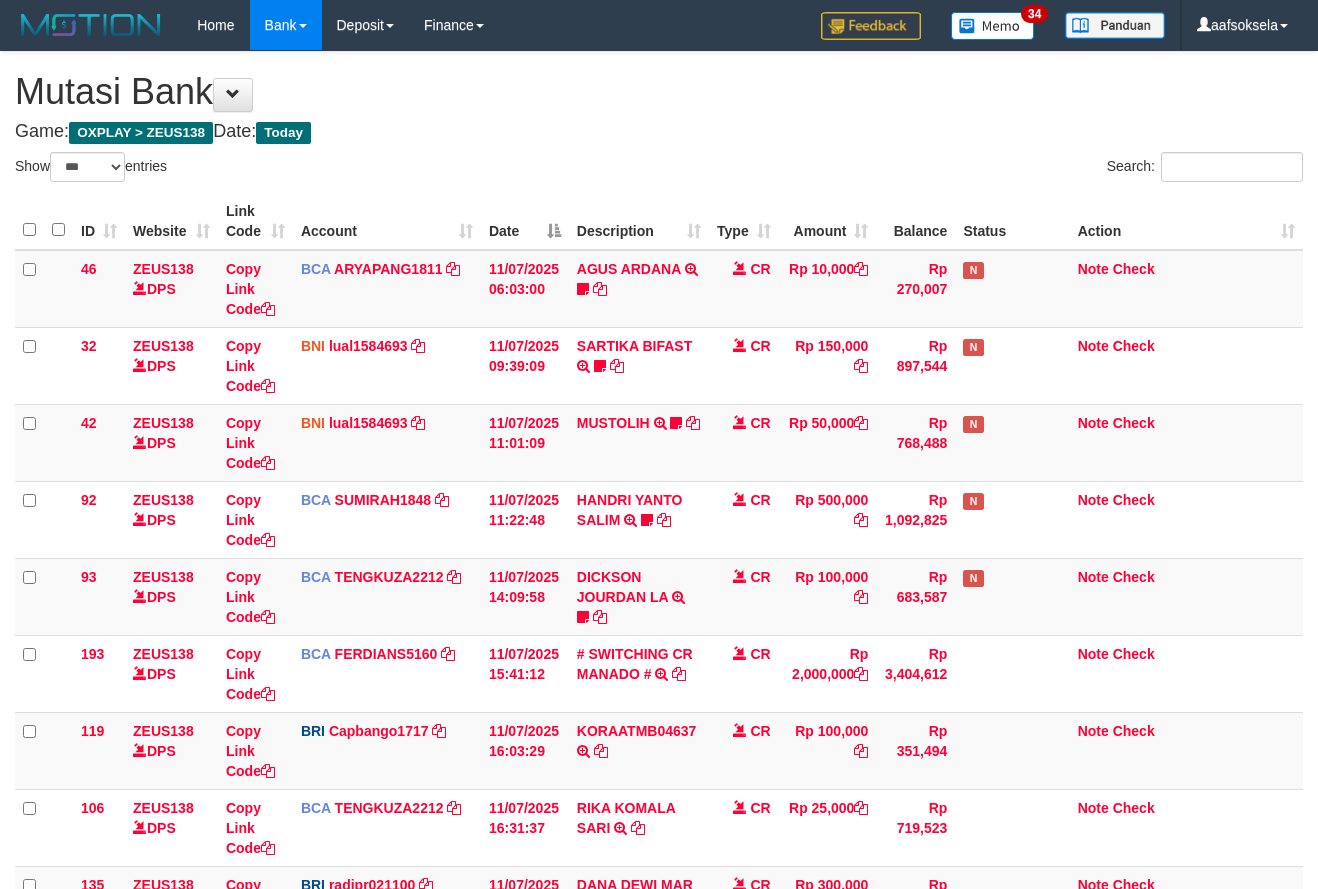 select on "***" 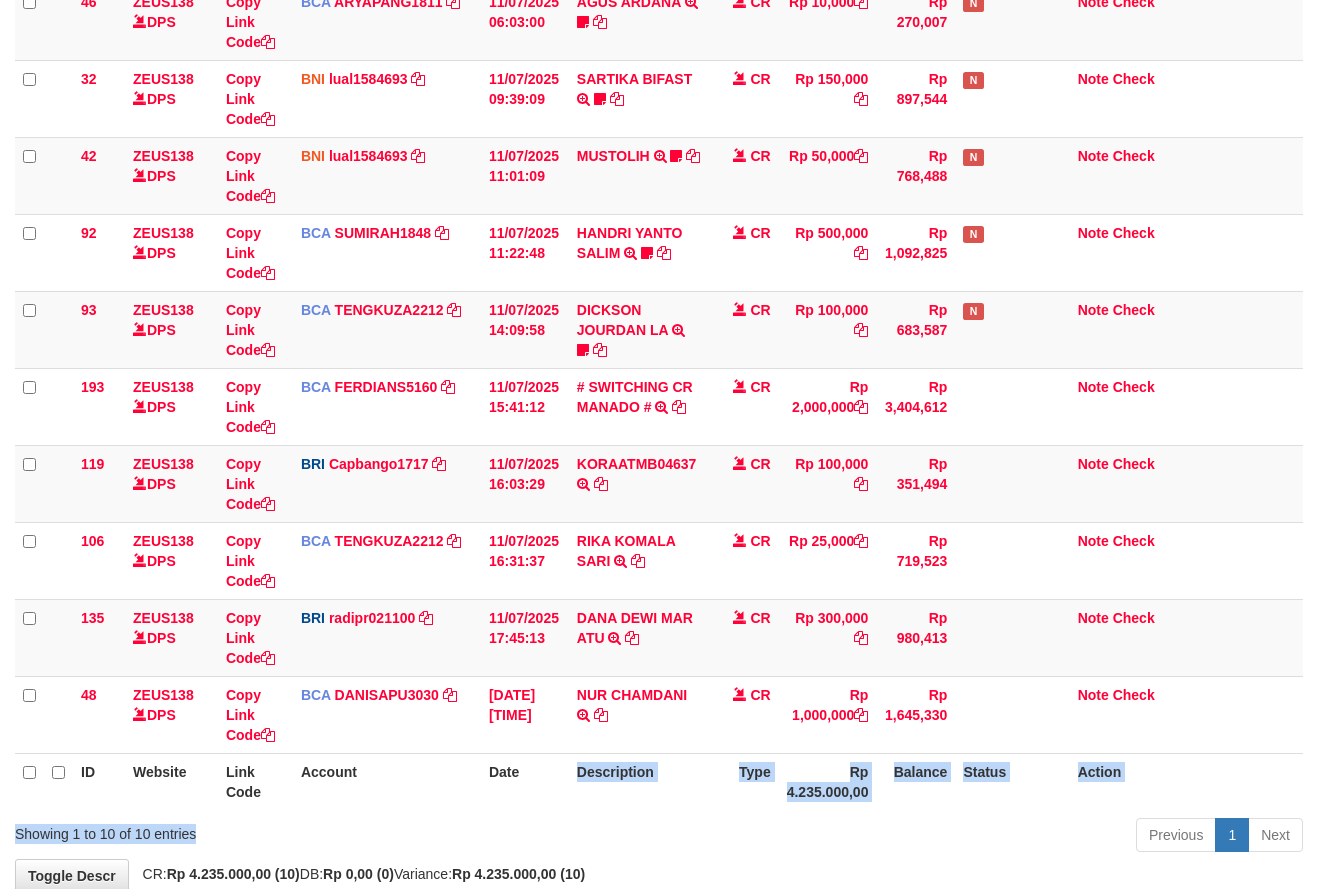 click on "Show  ** ** ** ***  entries Search:
ID Website Link Code Account Date Description Type Amount Balance Status Action
46
ZEUS138    DPS
Copy Link Code
BCA
ARYAPANG1811
DPS
ARYA PANGESTU
mutasi_20250711_2620 | 46
mutasi_20250711_2620 | 46
11/07/2025 06:03:00
AGUS ARDANA            TRSF E-BANKING CR 1107/FTSCY/WS95051
10000.002025071158167087 TRFDN-AGUS ARDANA ESPAY DEBIT INDONE    Aguslike
tunggu bukti tranfer
CR
Rp 10,000
Rp 270,007
N
Note
Check
32
DPS" at bounding box center [659, 372] 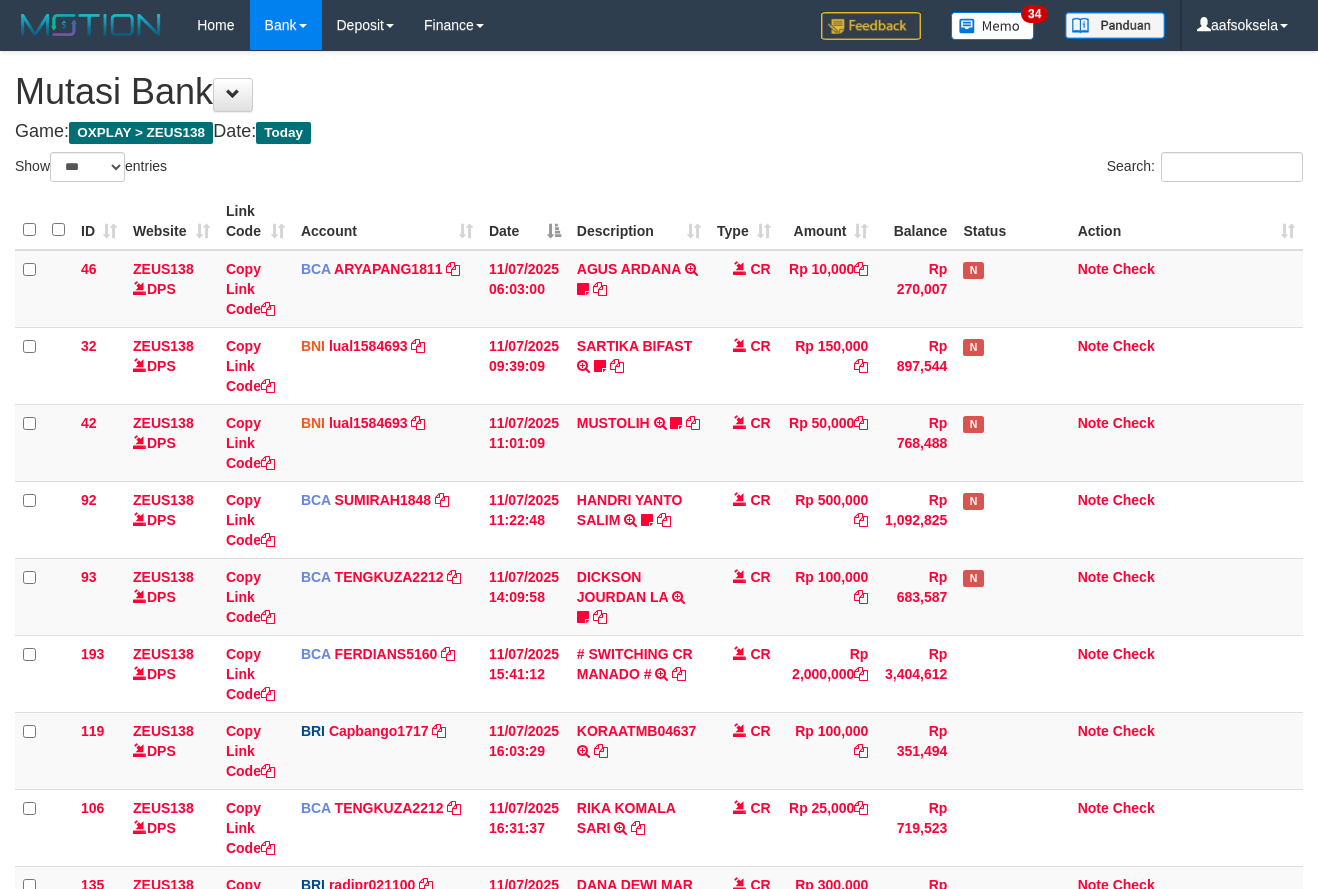 select on "***" 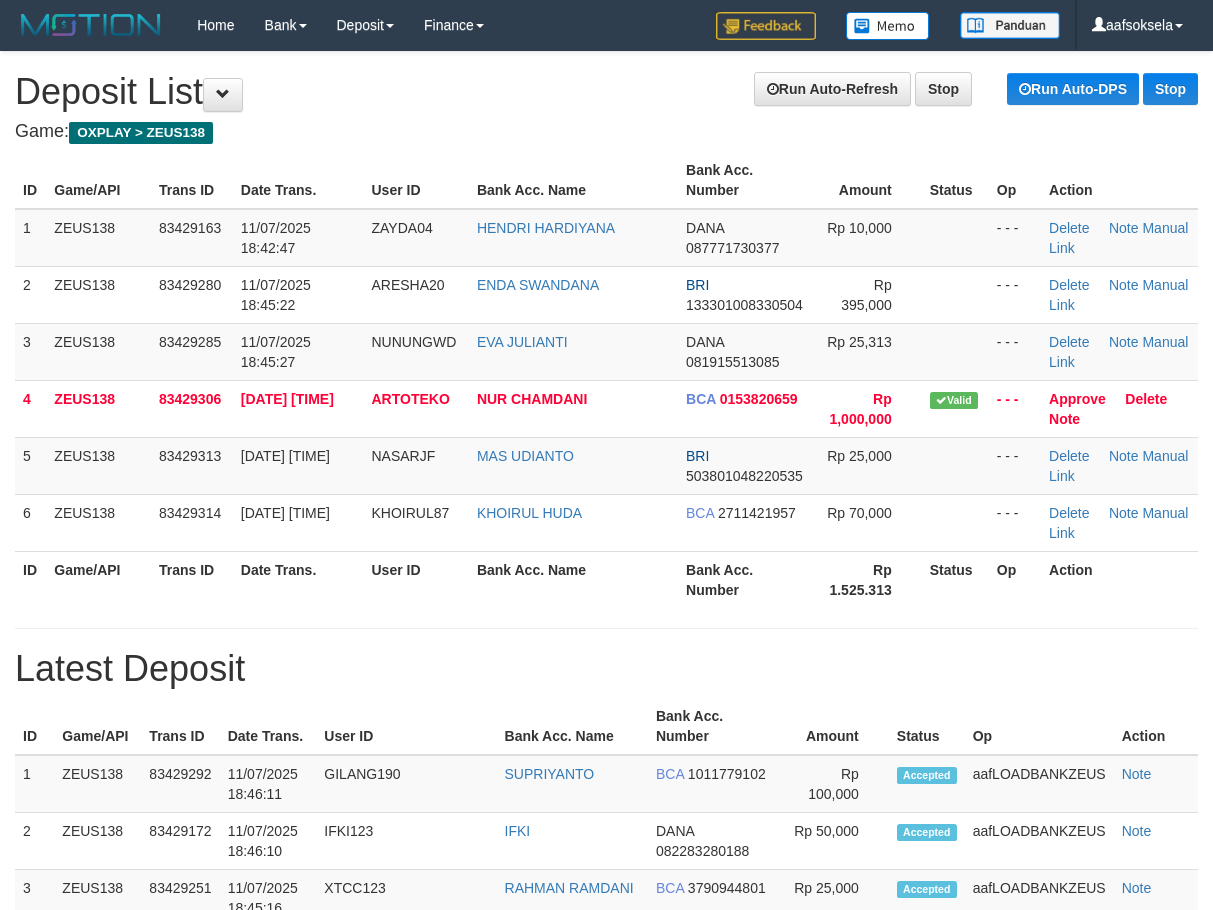scroll, scrollTop: 0, scrollLeft: 0, axis: both 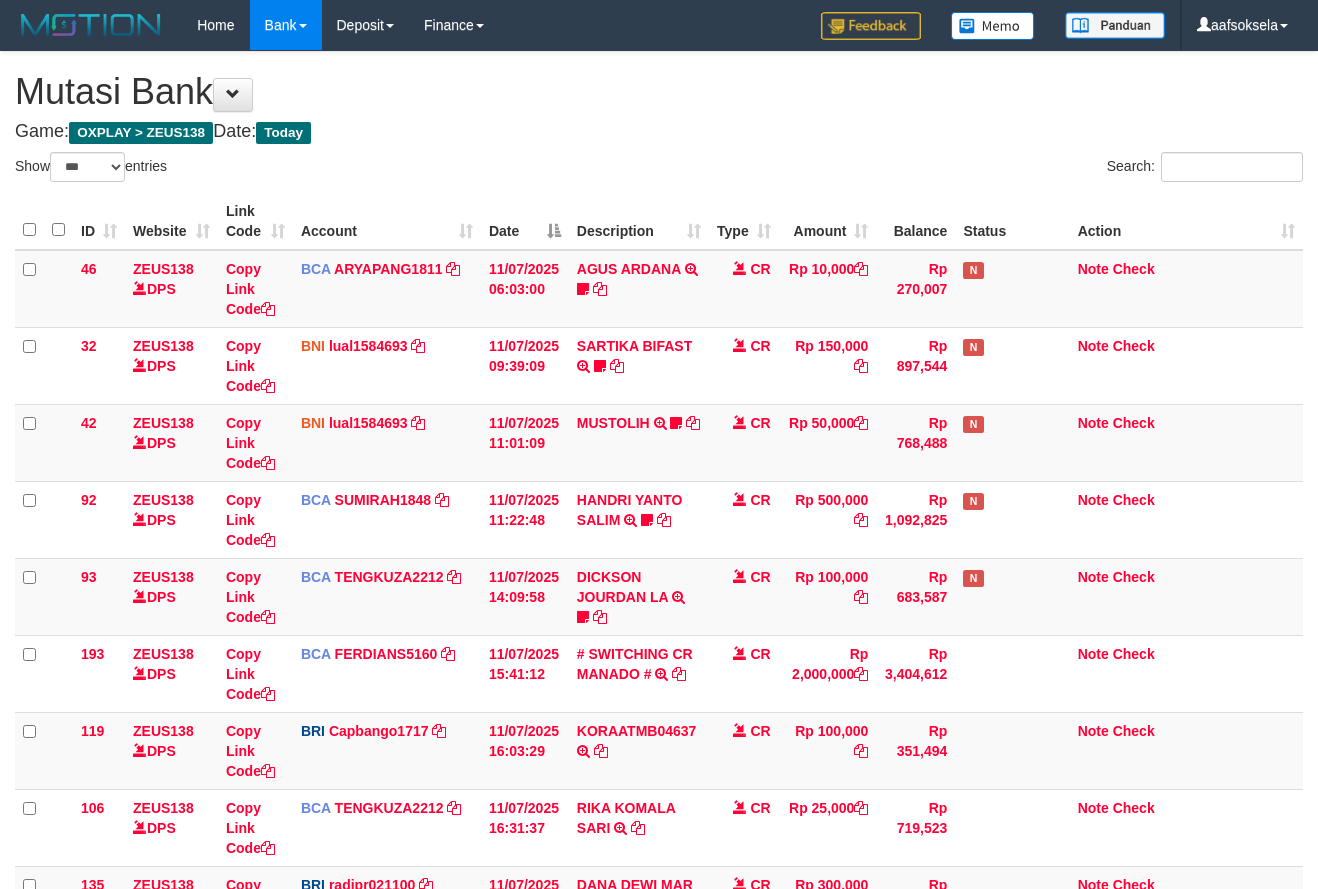 select on "***" 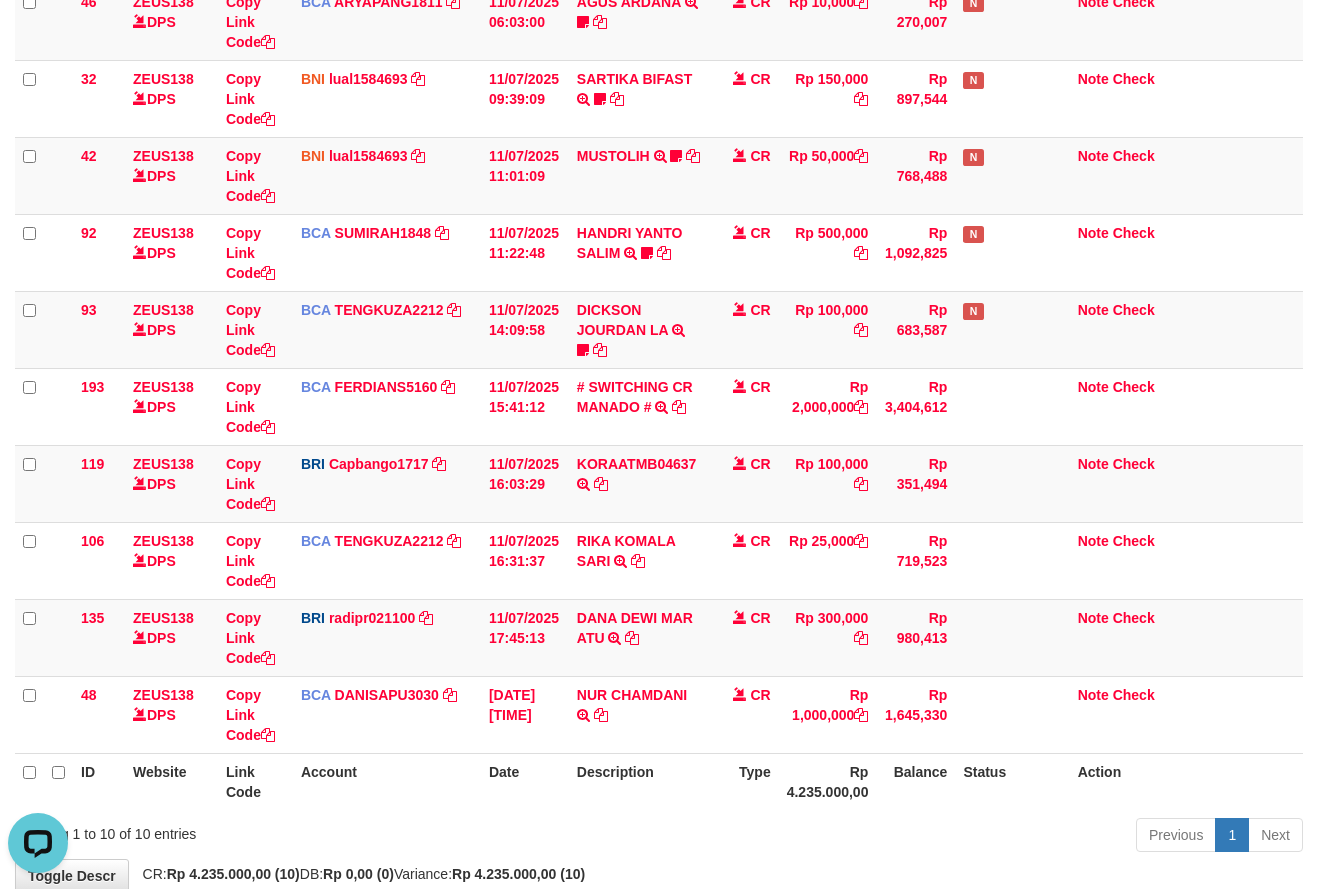 scroll, scrollTop: 0, scrollLeft: 0, axis: both 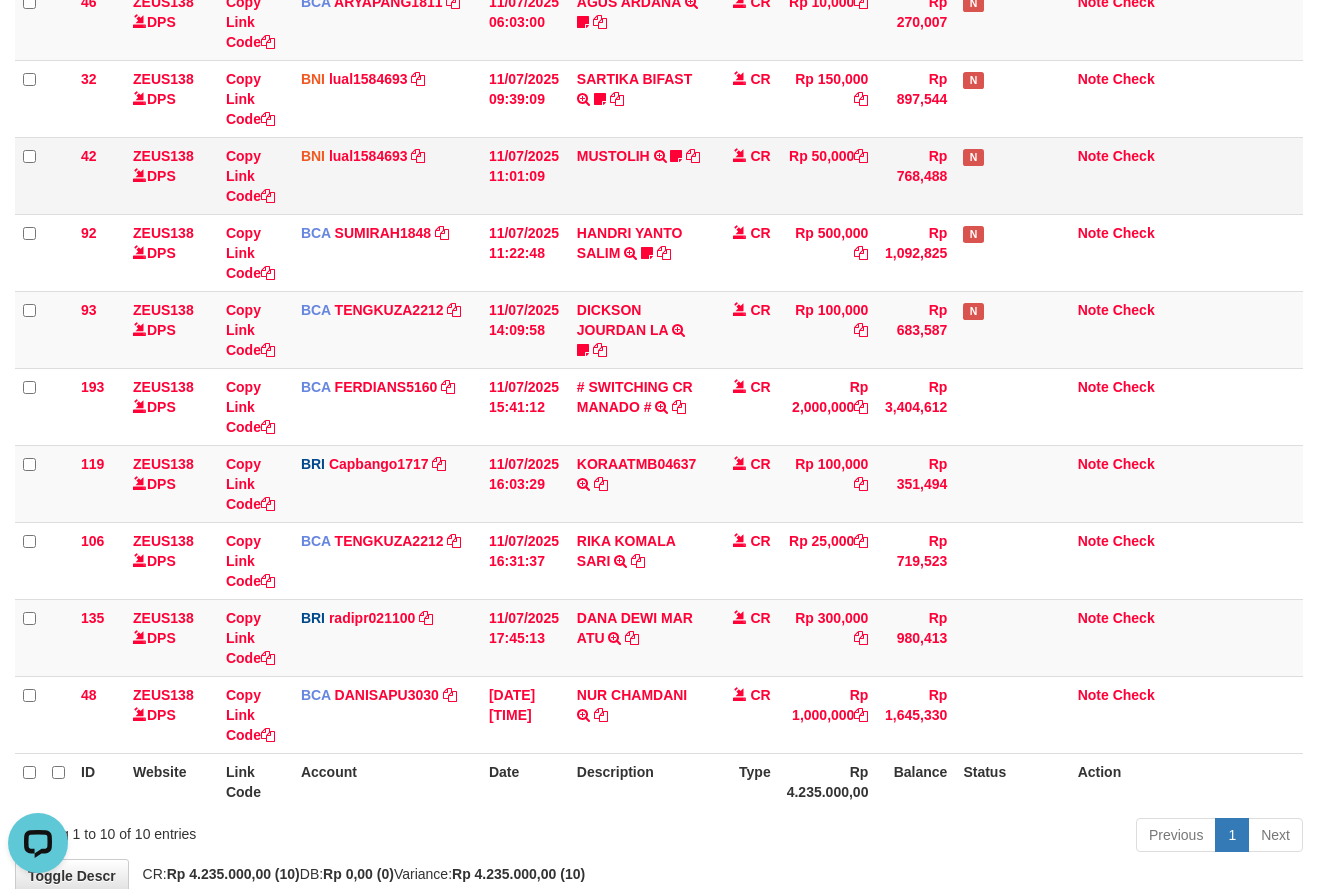 click on "BNI
lual1584693
DPS
LUCKY ALAMSYAH
mutasi_20250711_2414 | 42
mutasi_20250711_2414 | 42" at bounding box center (387, 175) 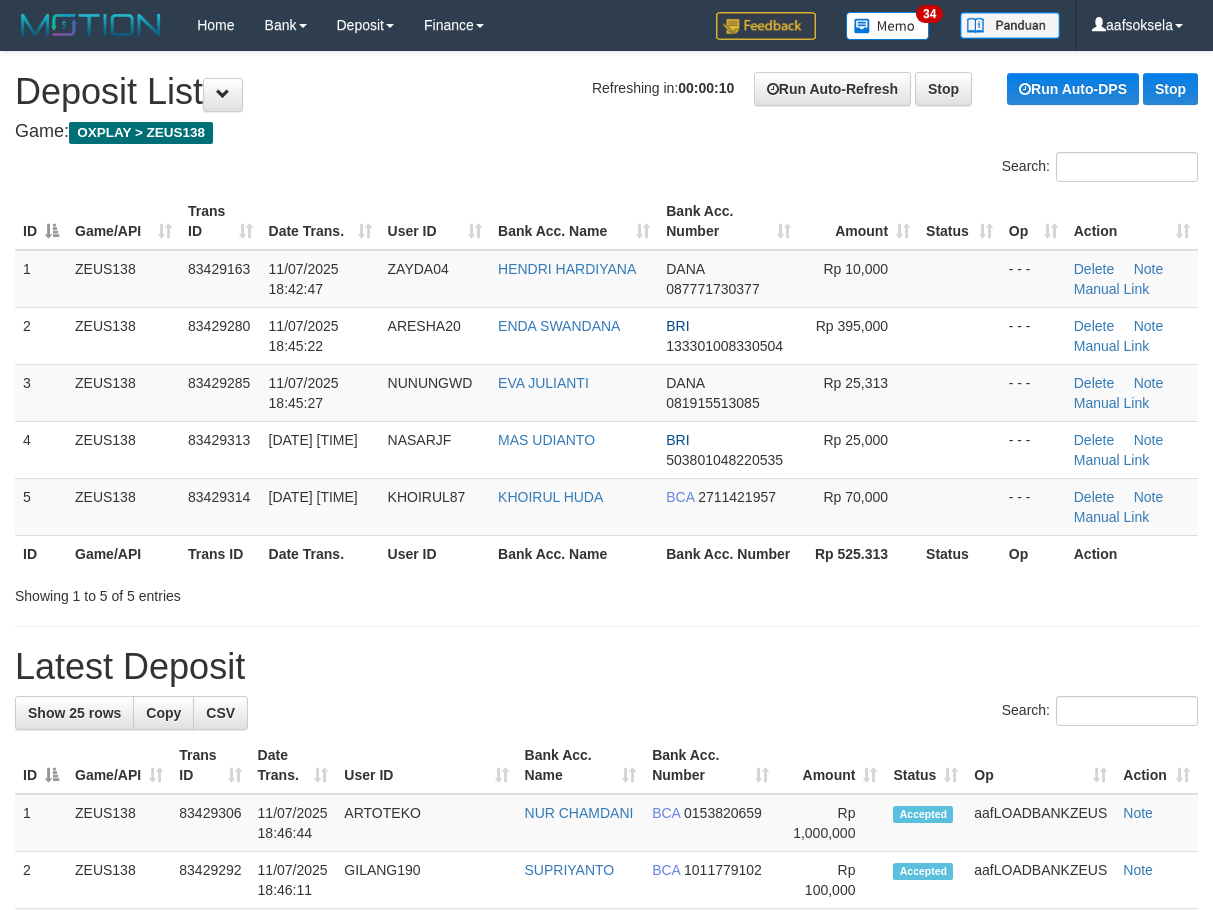 scroll, scrollTop: 0, scrollLeft: 0, axis: both 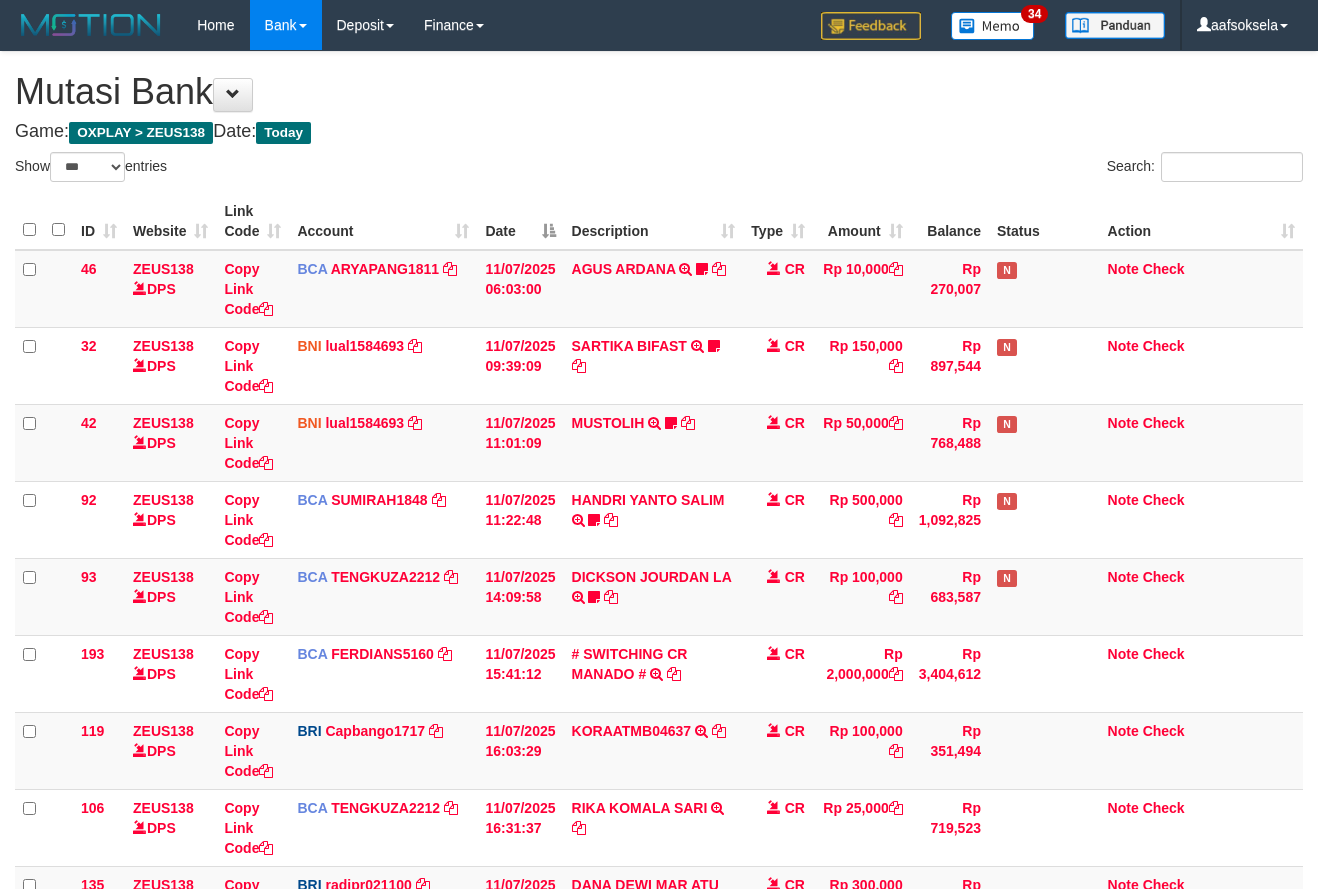 select on "***" 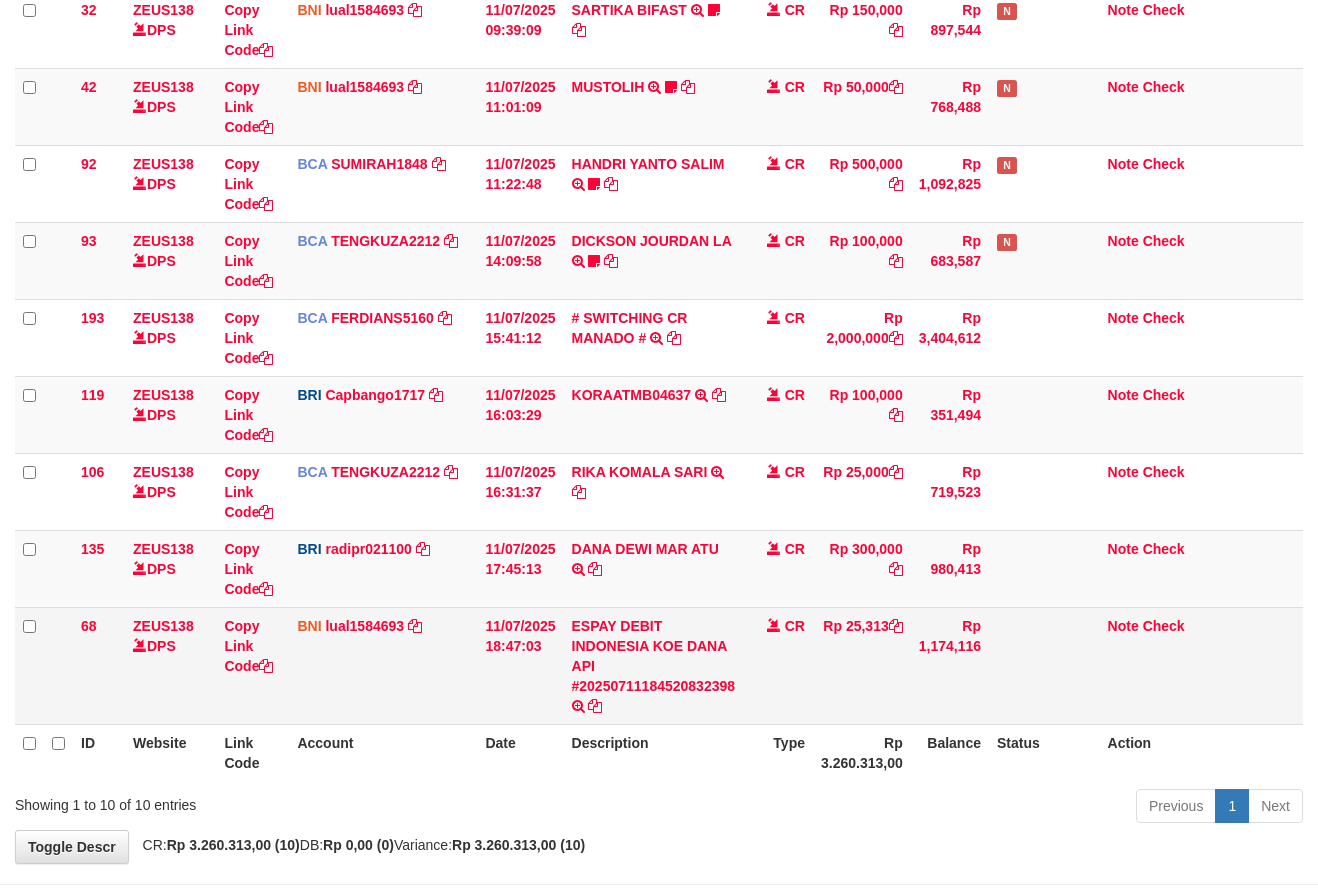 scroll, scrollTop: 267, scrollLeft: 0, axis: vertical 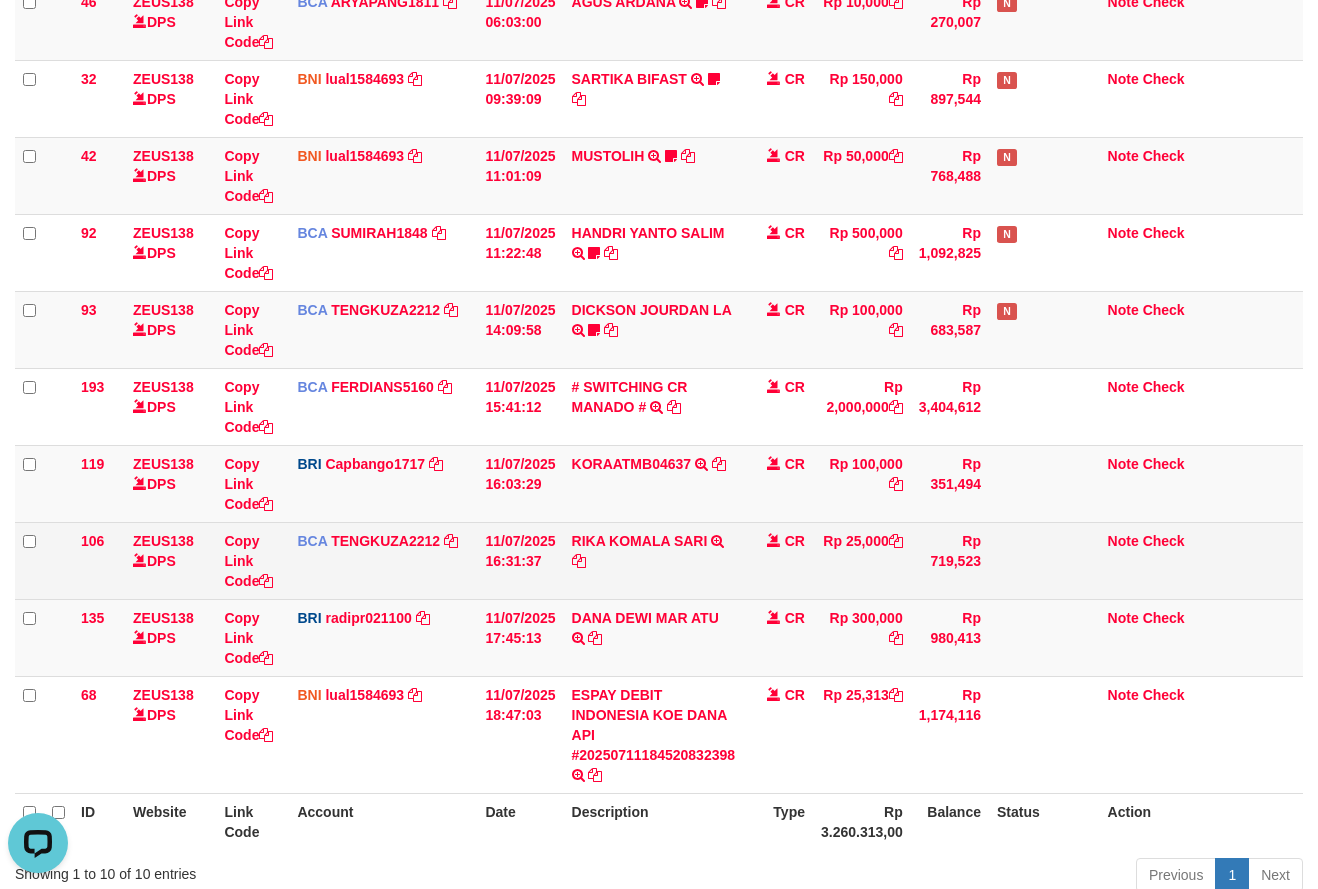 click on "CR" at bounding box center [778, 560] 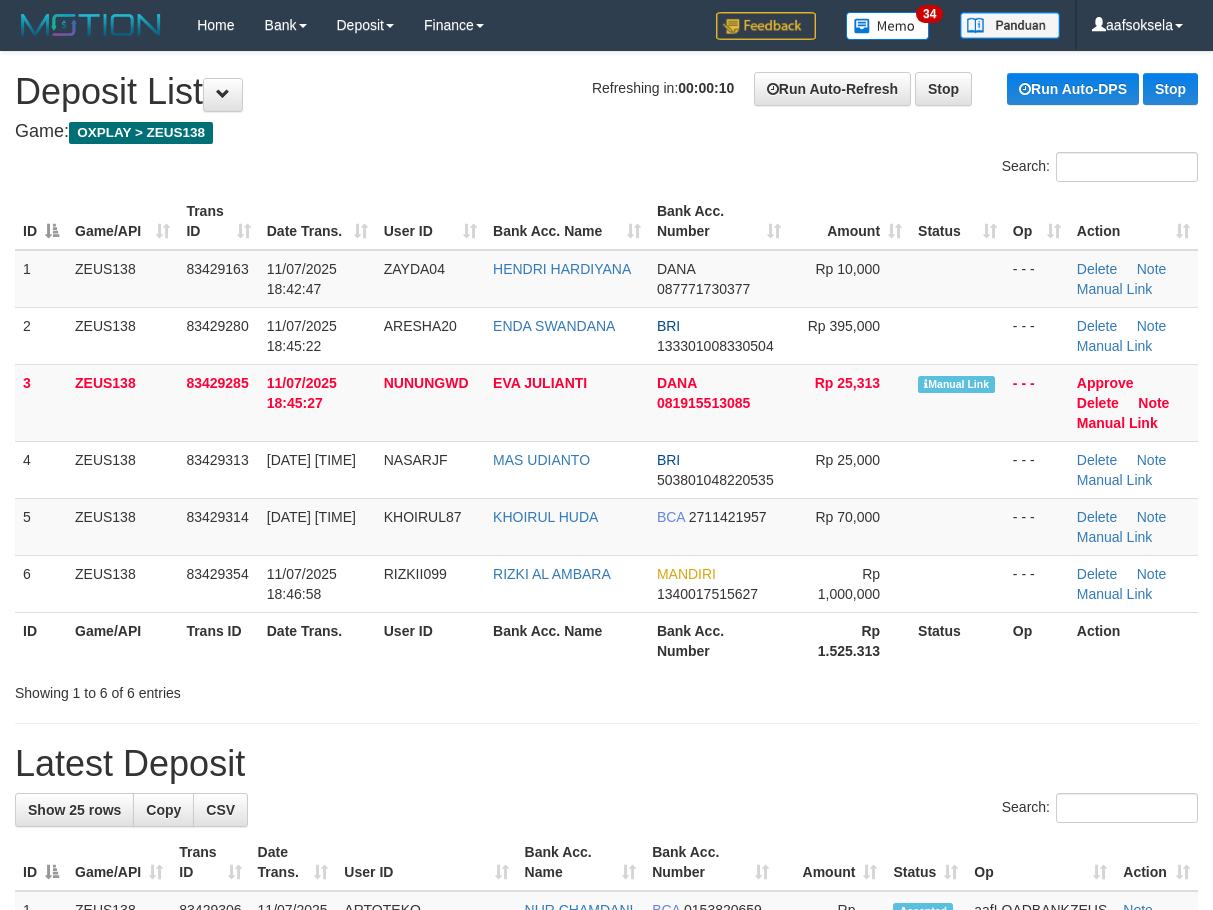 scroll, scrollTop: 0, scrollLeft: 0, axis: both 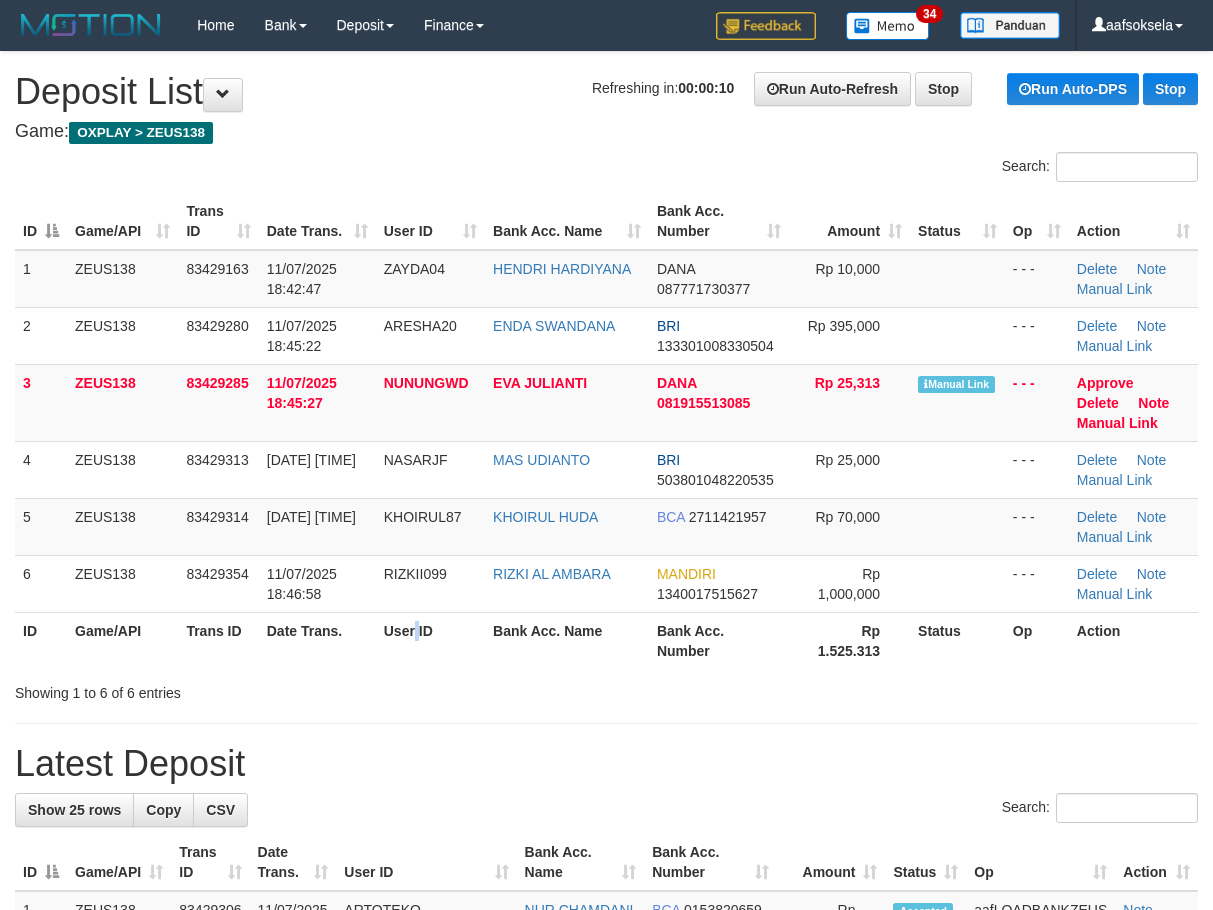 click on "User ID" at bounding box center [430, 640] 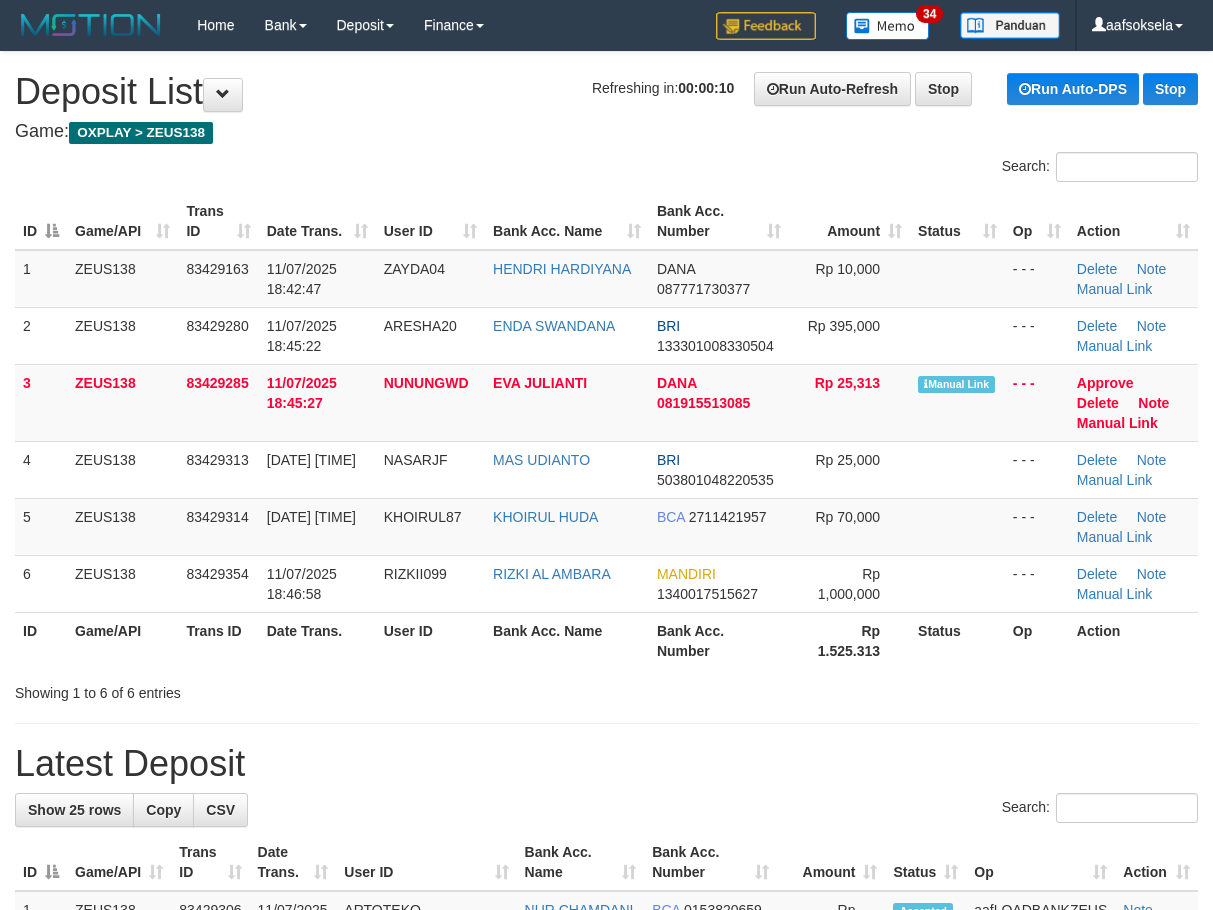 scroll, scrollTop: 0, scrollLeft: 0, axis: both 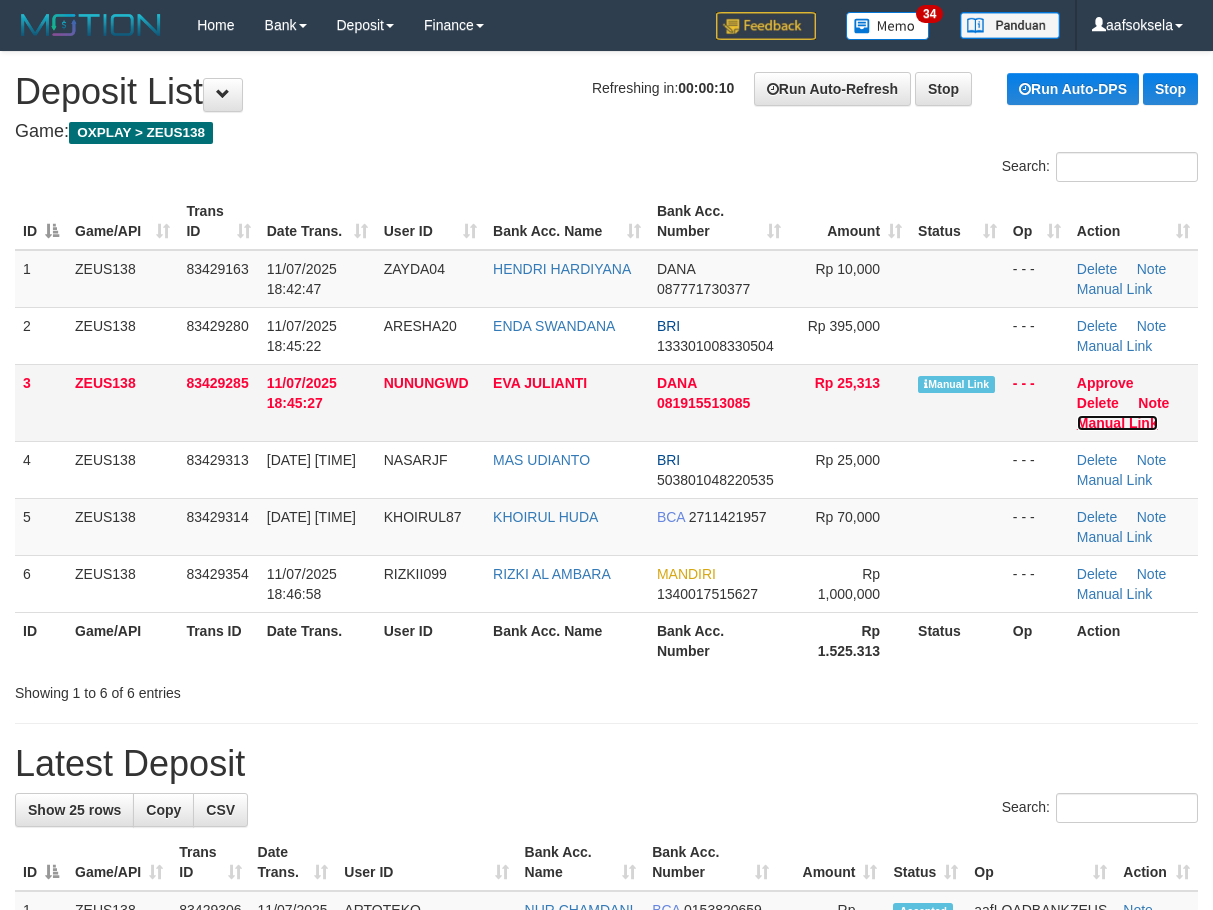 click on "Manual Link" at bounding box center (1117, 423) 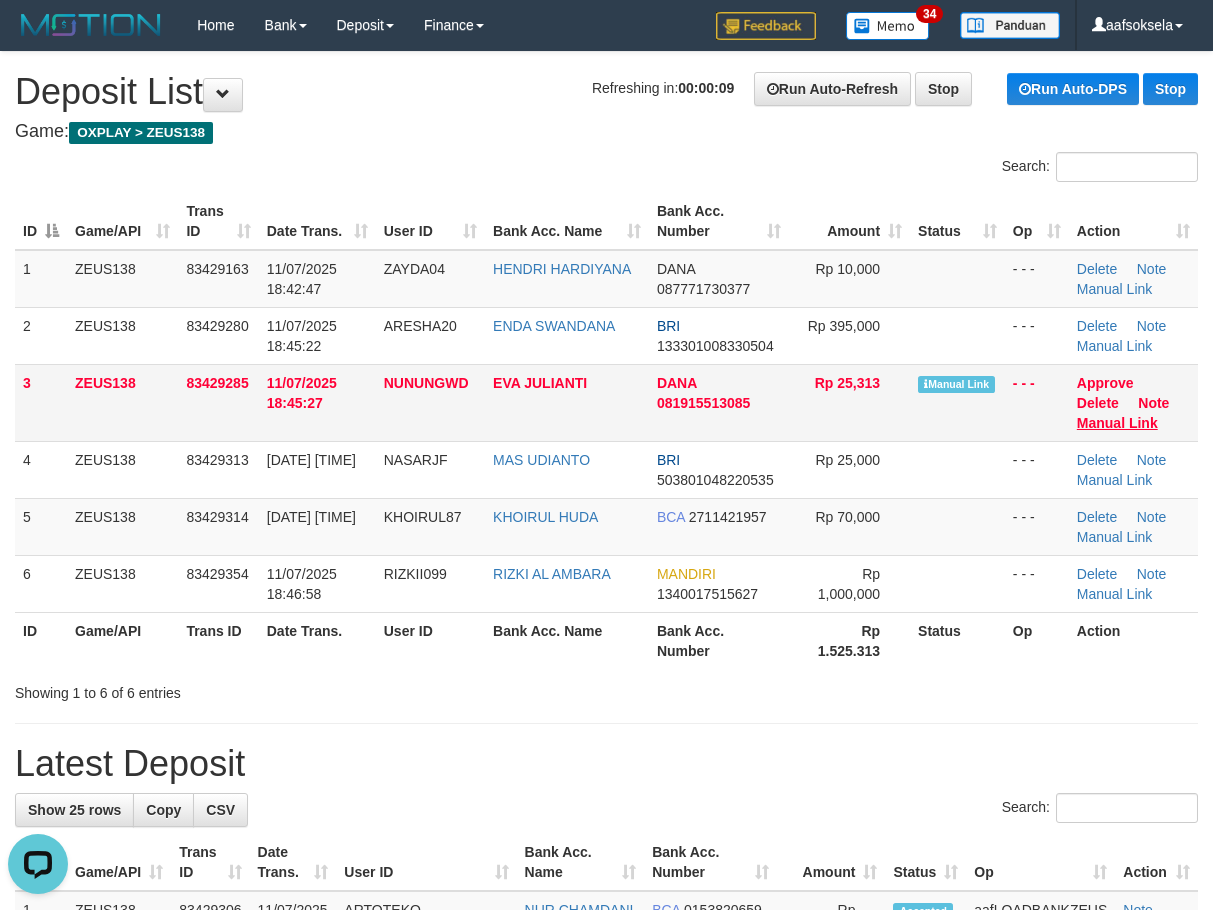scroll, scrollTop: 0, scrollLeft: 0, axis: both 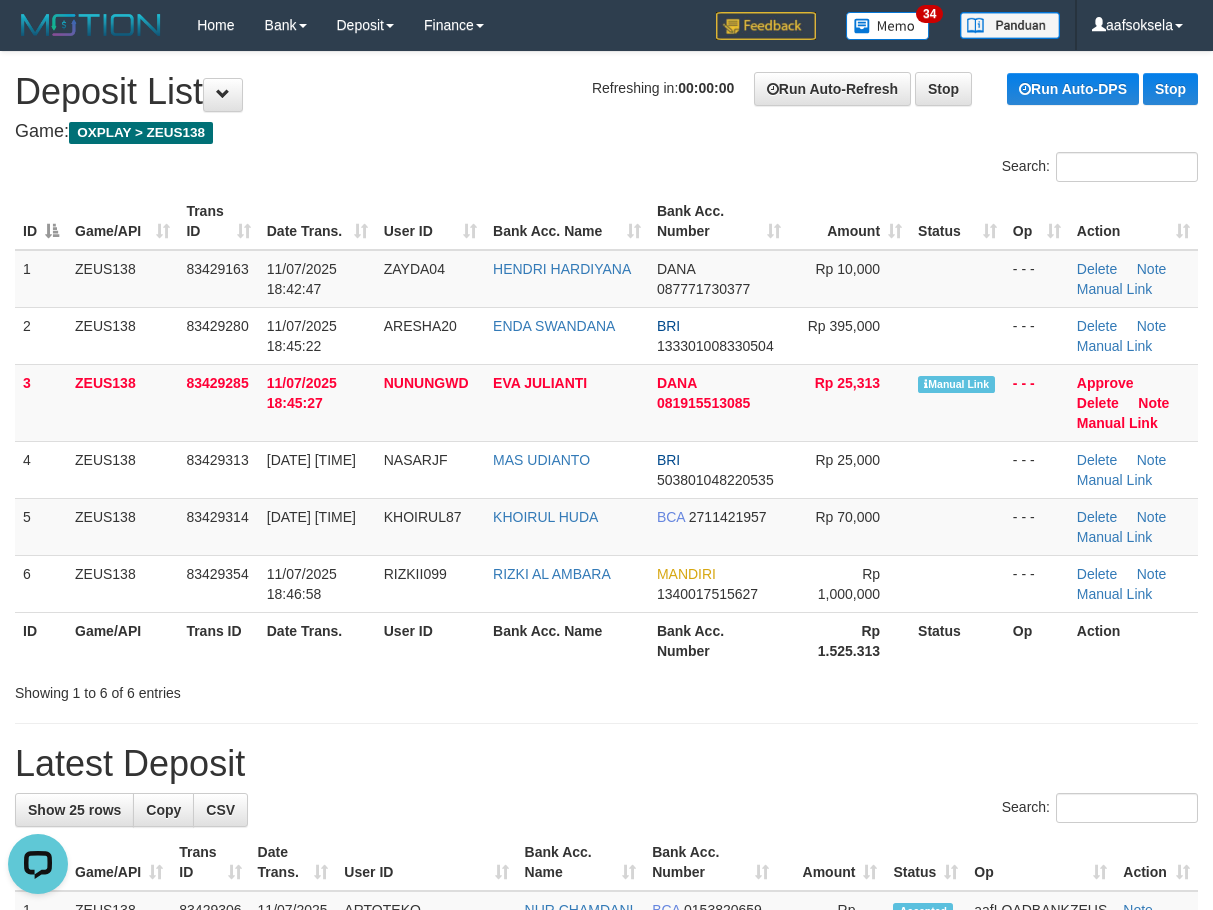 click on "**********" at bounding box center [606, 1251] 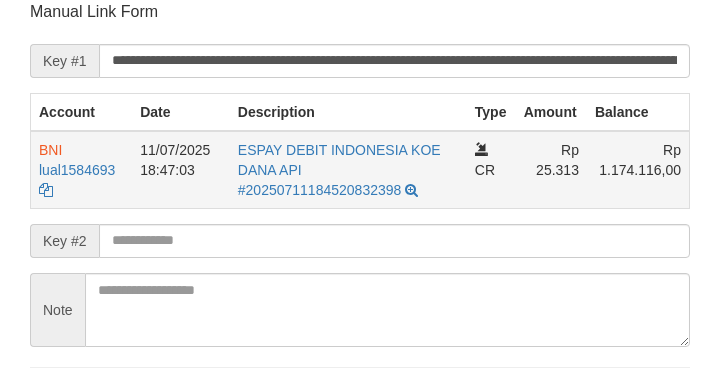 scroll, scrollTop: 259, scrollLeft: 0, axis: vertical 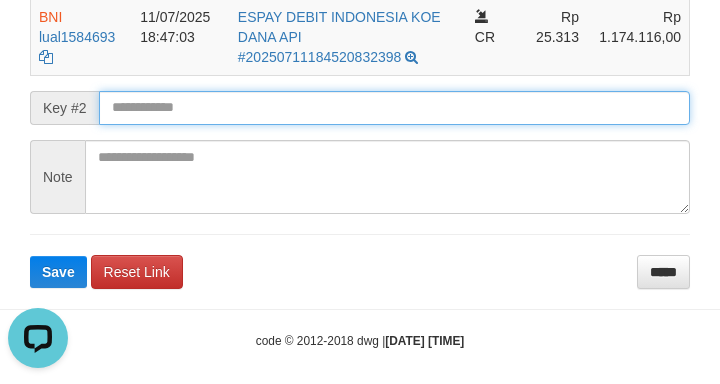 click at bounding box center (394, 108) 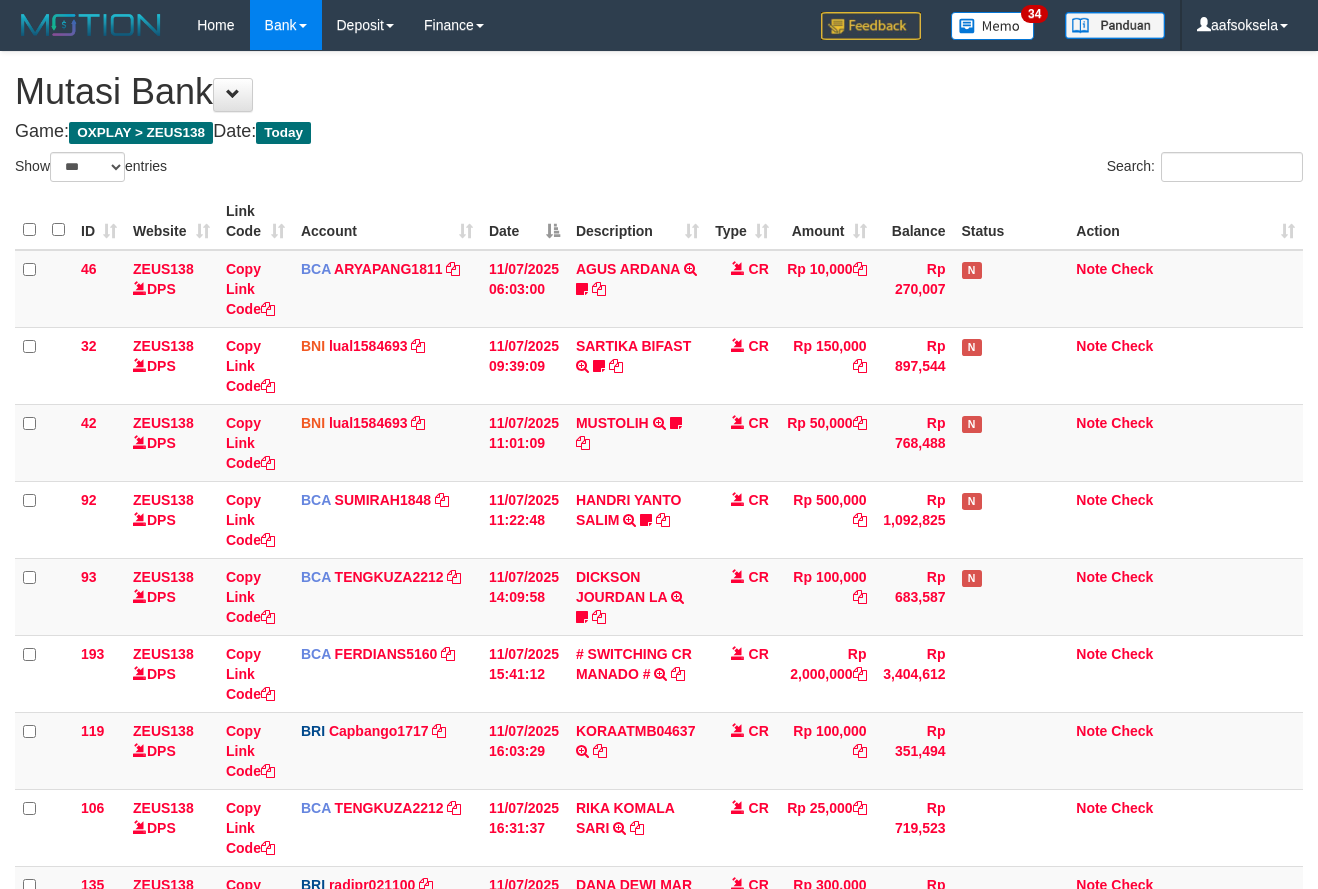 select on "***" 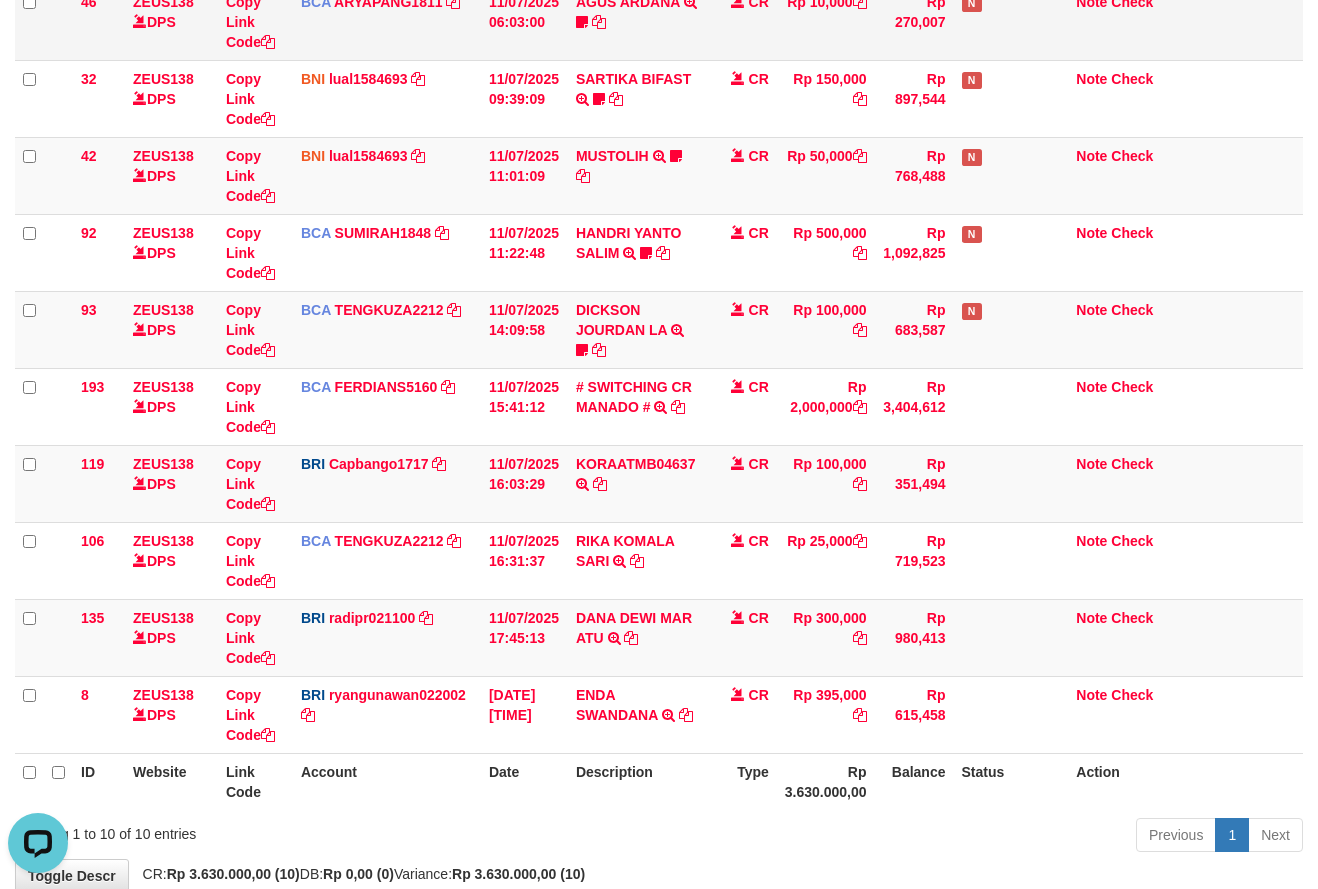 scroll, scrollTop: 0, scrollLeft: 0, axis: both 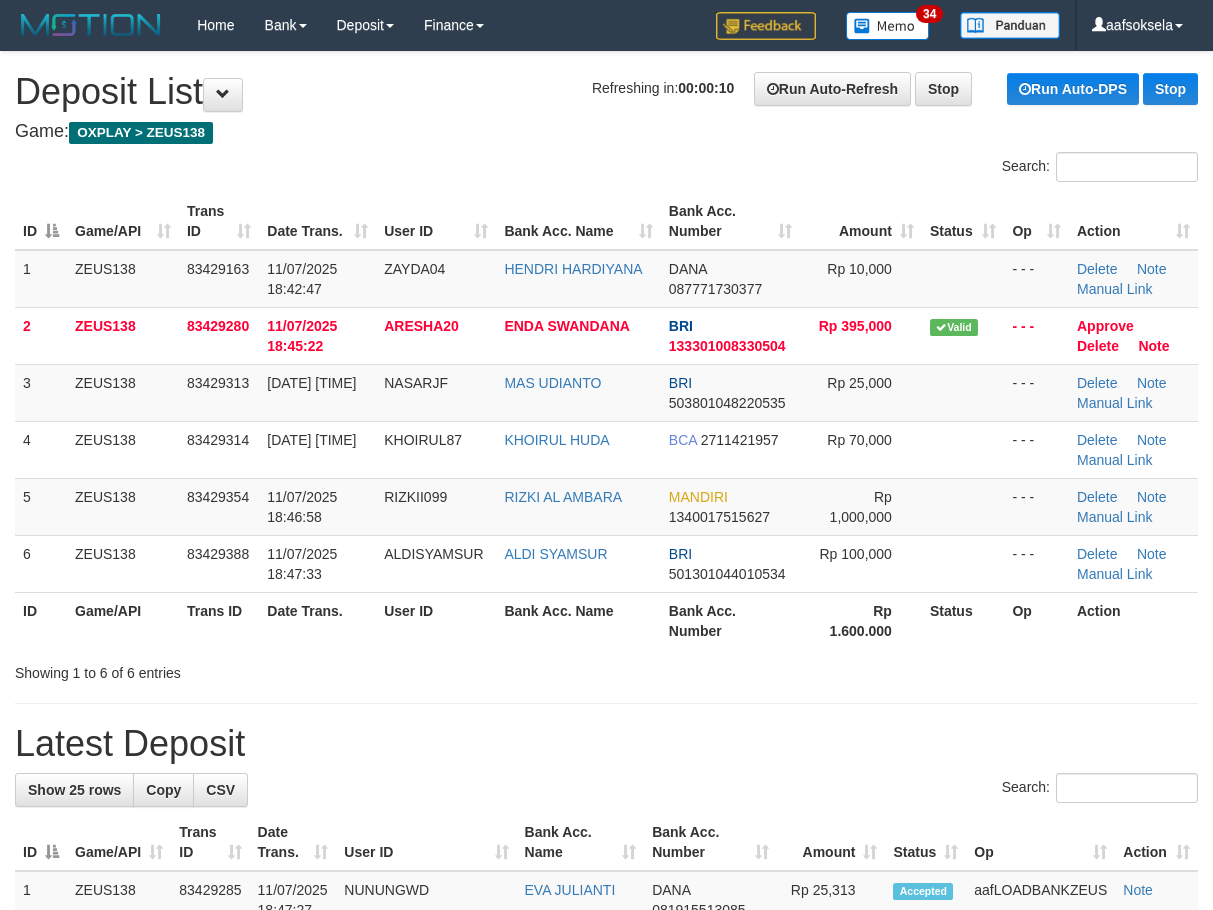 click on "**********" at bounding box center [606, 1241] 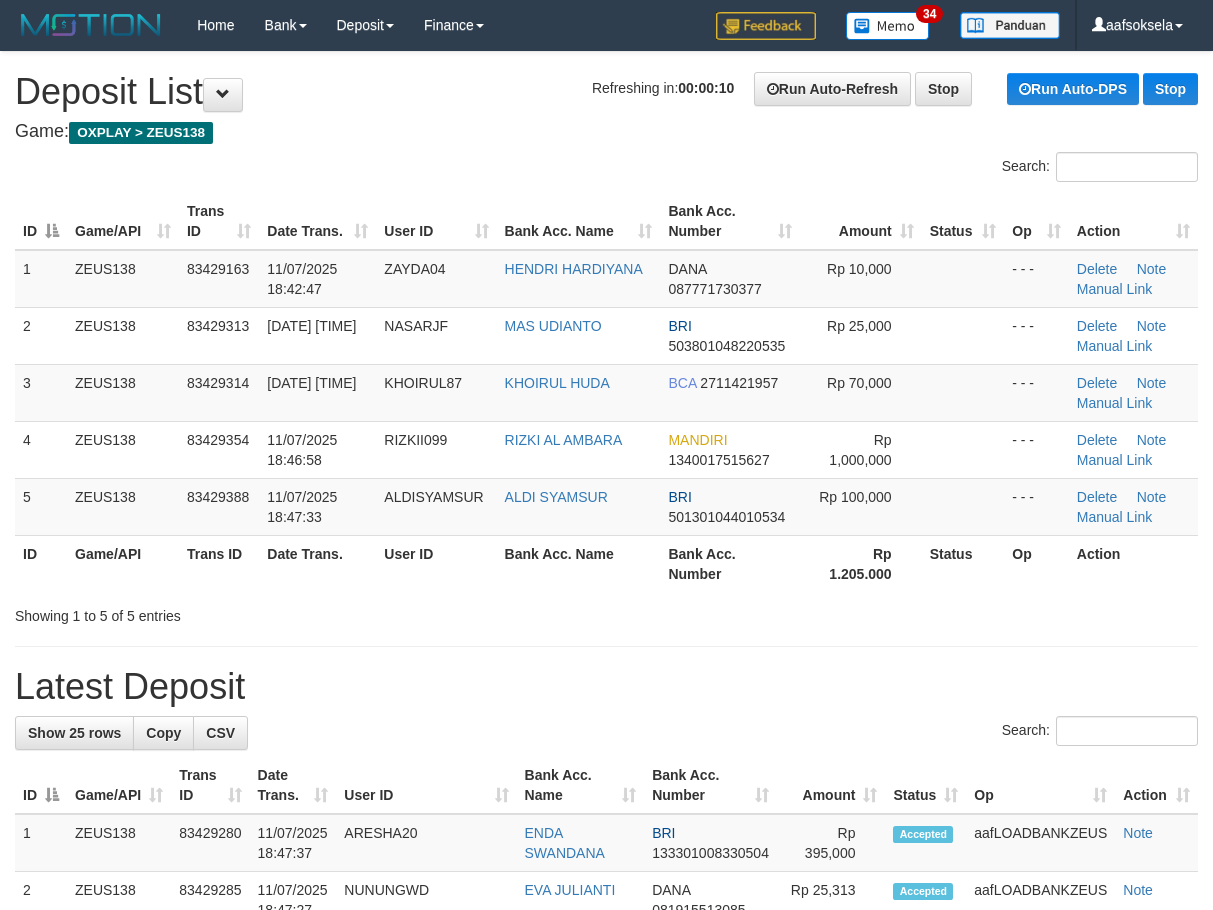 scroll, scrollTop: 0, scrollLeft: 0, axis: both 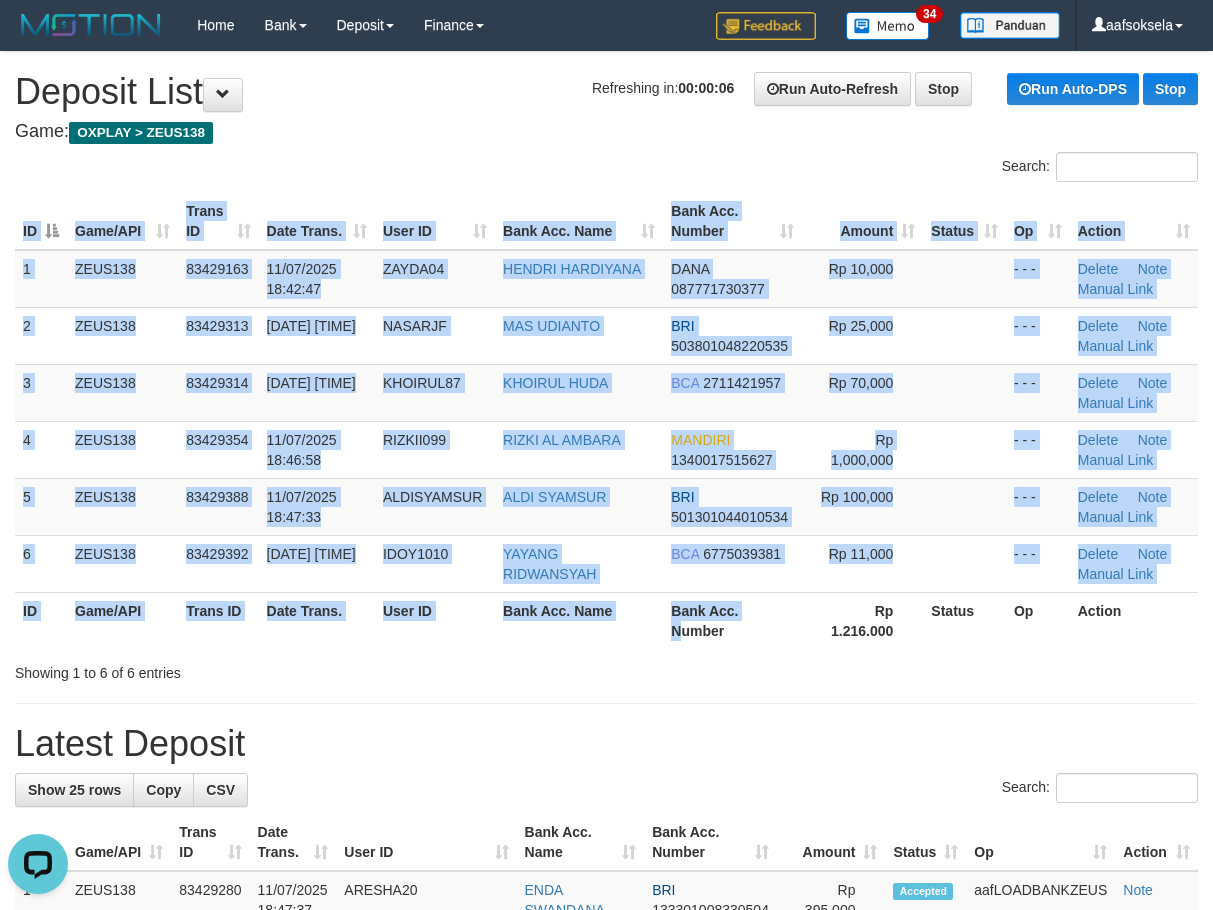 click on "ID Game/API Trans ID Date Trans. User ID Bank Acc. Name Bank Acc. Number Amount Status Op Action
1
ZEUS138
83429163
[DATE] [TIME]
ZAYDA04
[FIRST] [LAST]
DANA
[PHONE]
Rp 10,000
- - -
Delete
Note
Manual Link
2
ZEUS138
83429313
[DATE] [TIME]
NASARJF
[FIRST] [LAST]
BRI
[PHONE]
Rp 25,000
- - -" at bounding box center [606, 421] 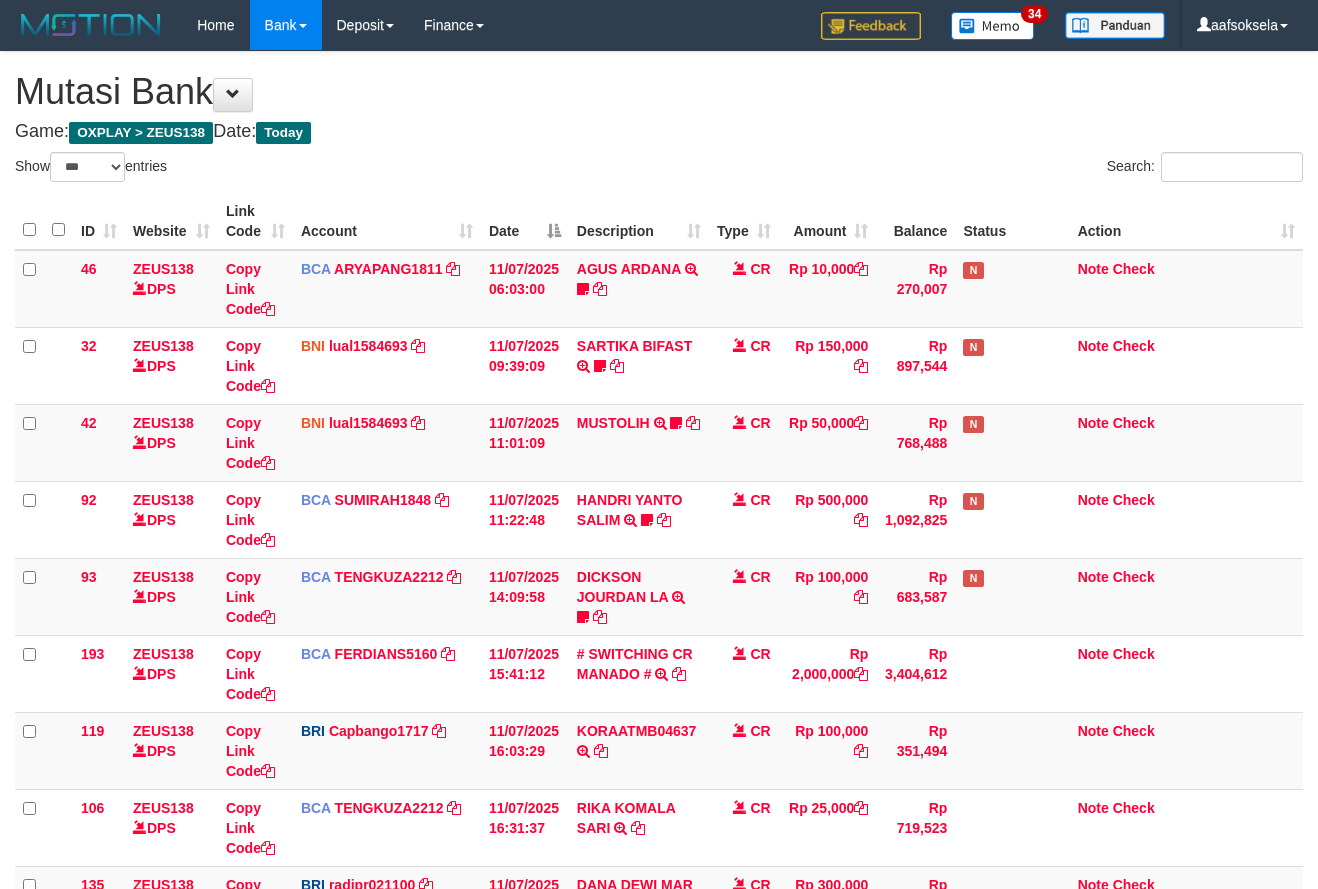select on "***" 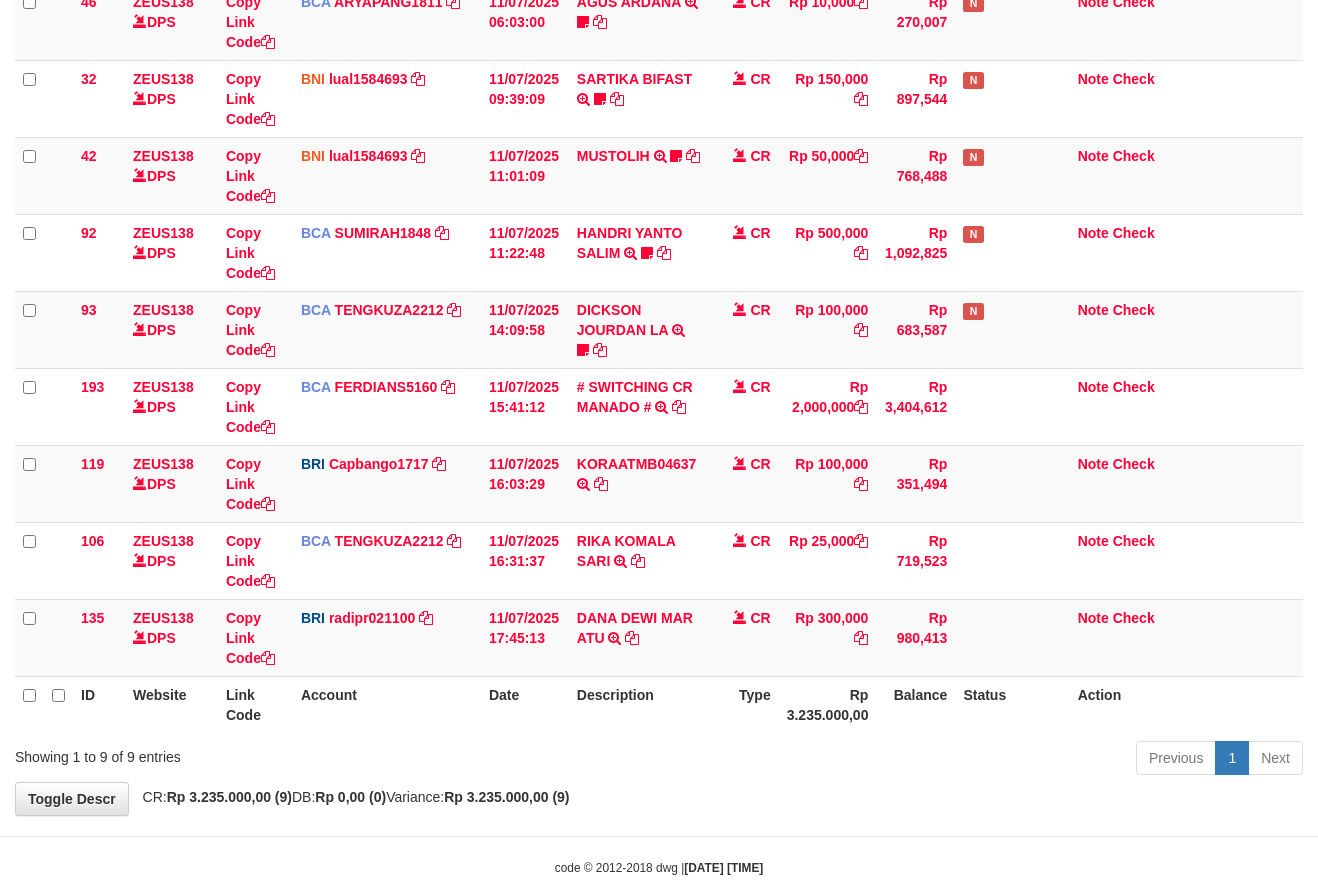 click on "Previous 1 Next" at bounding box center [933, 760] 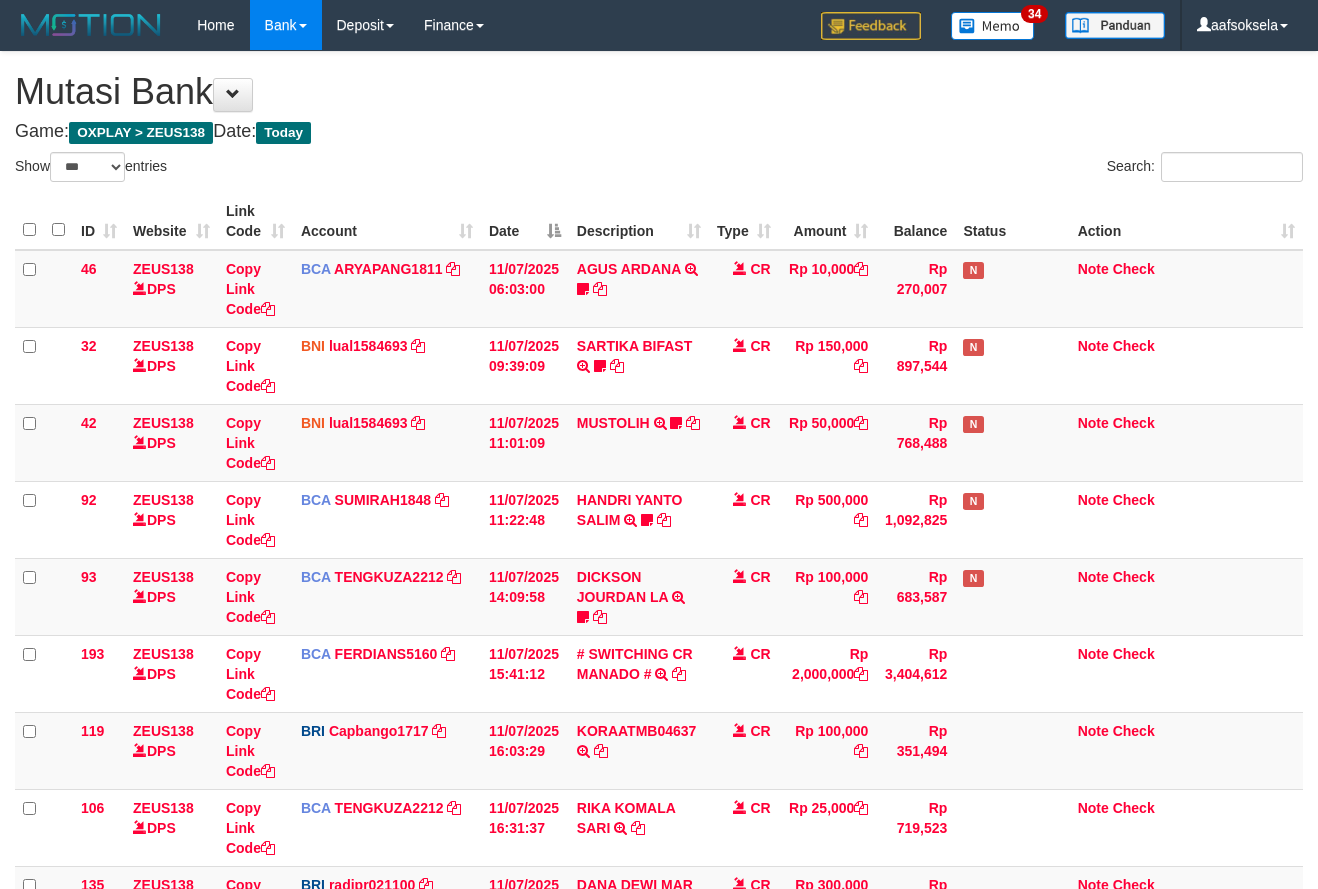 select on "***" 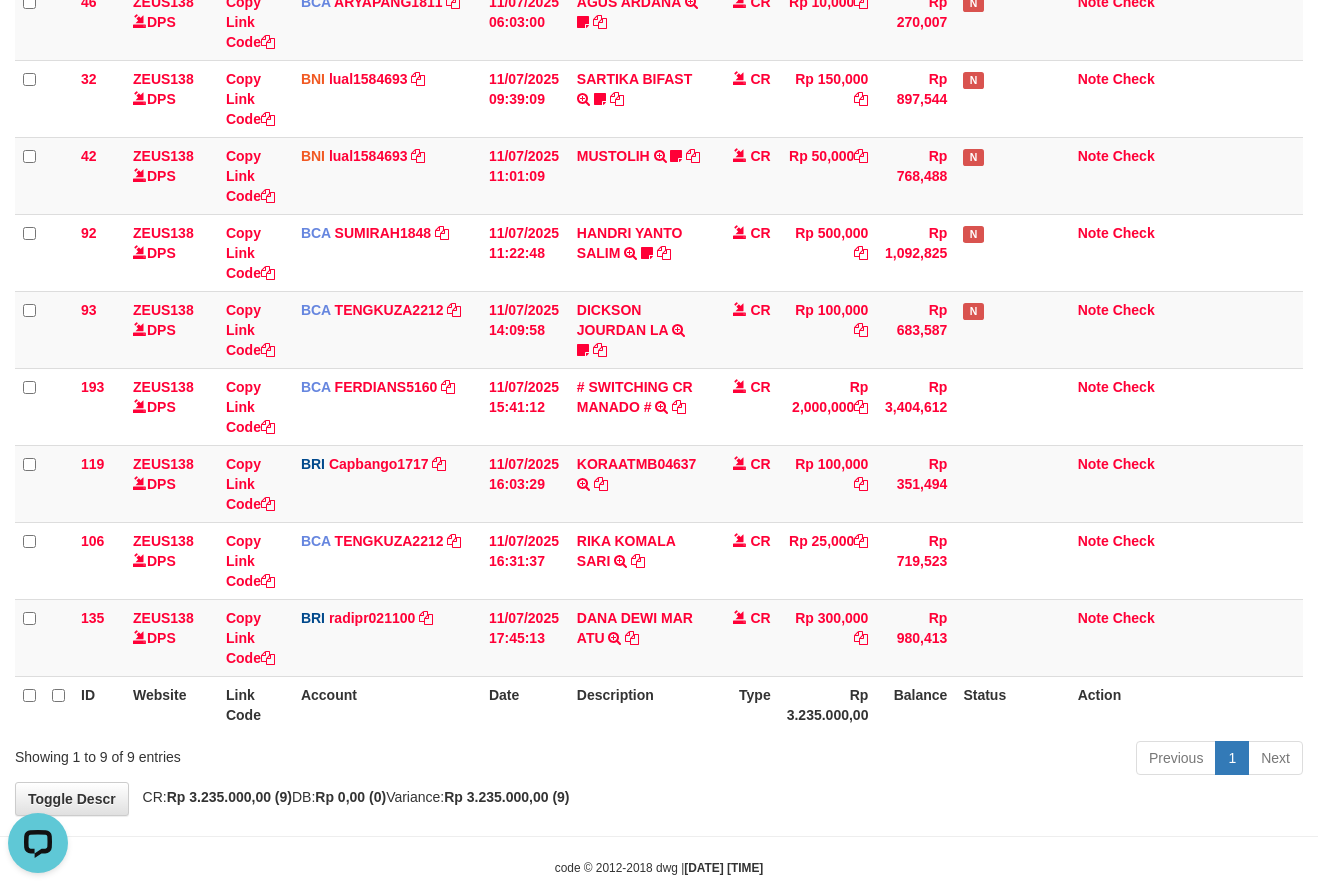 scroll, scrollTop: 0, scrollLeft: 0, axis: both 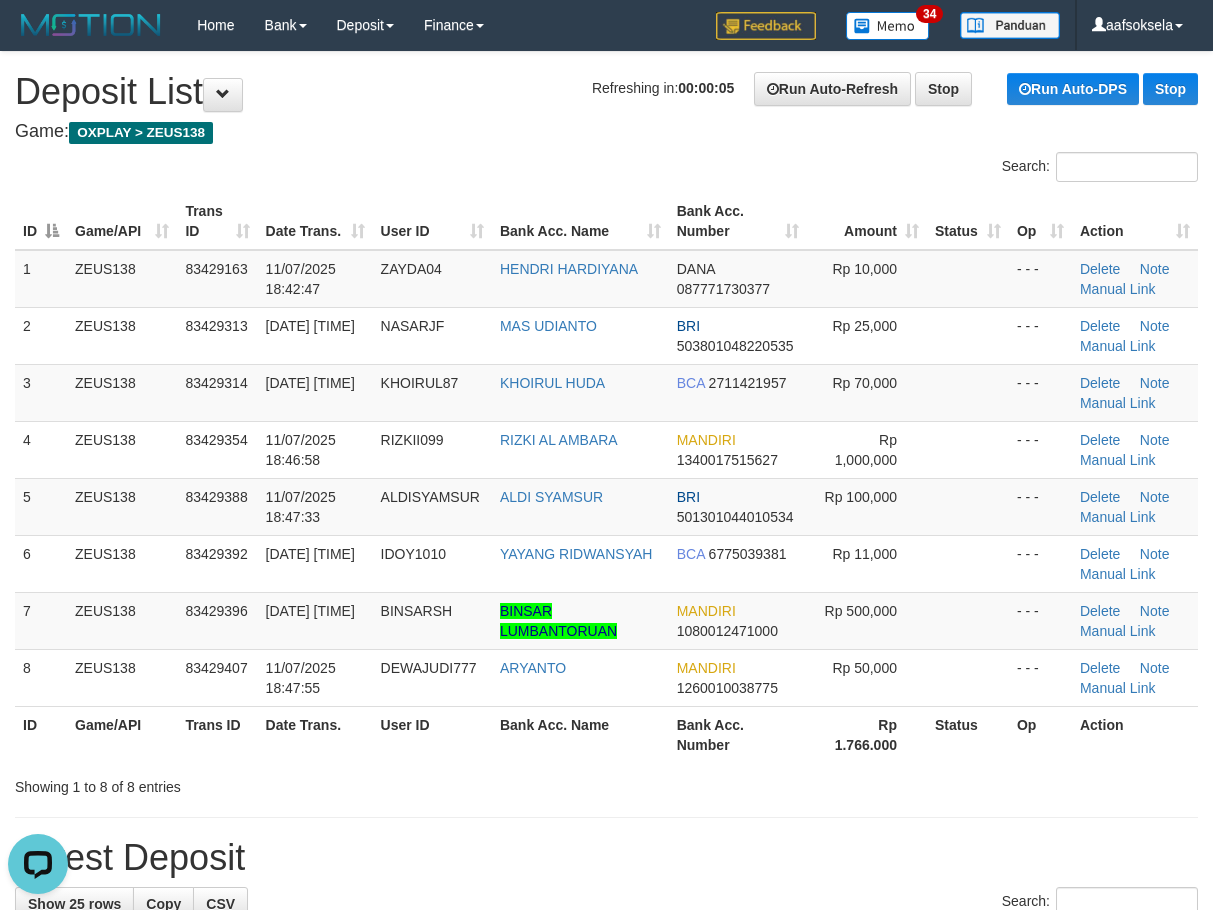 drag, startPoint x: 568, startPoint y: 728, endPoint x: 557, endPoint y: 735, distance: 13.038404 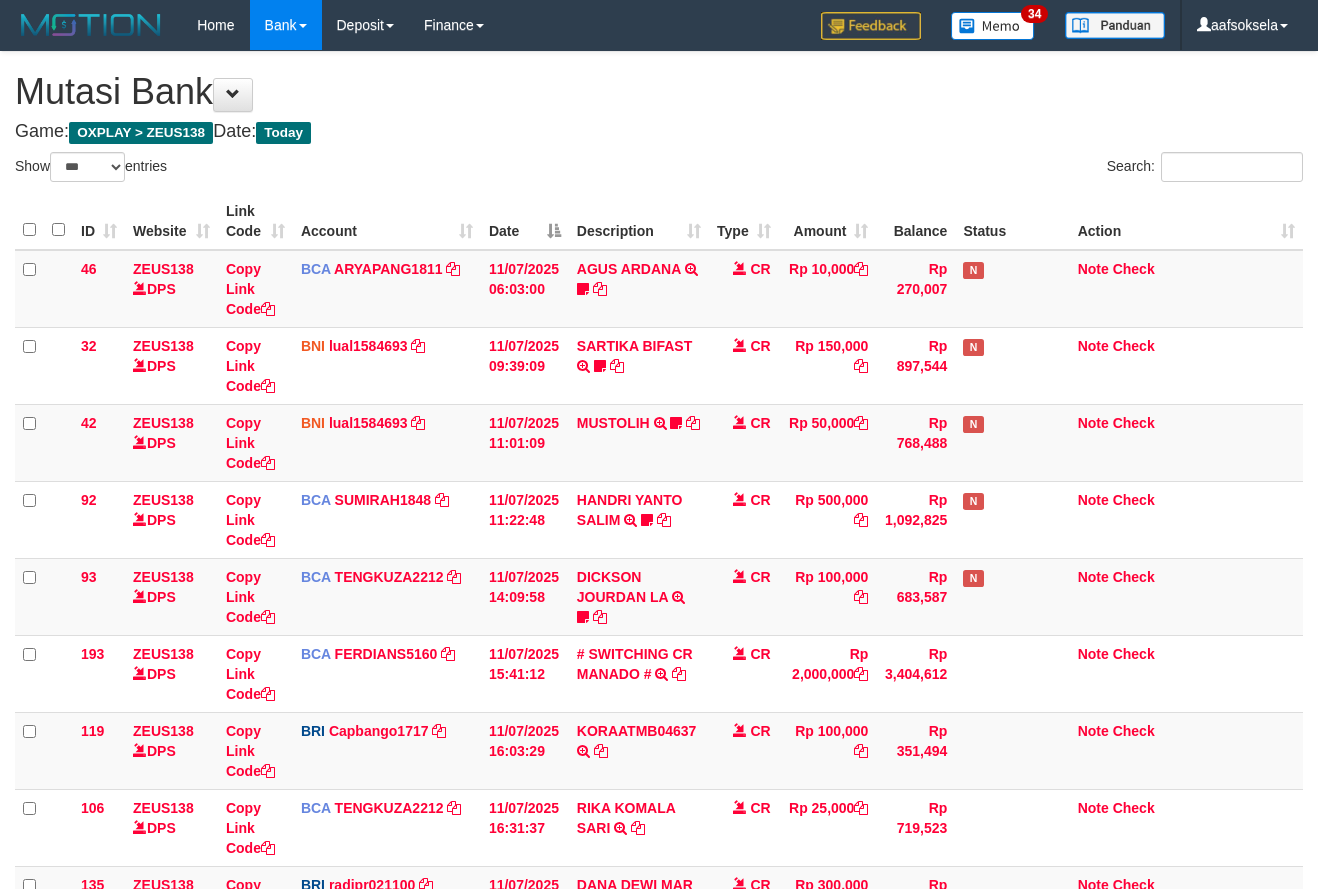 select on "***" 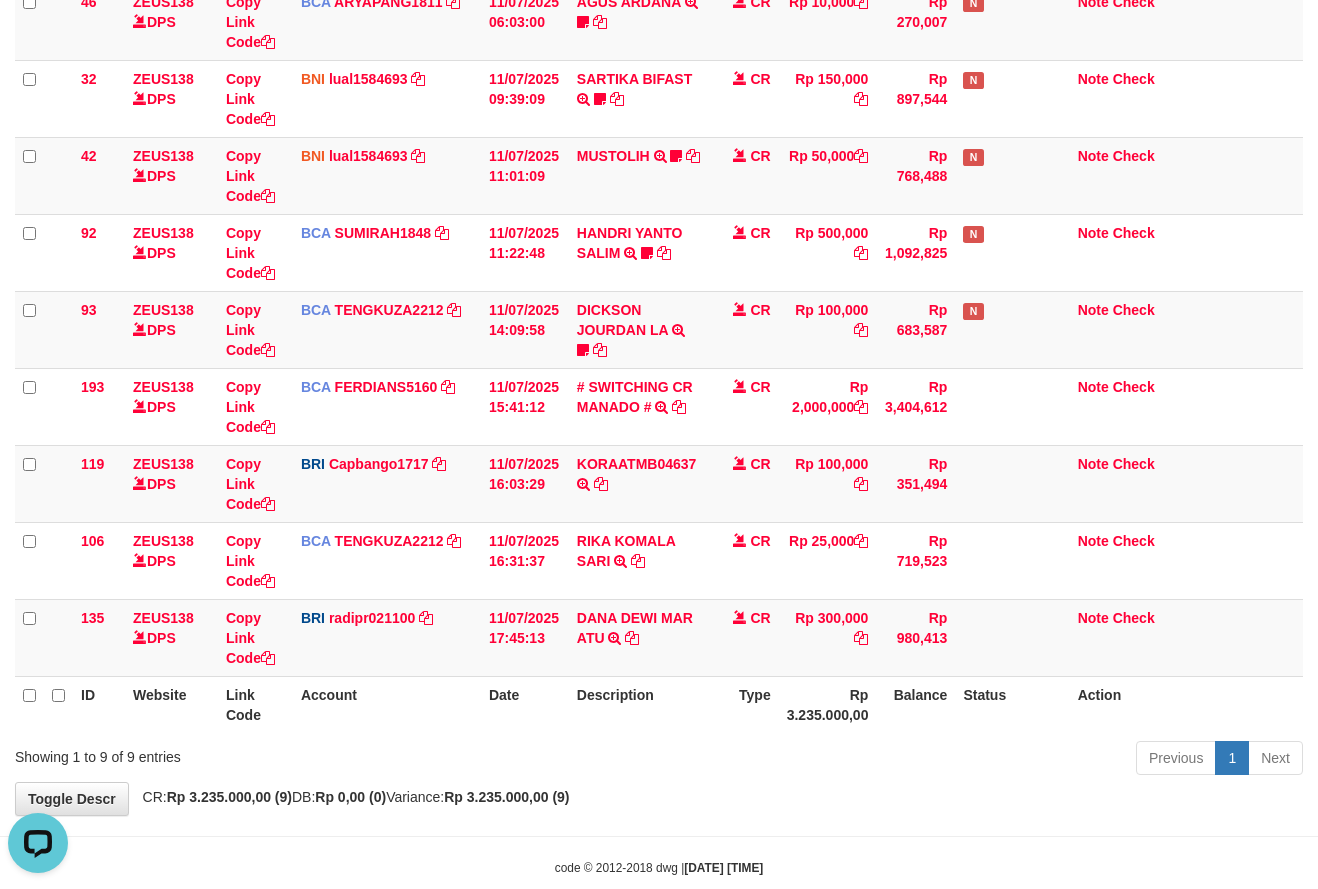 scroll, scrollTop: 0, scrollLeft: 0, axis: both 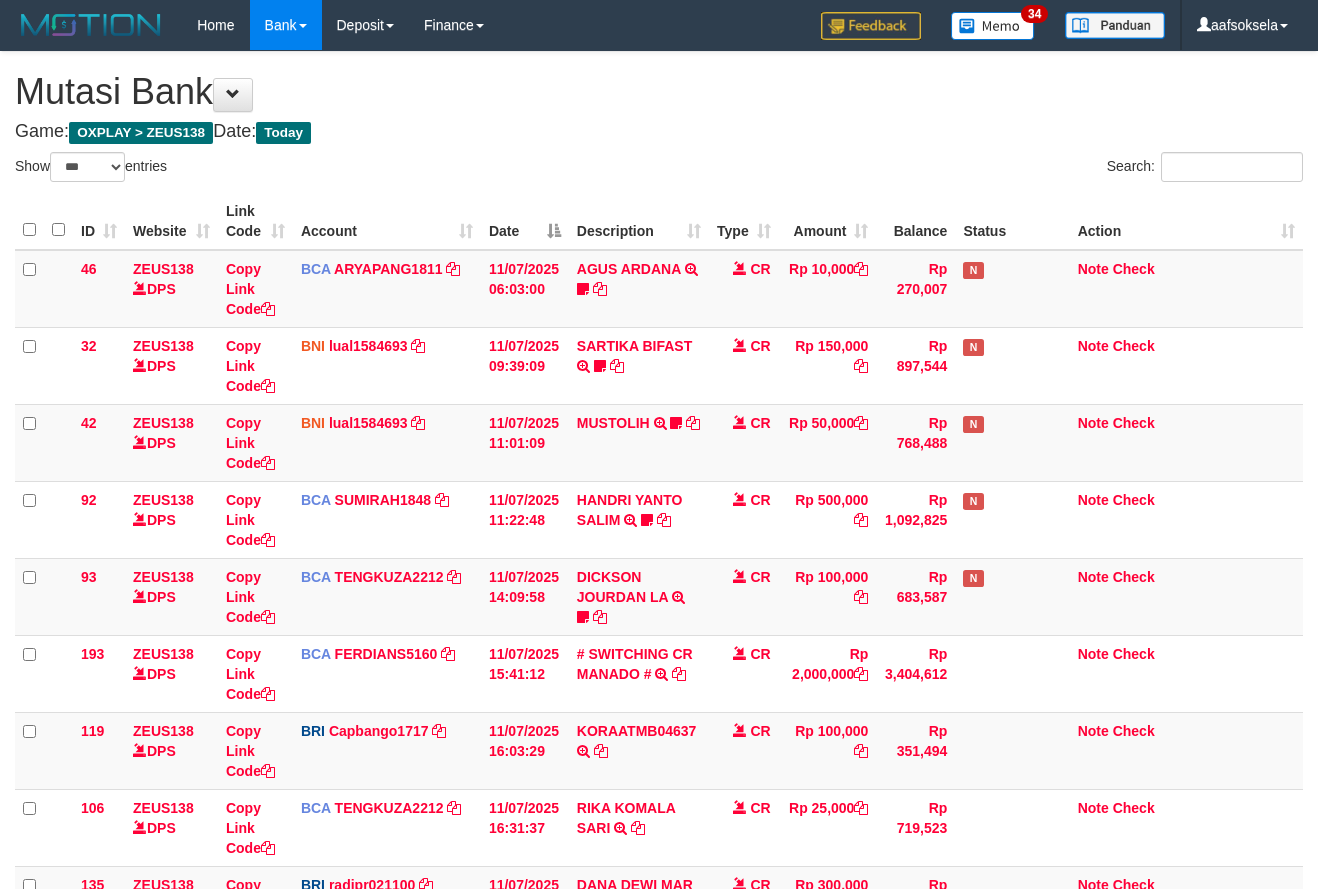 select on "***" 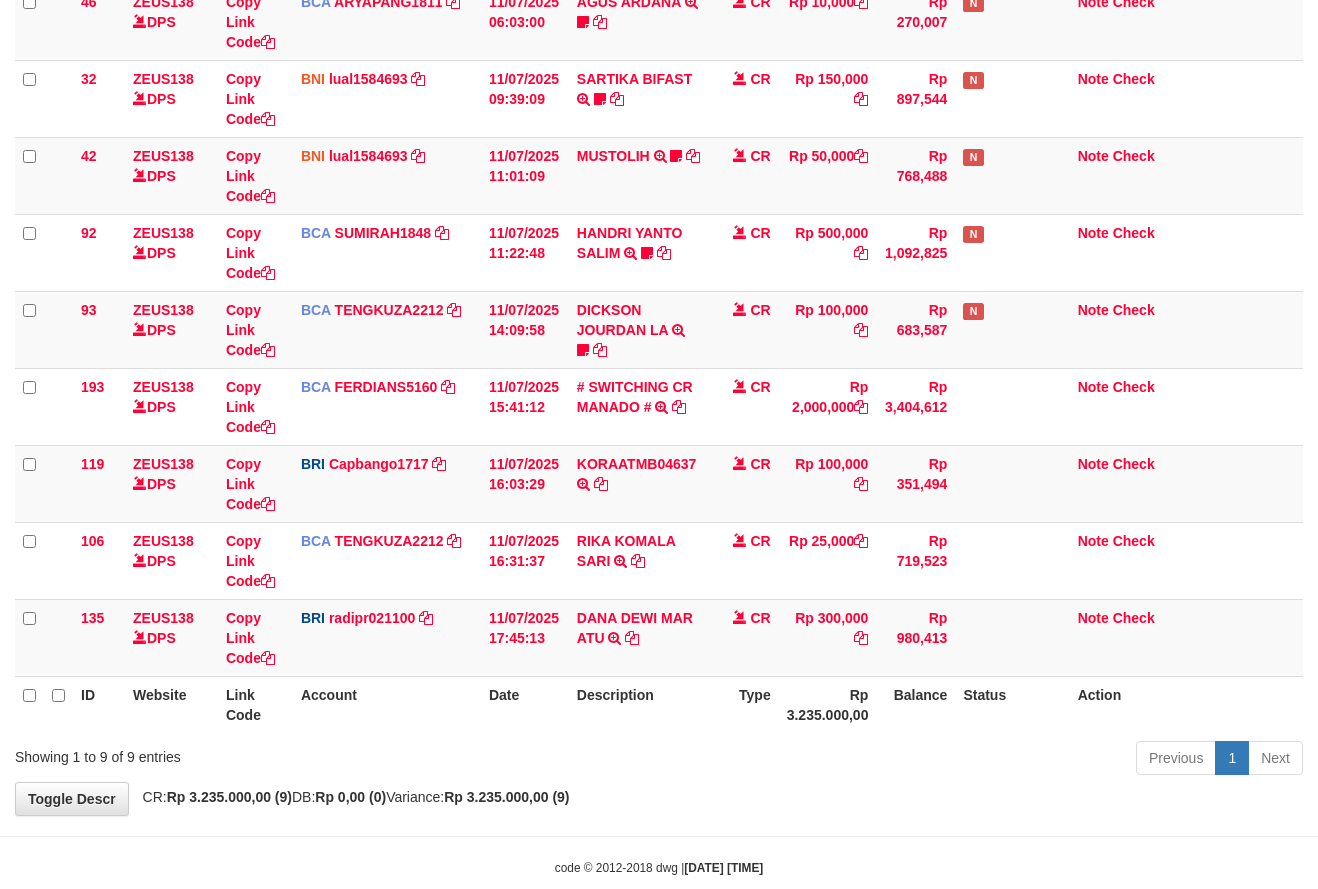 drag, startPoint x: 648, startPoint y: 775, endPoint x: 657, endPoint y: 769, distance: 10.816654 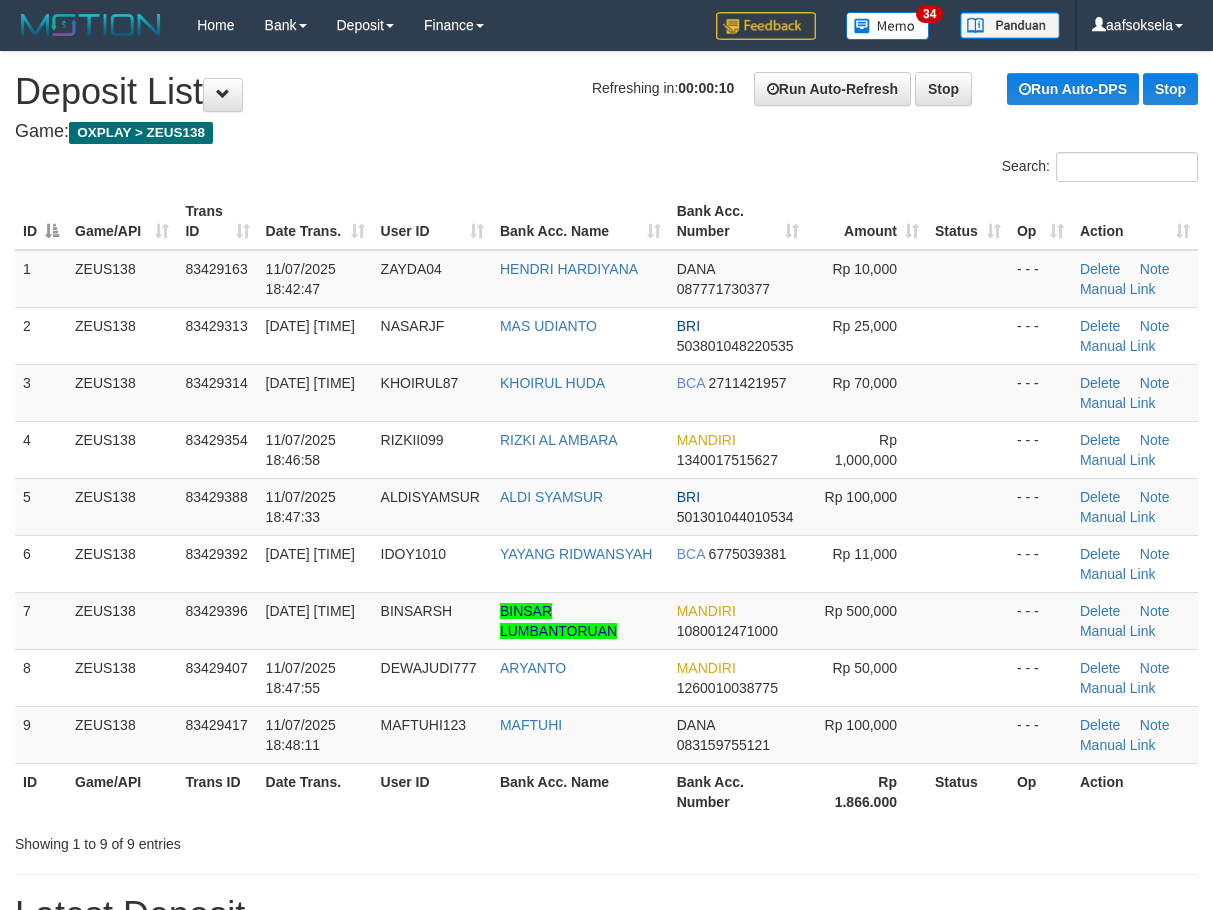 scroll, scrollTop: 0, scrollLeft: 0, axis: both 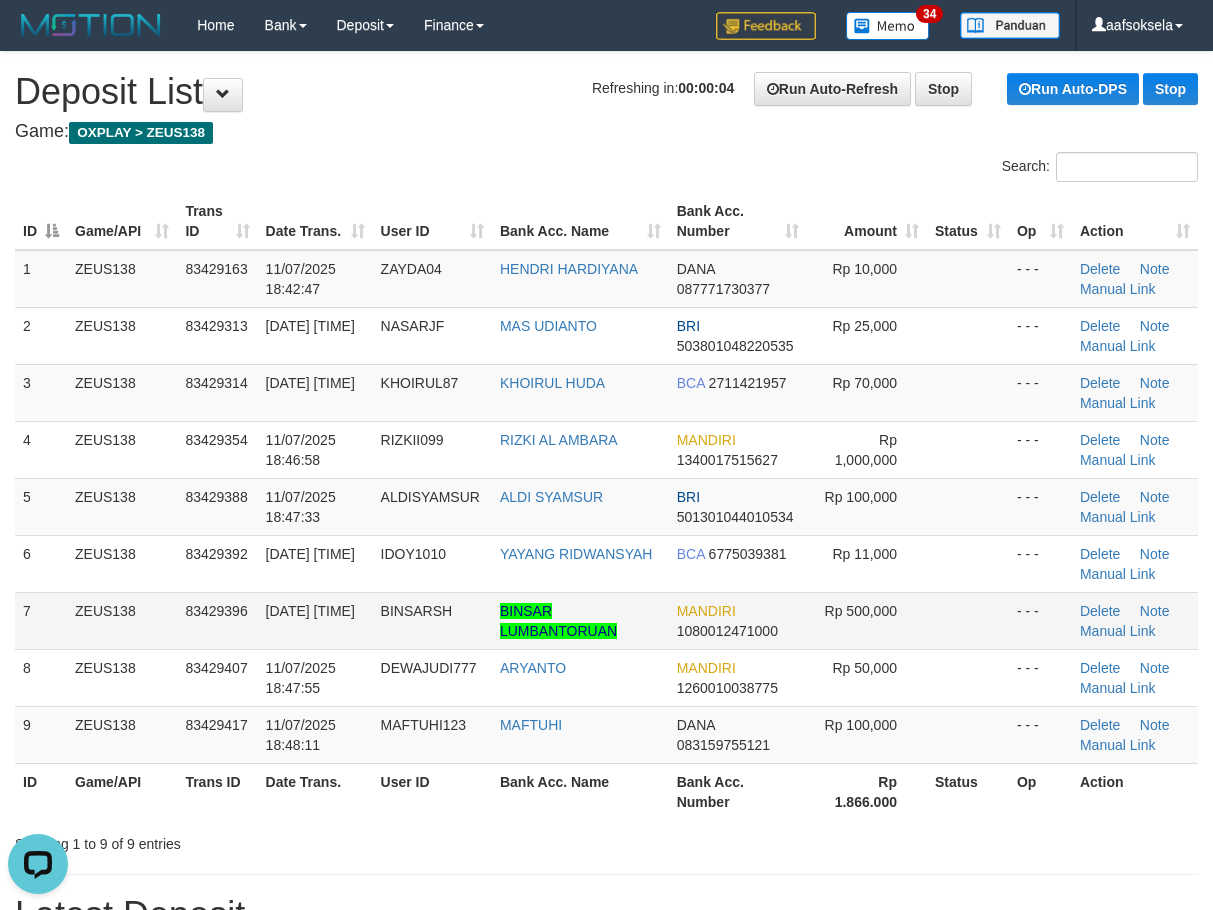 click on "BINSARSH" at bounding box center (417, 611) 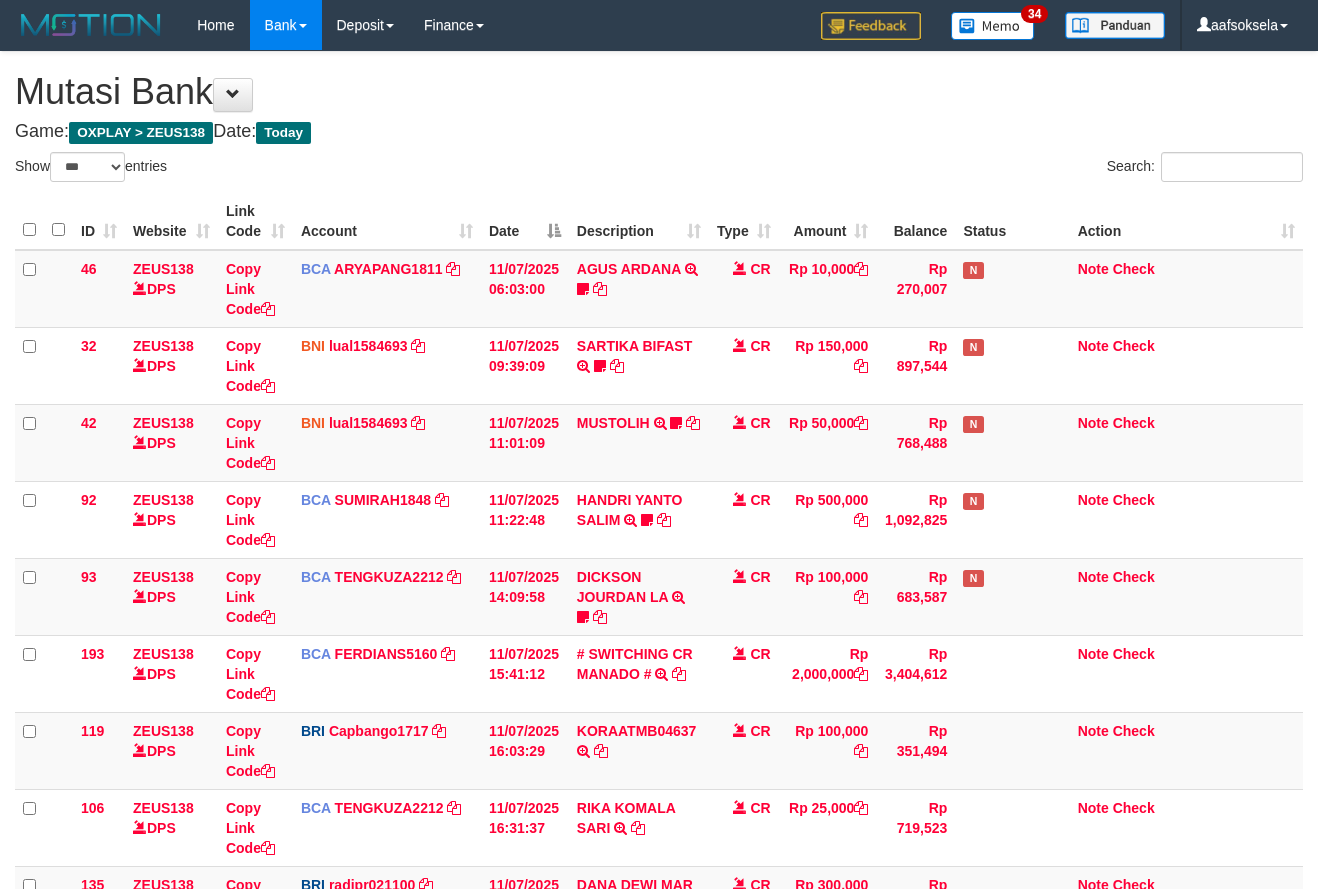 select on "***" 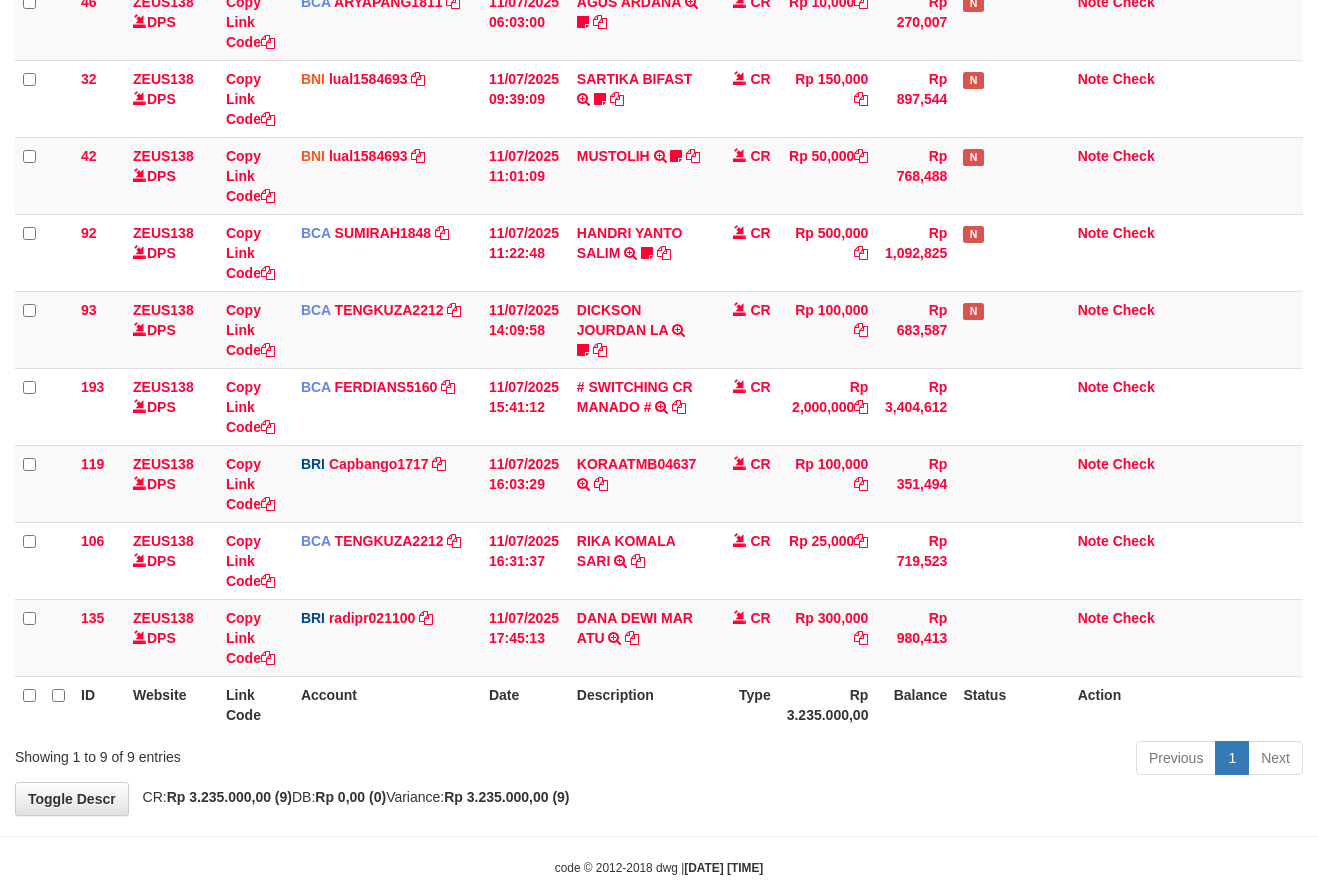 click on "Previous 1 Next" at bounding box center (933, 760) 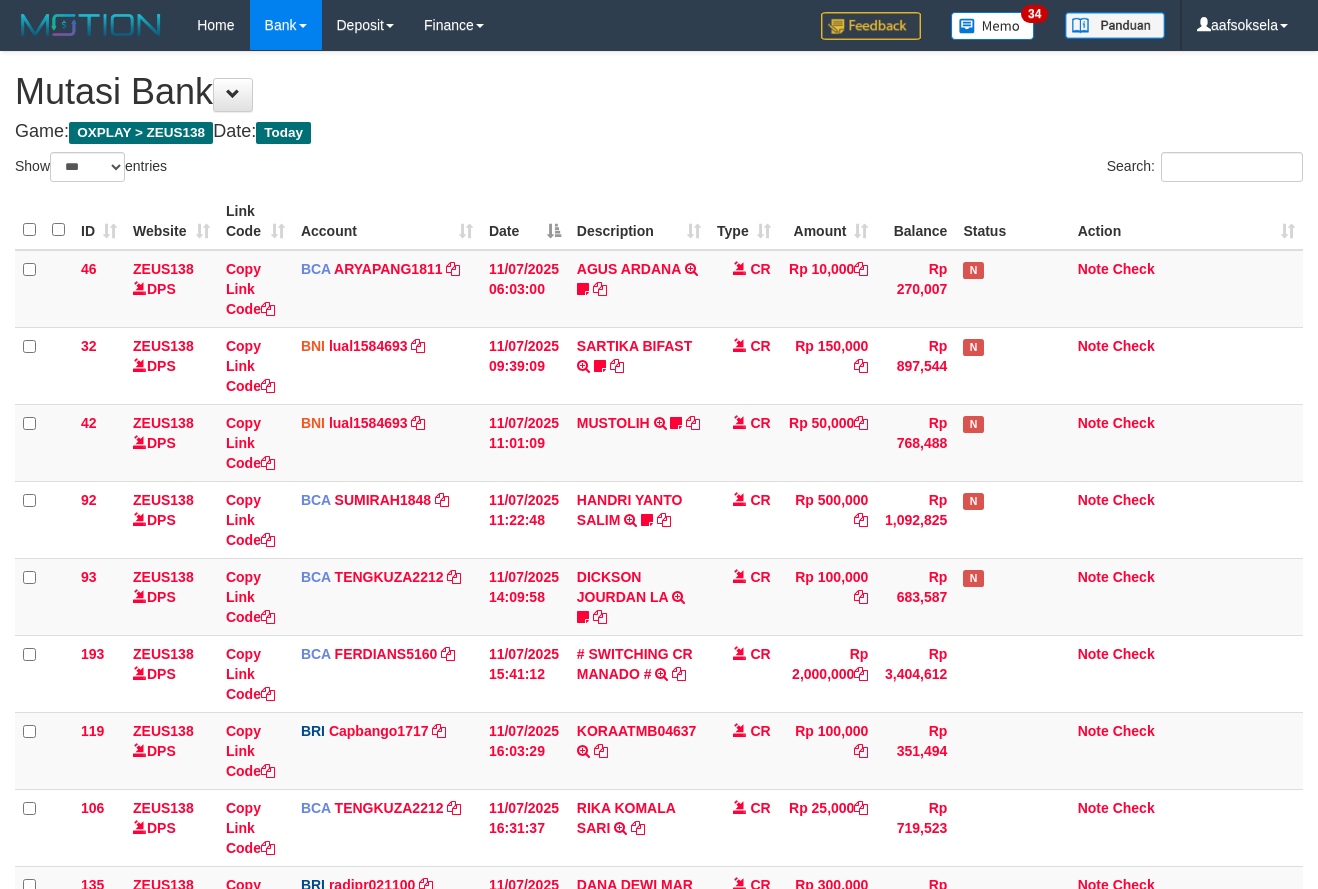 select on "***" 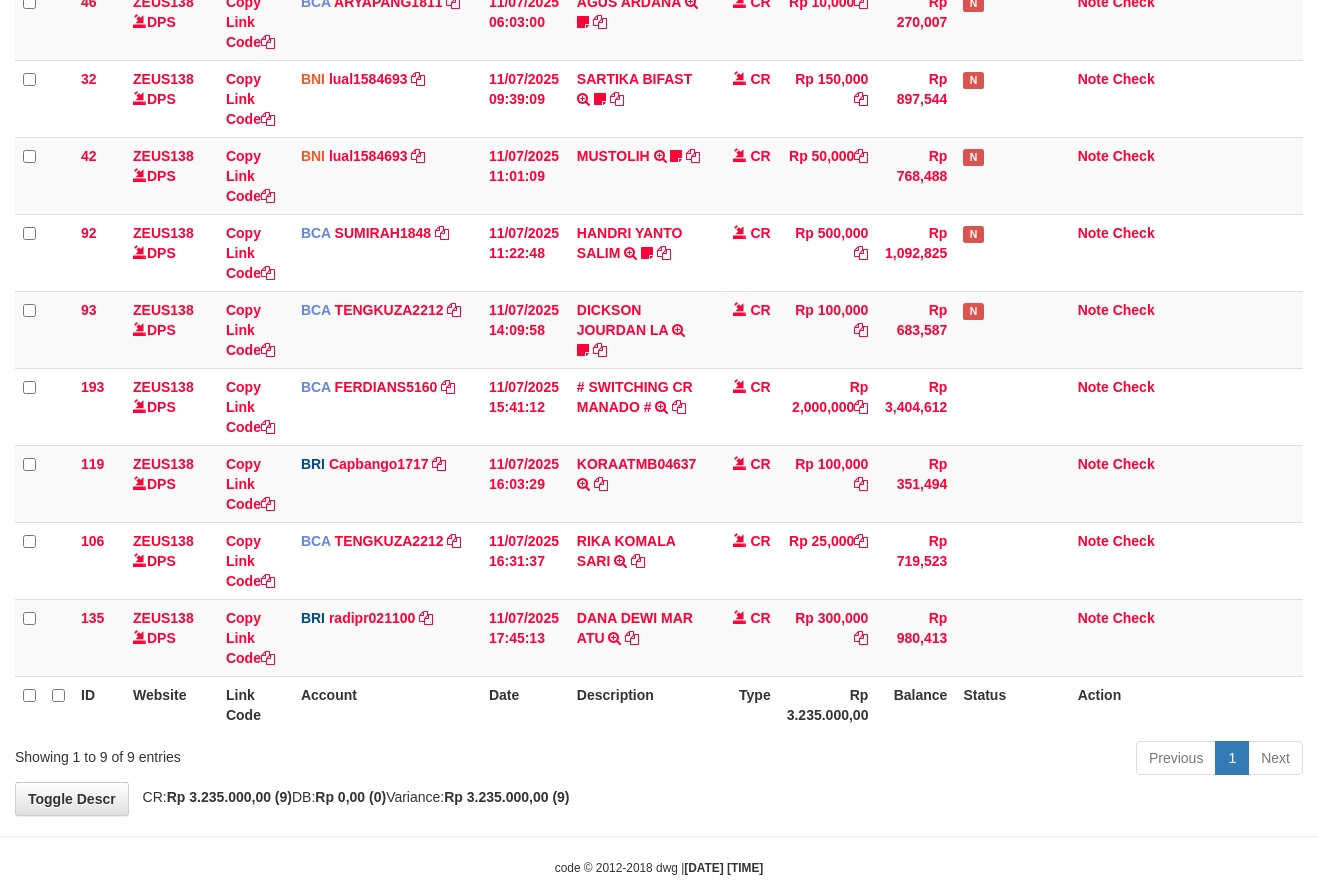 click on "Type" at bounding box center [744, 704] 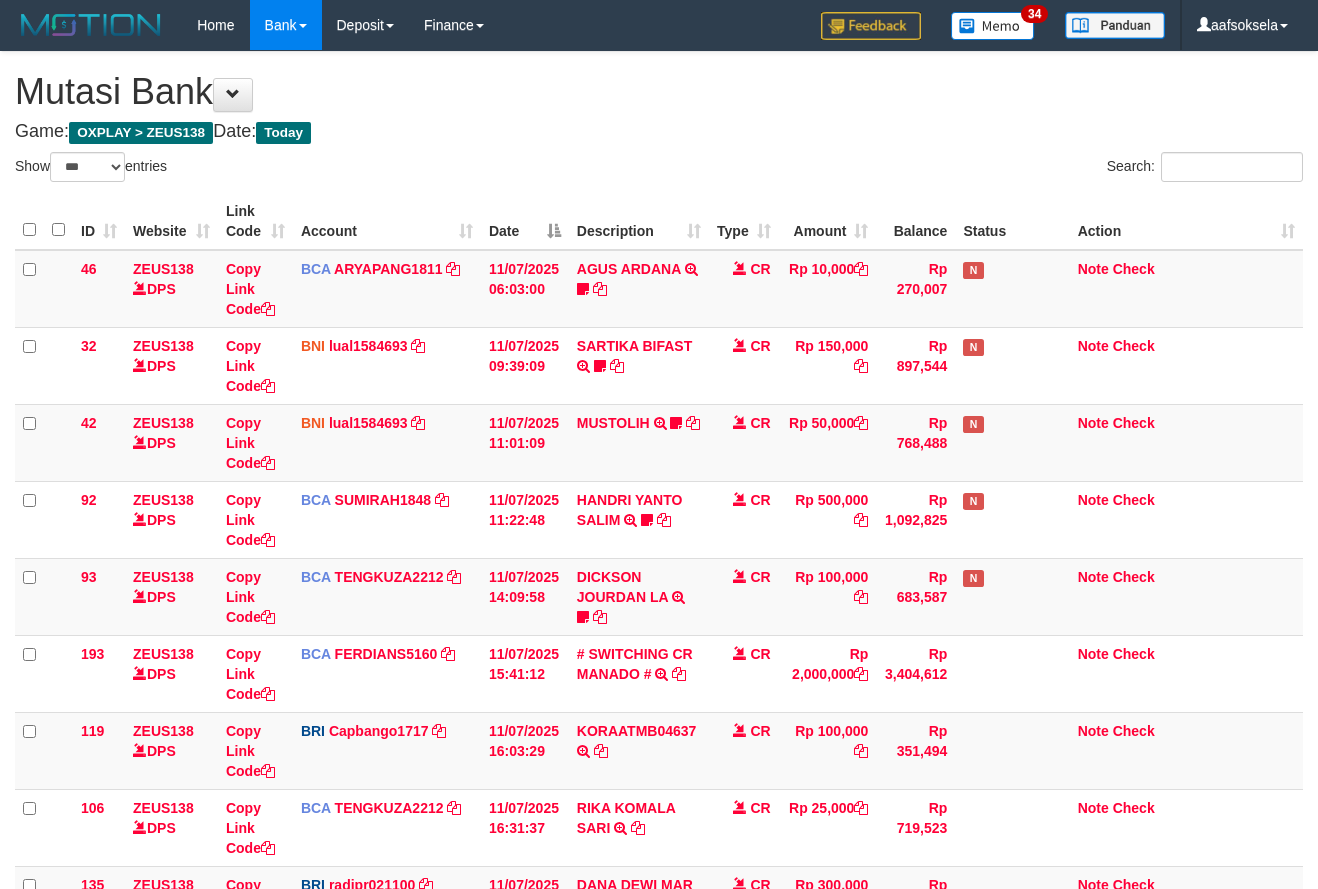 select on "***" 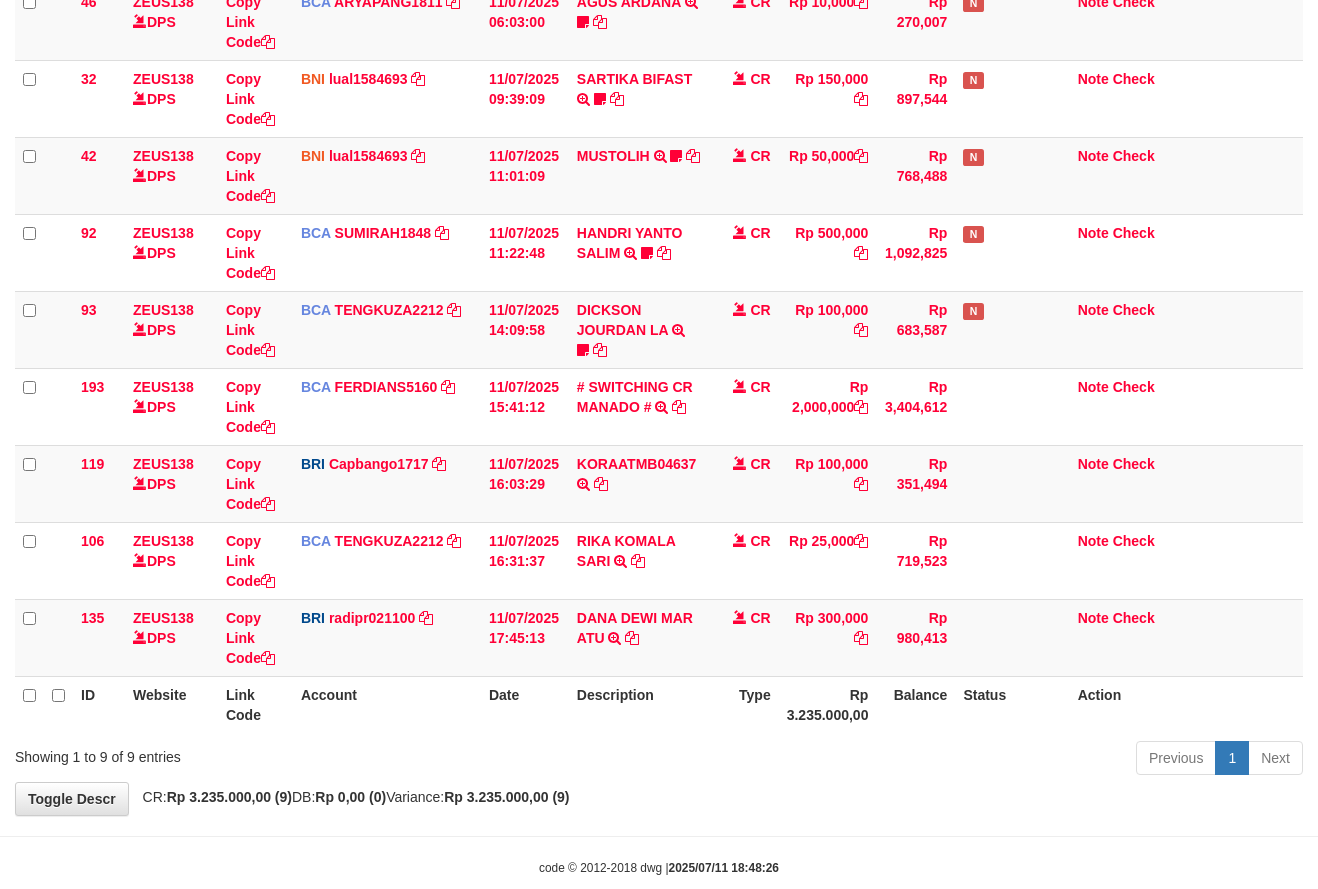 click on "Description" at bounding box center (639, 704) 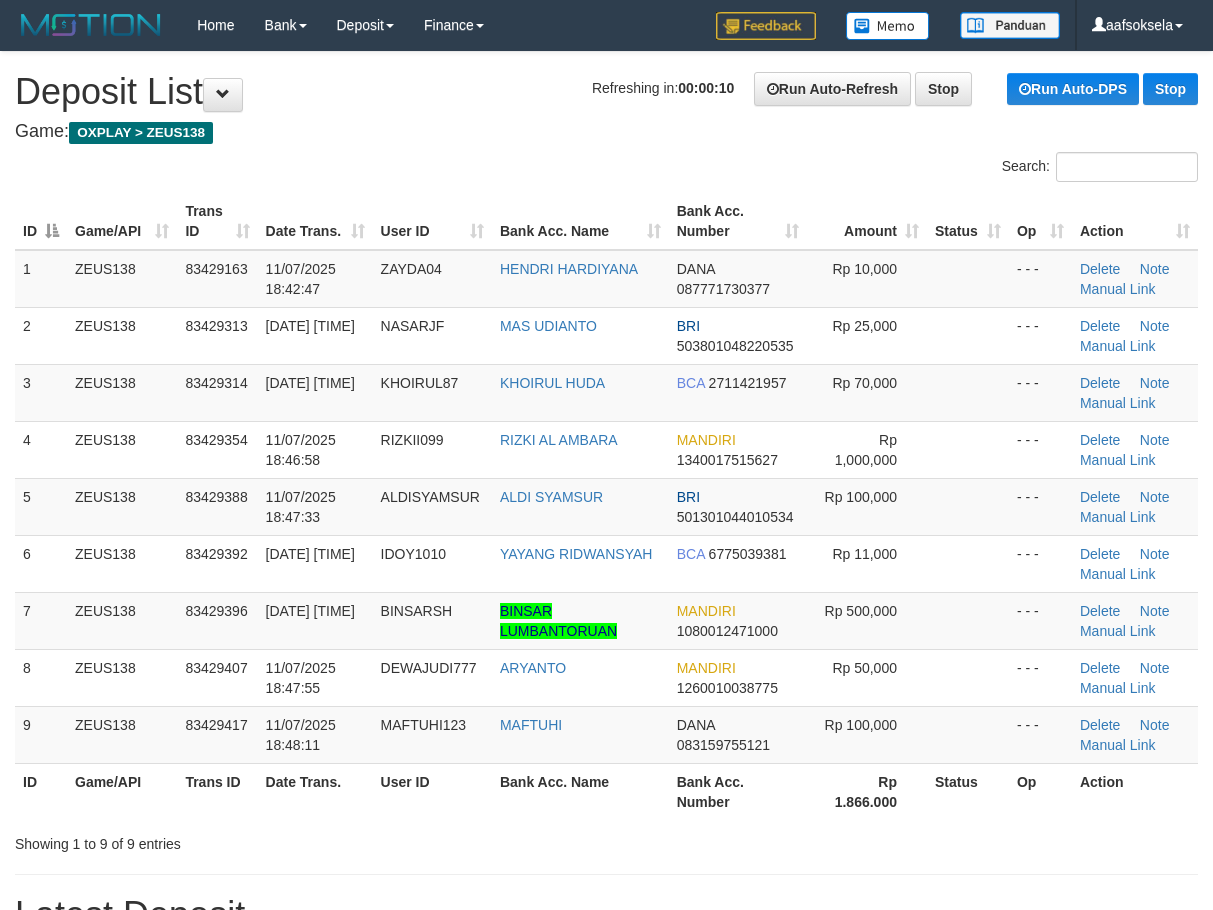 scroll, scrollTop: 0, scrollLeft: 0, axis: both 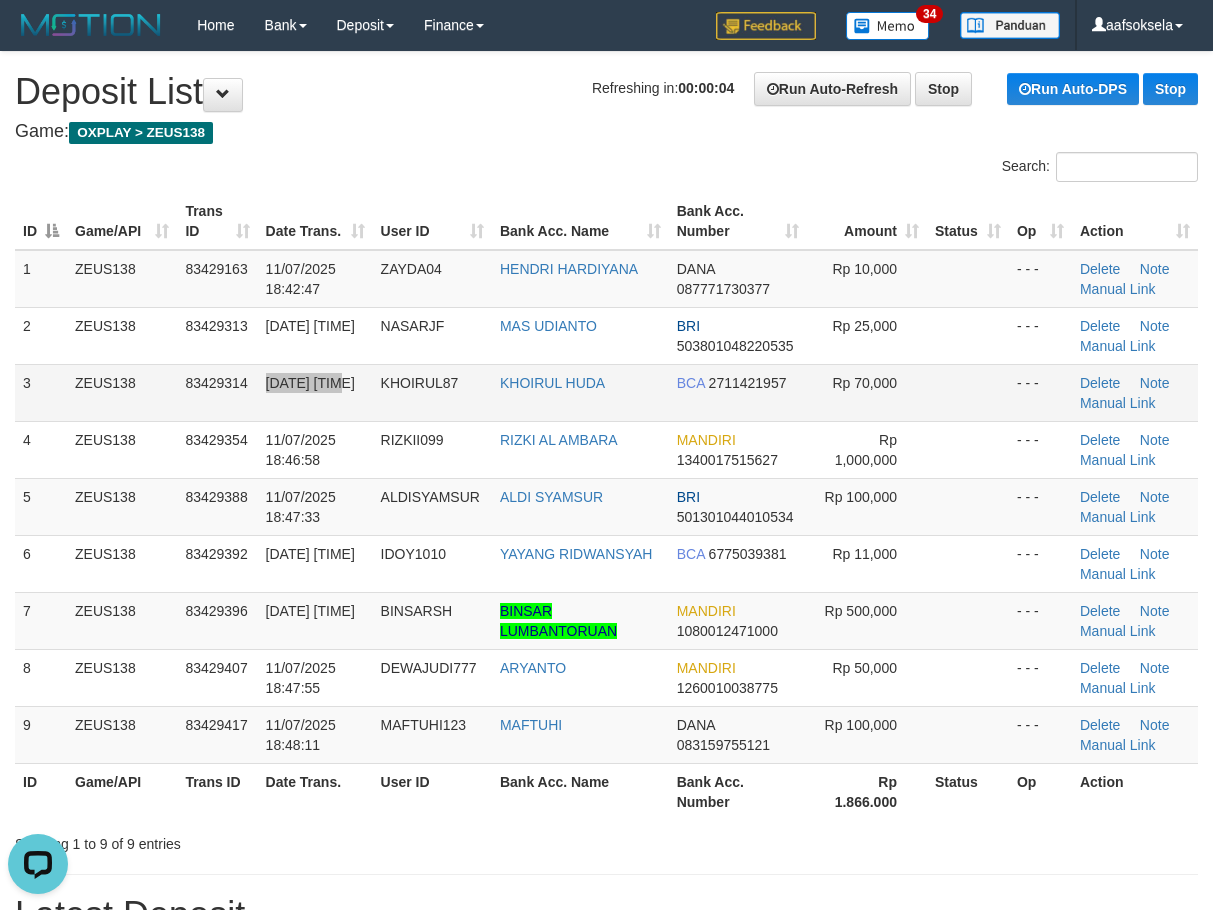 click on "3
ZEUS138
83429314
11/07/2025 18:46:07
KHOIRUL87
KHOIRUL HUDA
BCA
2711421957
Rp 70,000
- - -
Delete
Note
Manual Link" at bounding box center (606, 392) 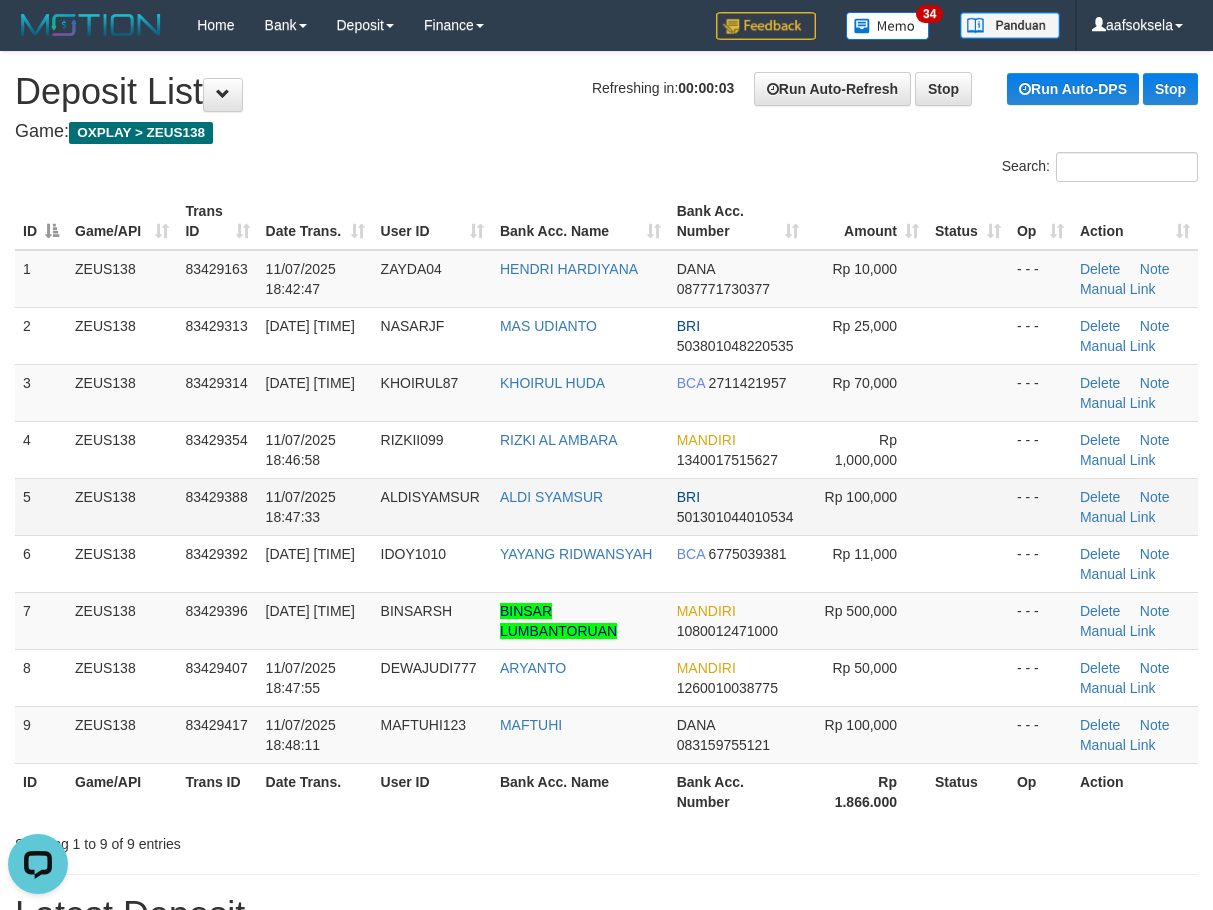 drag, startPoint x: 230, startPoint y: 438, endPoint x: 196, endPoint y: 481, distance: 54.81788 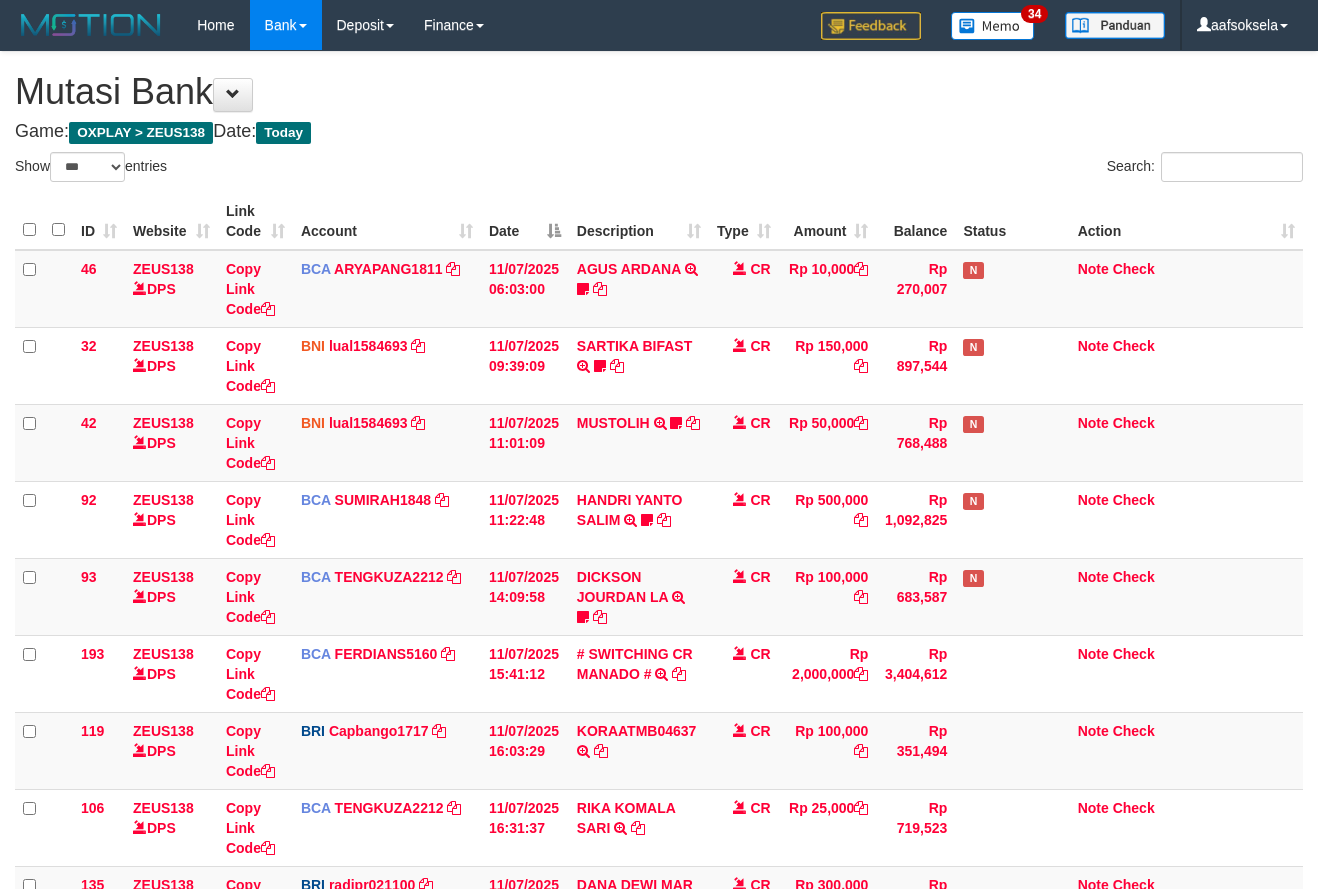 select on "***" 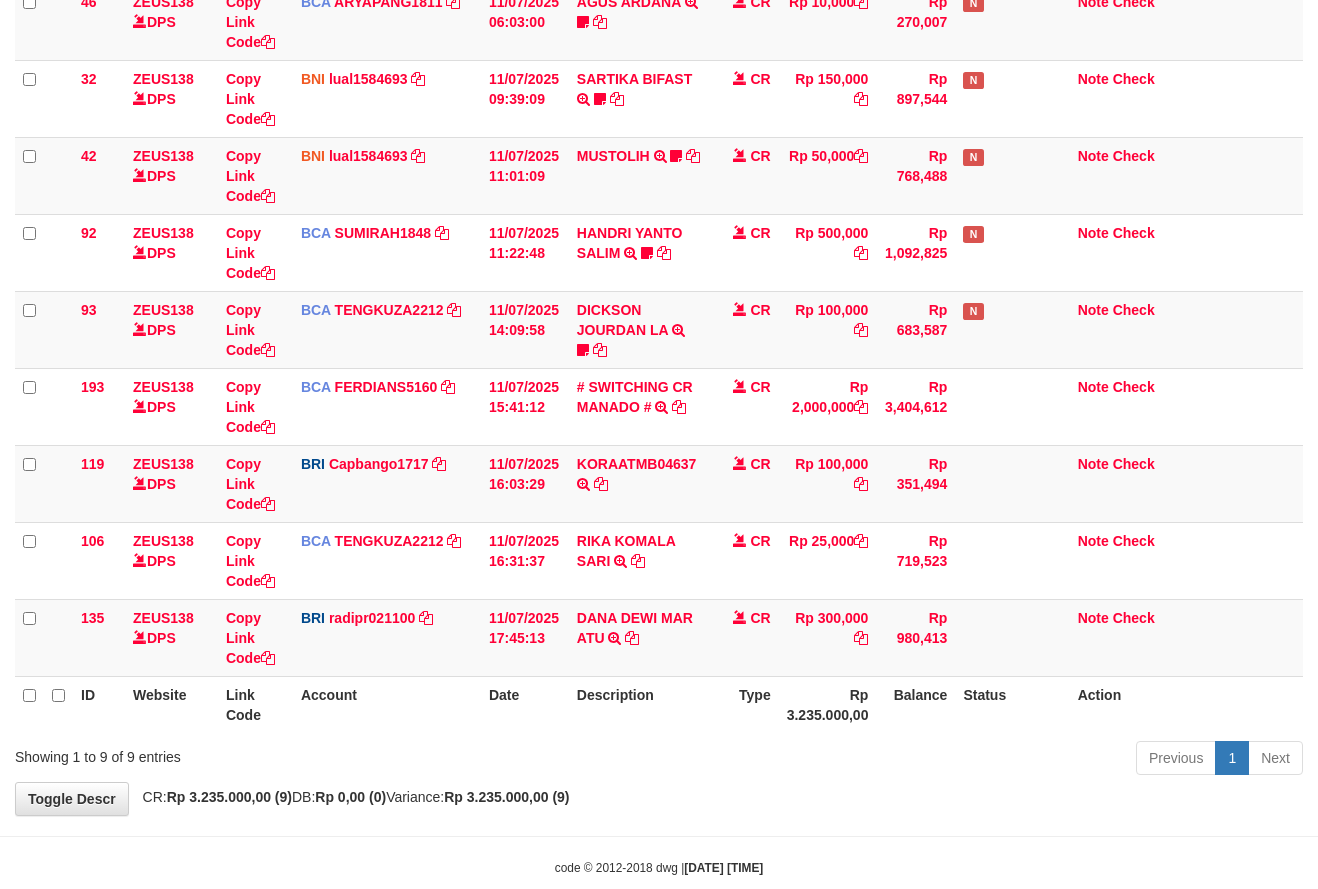 drag, startPoint x: 680, startPoint y: 700, endPoint x: 699, endPoint y: 720, distance: 27.58623 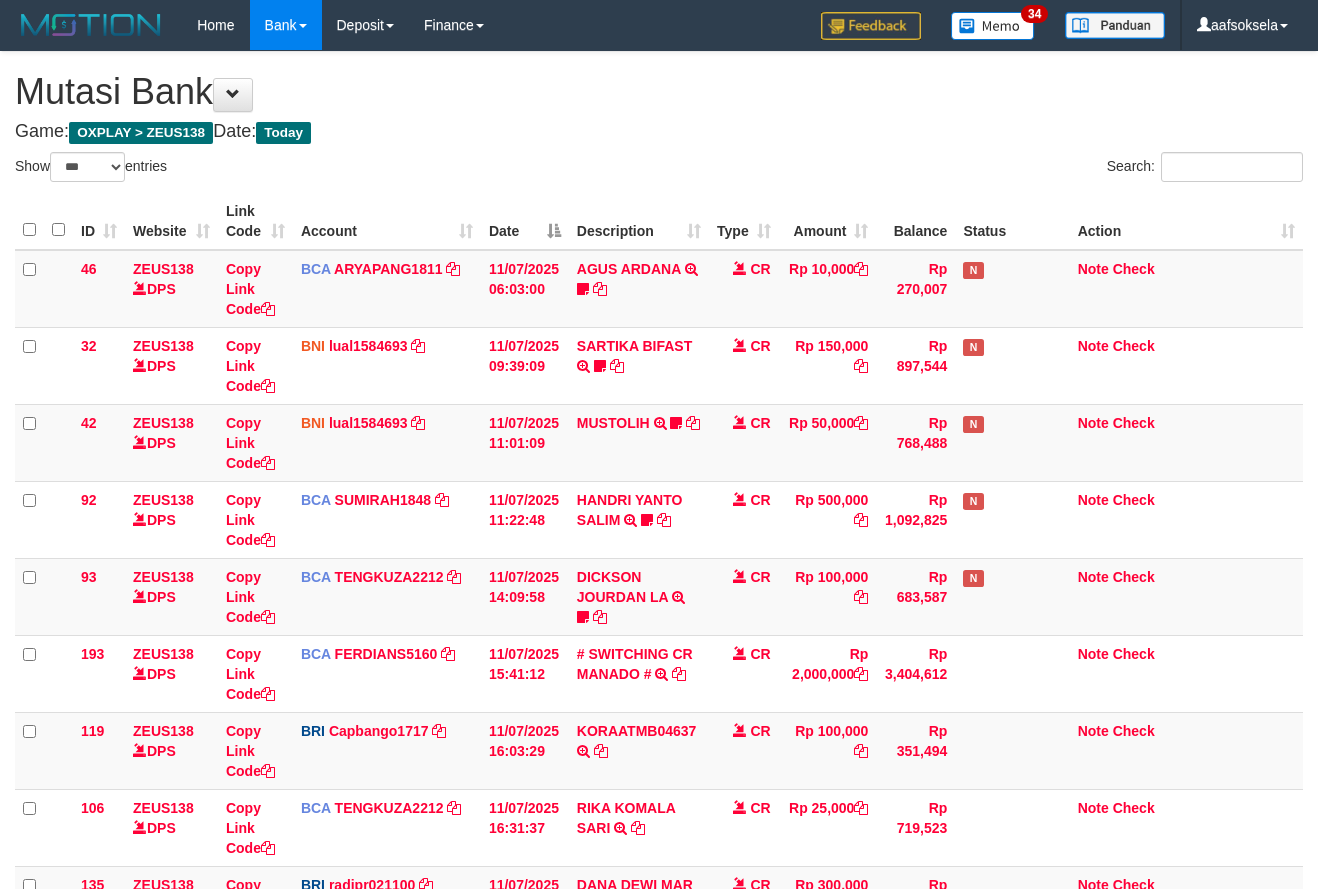 select on "***" 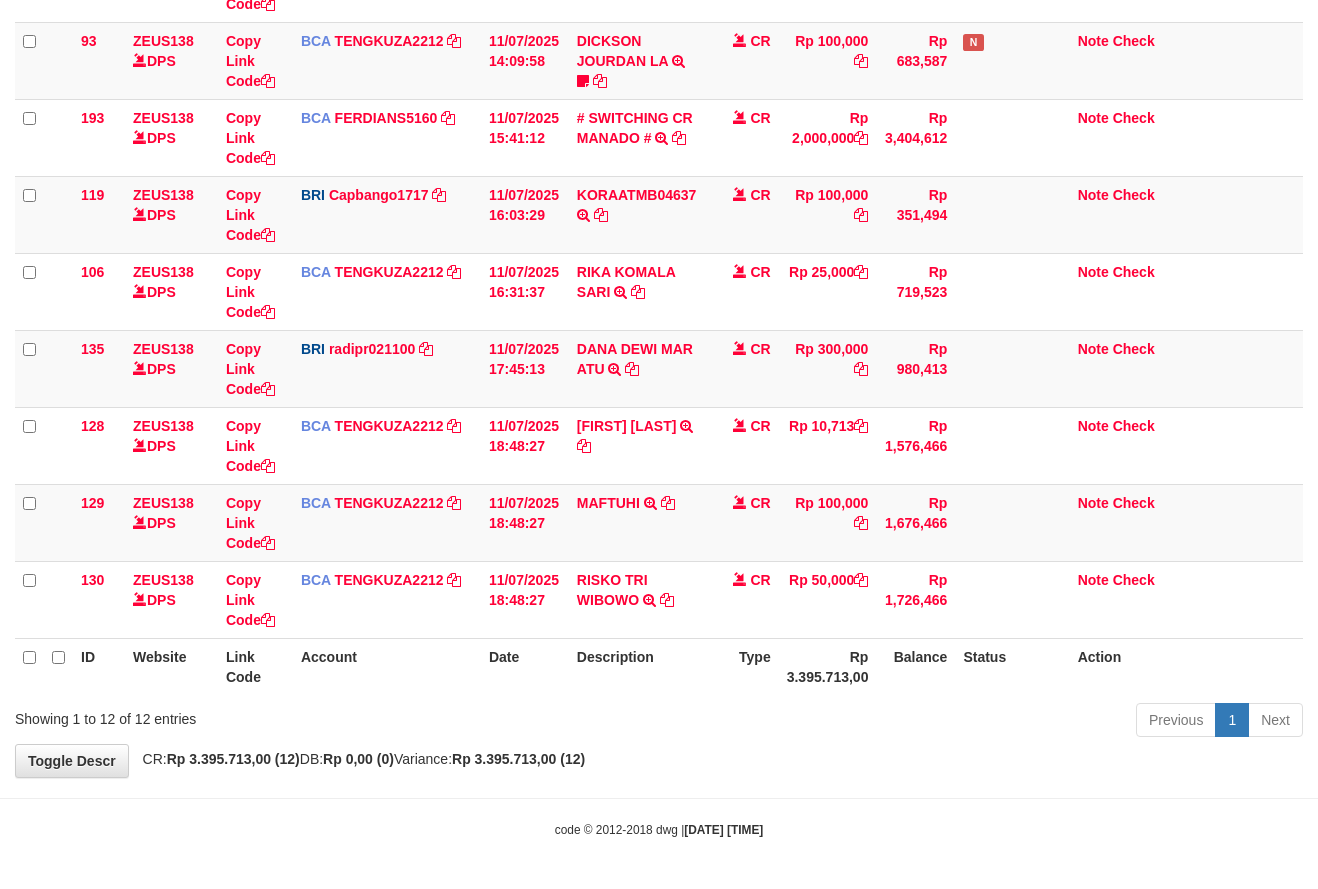 click on "Toggle navigation
Home
Bank
Account List
Mutasi Bank
Search
Sync
Note Mutasi
Deposit
DPS Fetch
DPS List
History
Note DPS
Finance
Financial Data
aafsoksela
My Profile
Log Out" at bounding box center (659, 176) 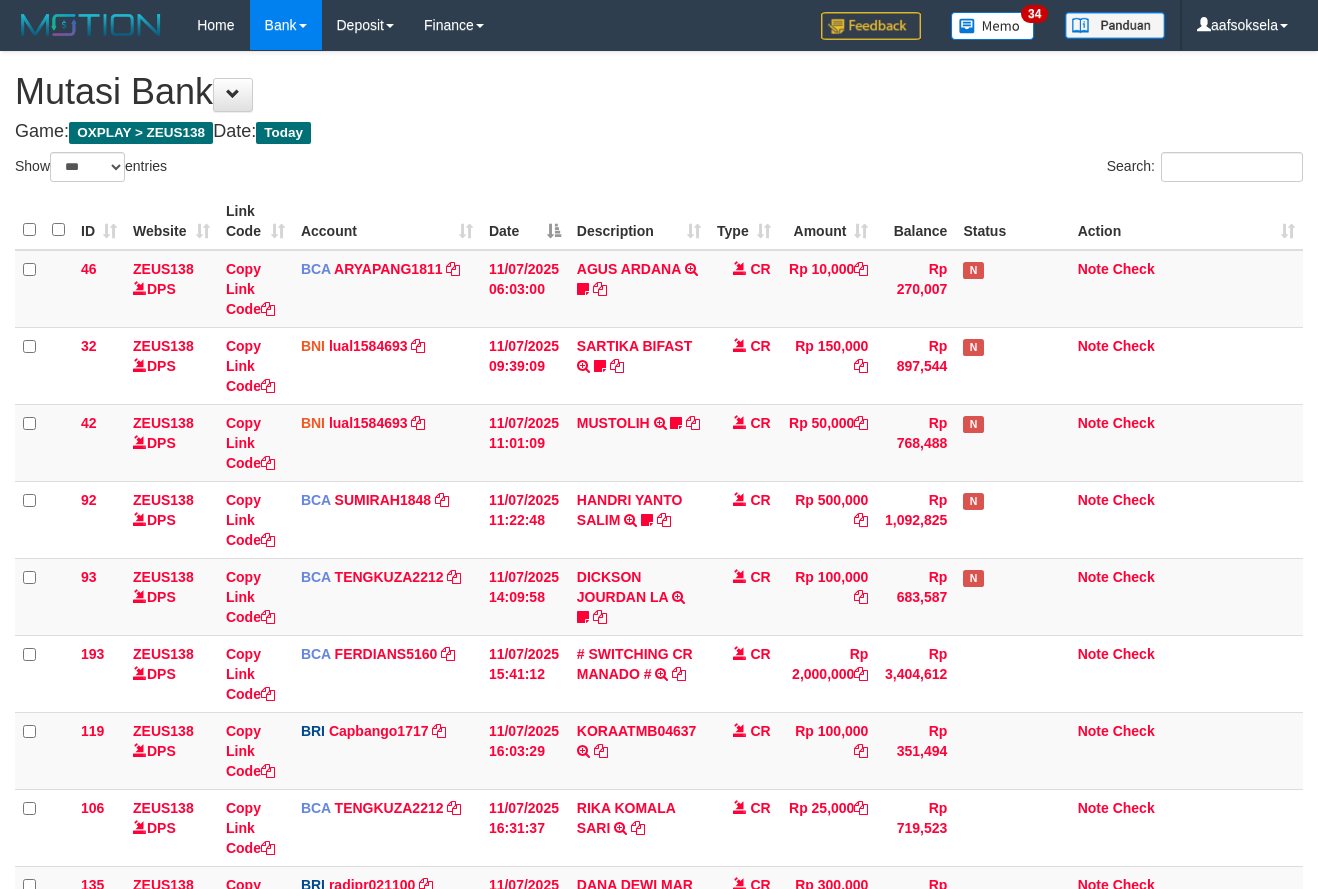select on "***" 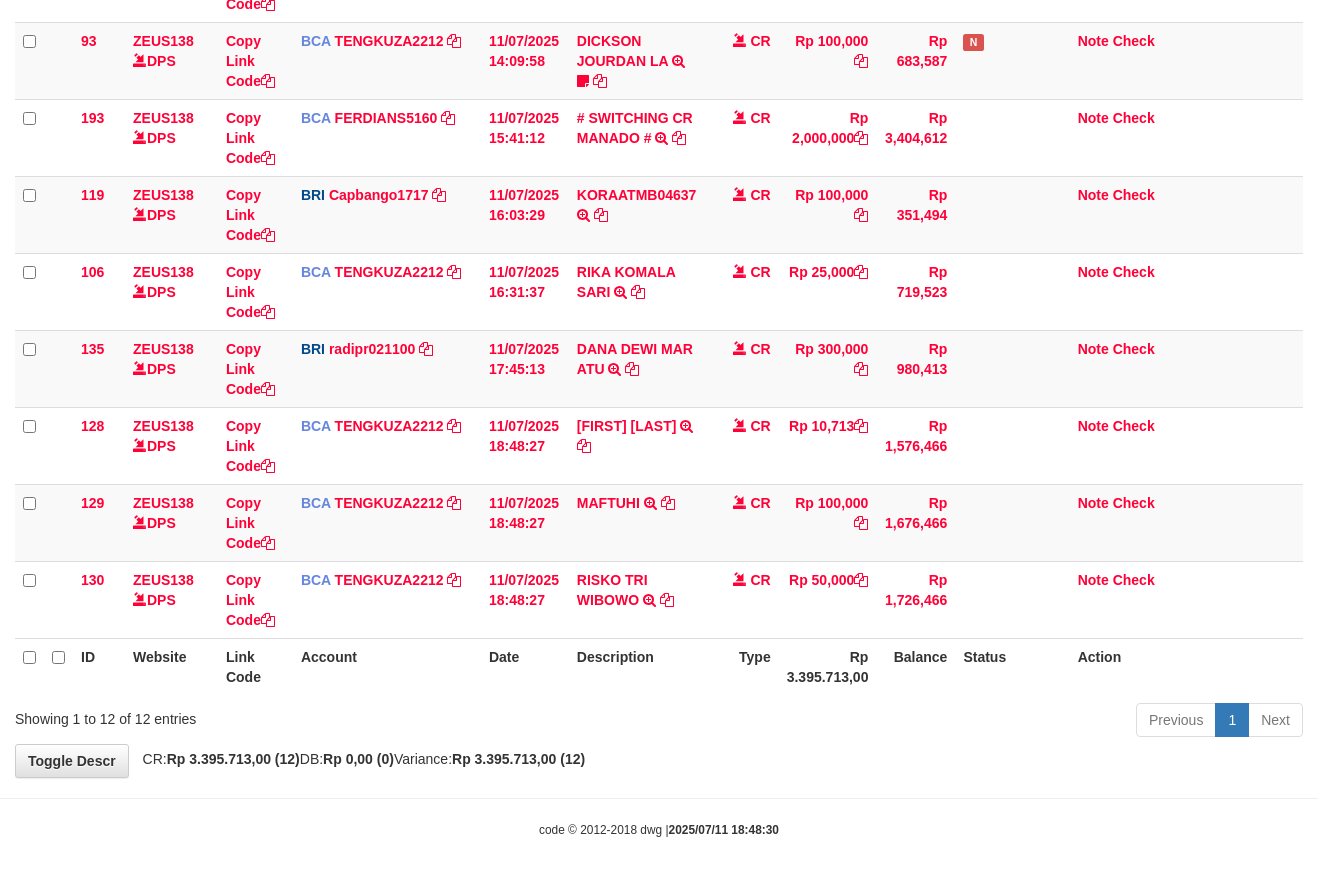 click on "Previous 1 Next" at bounding box center (933, 722) 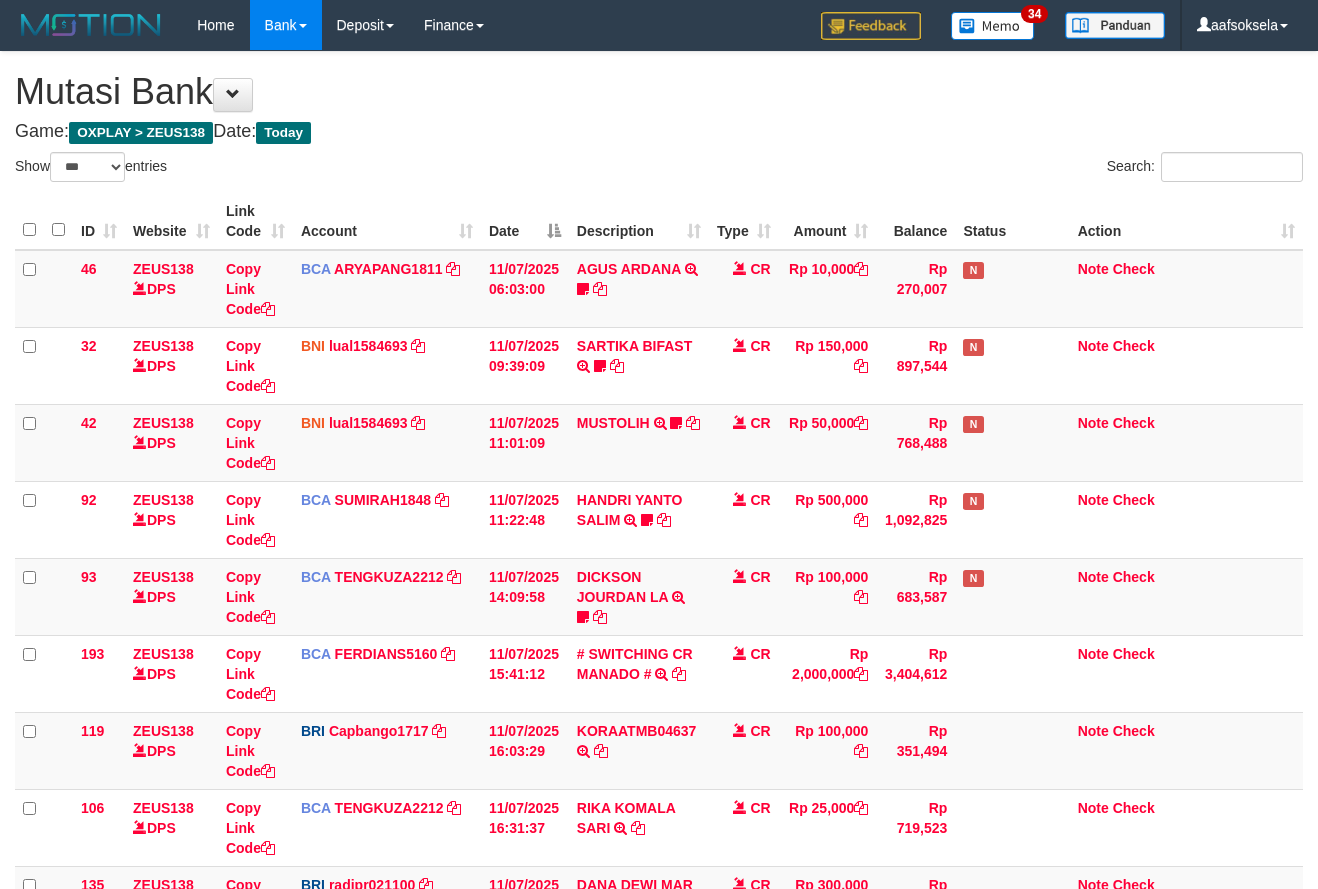 select on "***" 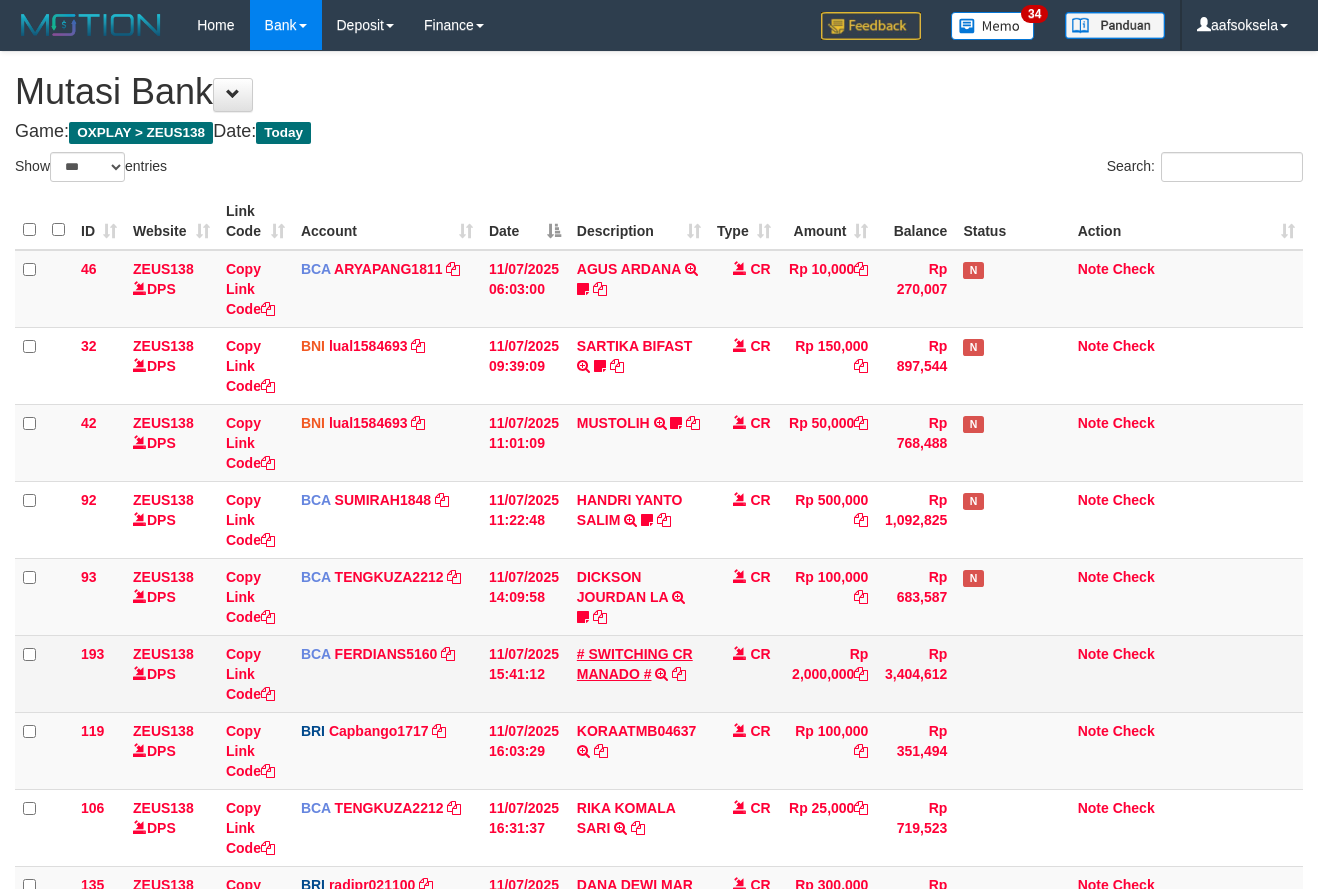 scroll, scrollTop: 459, scrollLeft: 0, axis: vertical 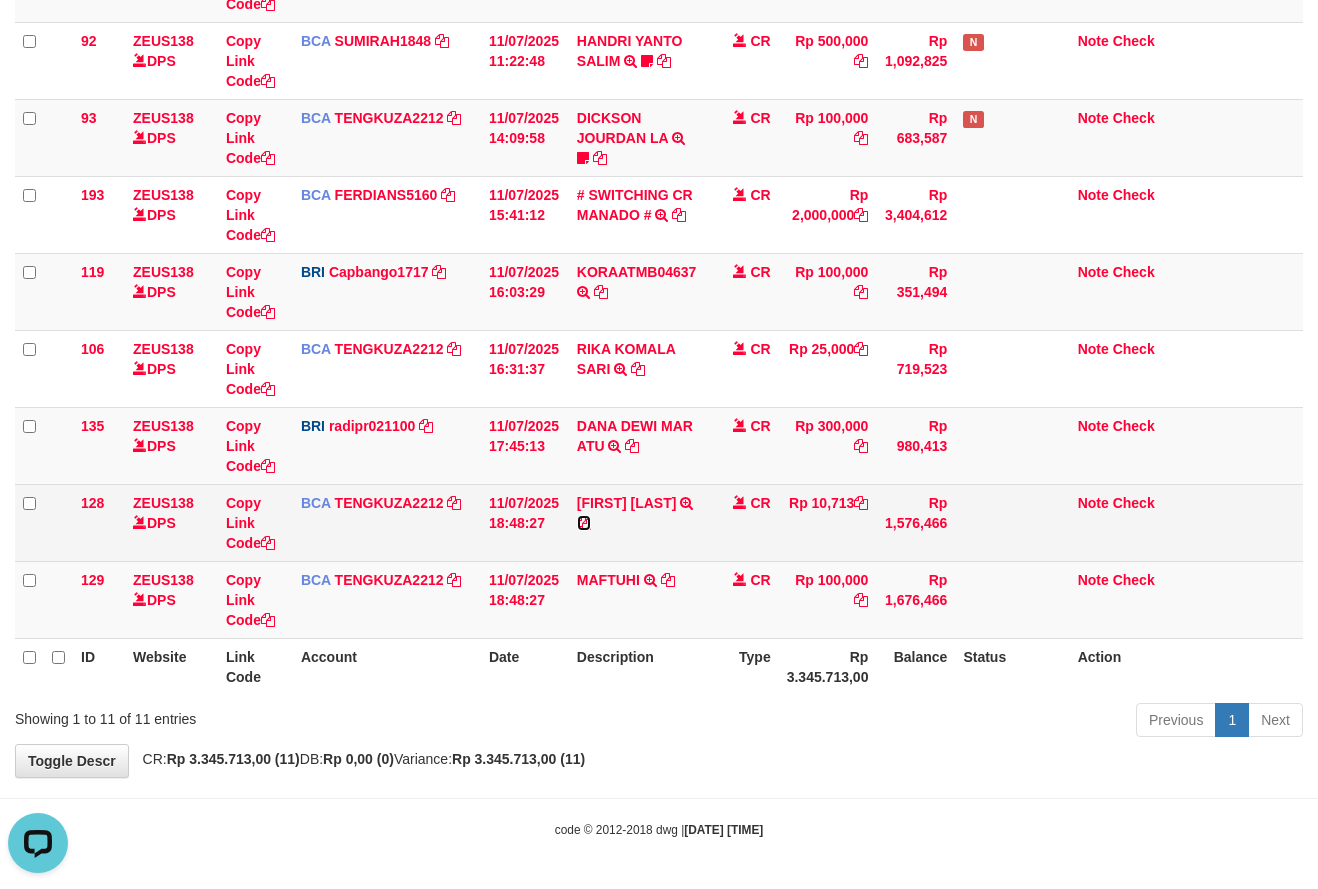 click at bounding box center [584, 523] 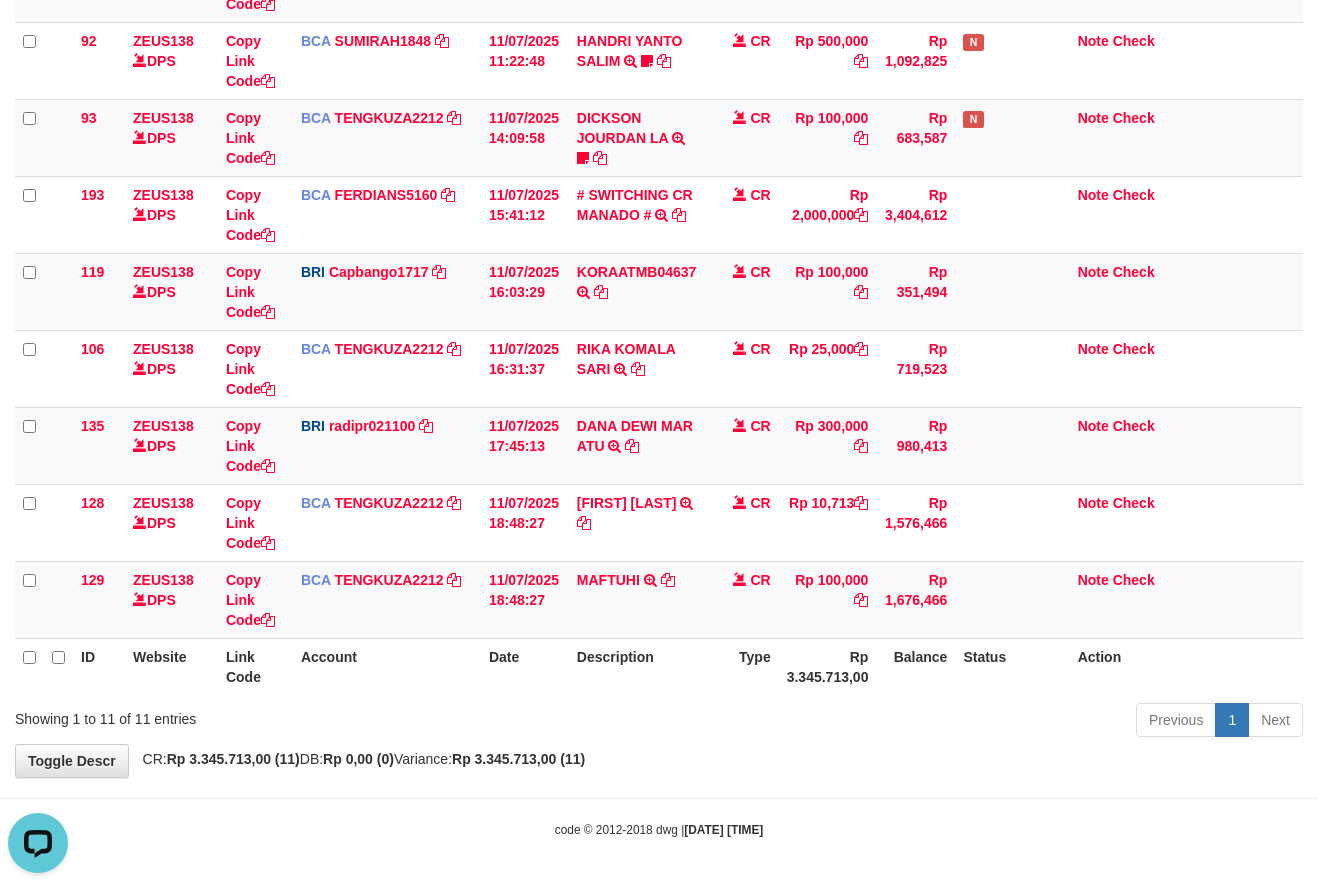 click on "**********" at bounding box center [659, 185] 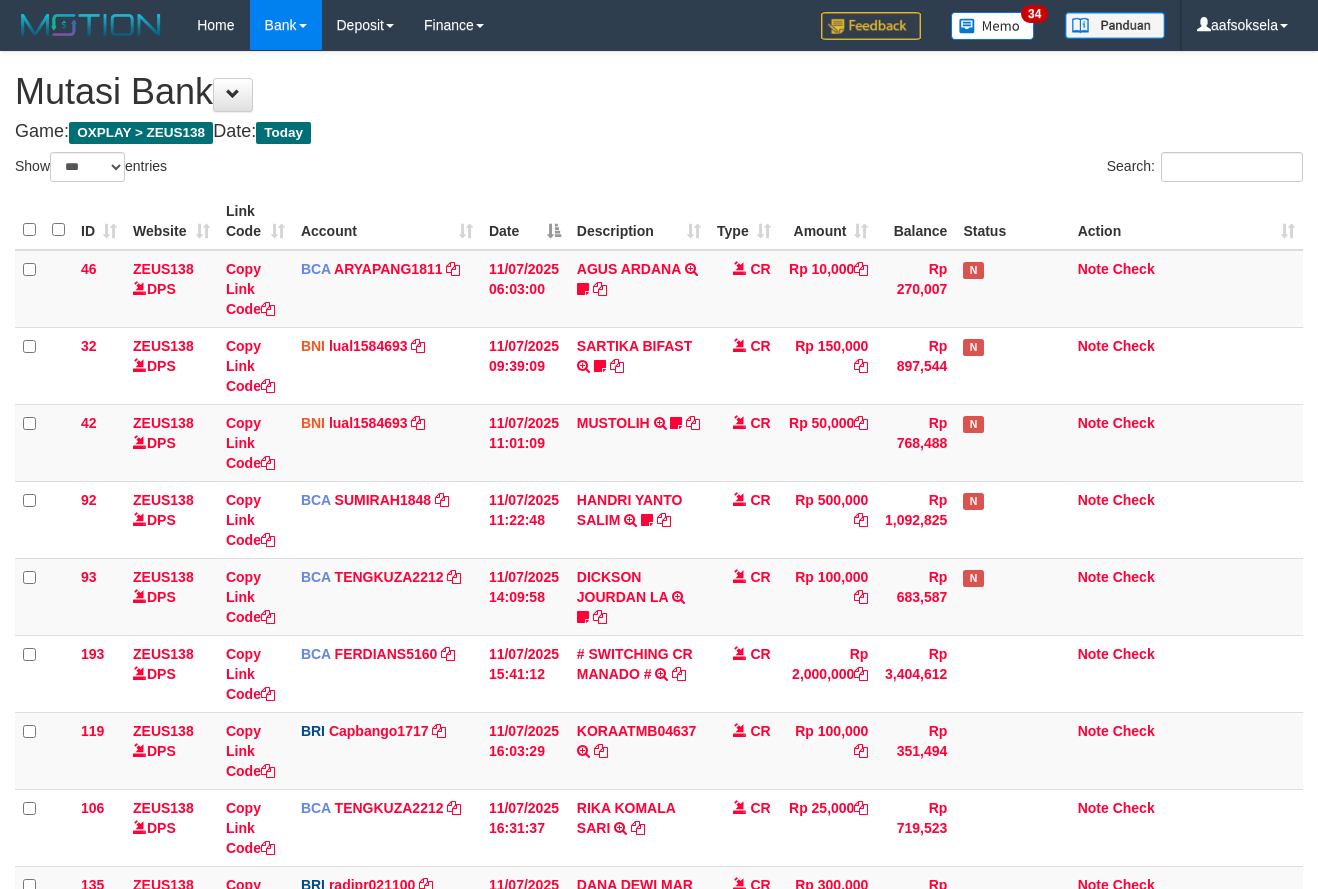 select on "***" 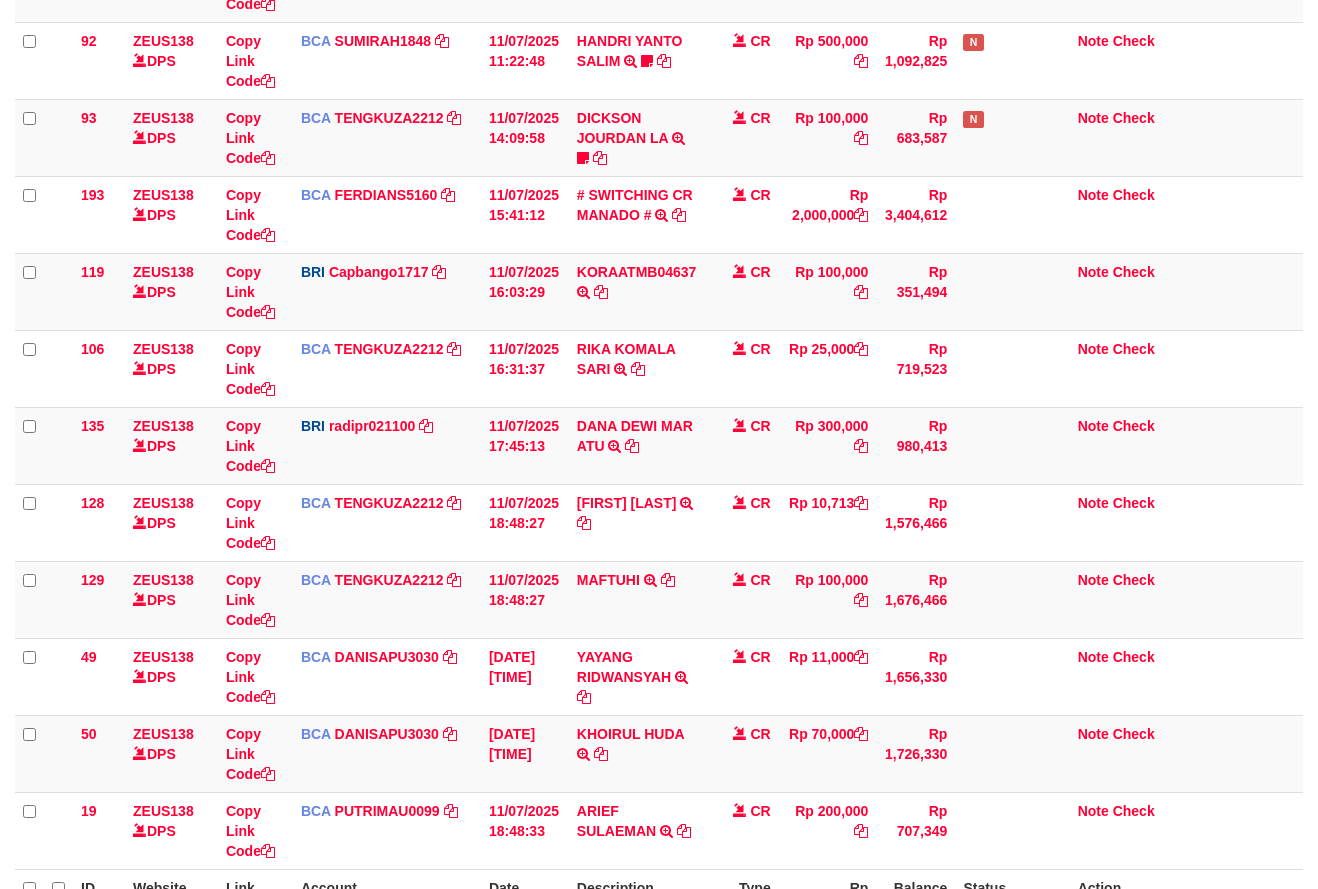 scroll, scrollTop: 690, scrollLeft: 0, axis: vertical 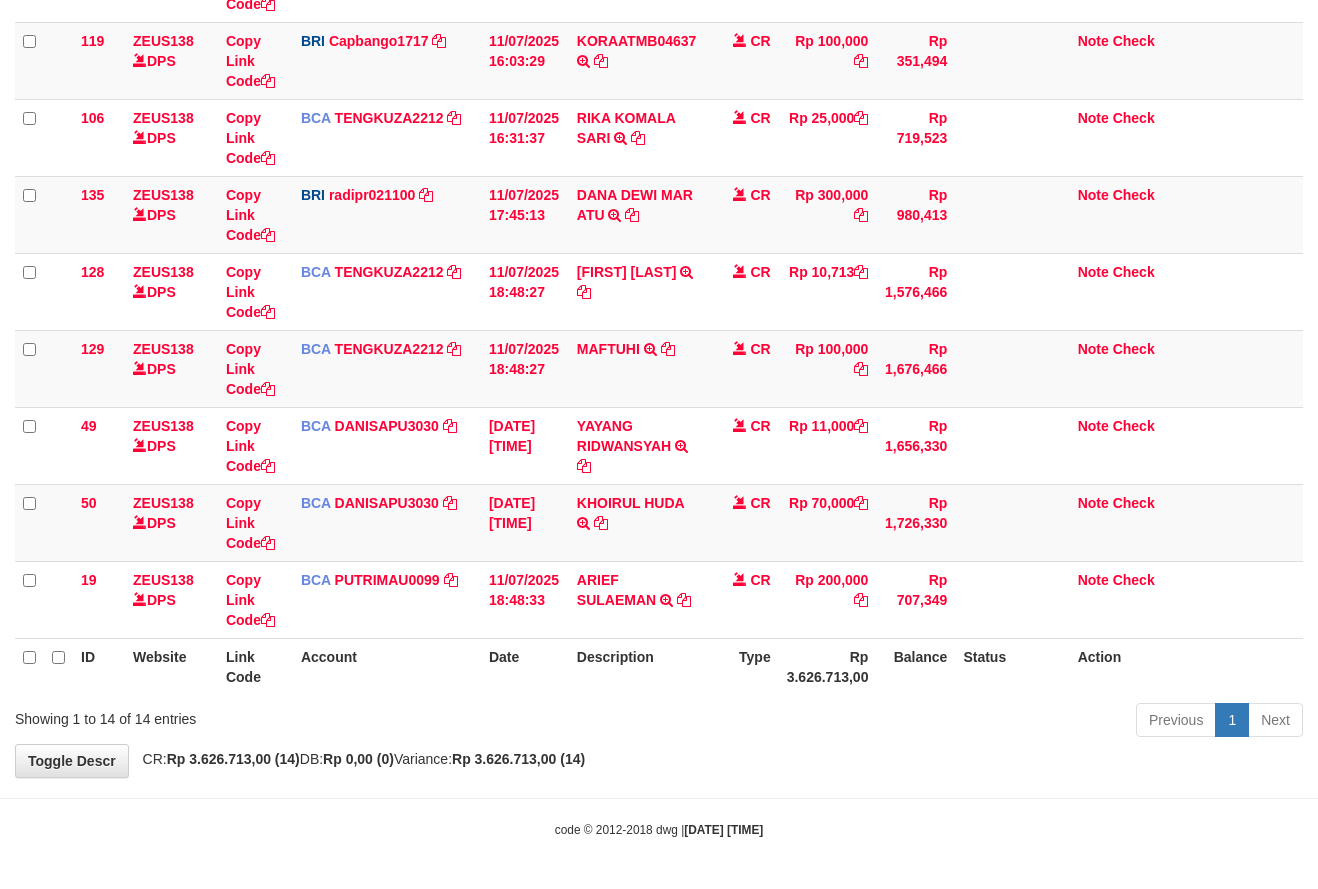 click on "**********" at bounding box center [659, 69] 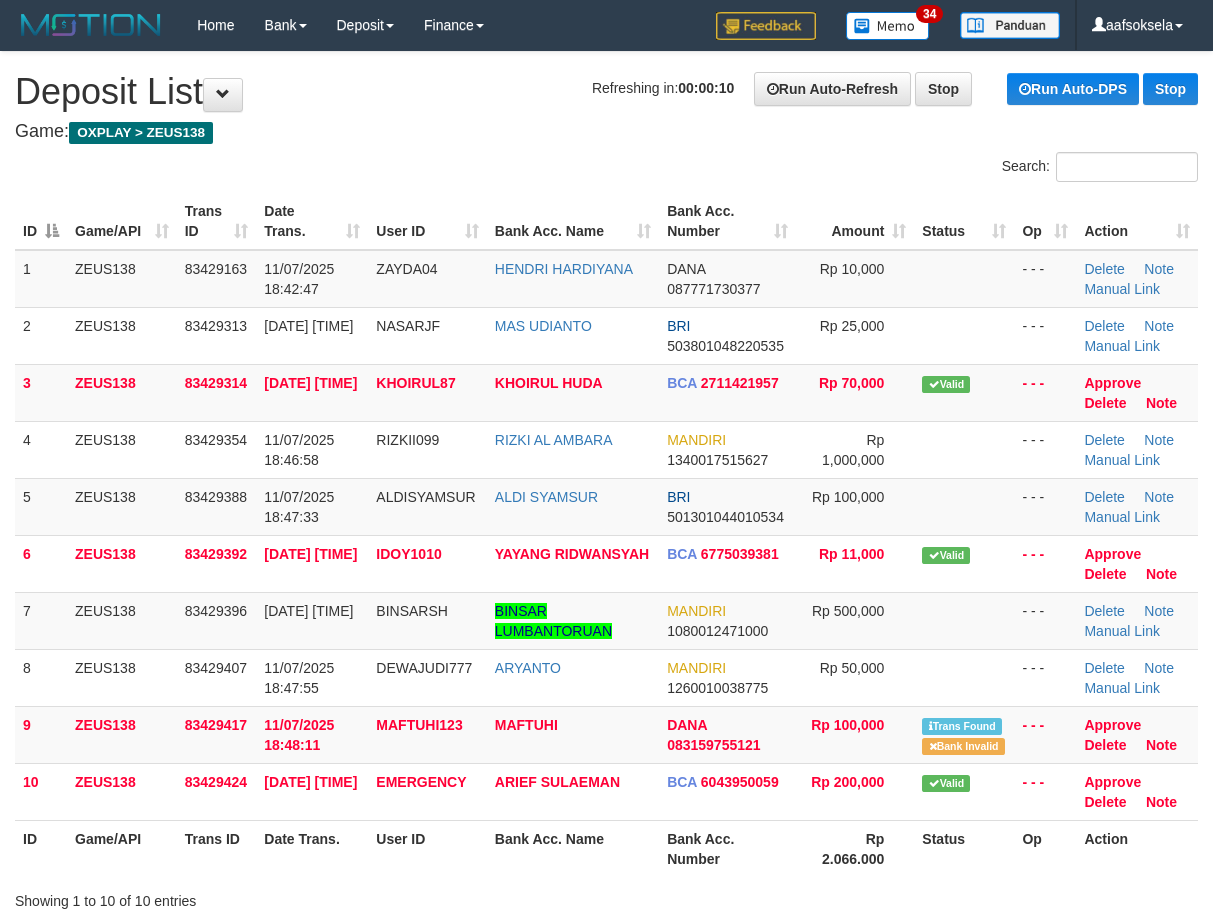 scroll, scrollTop: 0, scrollLeft: 0, axis: both 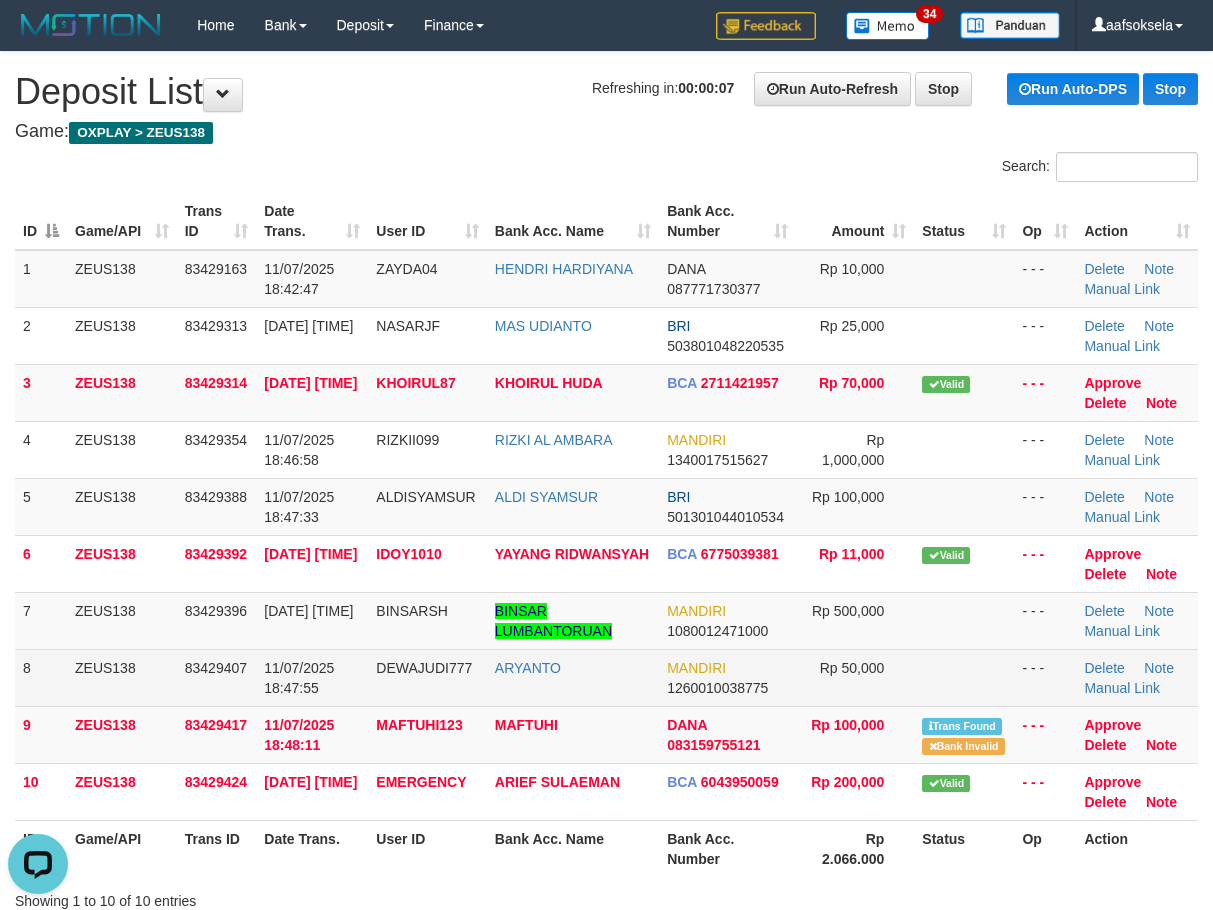click on "11/07/2025 18:47:55" at bounding box center (312, 677) 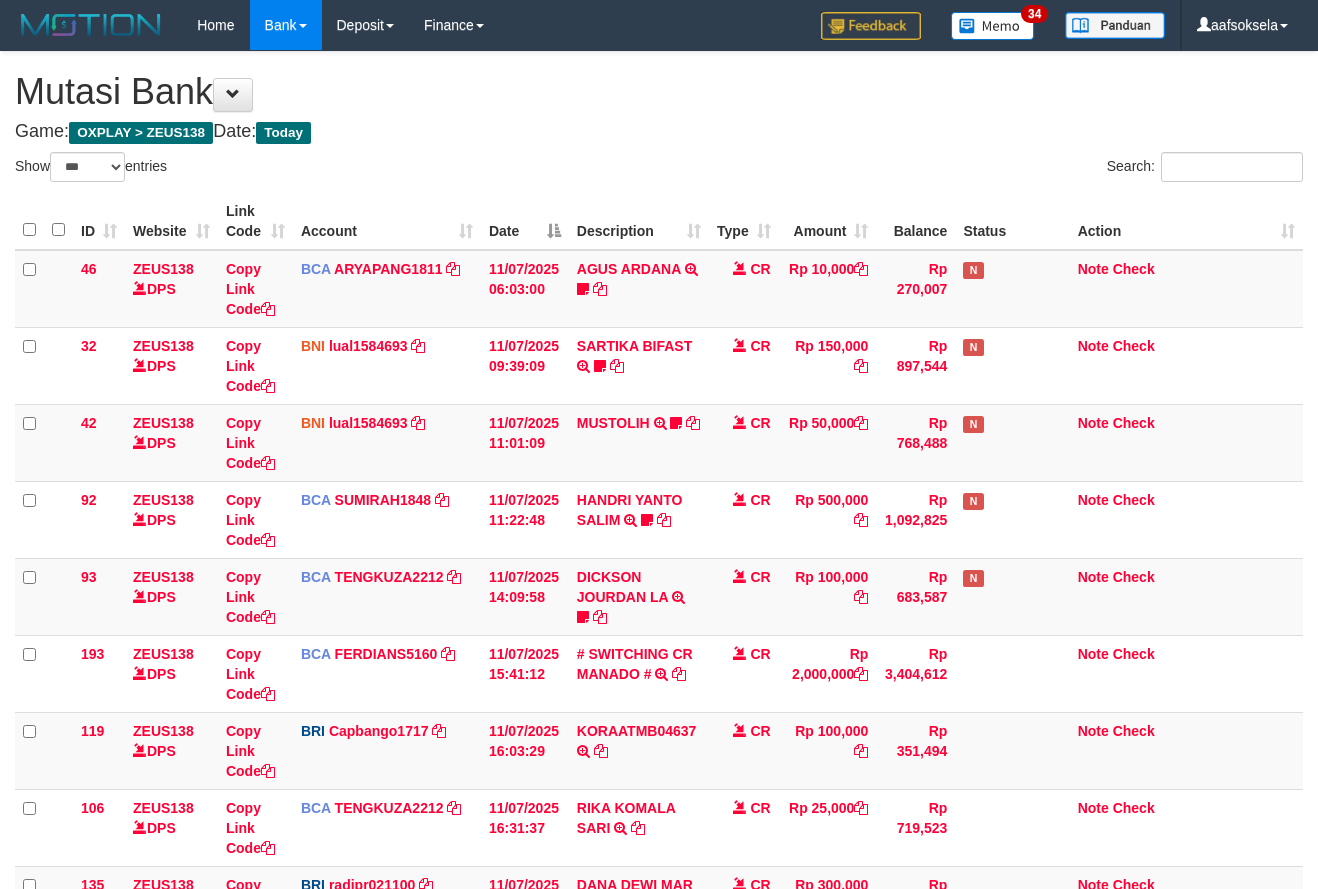 select on "***" 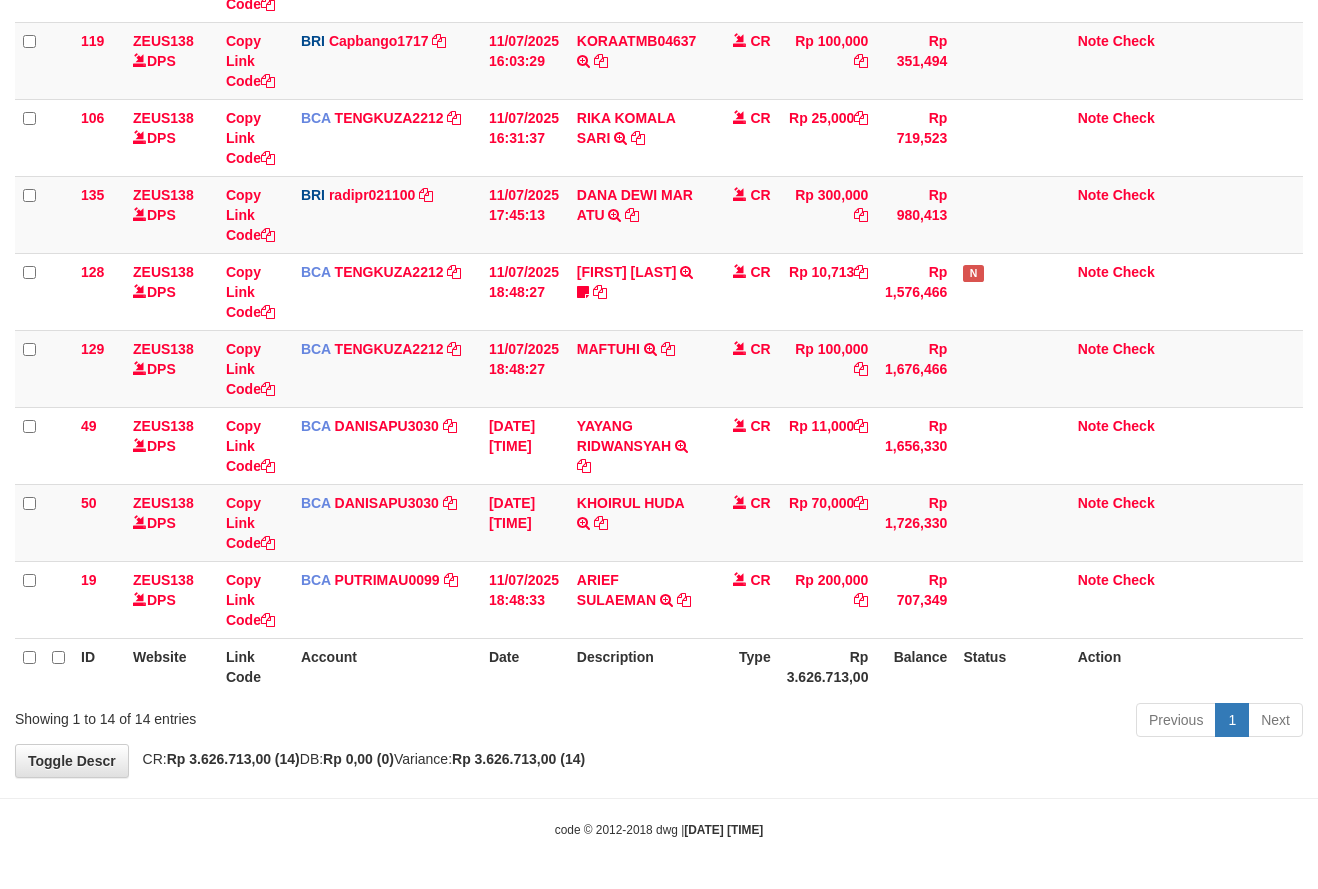 click on "Rp 3.626.713,00 (14)" at bounding box center (518, 759) 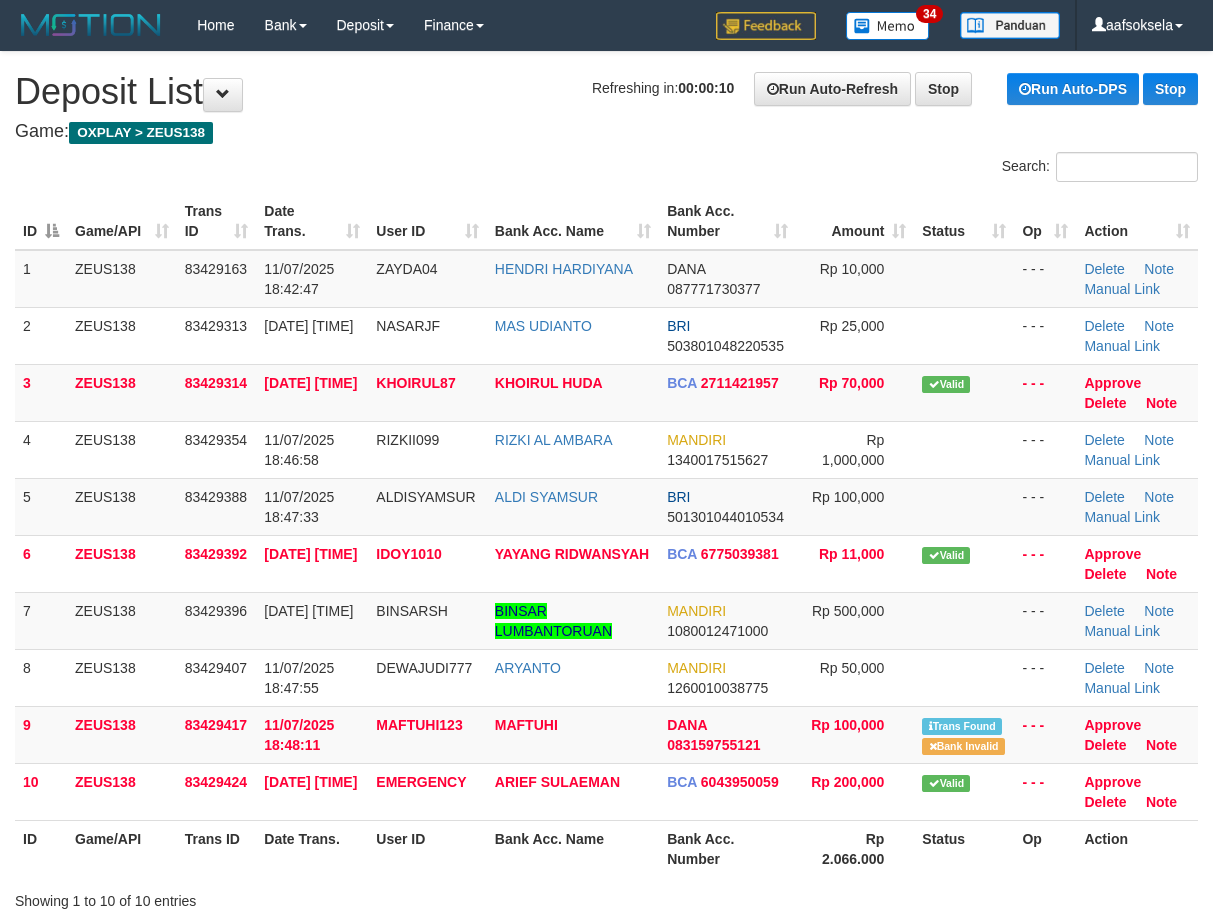 scroll, scrollTop: 0, scrollLeft: 0, axis: both 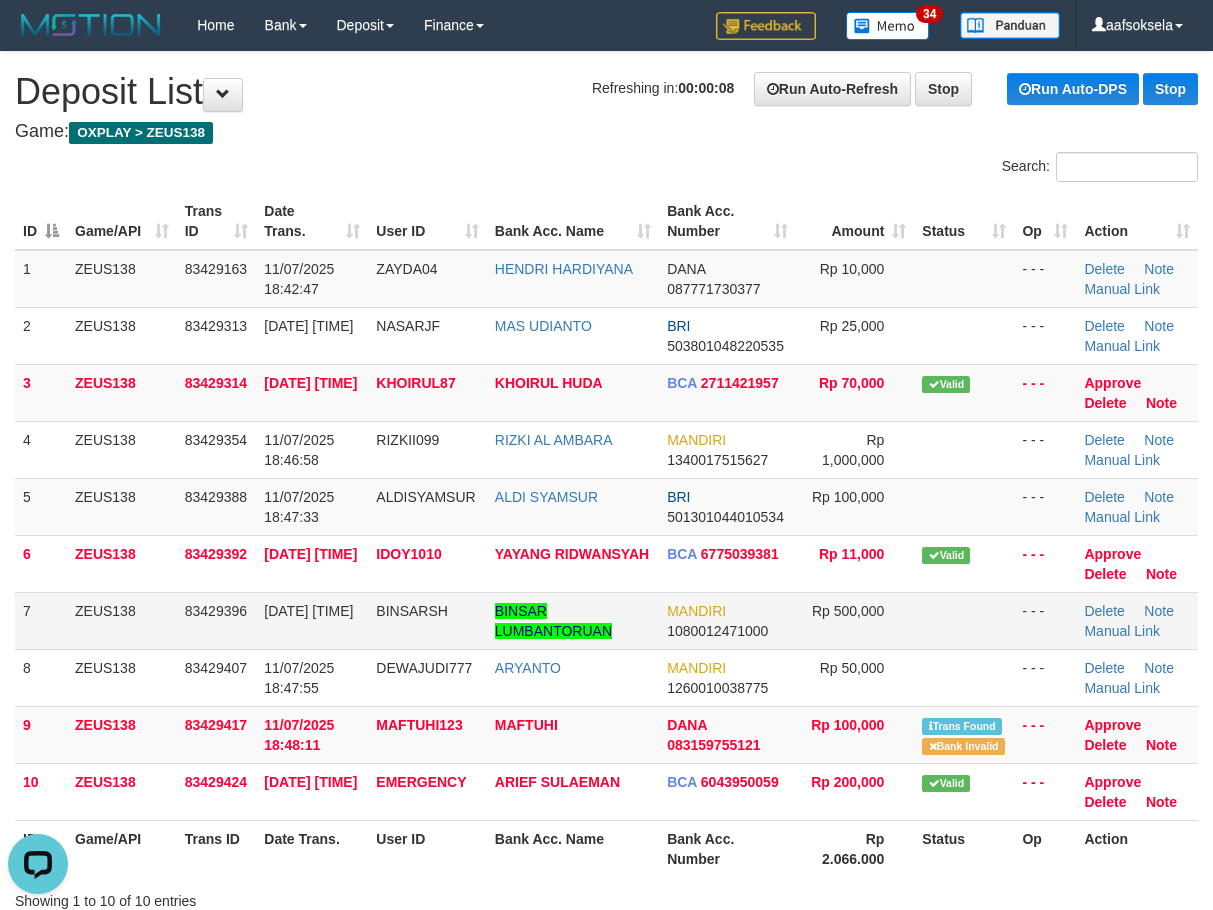 click on "11/07/2025 18:47:45" at bounding box center [312, 620] 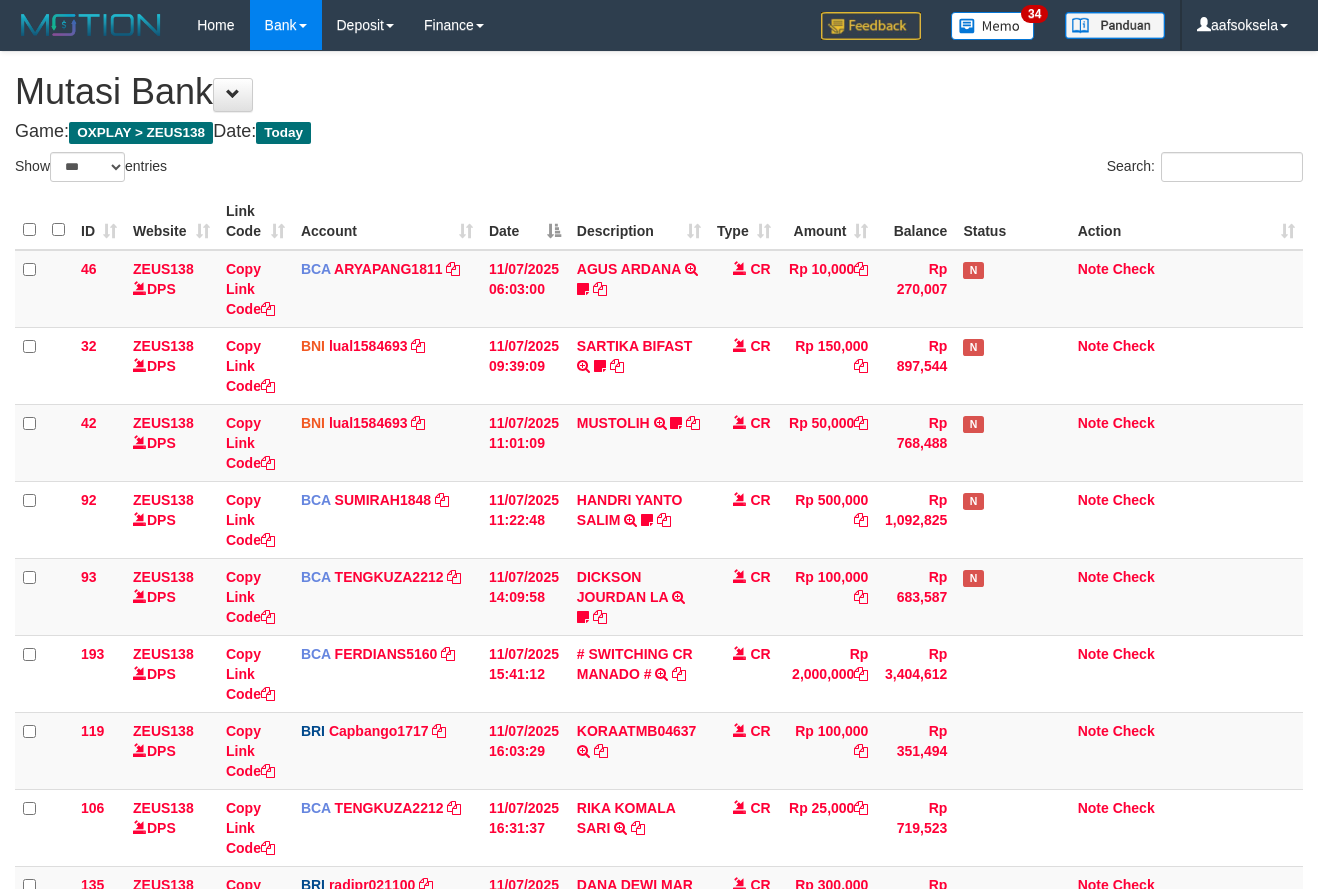 select on "***" 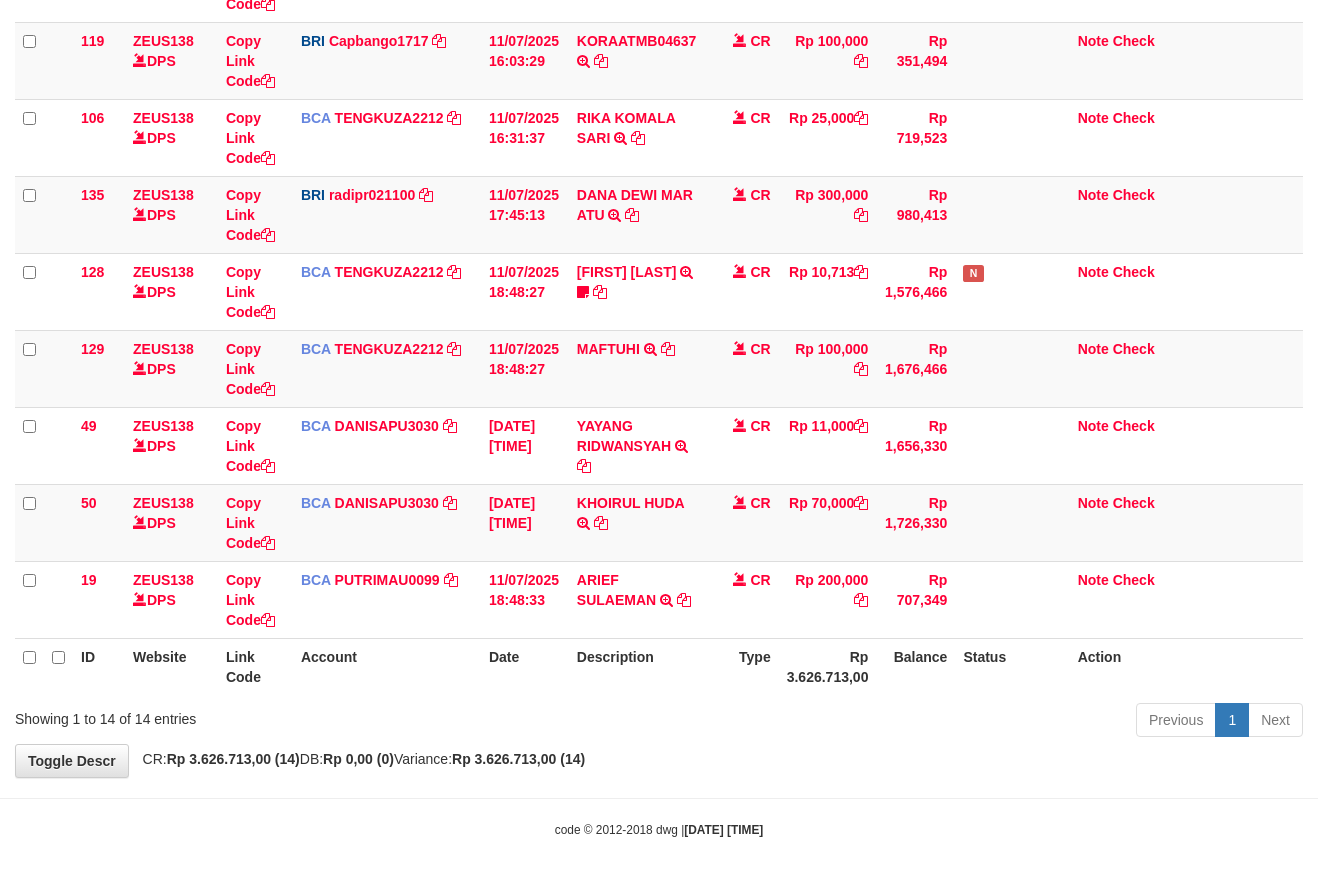 click on "Previous 1 Next" at bounding box center [933, 722] 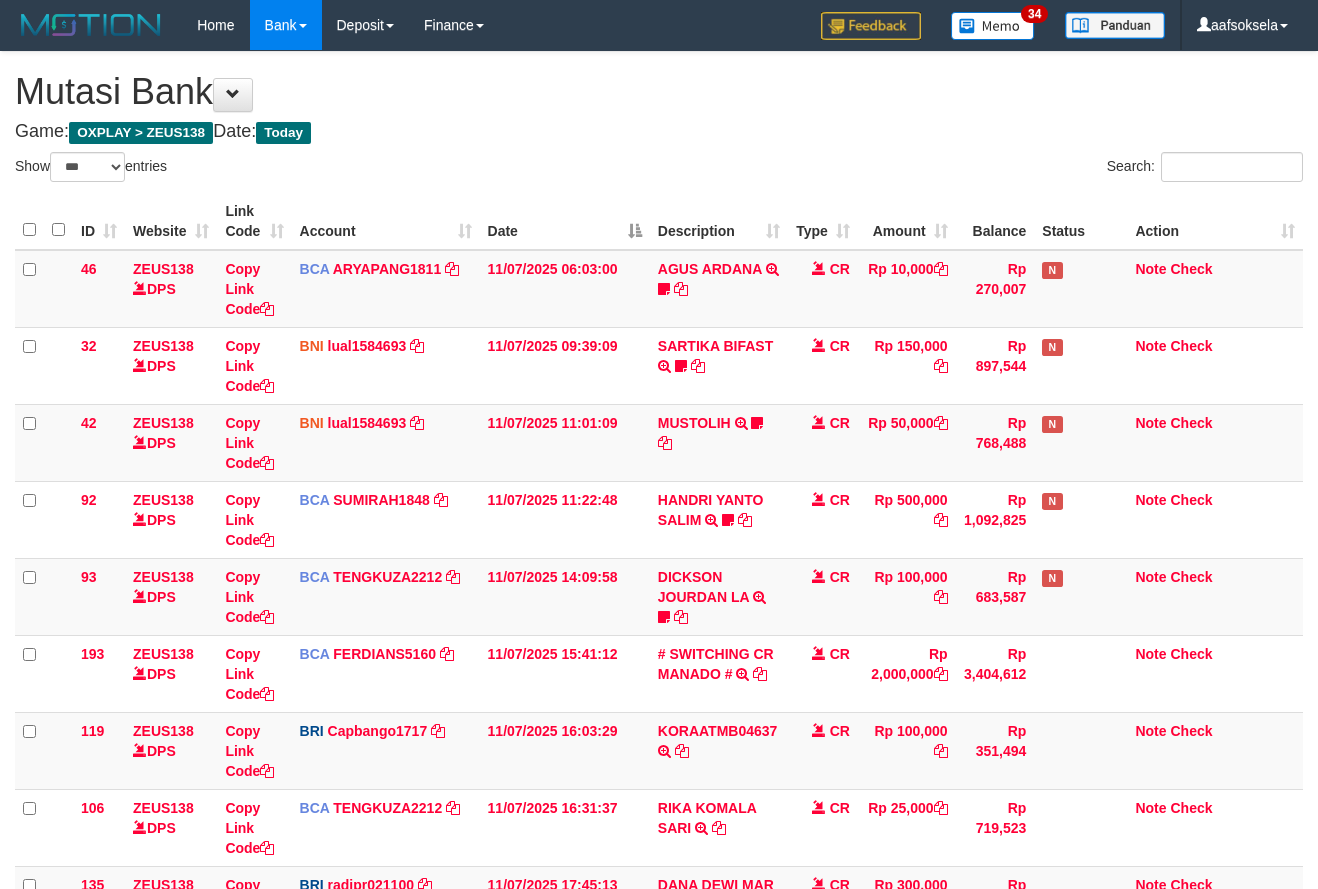 select on "***" 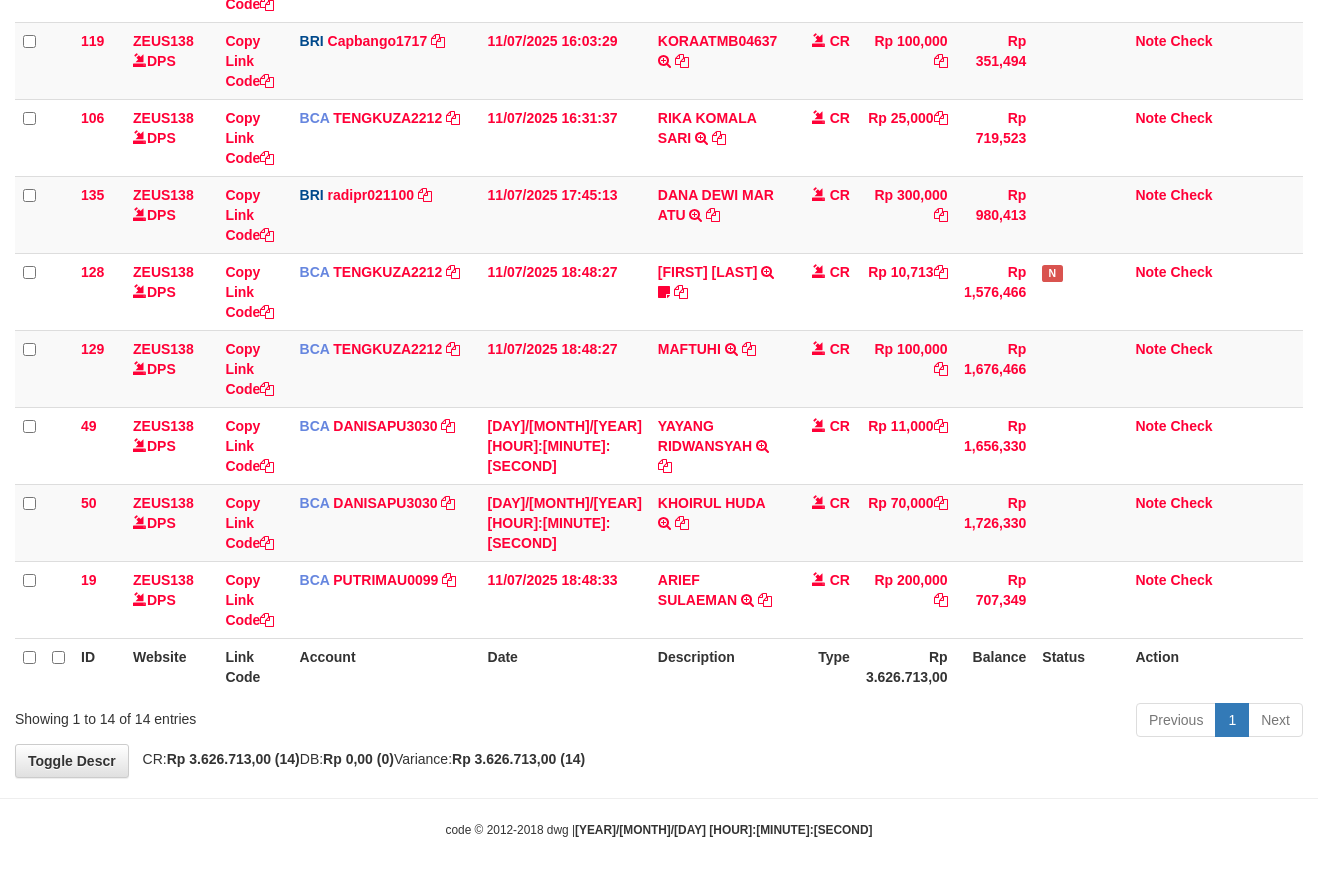click on "Previous 1 Next" at bounding box center (933, 722) 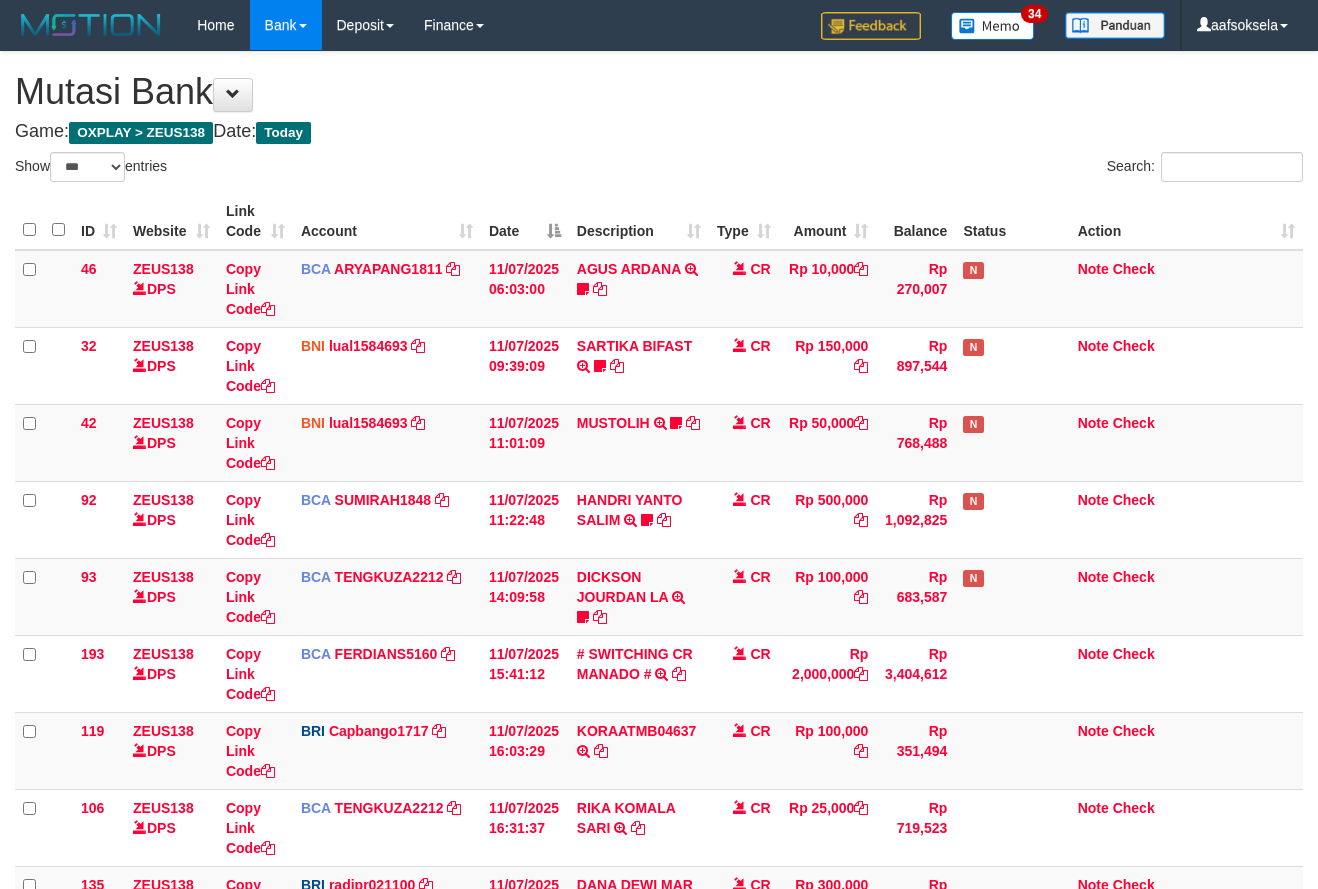 select on "***" 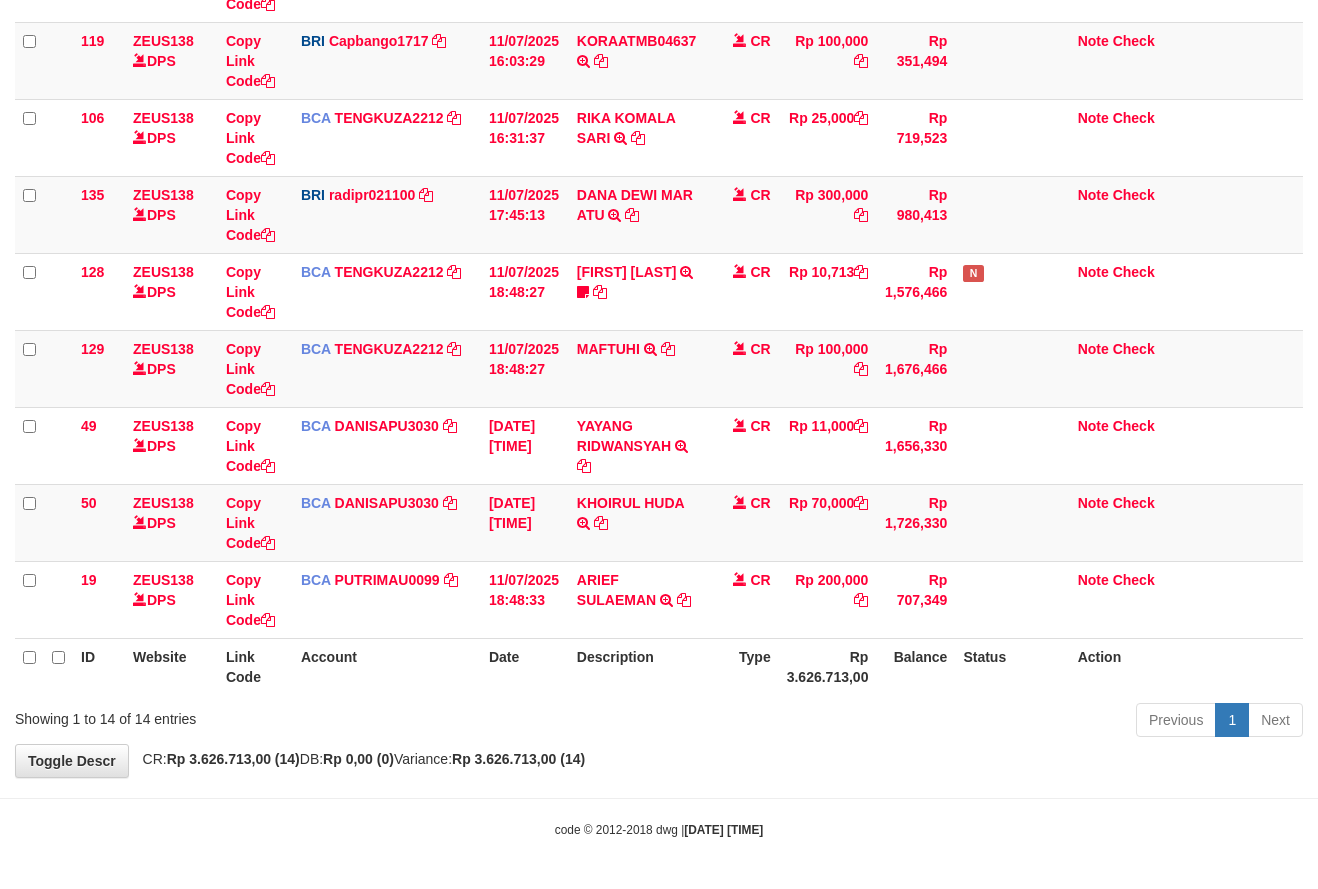 click on "Previous 1 Next" at bounding box center (933, 722) 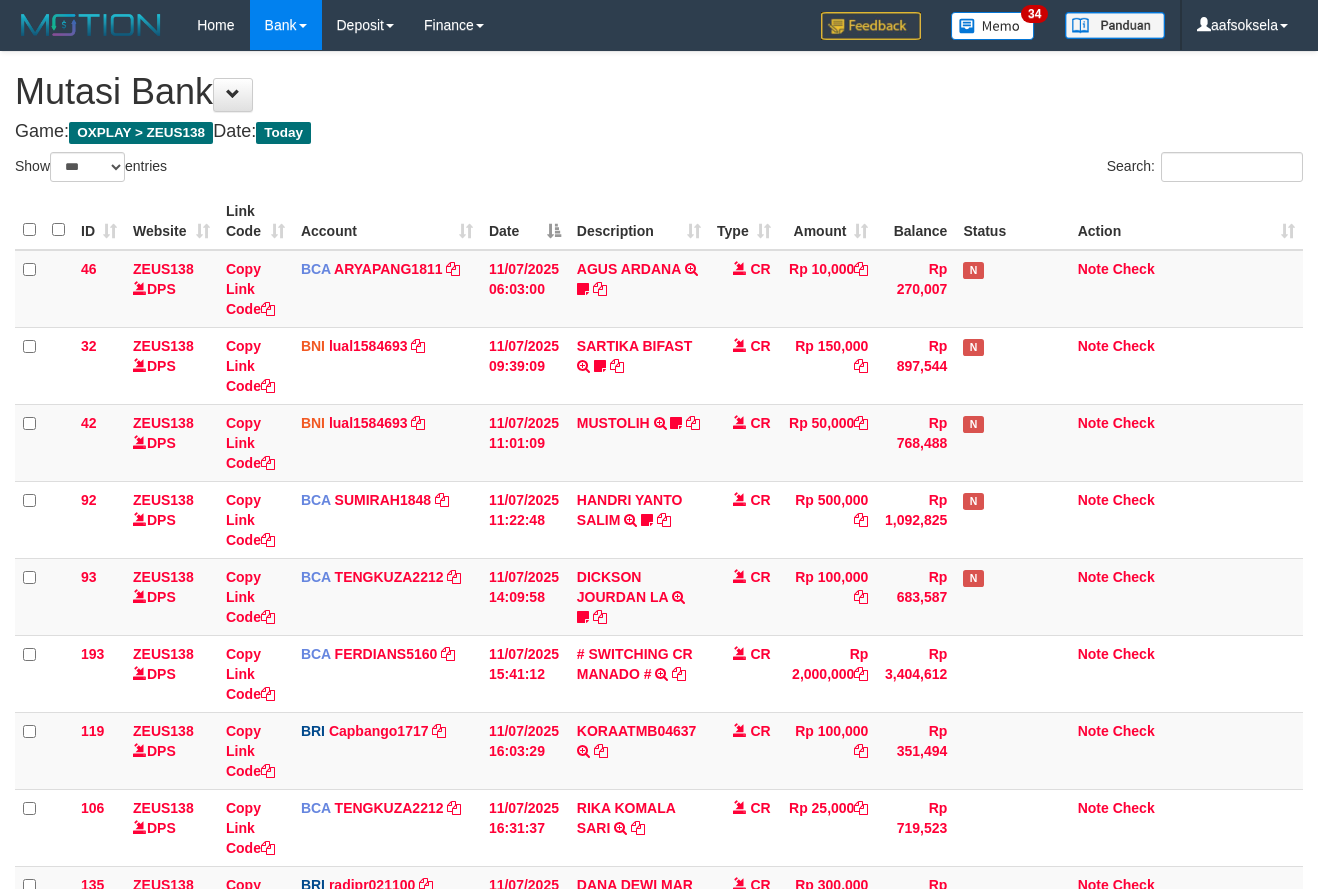 select on "***" 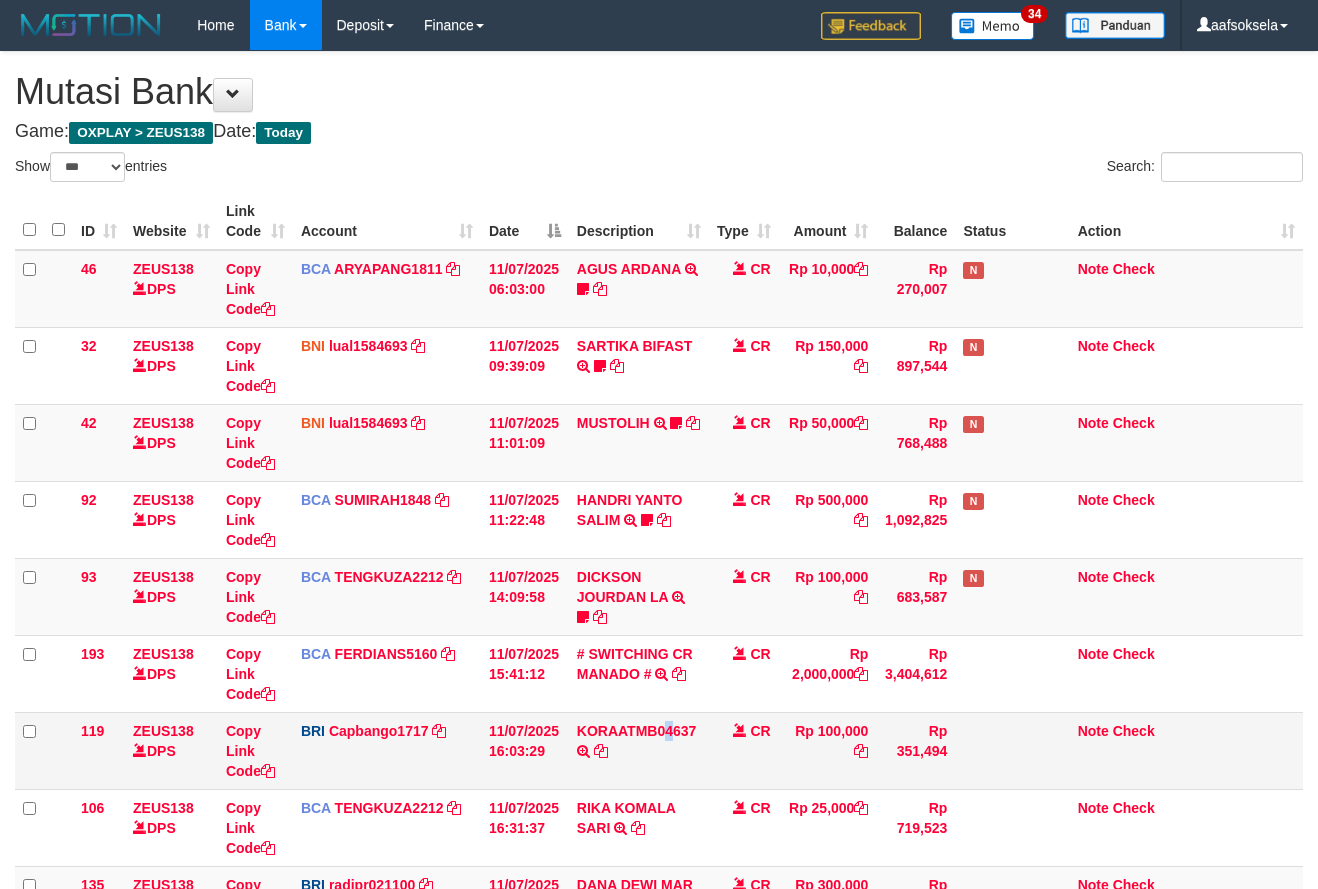 drag, startPoint x: 0, startPoint y: 0, endPoint x: 672, endPoint y: 717, distance: 982.68665 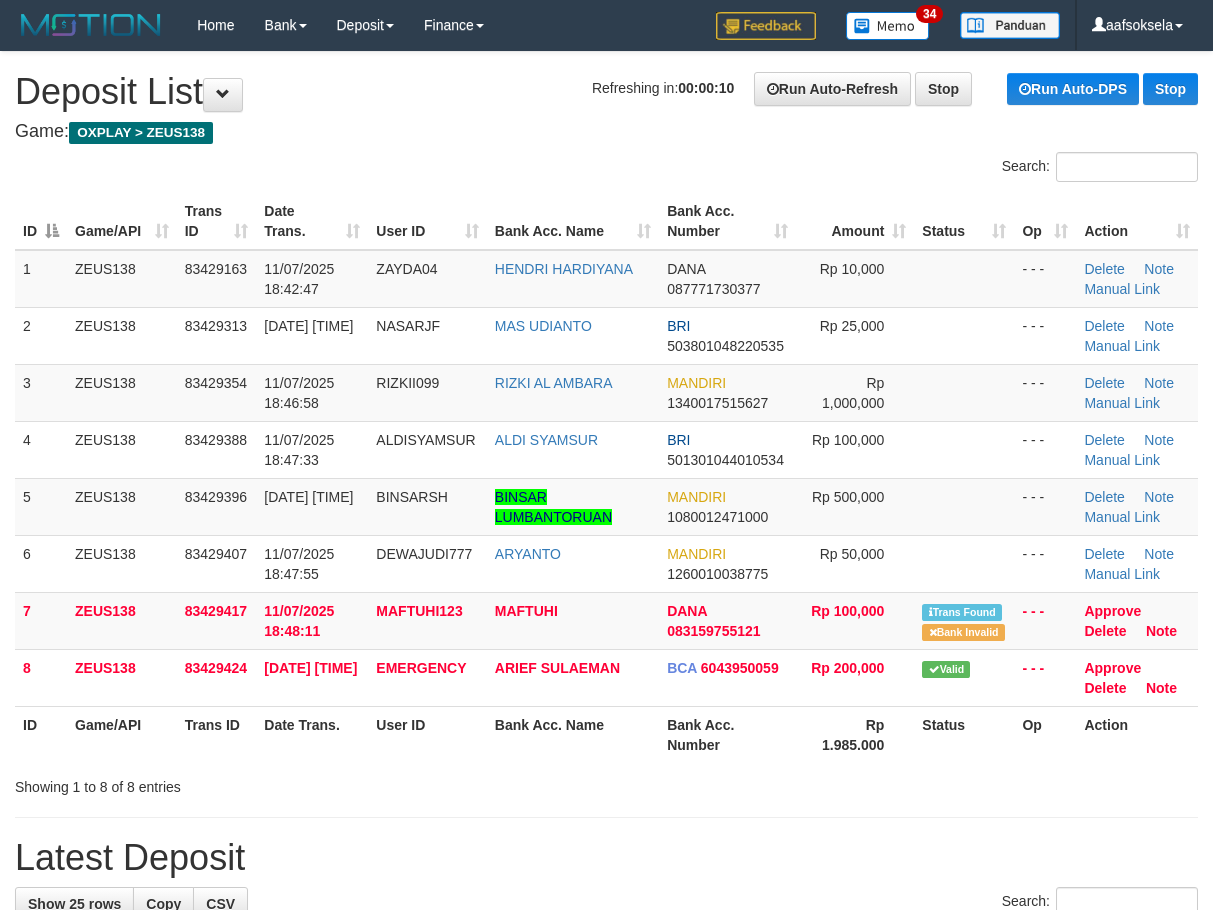scroll, scrollTop: 0, scrollLeft: 0, axis: both 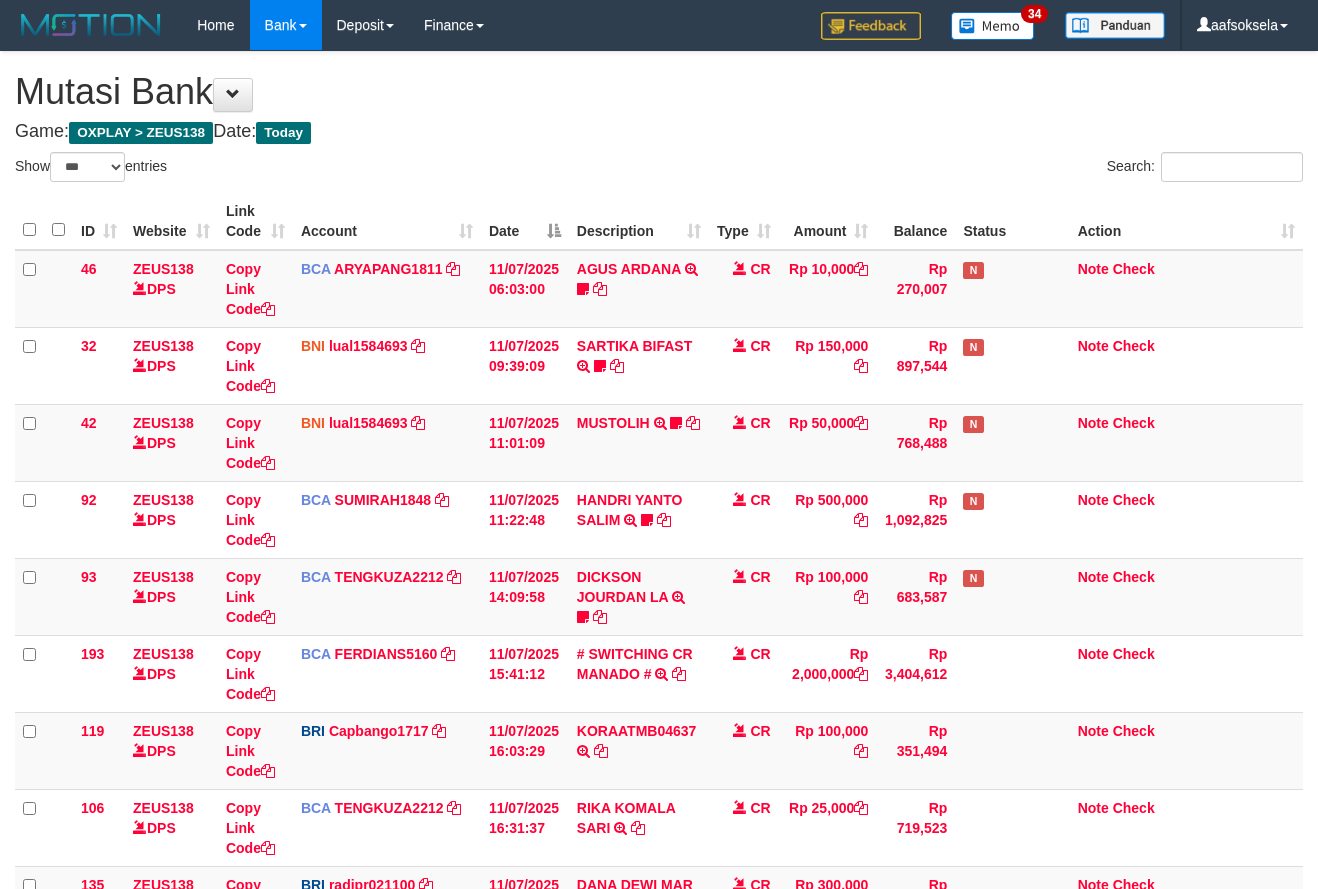 select on "***" 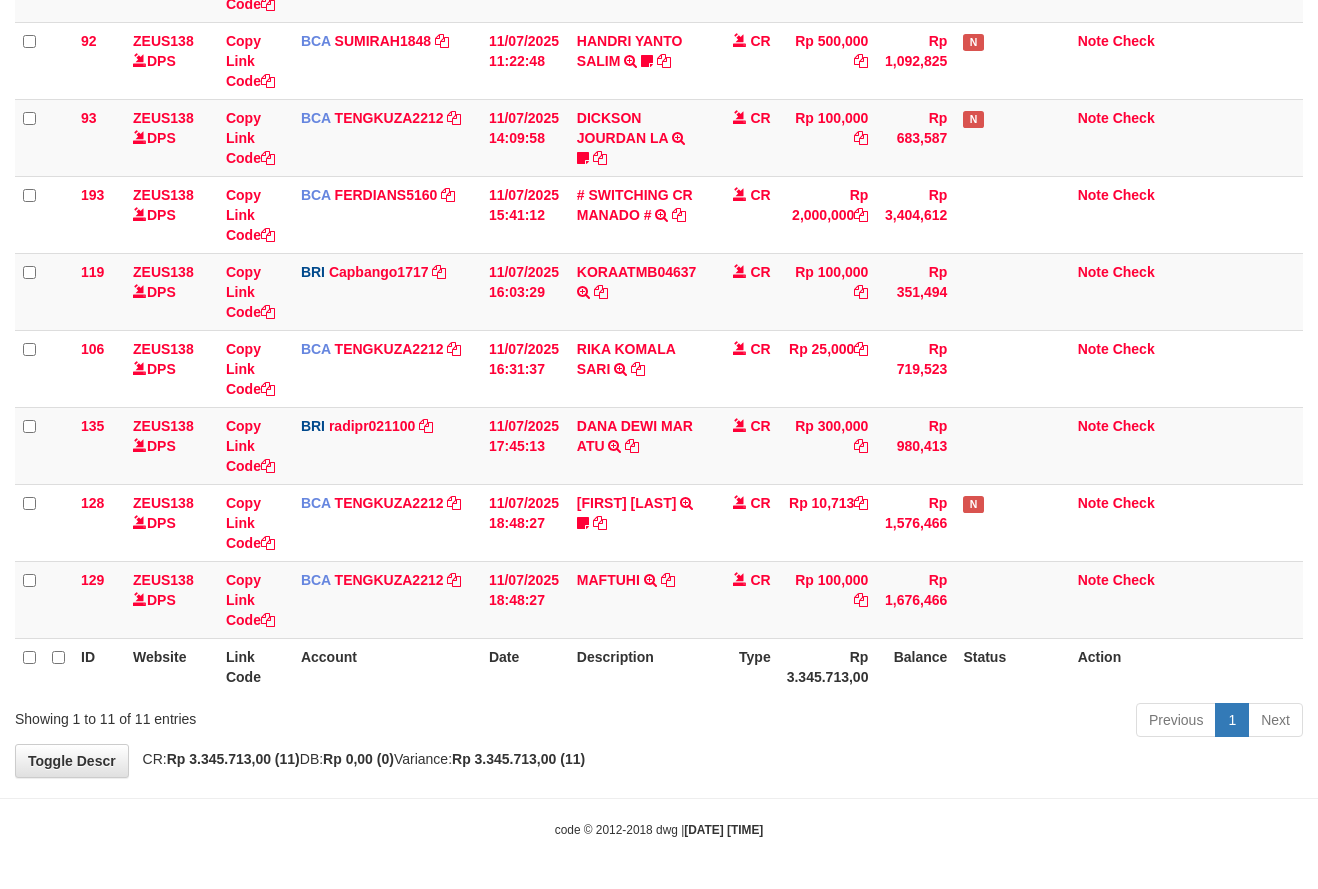 click on "**********" at bounding box center (659, 185) 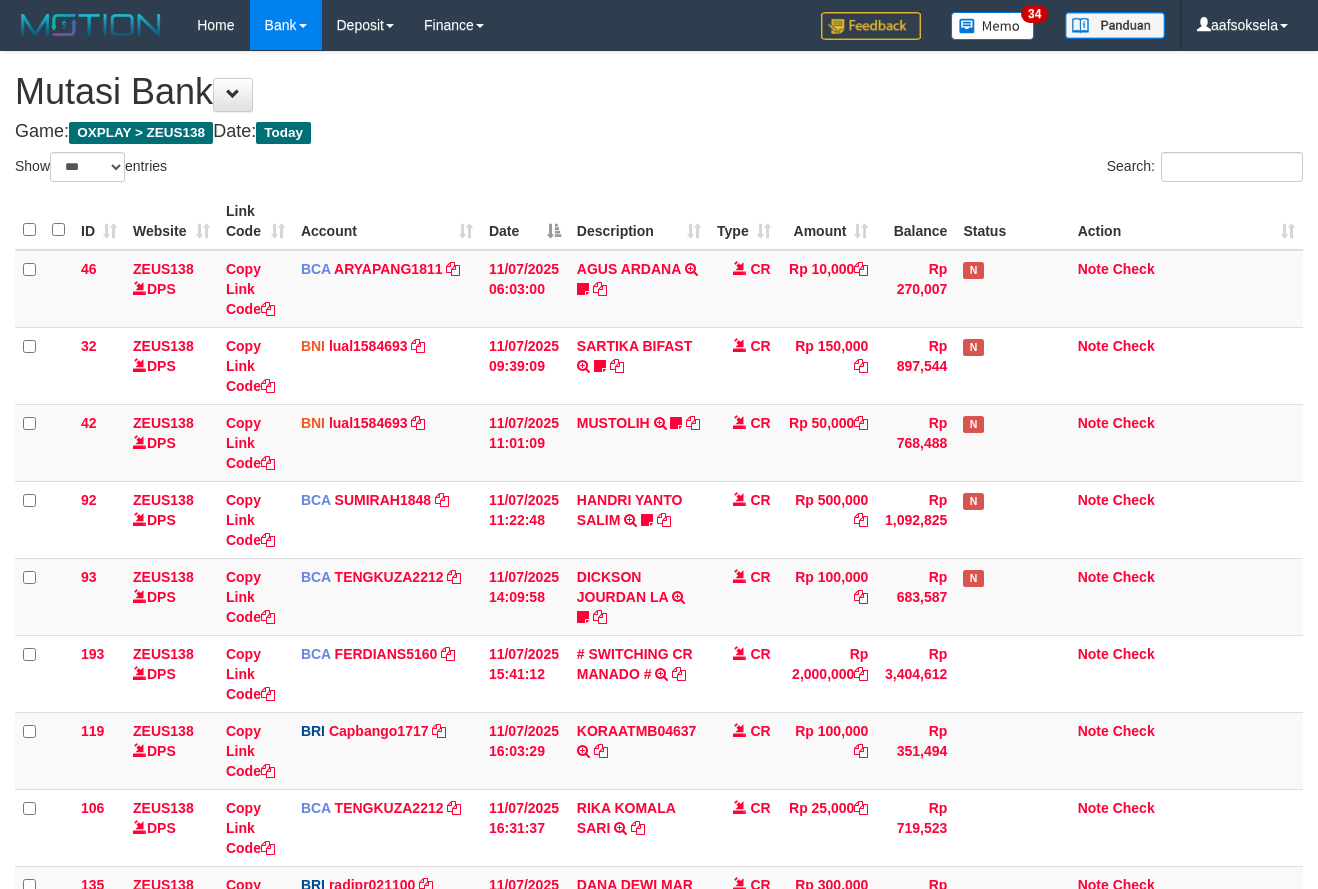 select on "***" 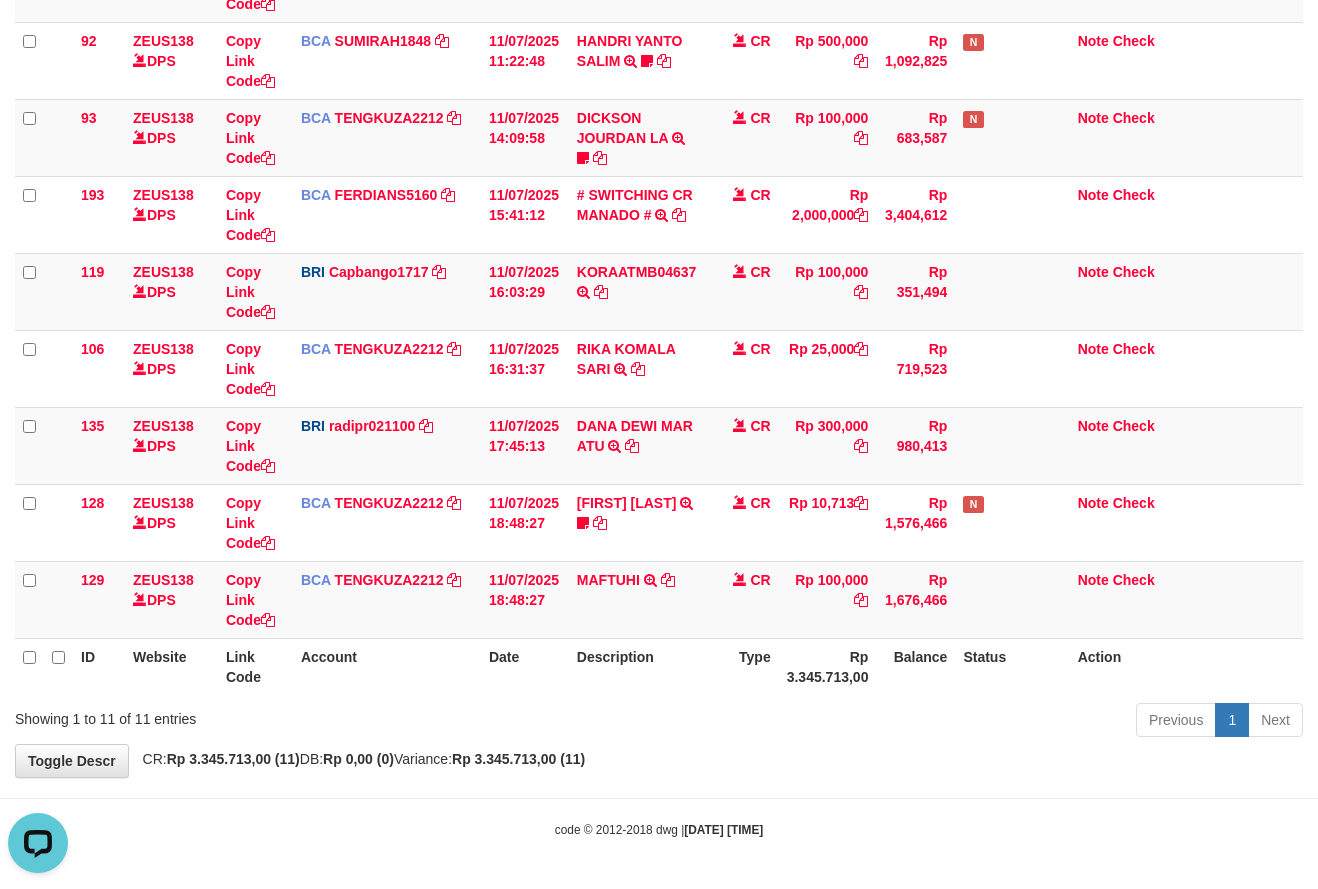 scroll, scrollTop: 0, scrollLeft: 0, axis: both 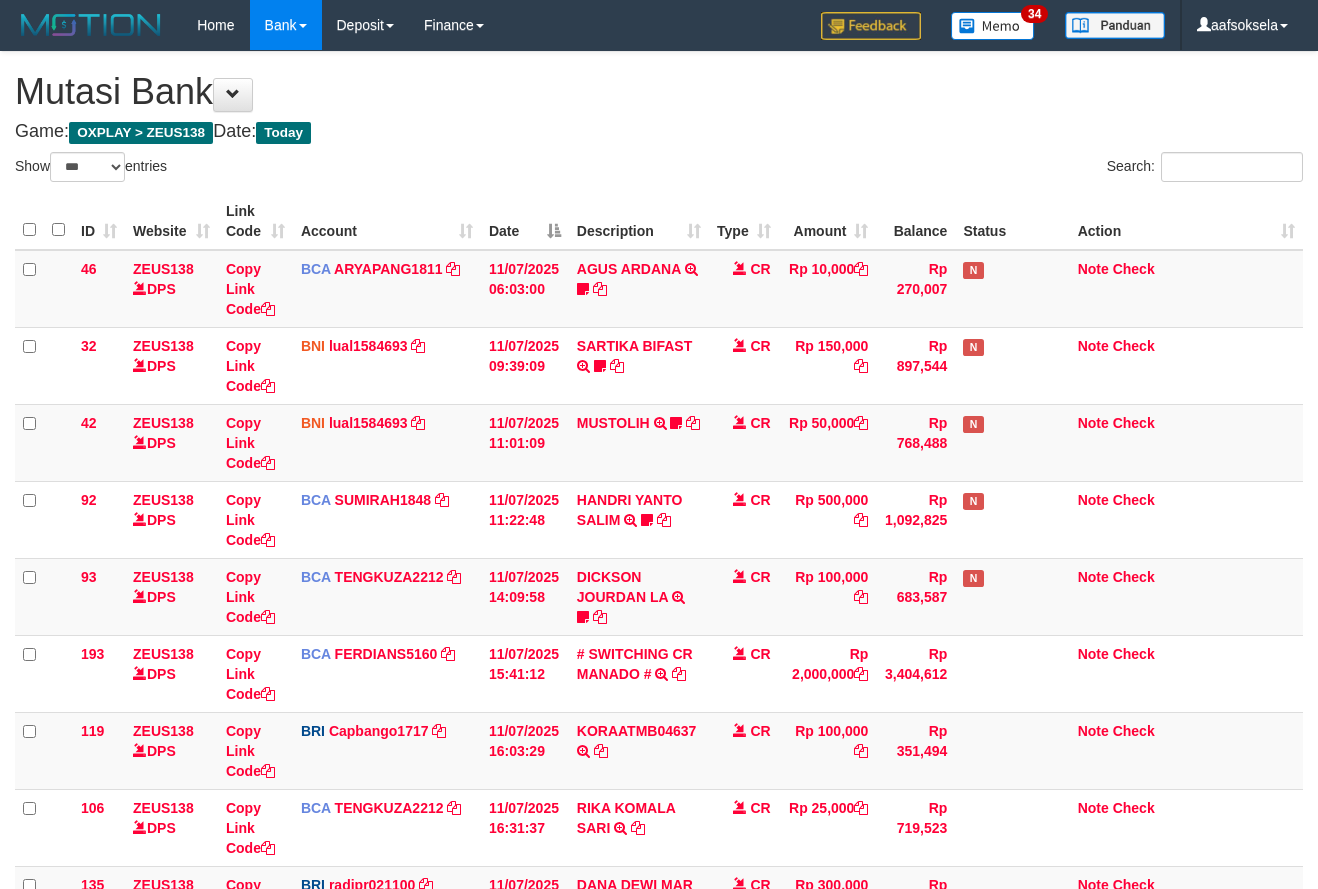 select on "***" 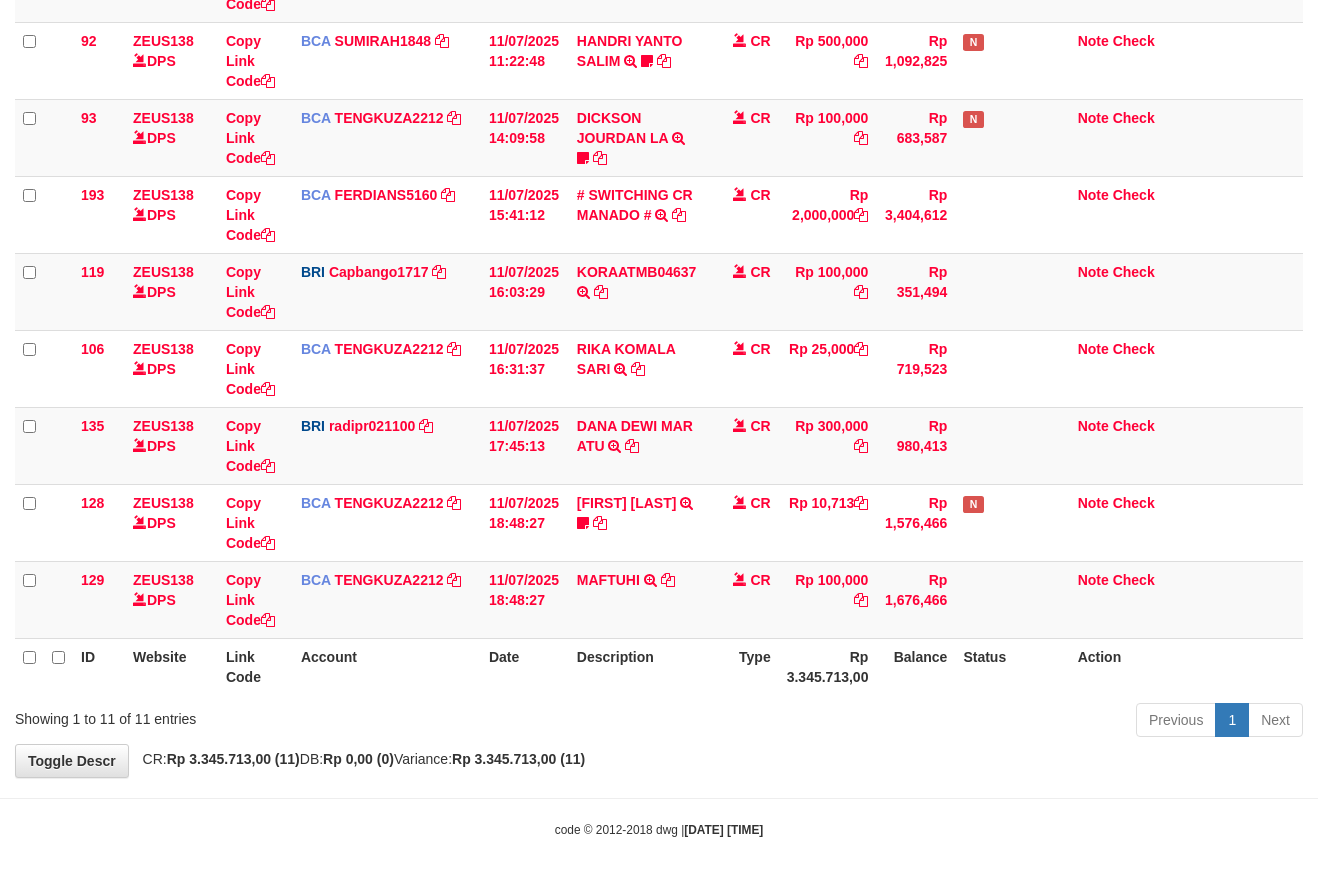 click on "Previous 1 Next" at bounding box center [933, 722] 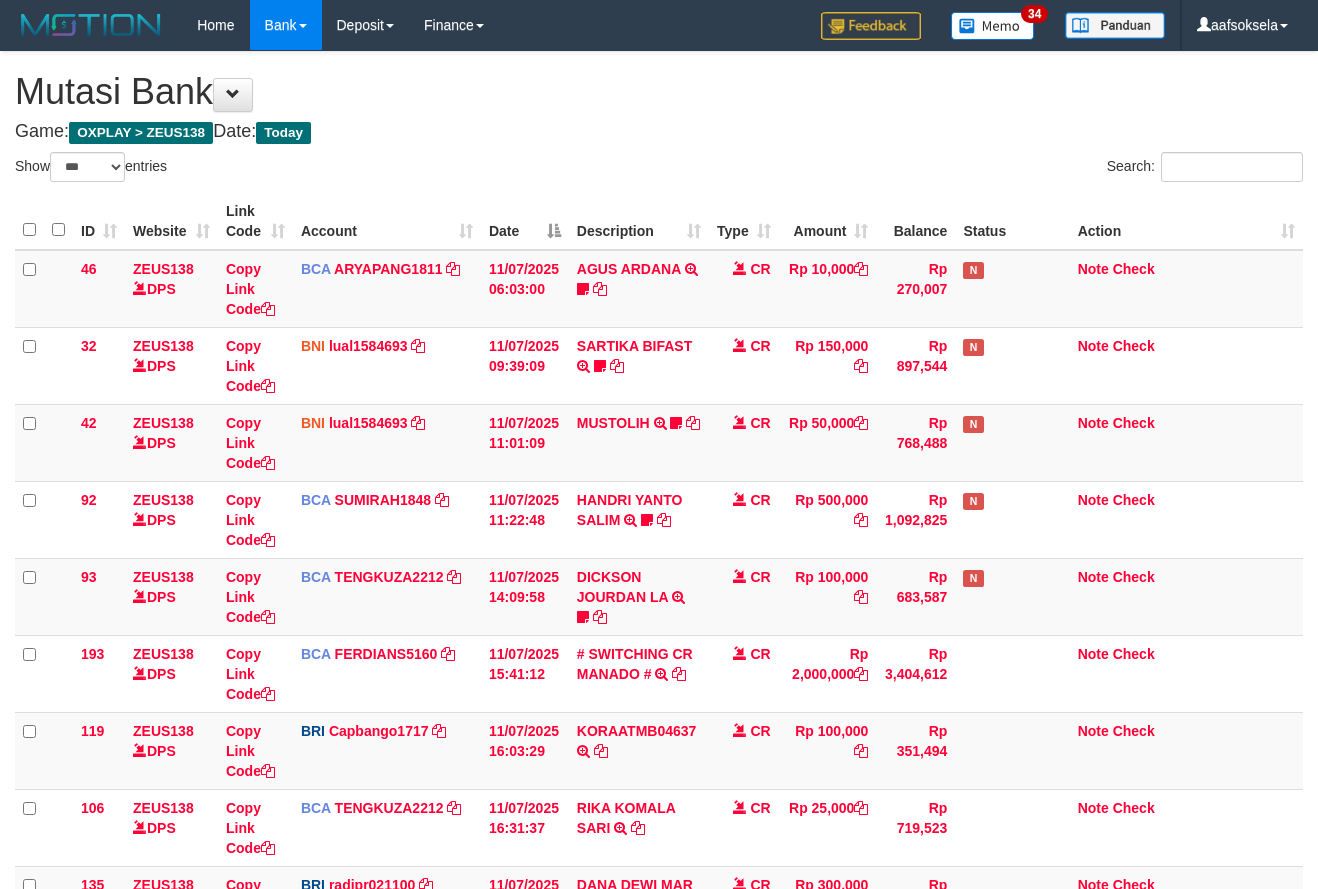 select on "***" 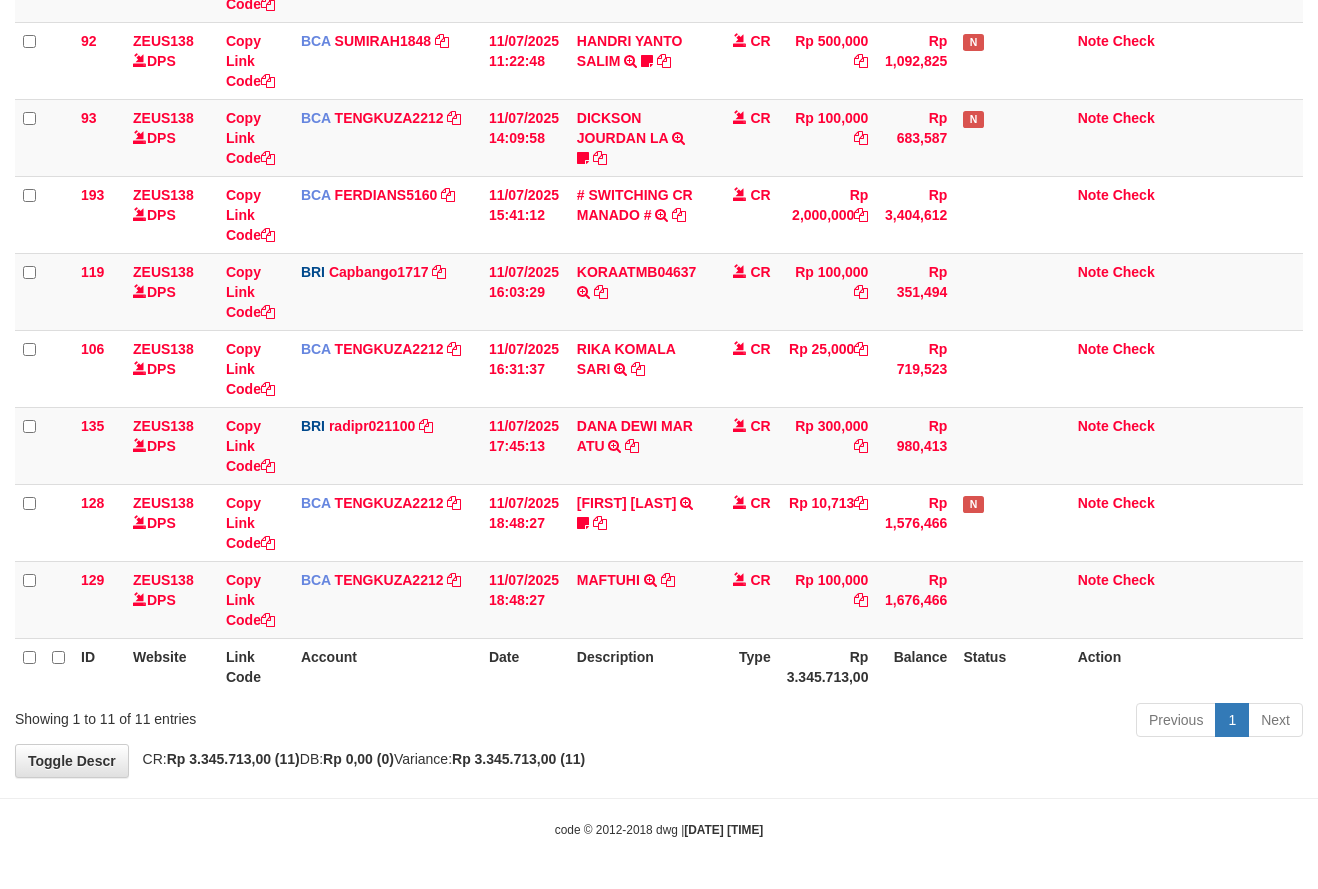click on "Previous 1 Next" at bounding box center (933, 722) 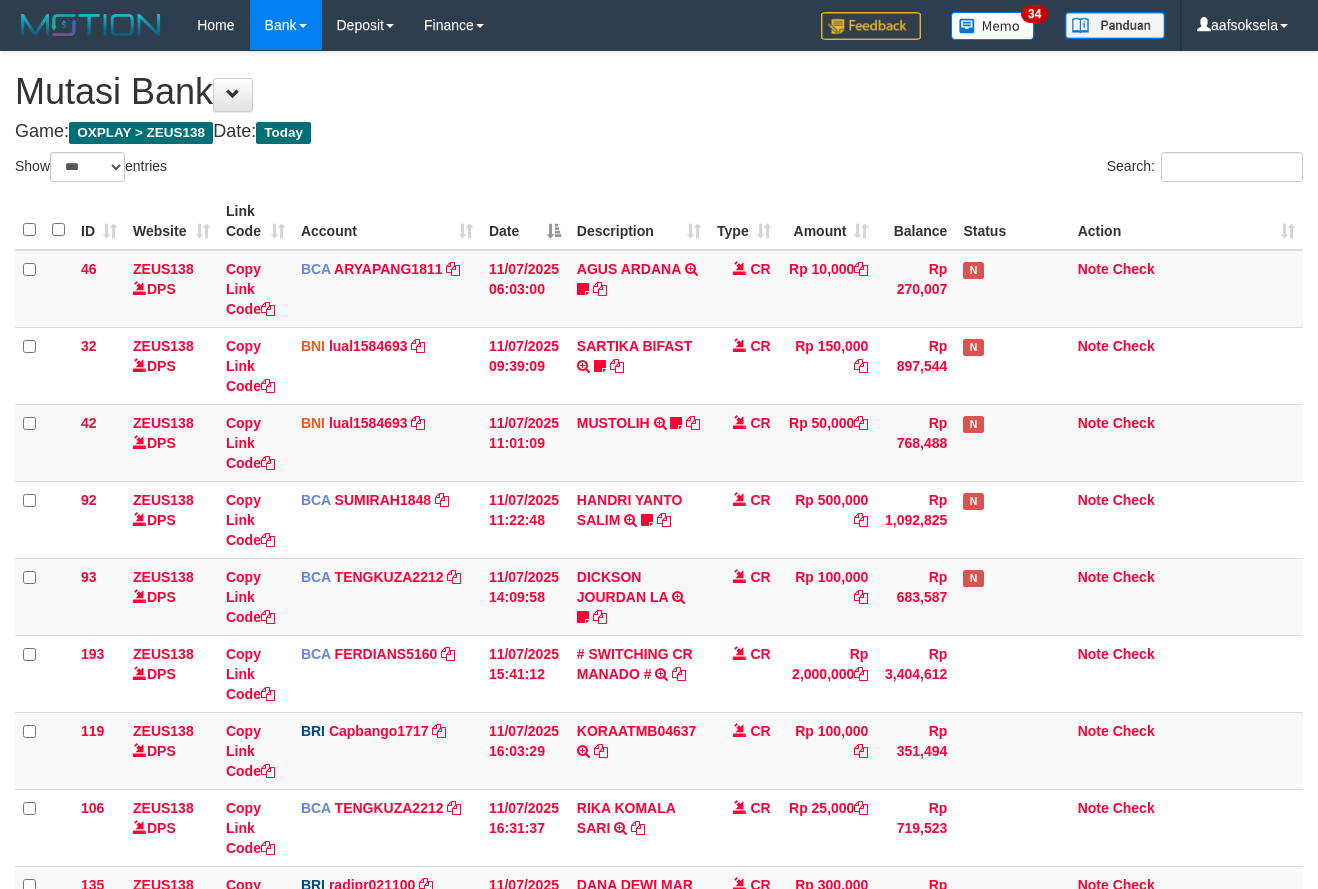 select on "***" 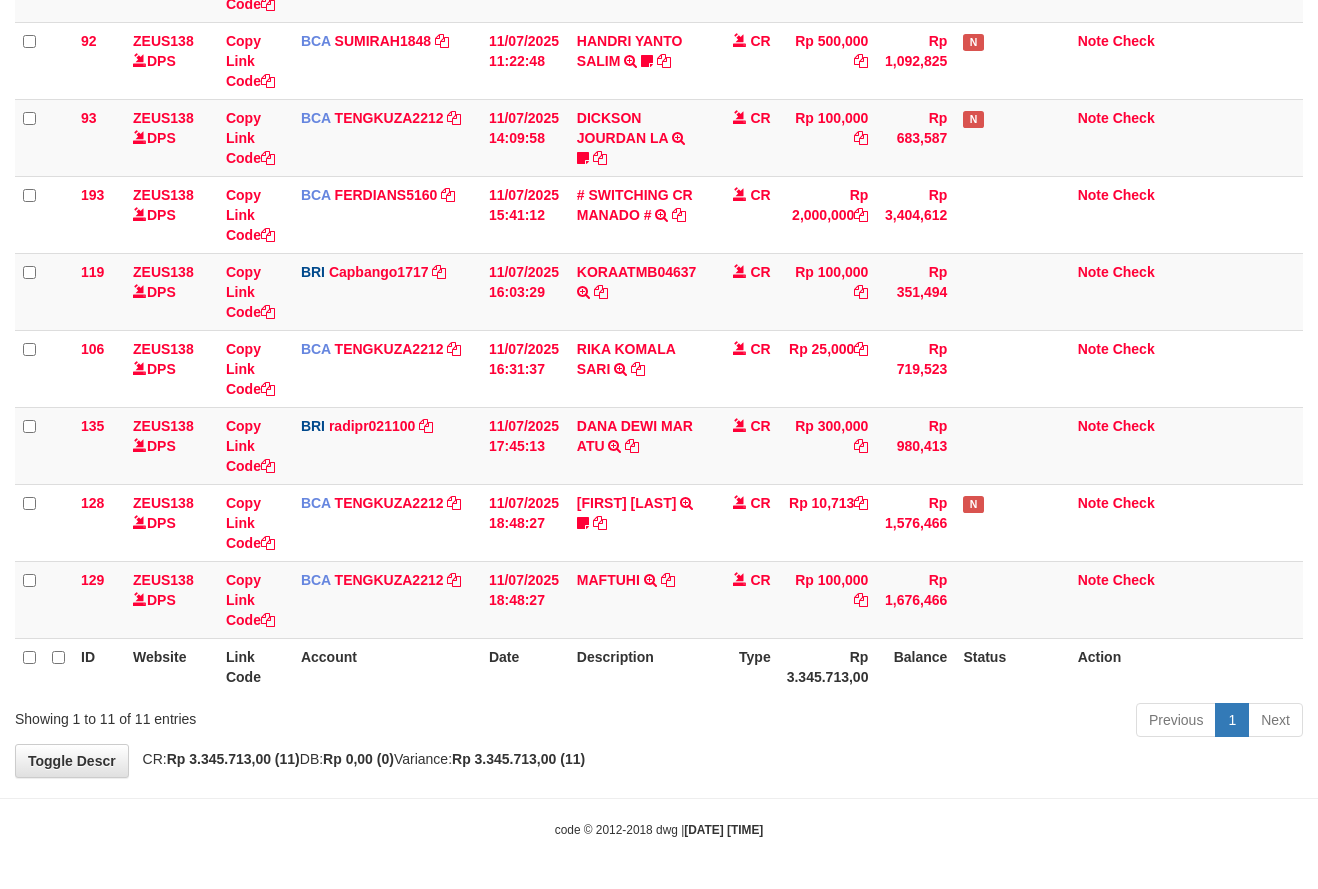click on "Previous 1 Next" at bounding box center [933, 722] 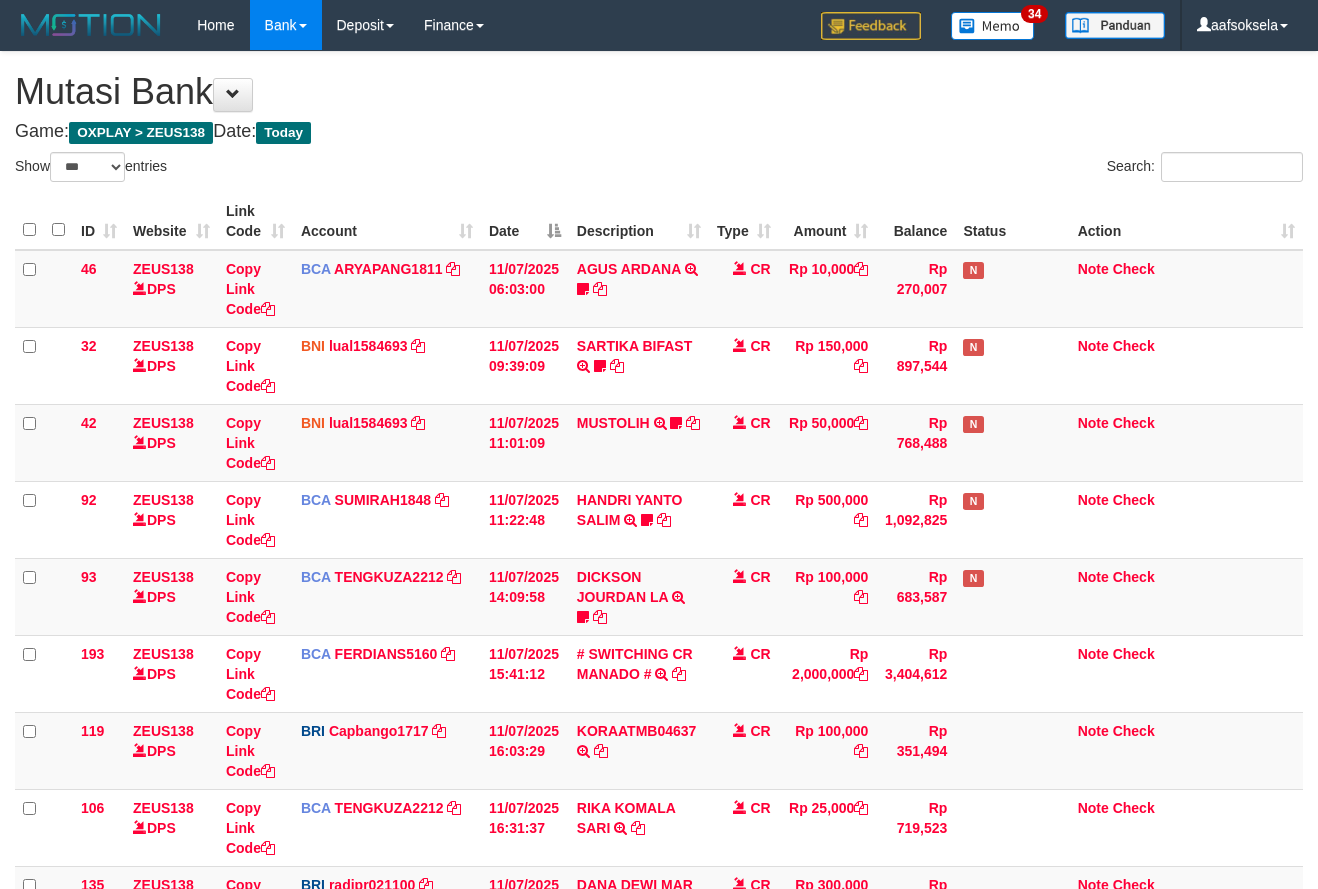 select on "***" 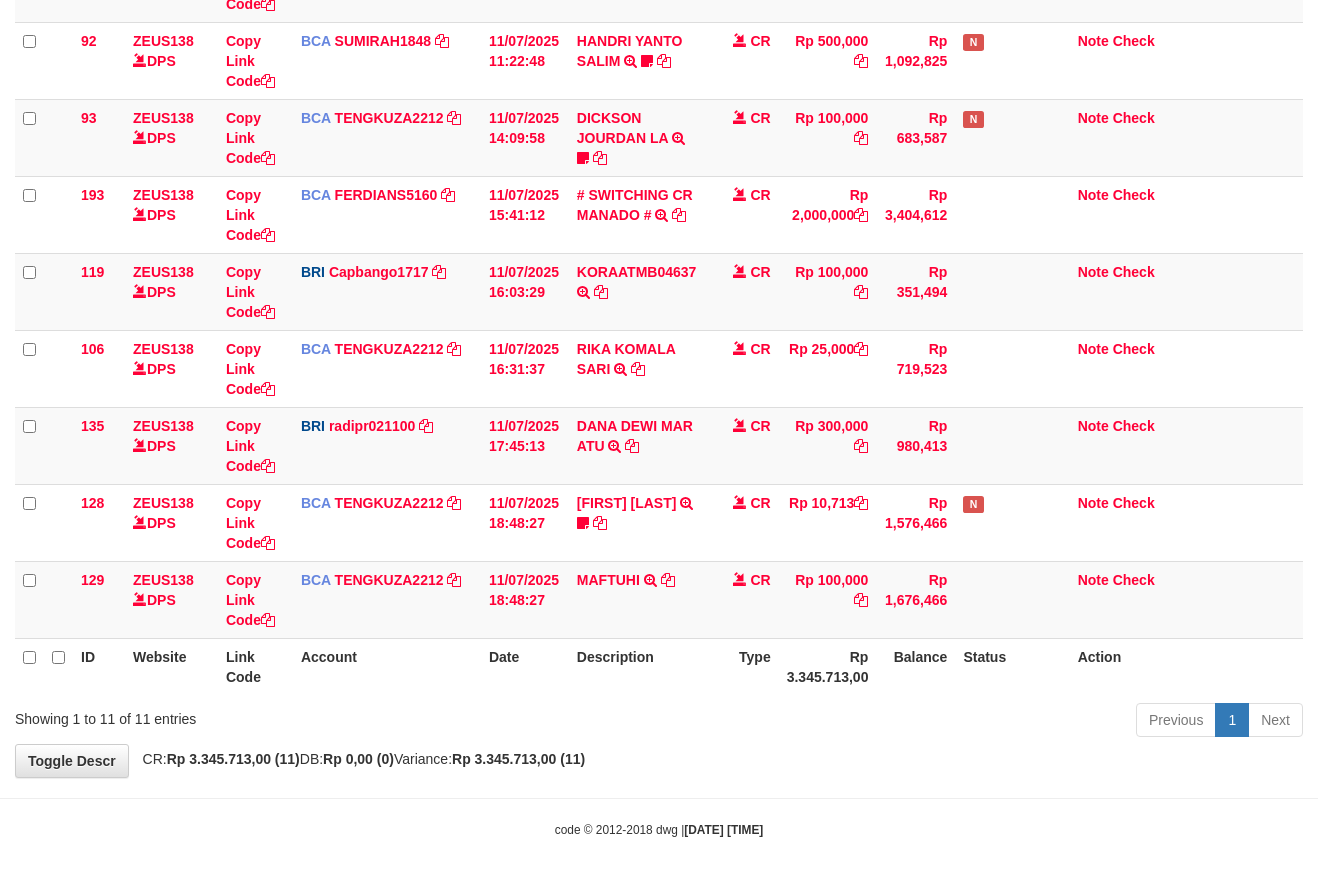 click on "Previous 1 Next" at bounding box center (933, 722) 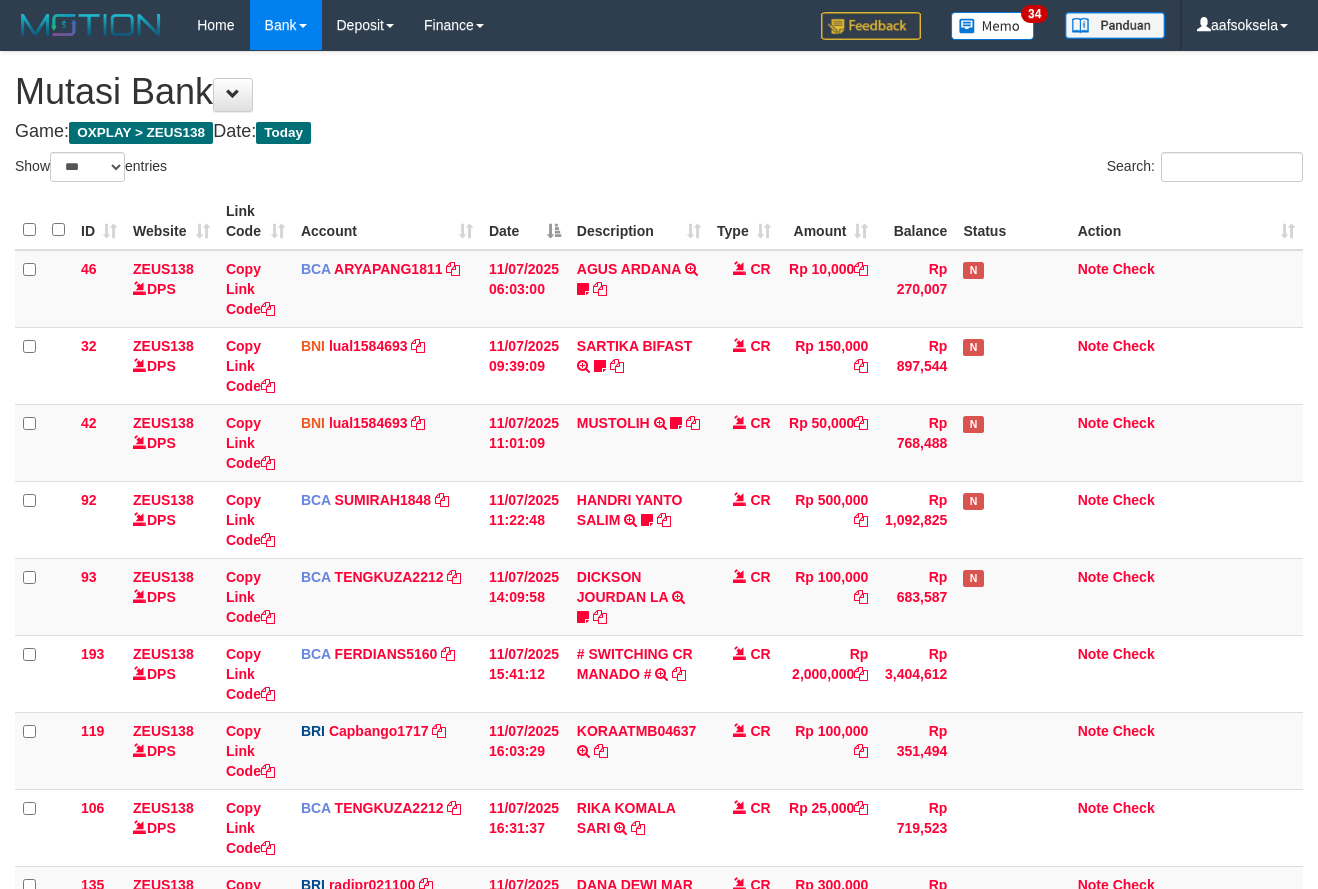 select on "***" 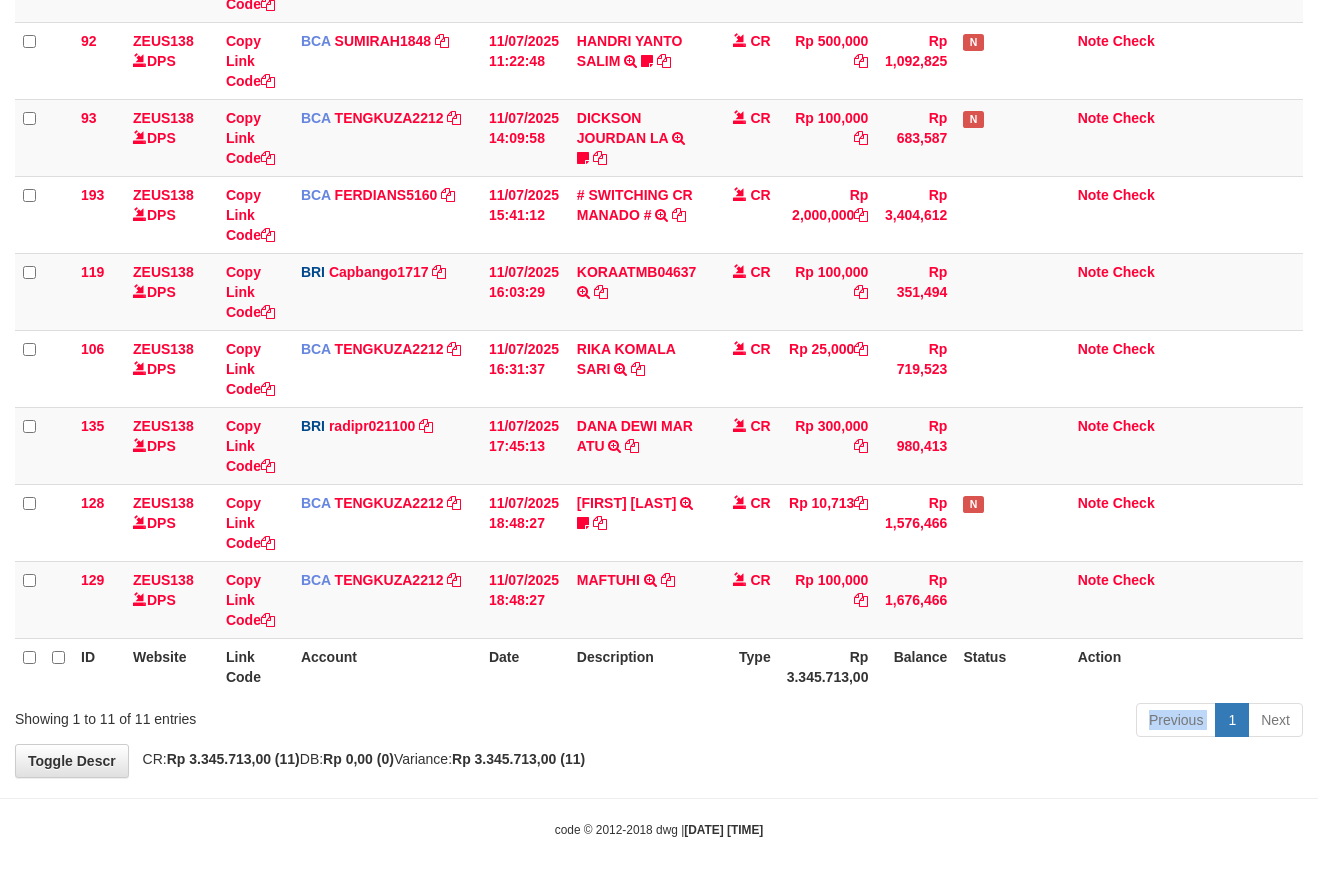 click on "Previous 1 Next" at bounding box center [933, 722] 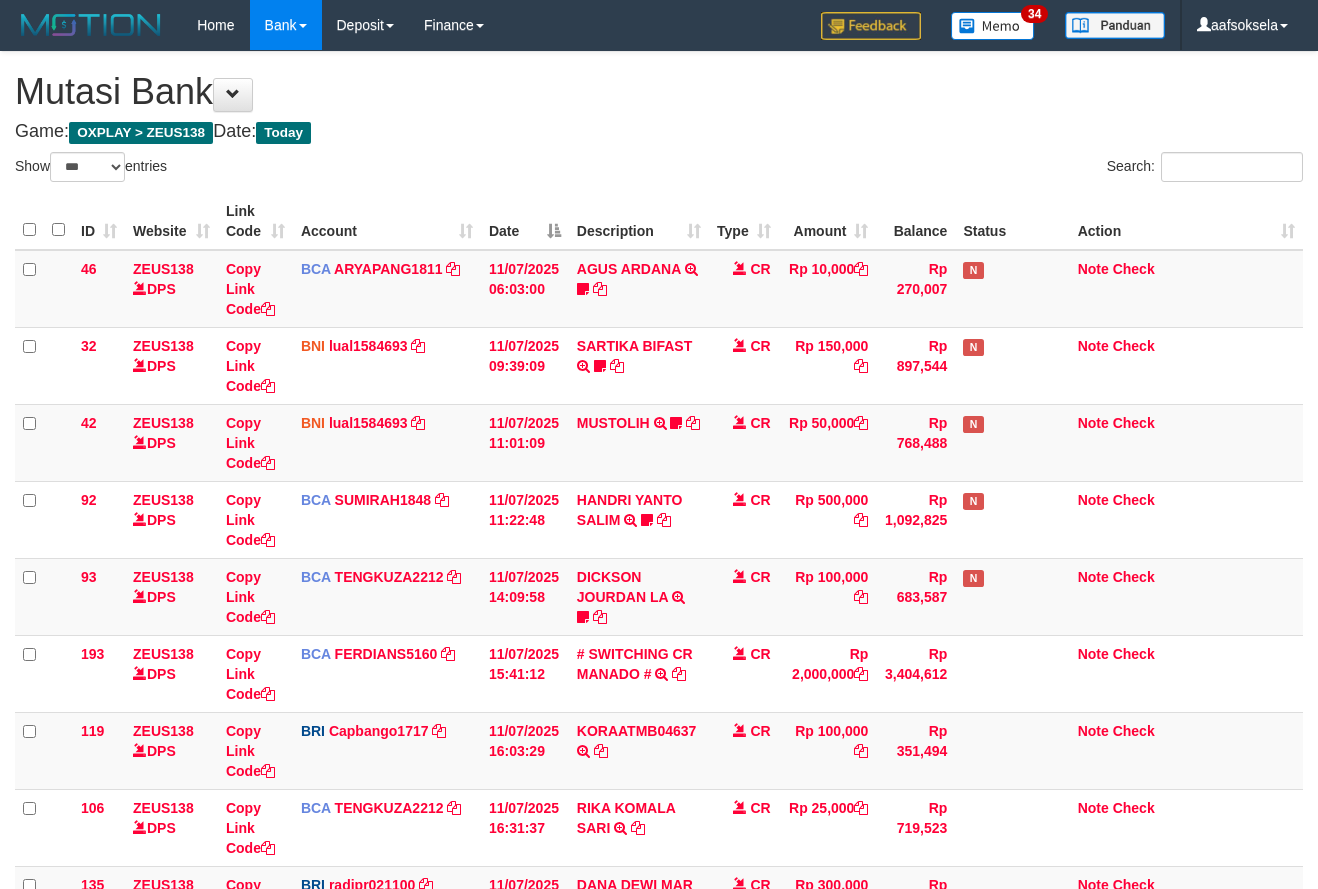 select on "***" 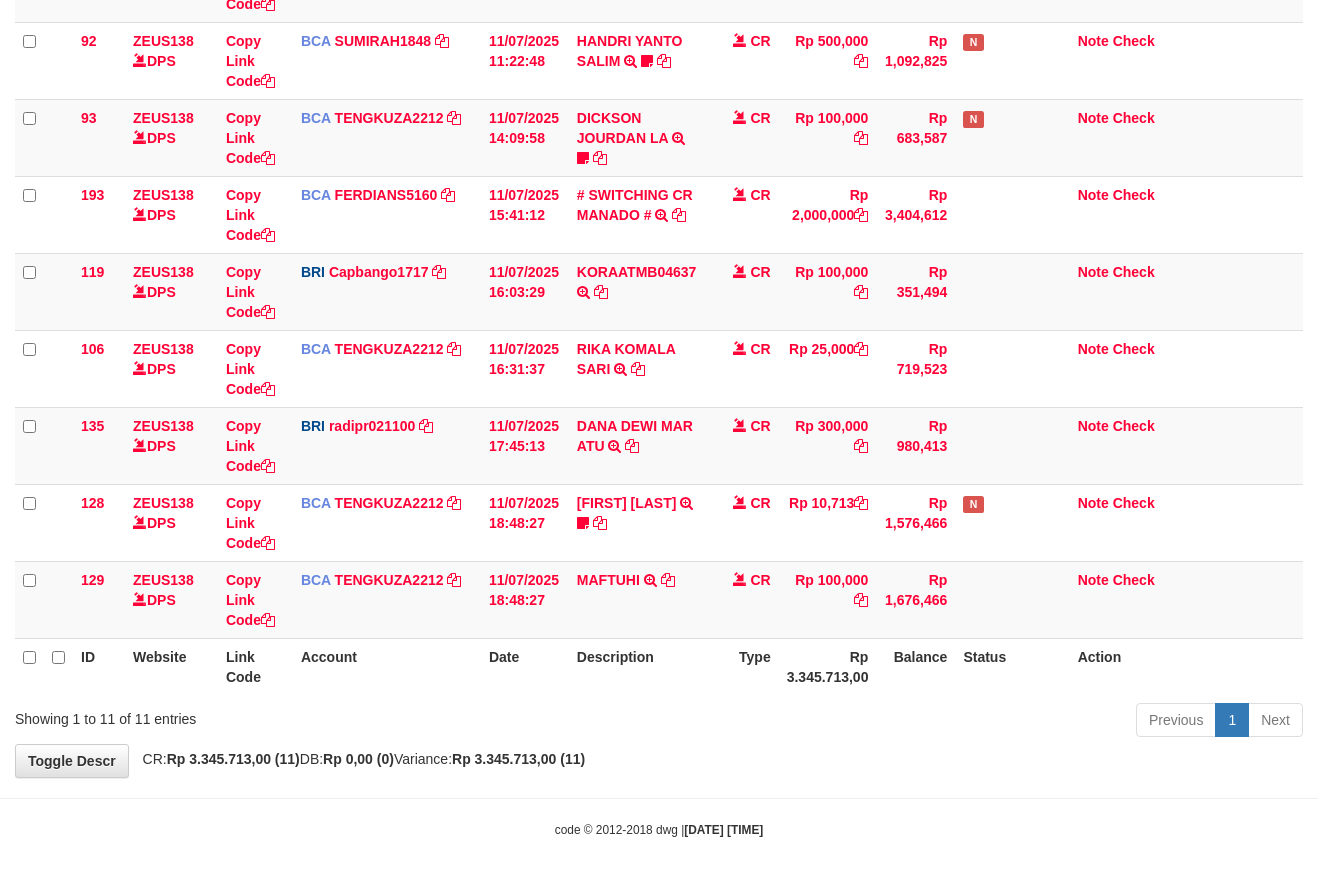 click on "Previous 1 Next" at bounding box center [933, 722] 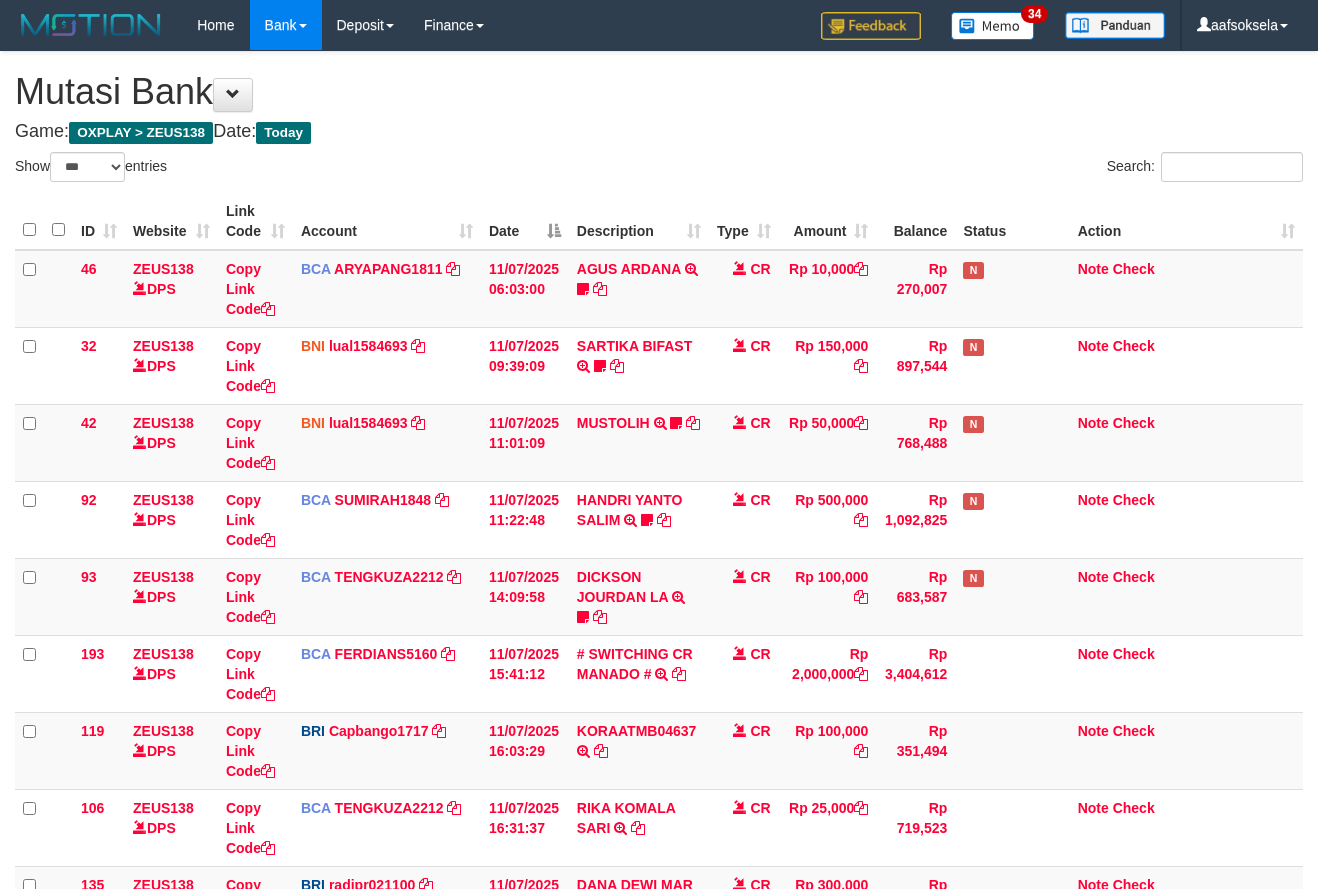 select on "***" 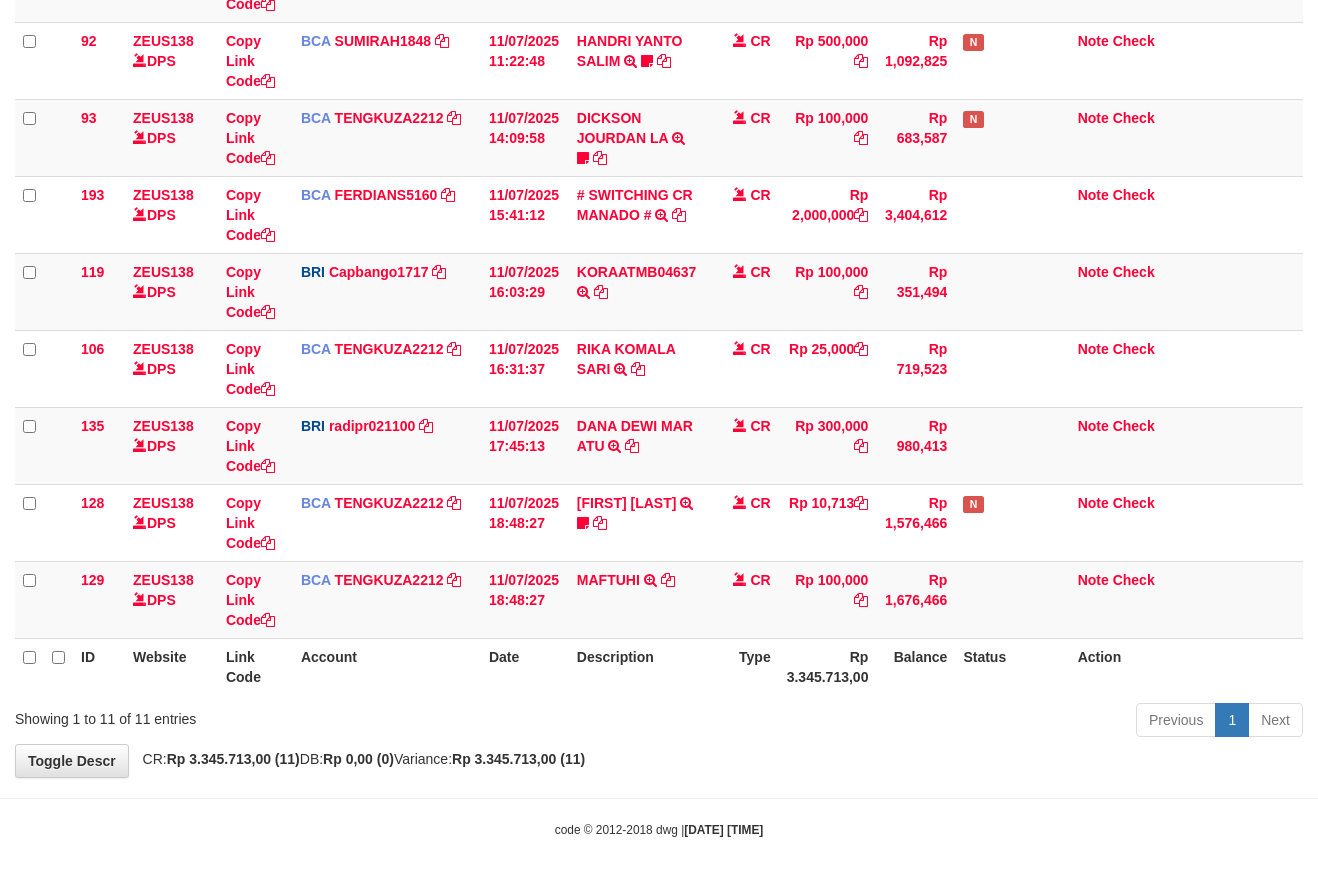click on "Previous 1 Next" at bounding box center (933, 722) 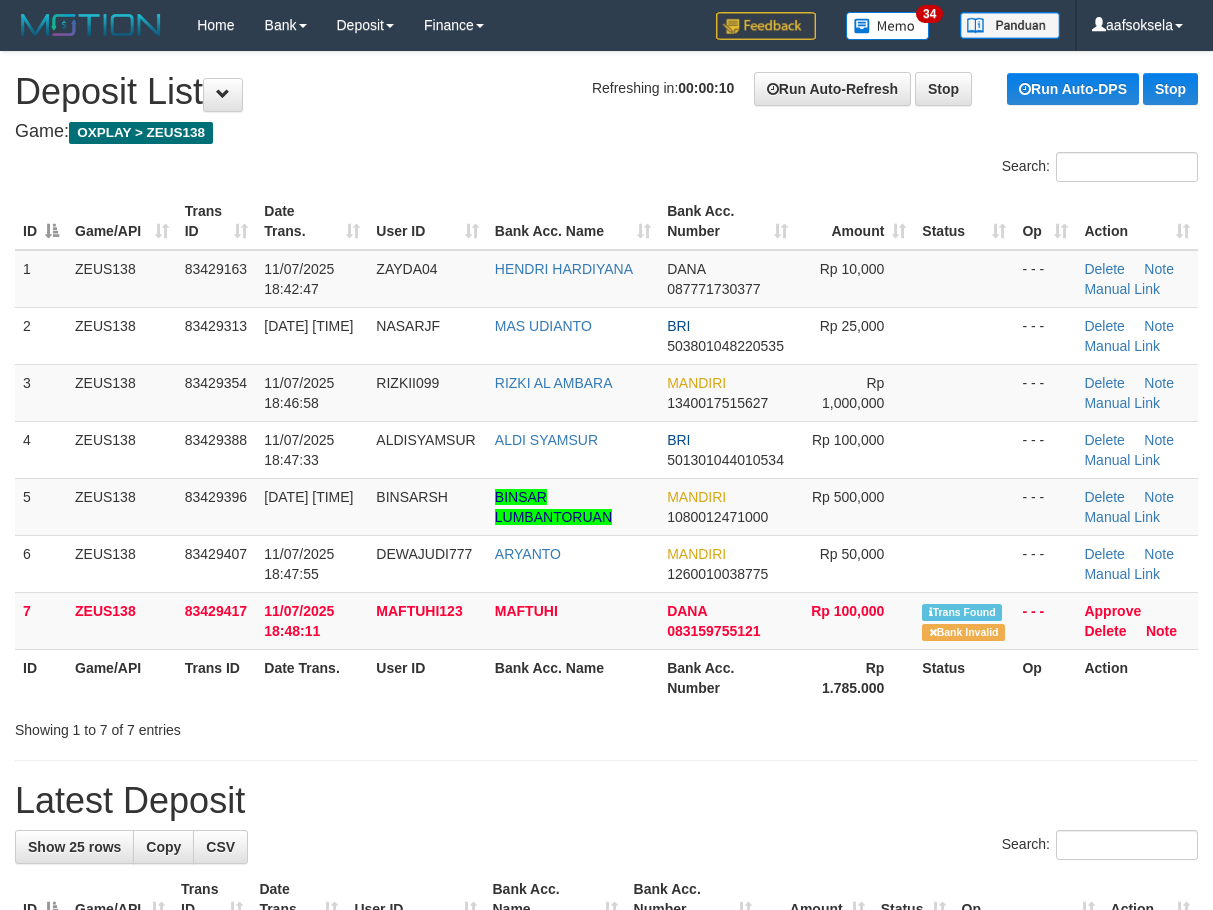 scroll, scrollTop: 0, scrollLeft: 0, axis: both 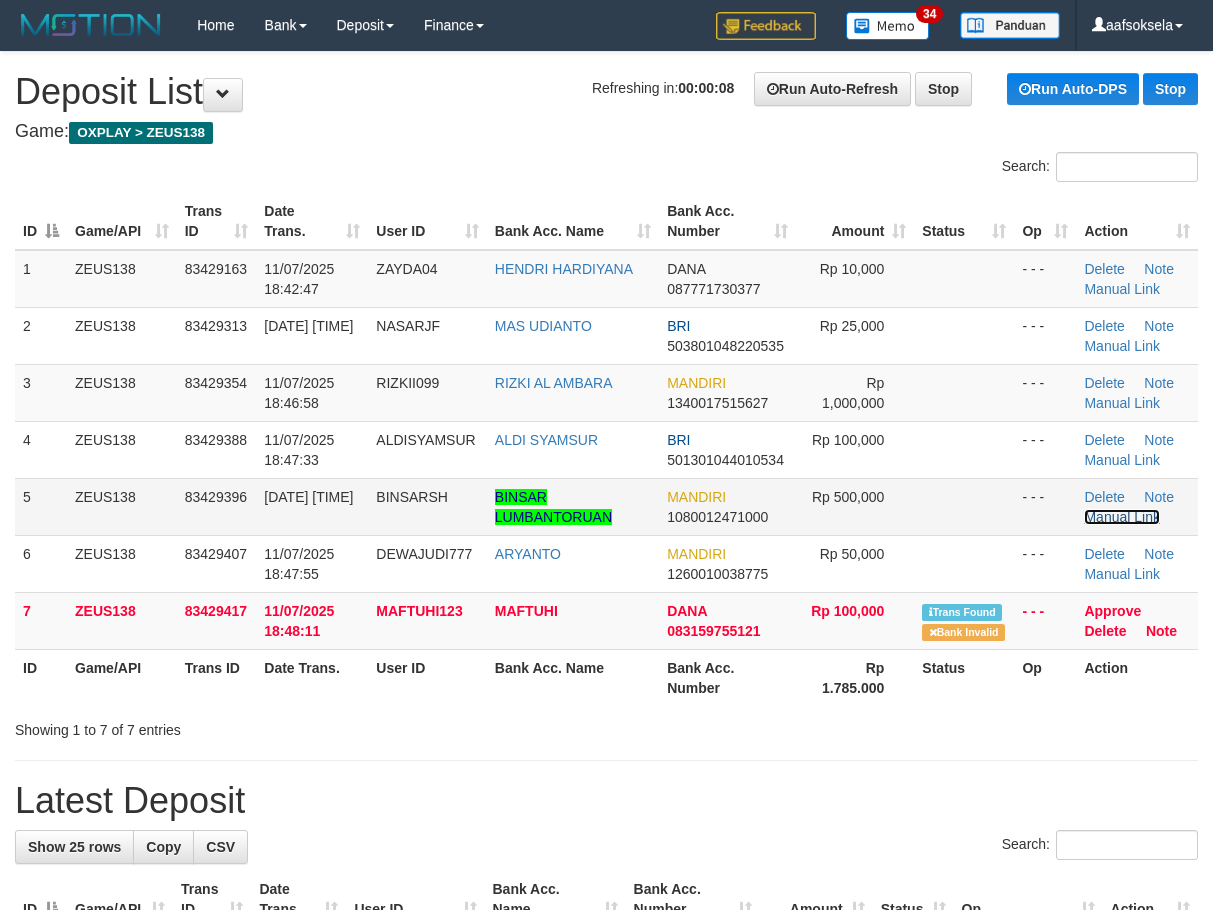 click on "Manual Link" at bounding box center [1122, 517] 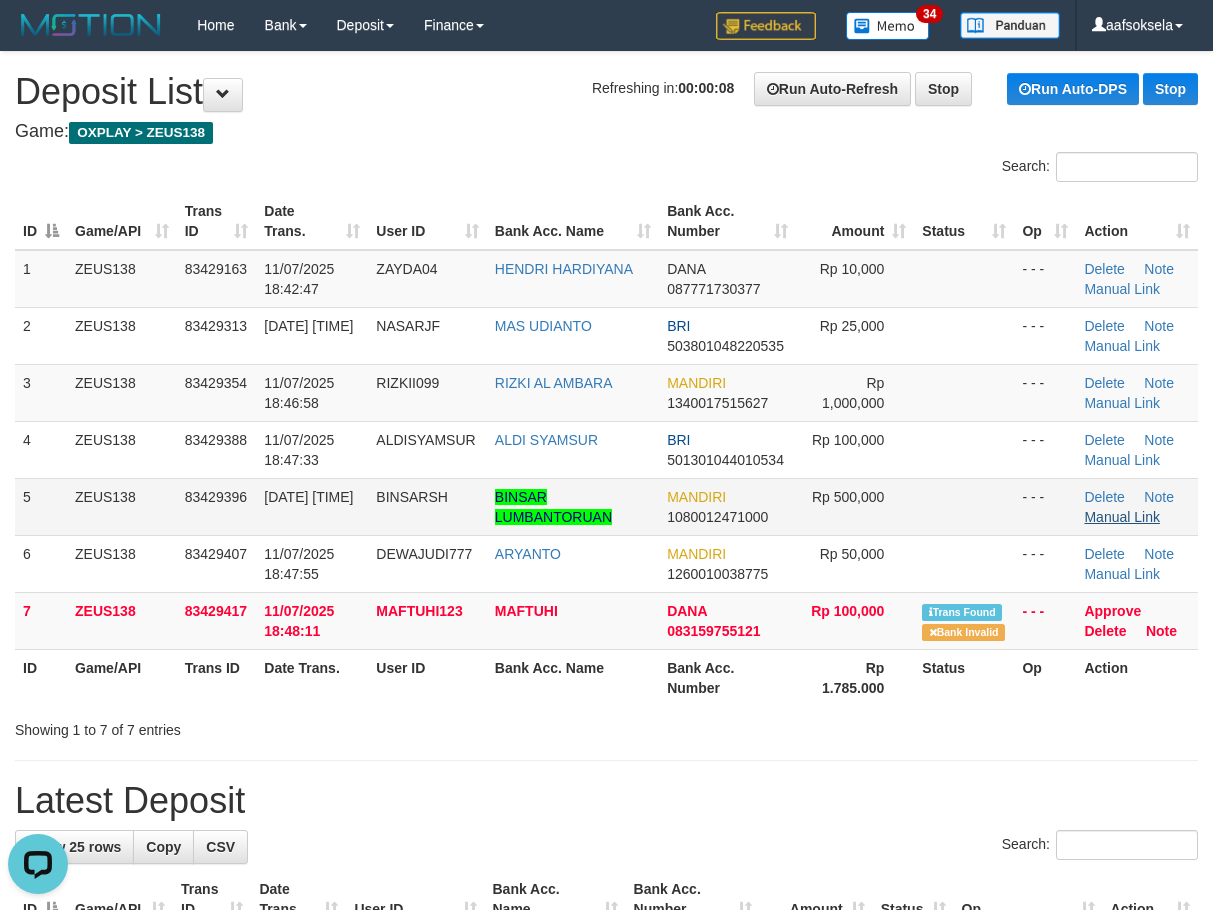 scroll, scrollTop: 0, scrollLeft: 0, axis: both 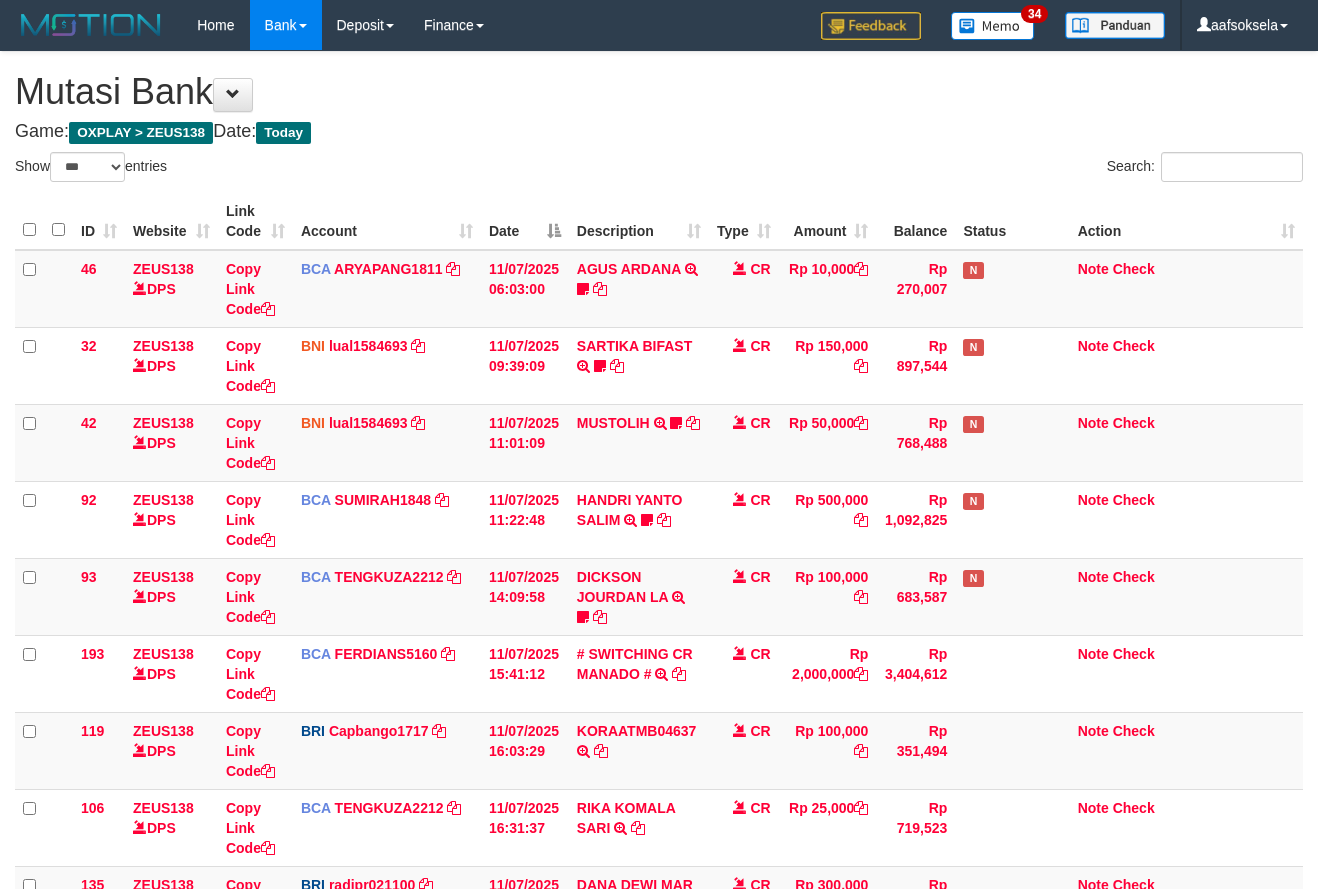 select on "***" 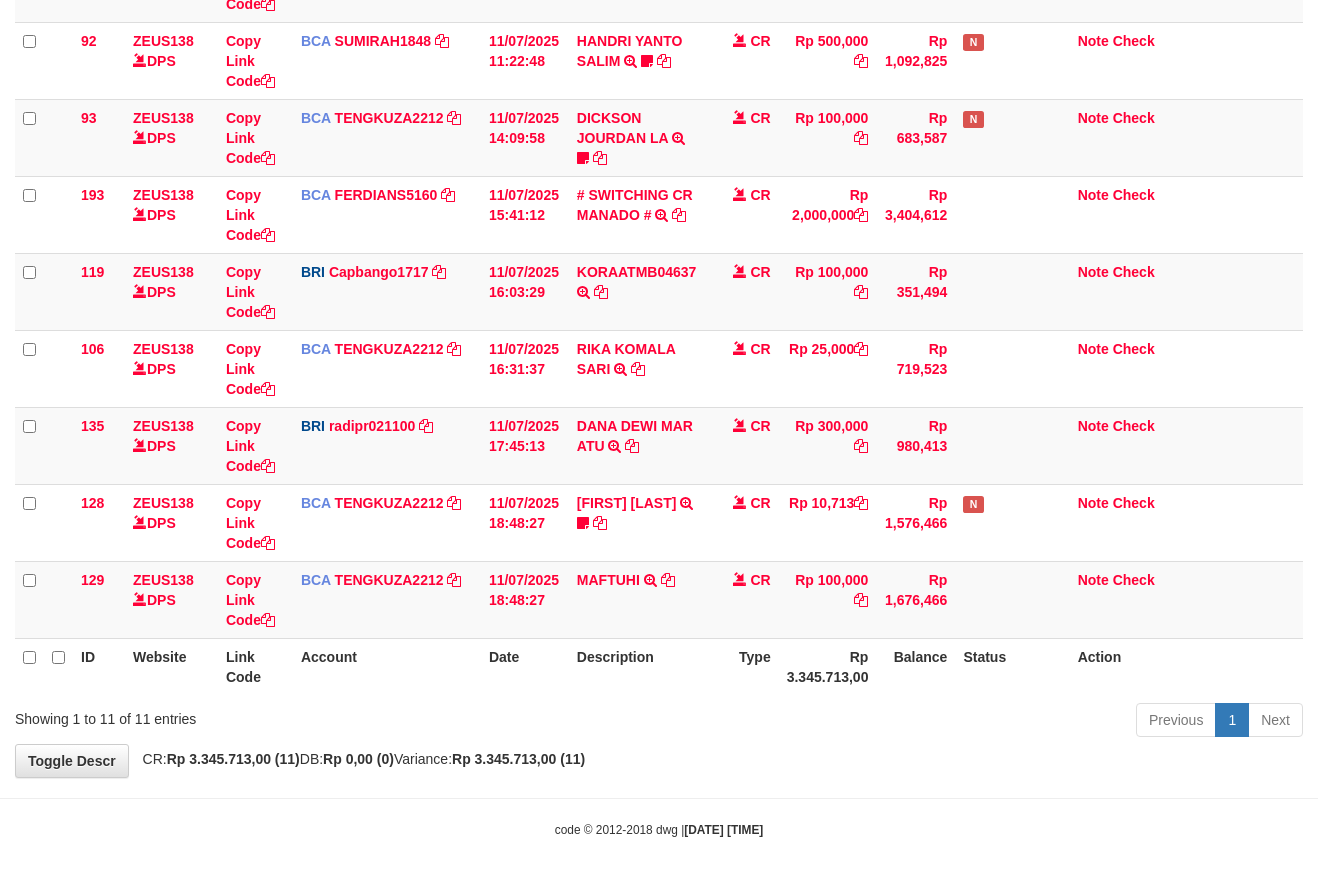 click on "Previous 1 Next" at bounding box center [933, 722] 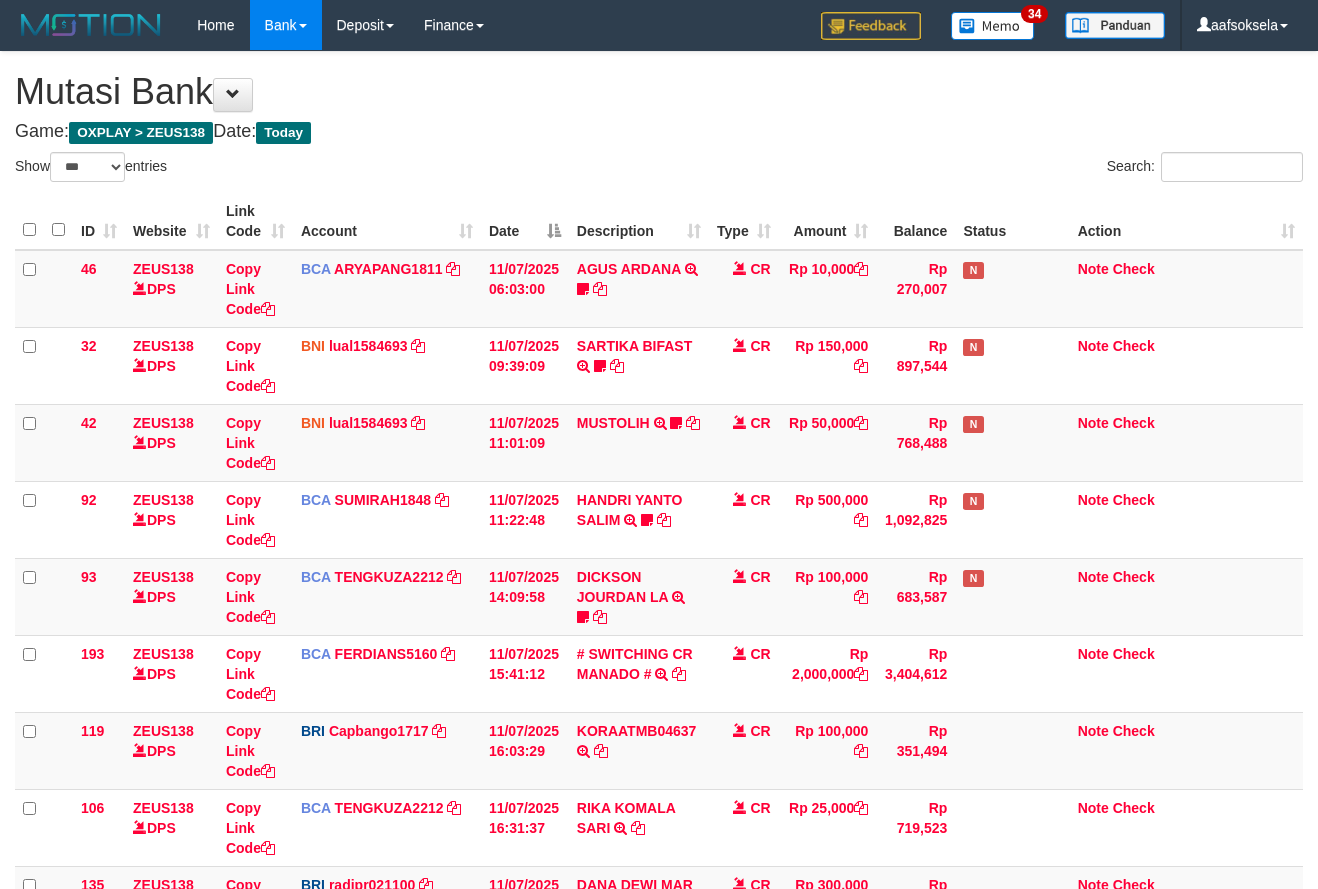 select on "***" 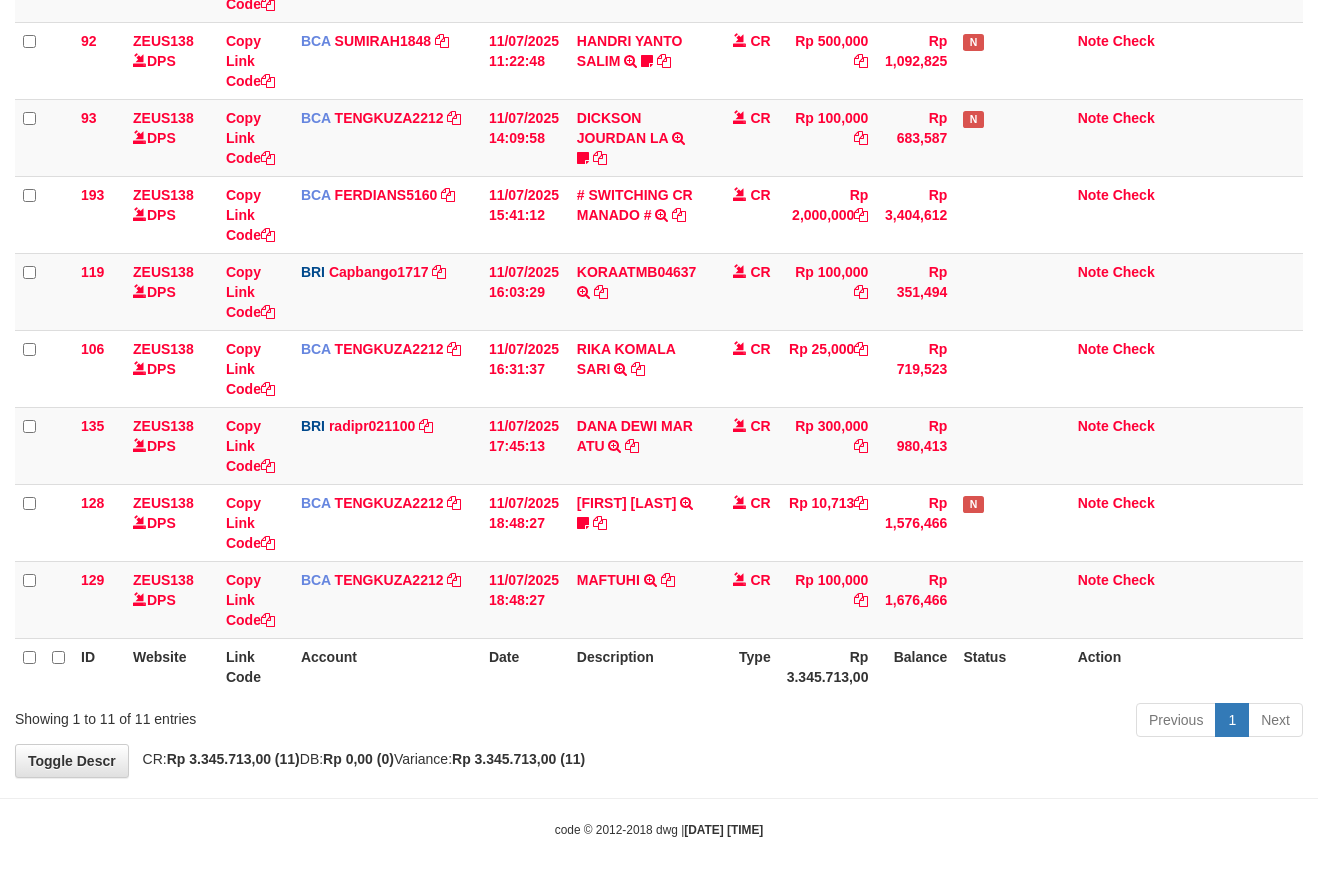 click on "Showing 1 to 11 of 11 entries" at bounding box center (274, 715) 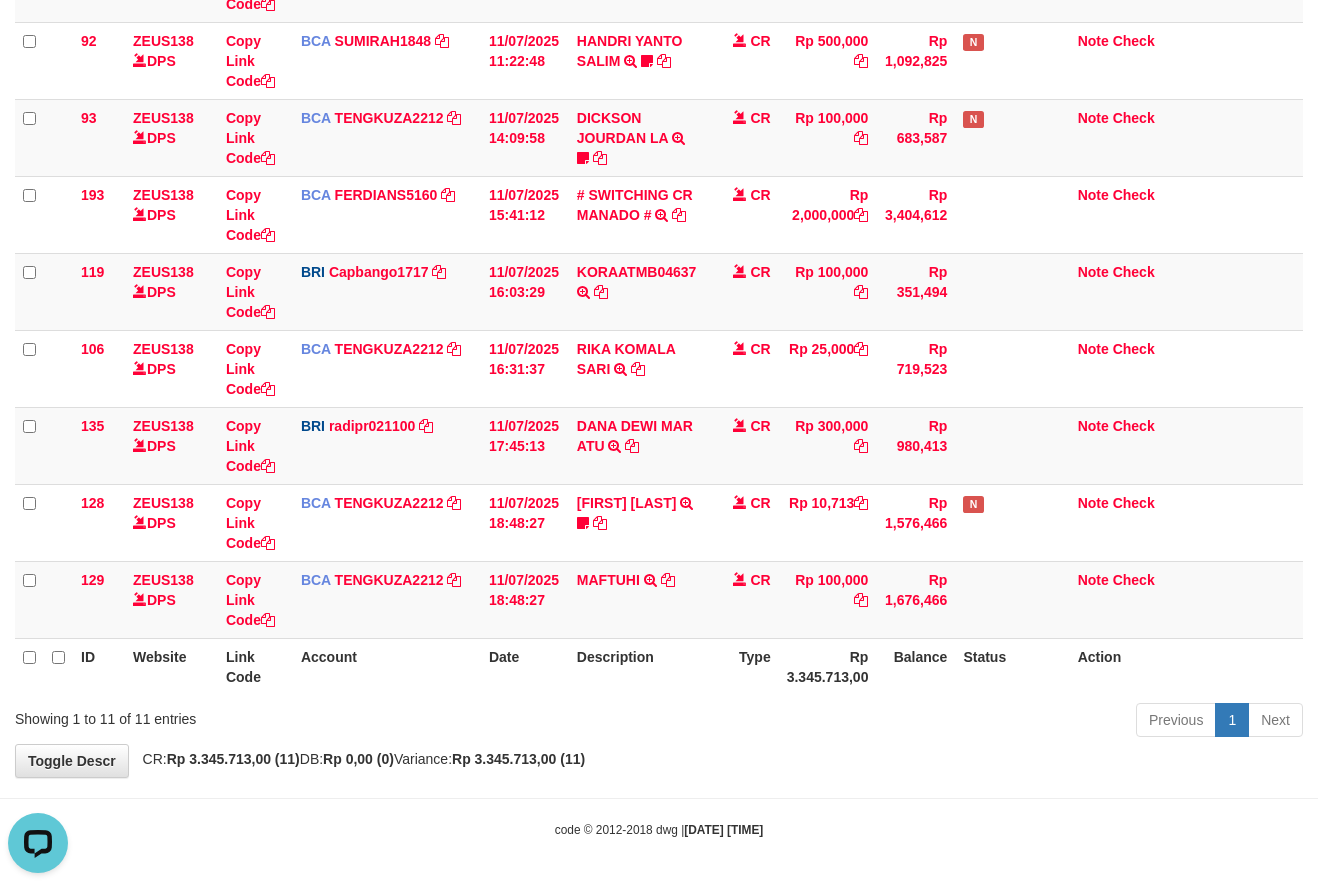scroll, scrollTop: 0, scrollLeft: 0, axis: both 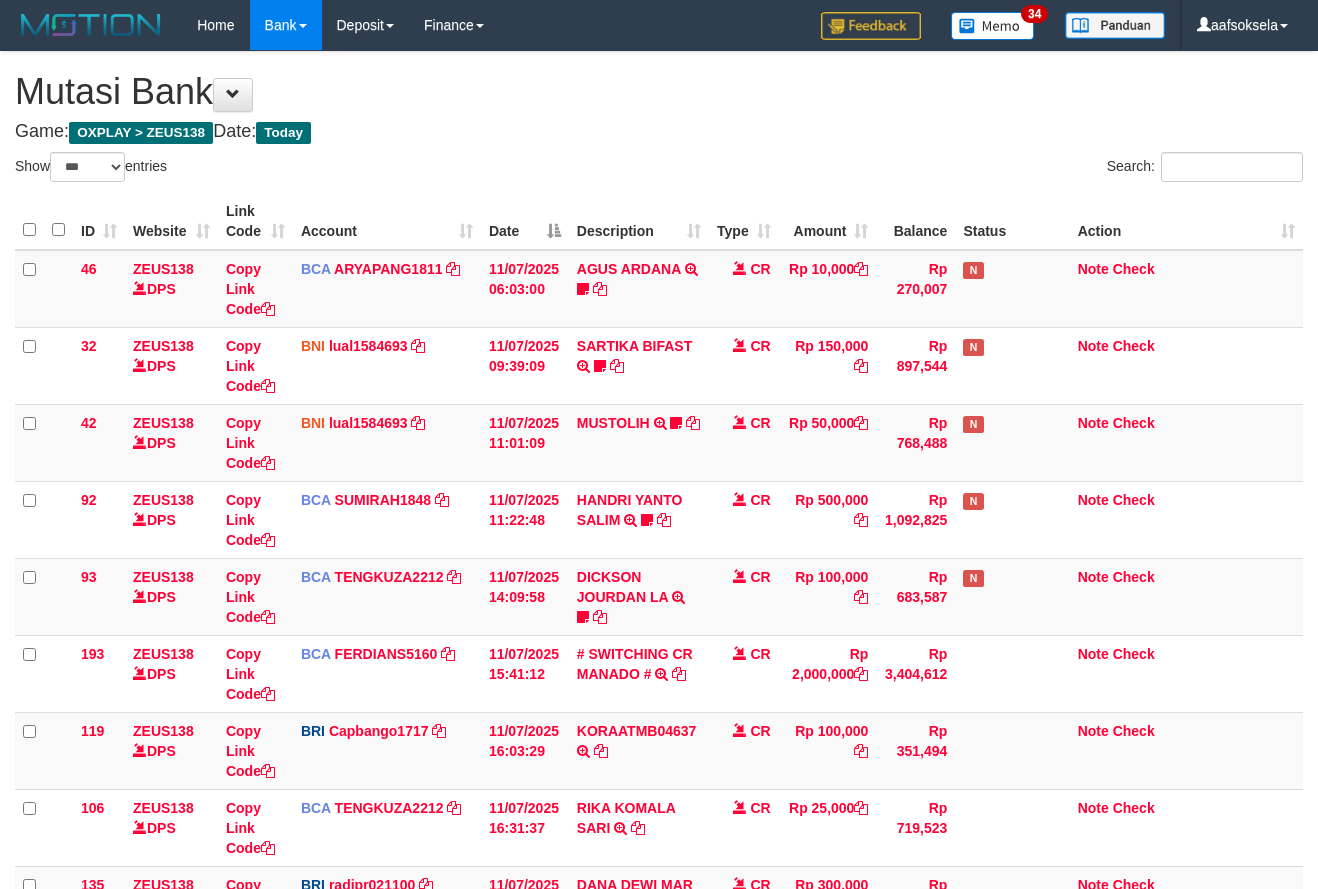 select on "***" 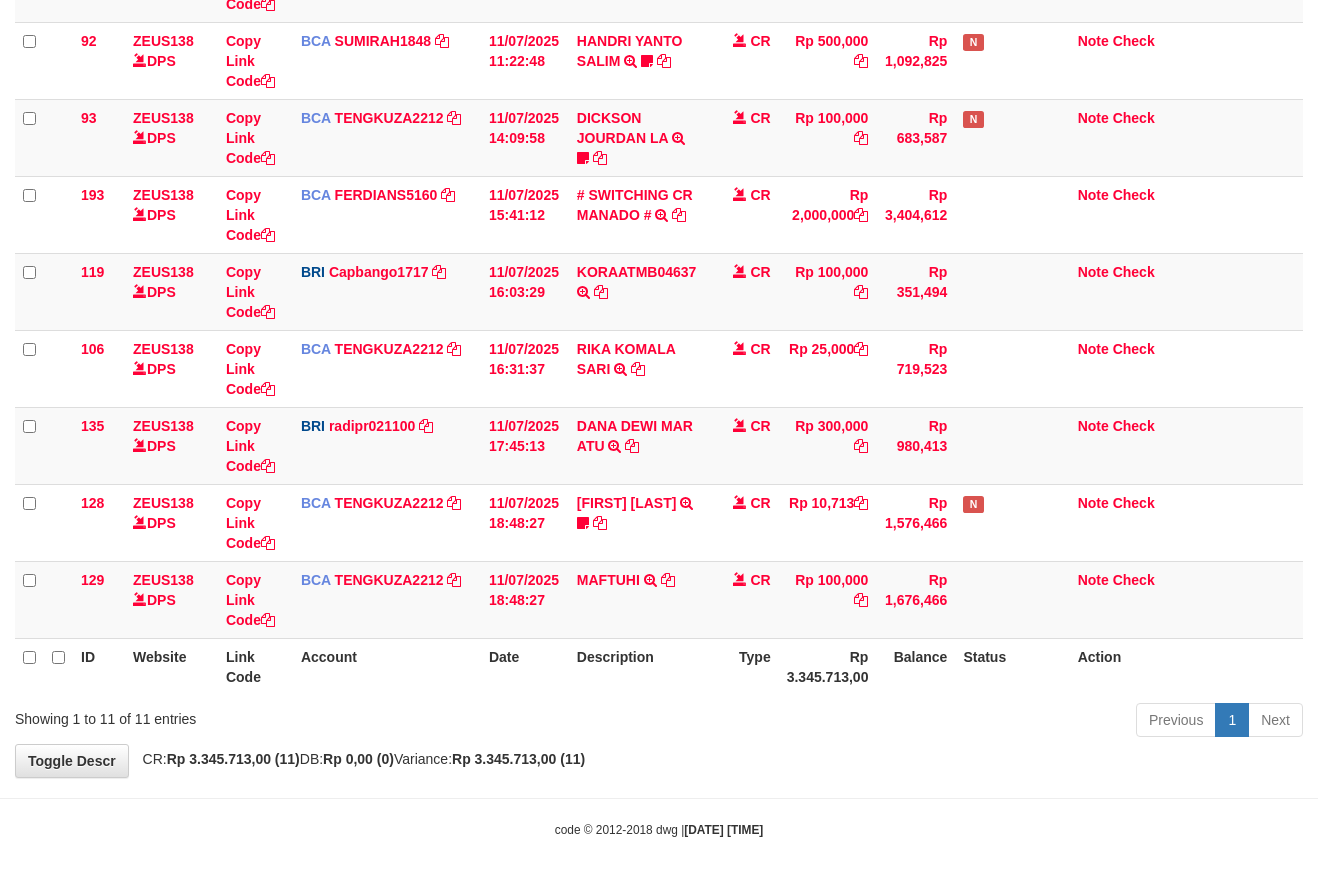 click on "Date" at bounding box center [525, 666] 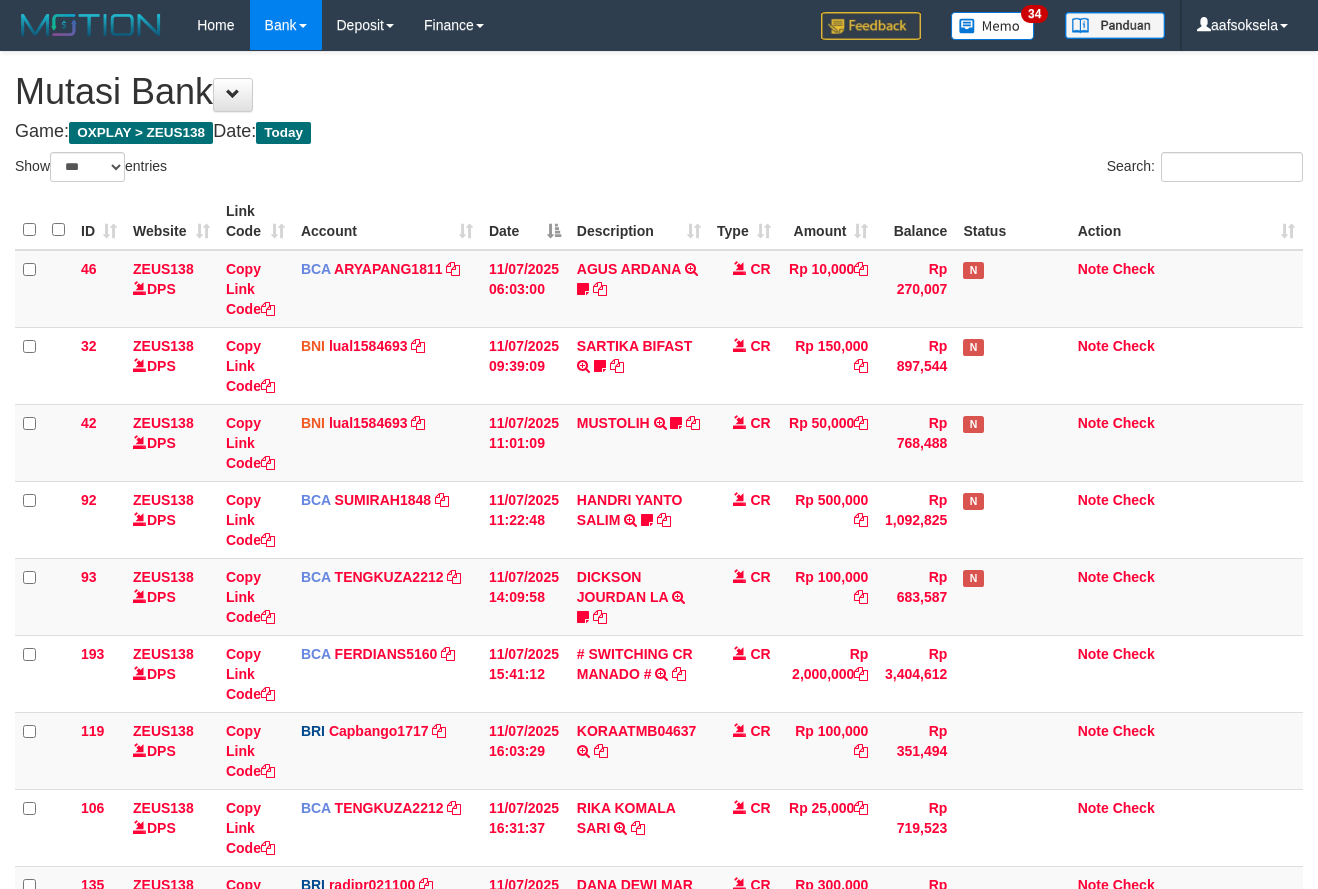 select on "***" 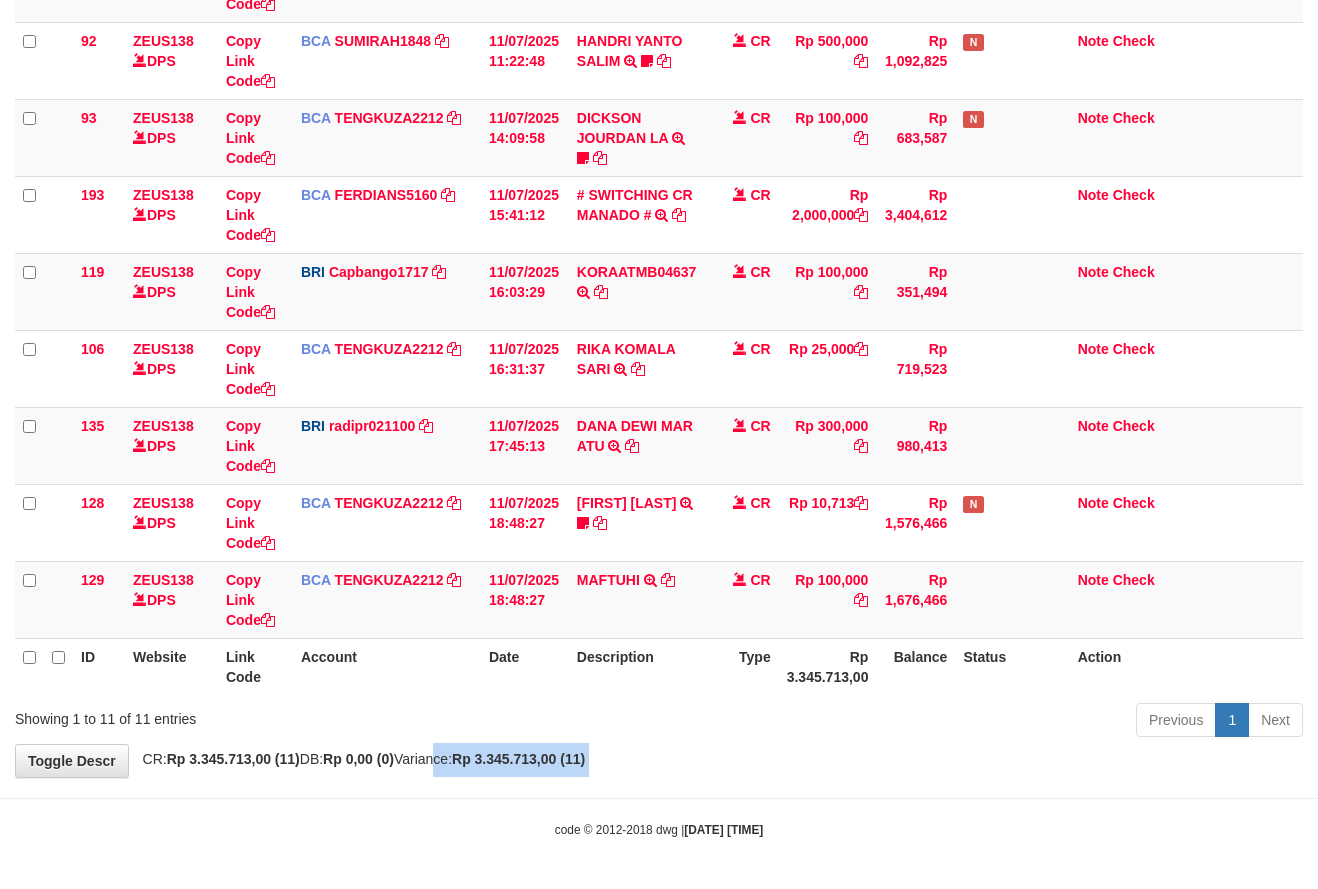 click on "Toggle navigation
Home
Bank
Account List
Mutasi Bank
Search
Sync
Note Mutasi
Deposit
DPS Fetch
DPS List
History
Note DPS
Finance
Financial Data
aafsoksela
My Profile
Log Out" at bounding box center [659, 215] 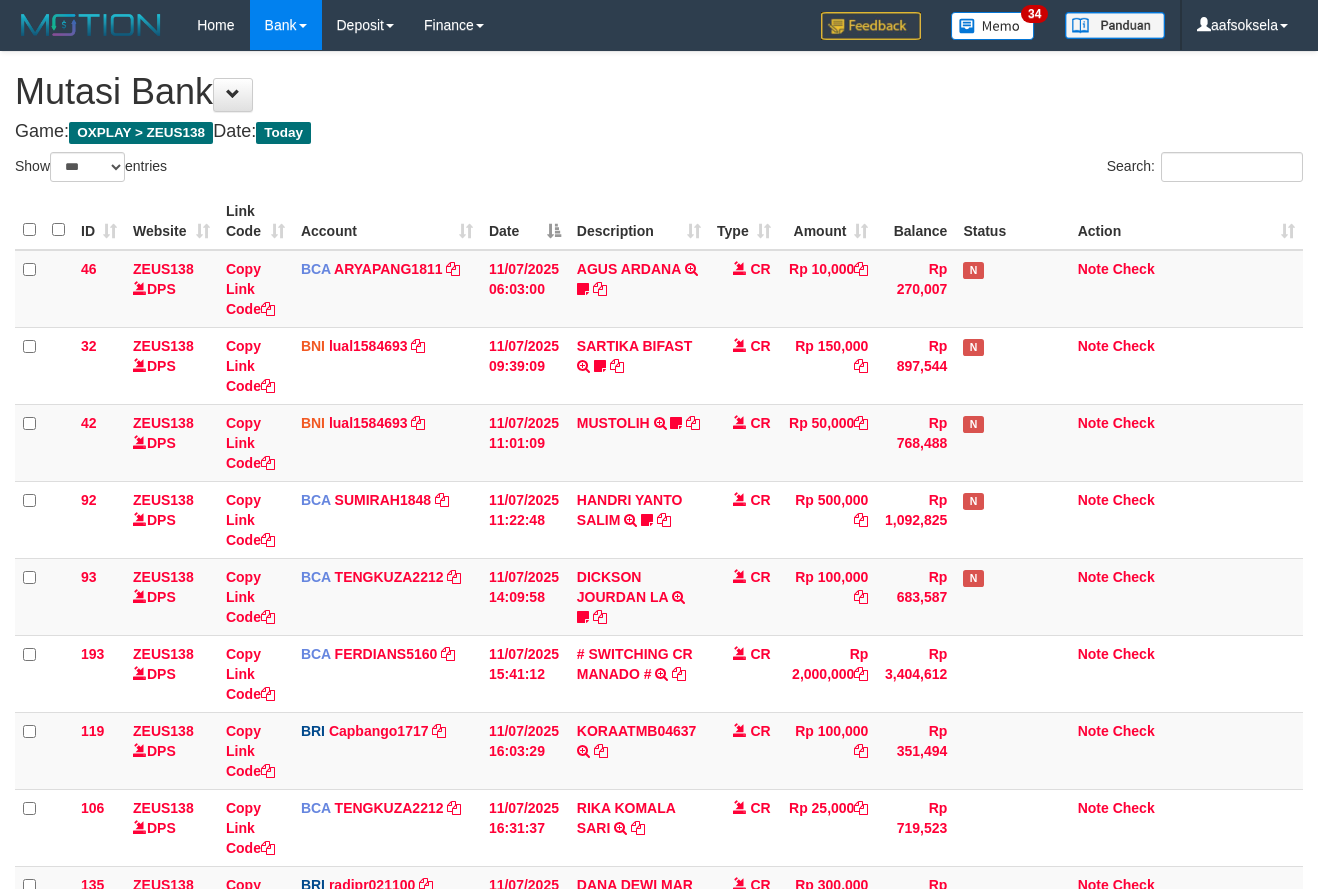 select on "***" 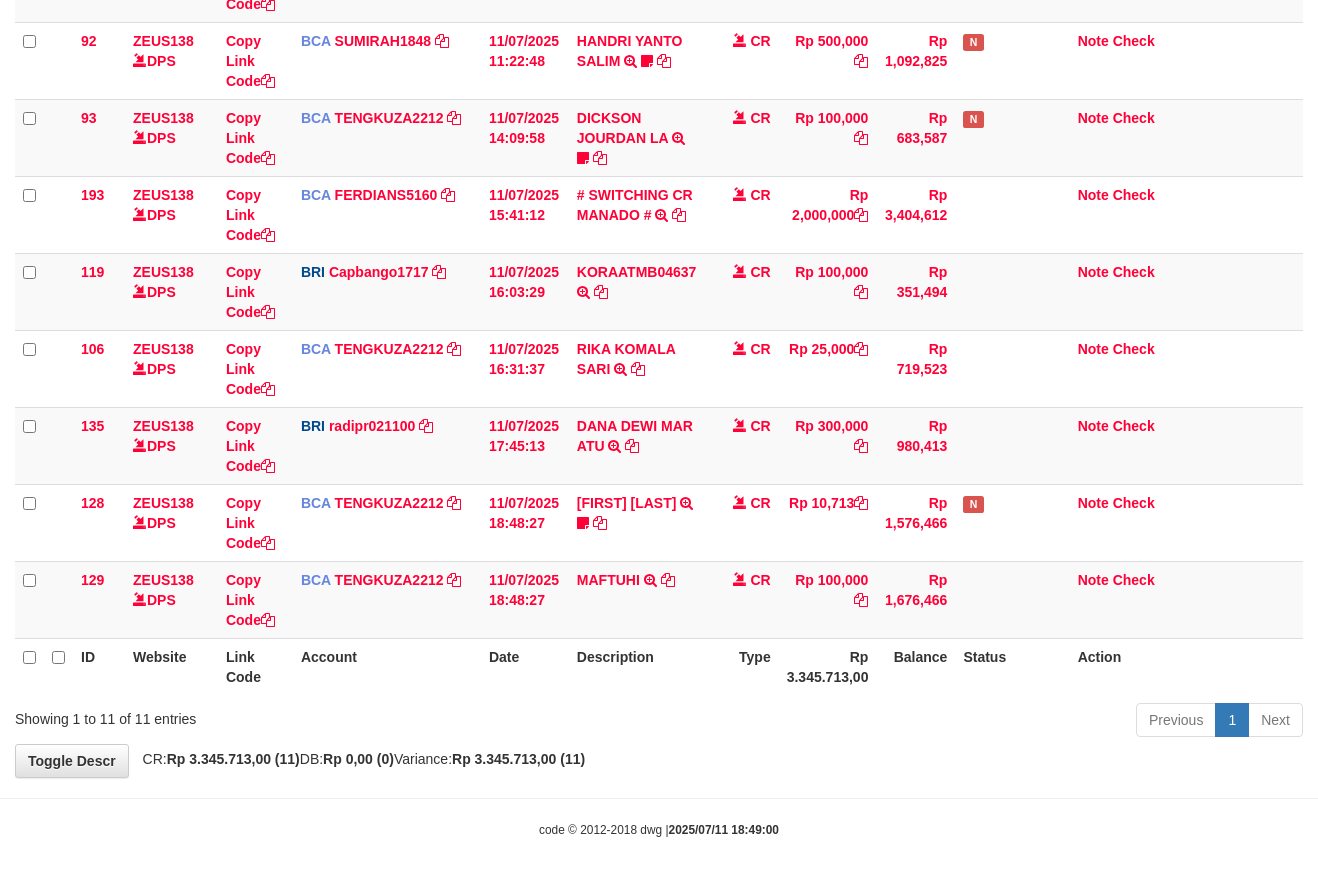 click on "Account" at bounding box center (387, 666) 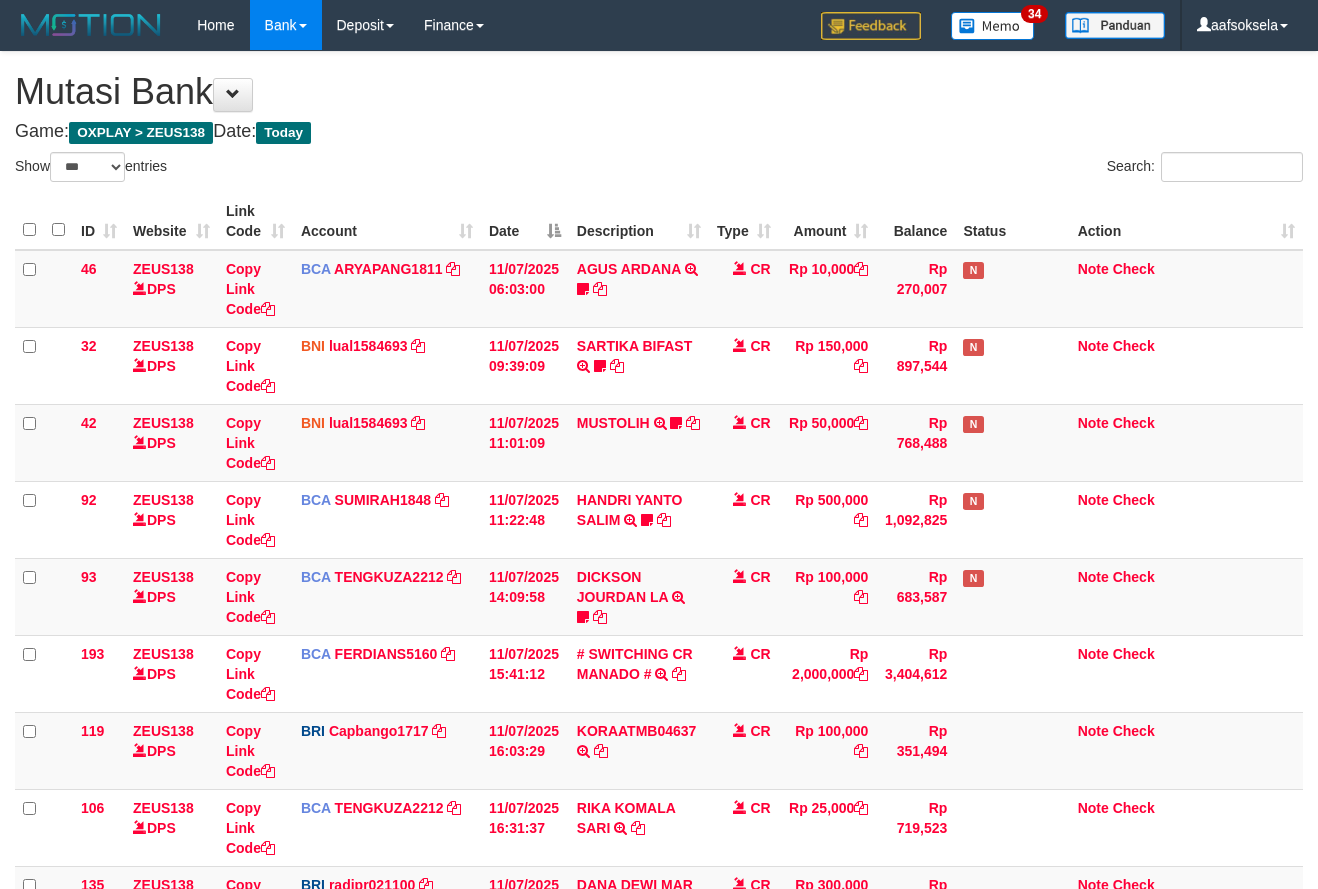 select on "***" 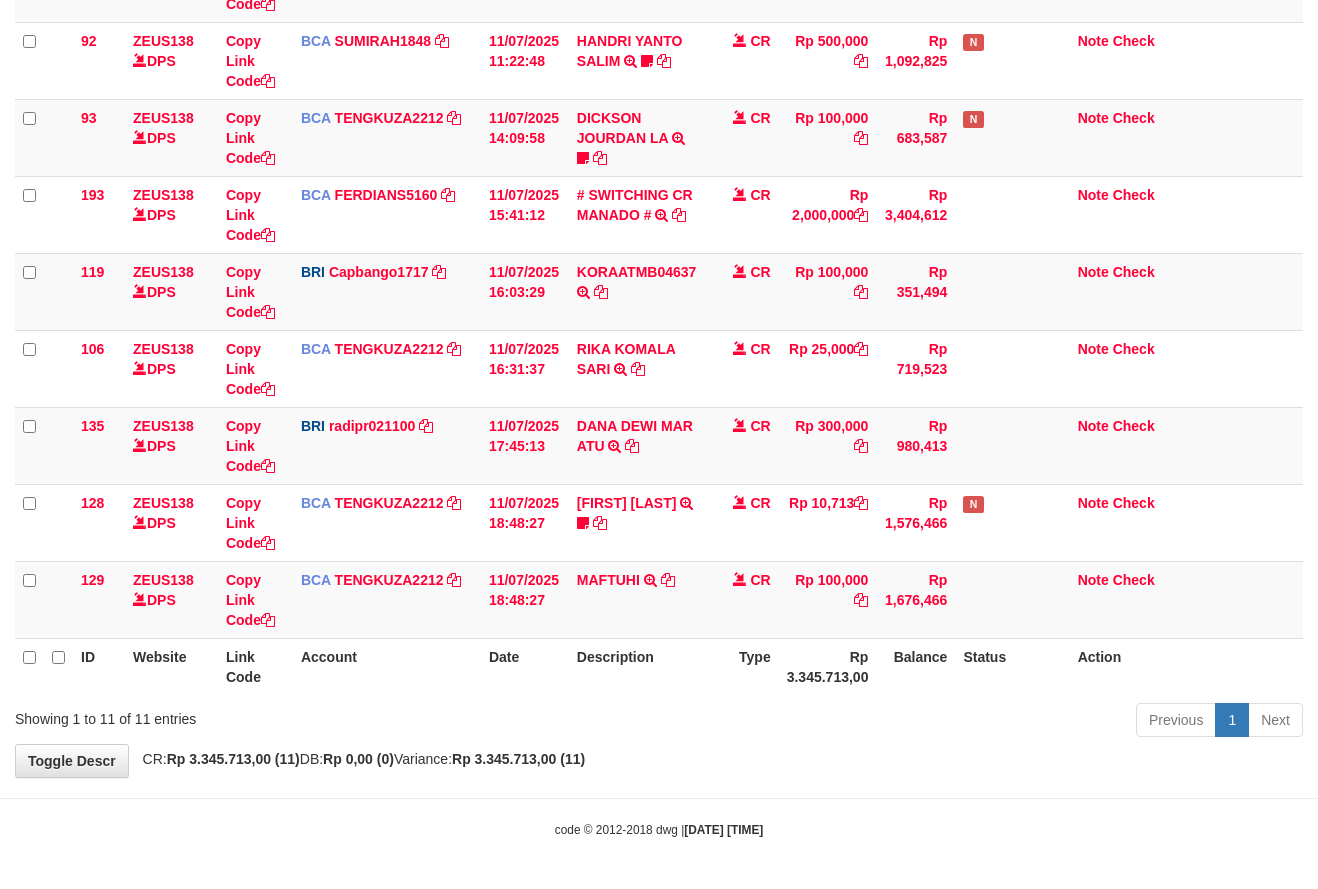 click on "Account" at bounding box center [387, 666] 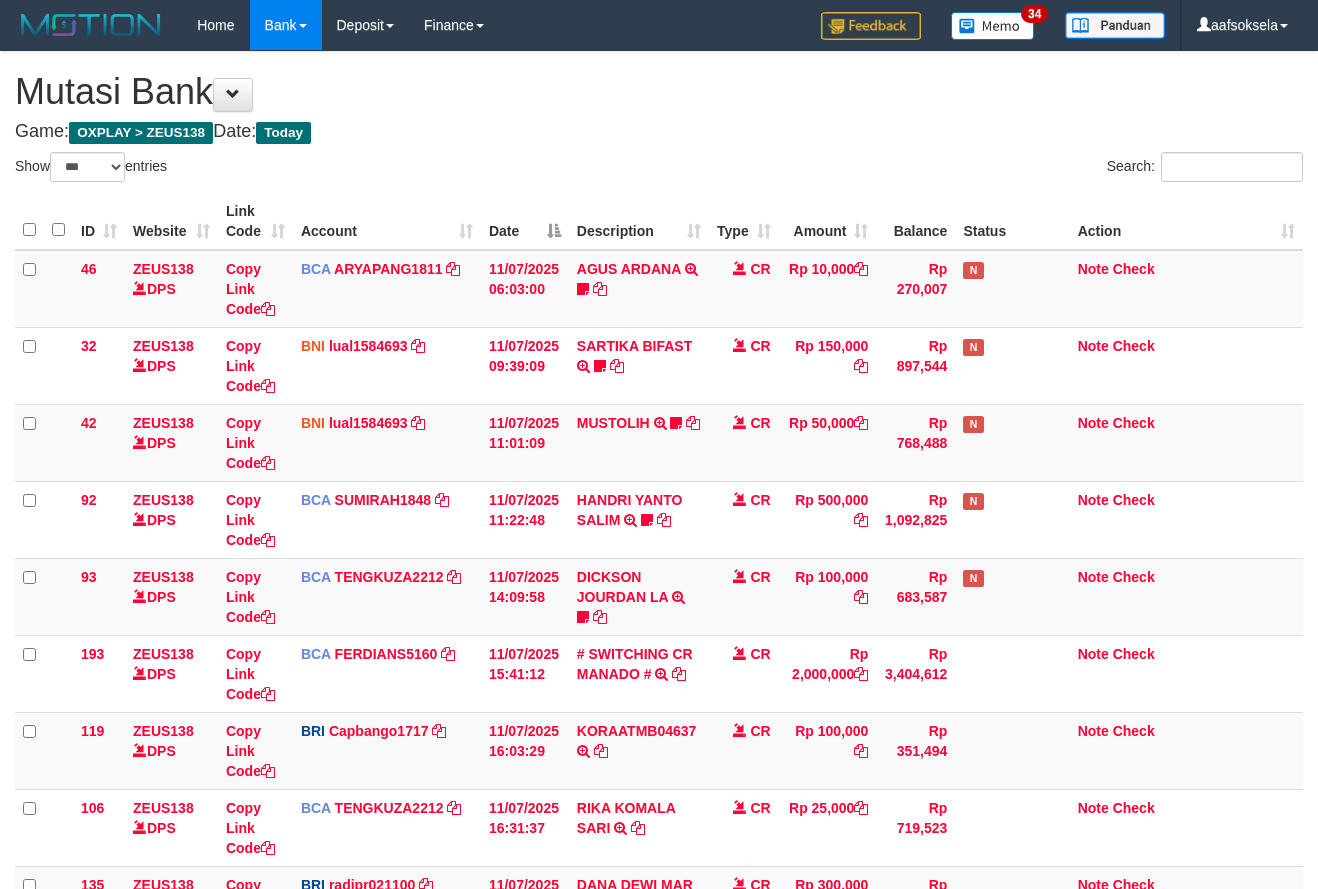 select on "***" 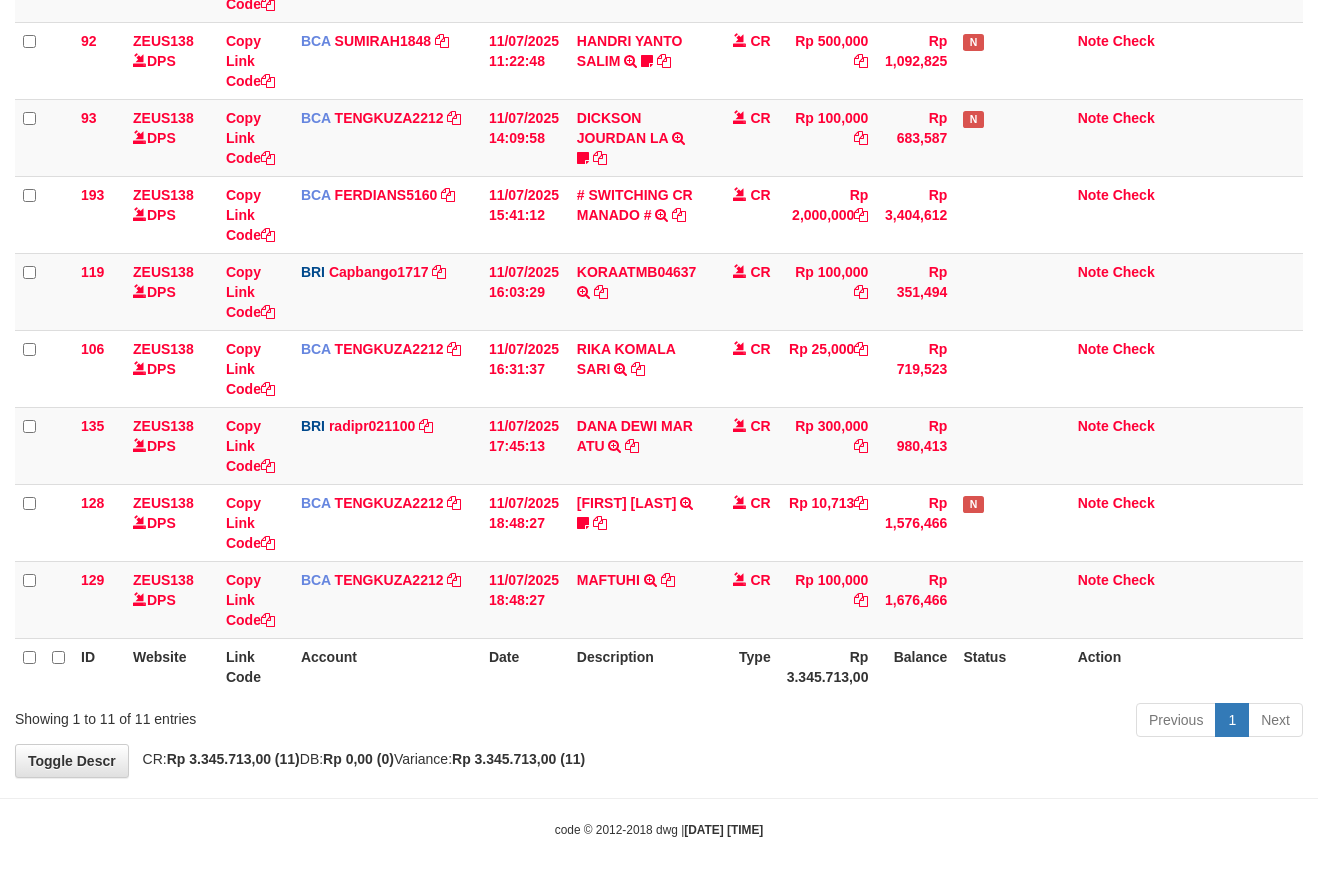 click on "Account" at bounding box center (387, 666) 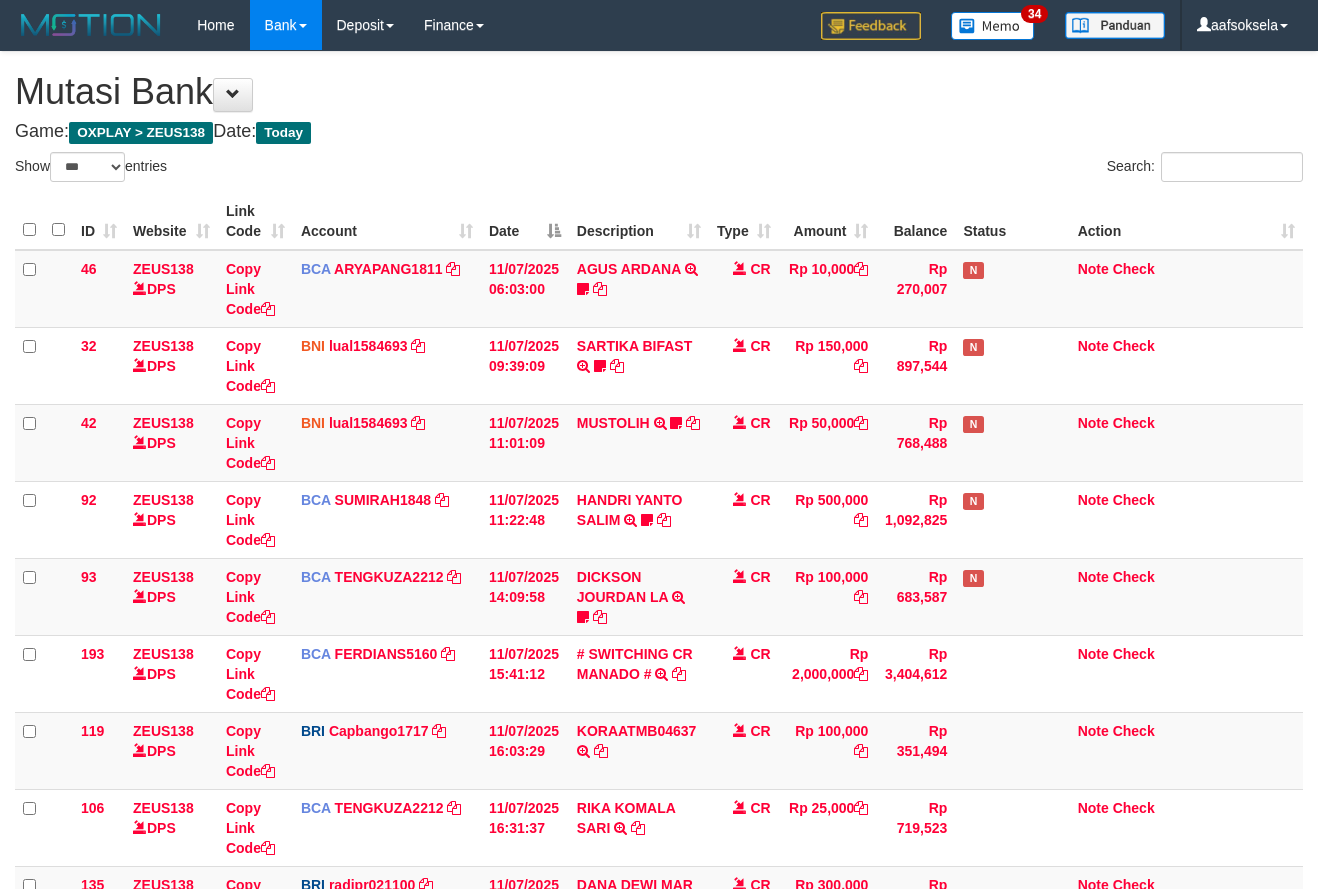 select on "***" 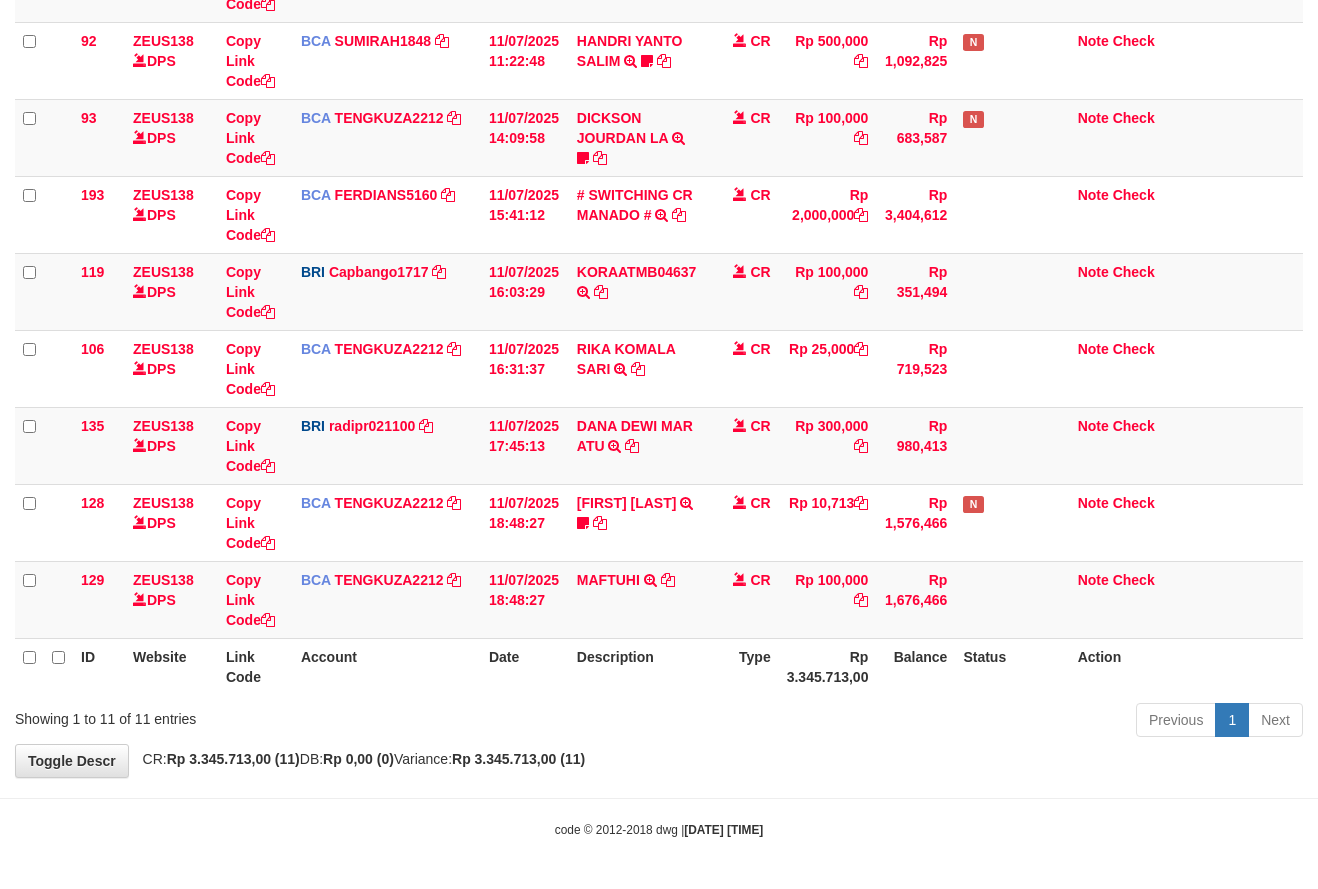drag, startPoint x: 0, startPoint y: 0, endPoint x: 472, endPoint y: 642, distance: 796.83624 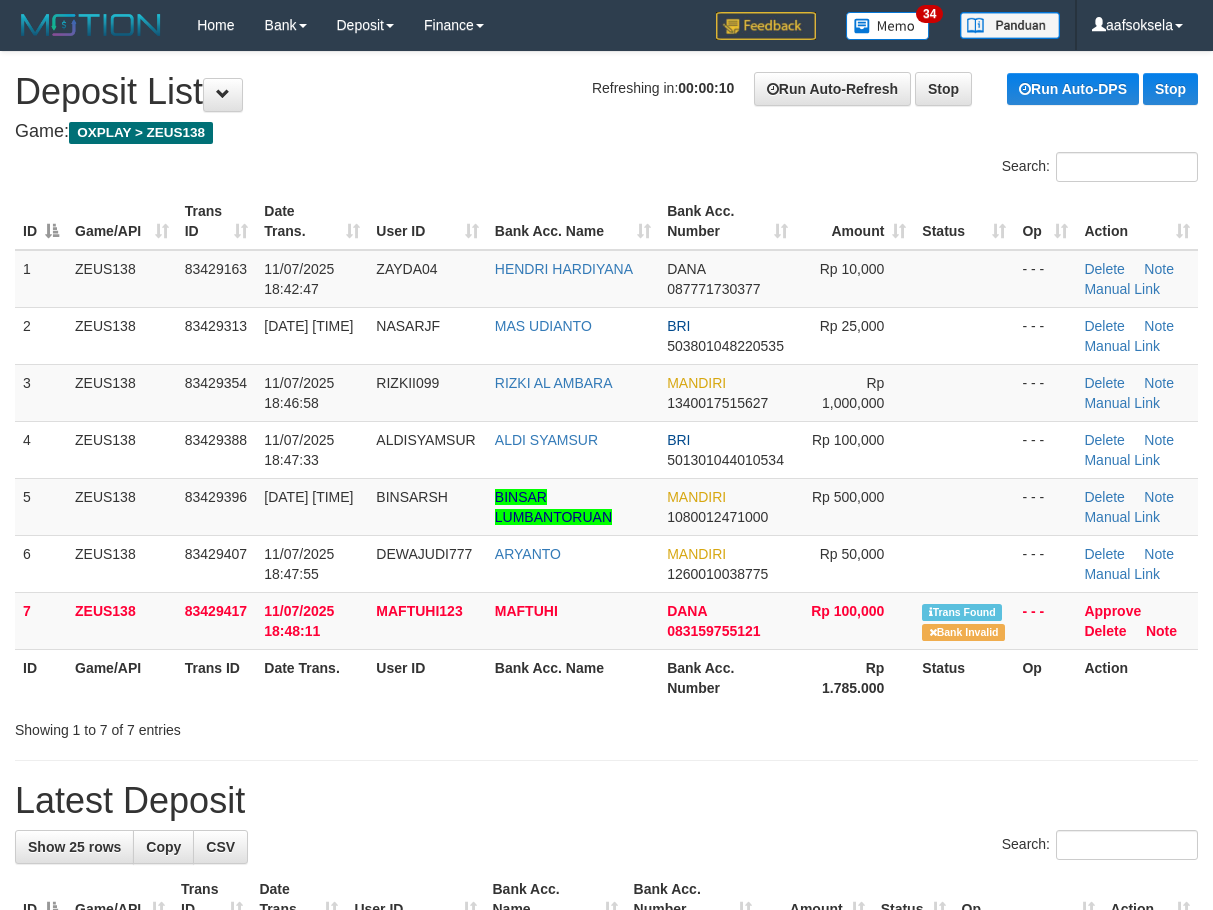 scroll, scrollTop: 0, scrollLeft: 0, axis: both 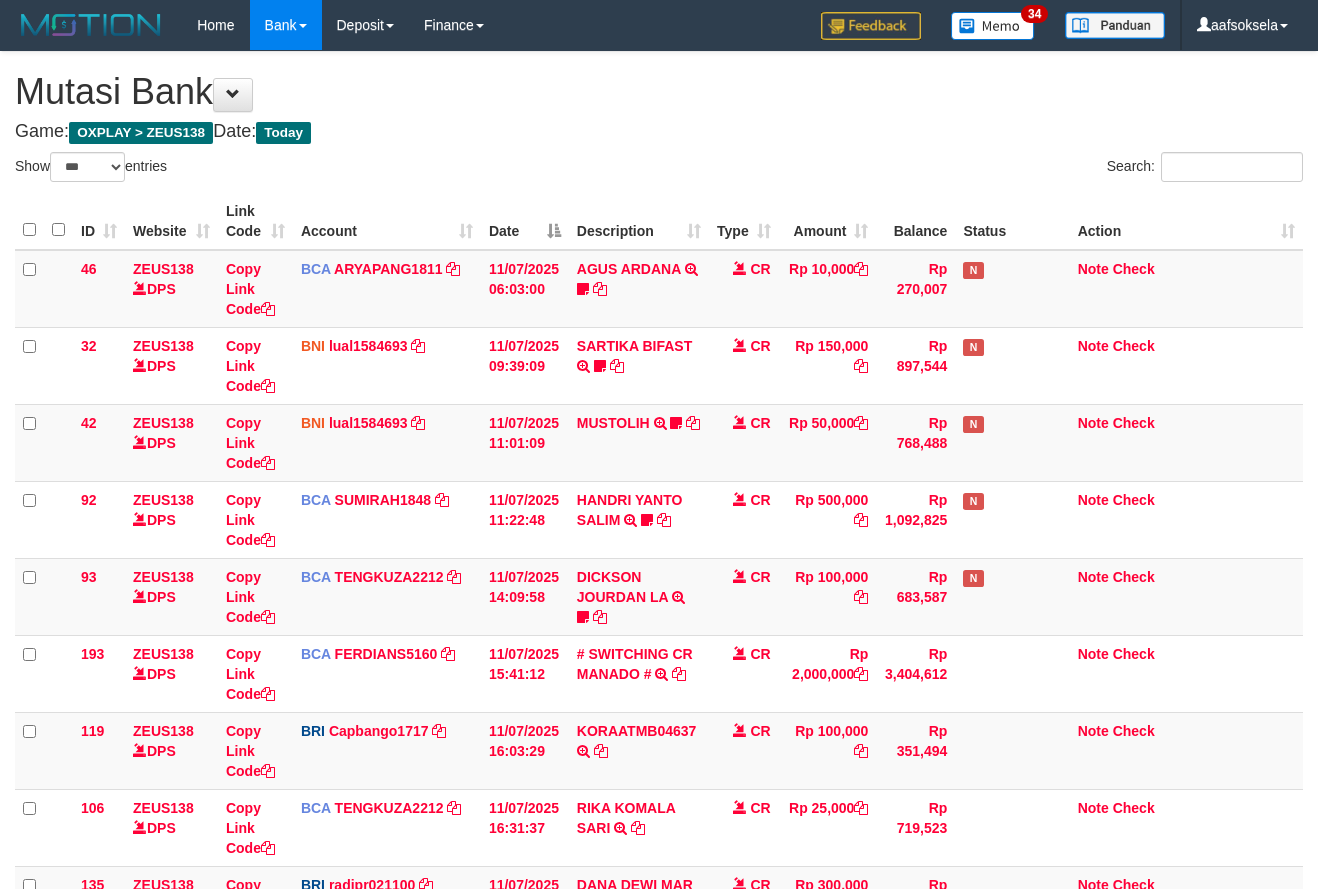 select on "***" 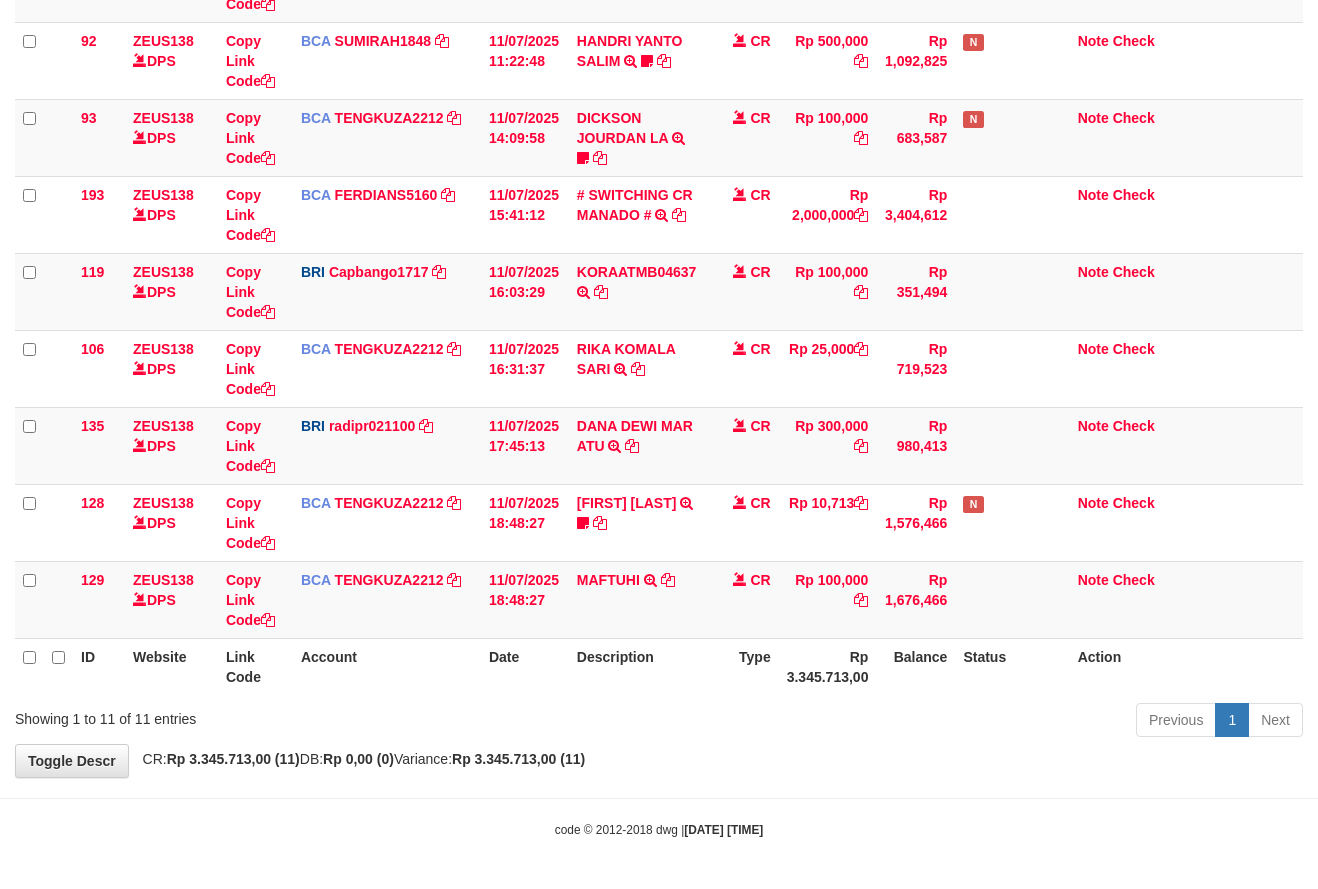 click on "Account" at bounding box center (387, 666) 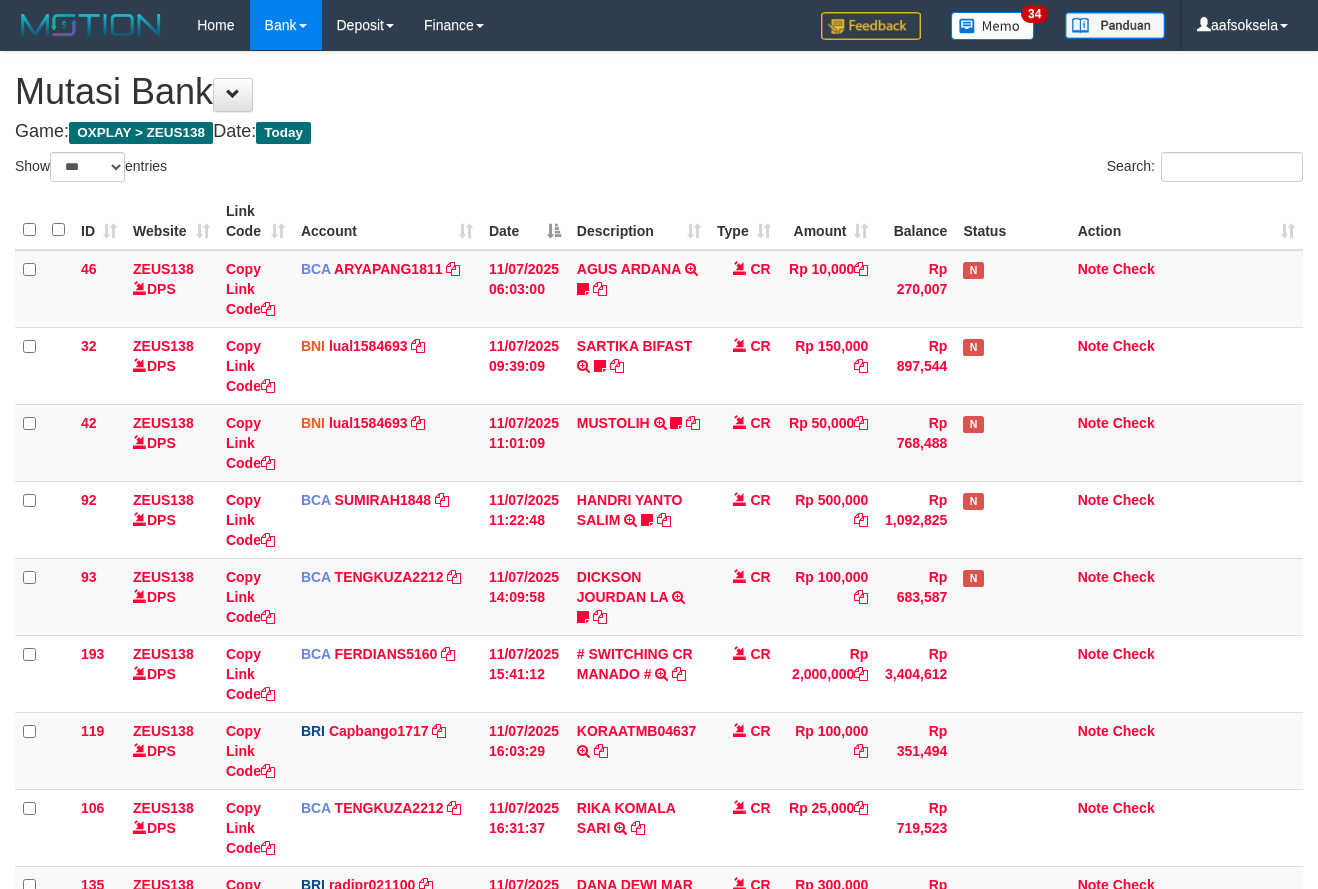 select on "***" 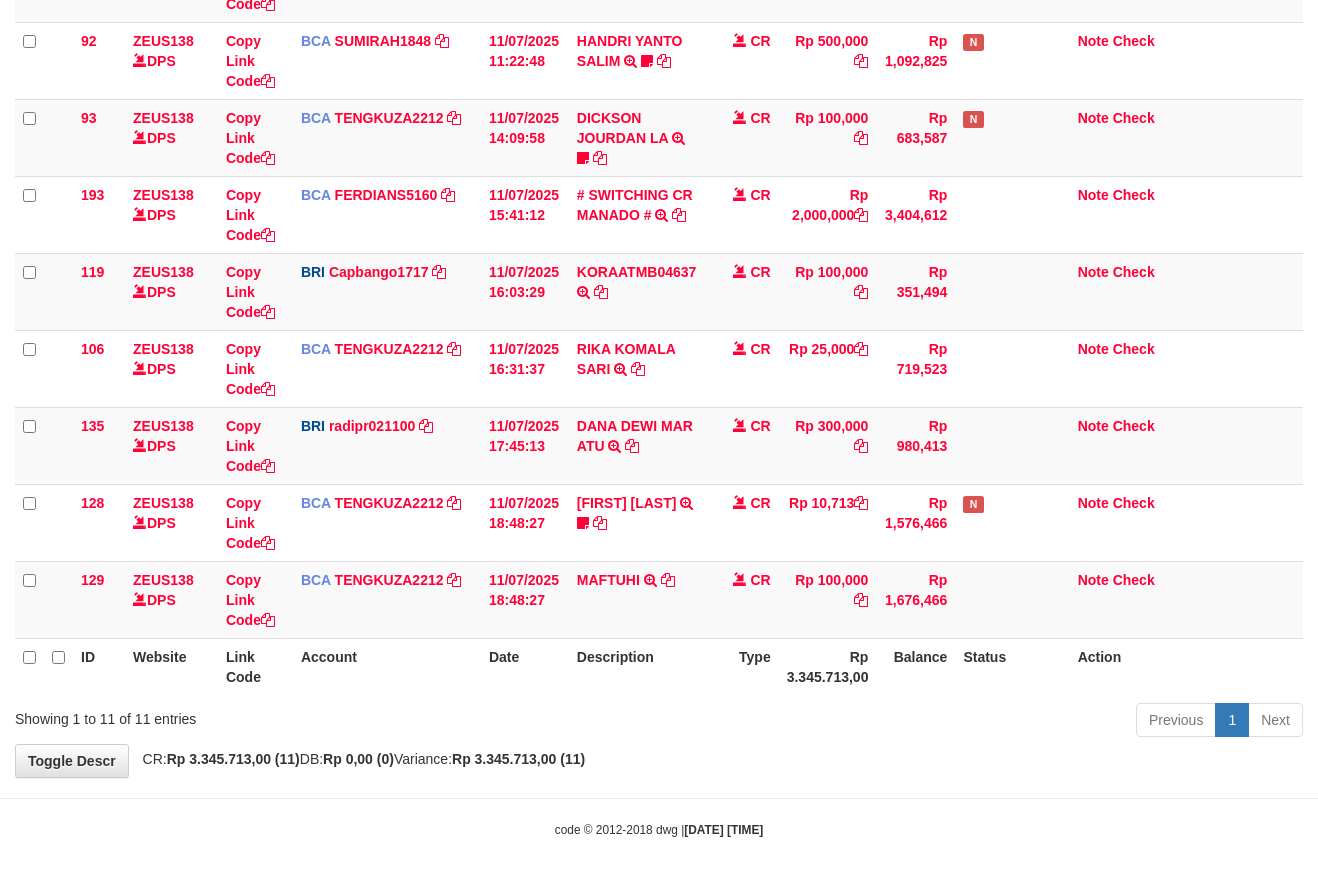 click on "Account" at bounding box center (387, 666) 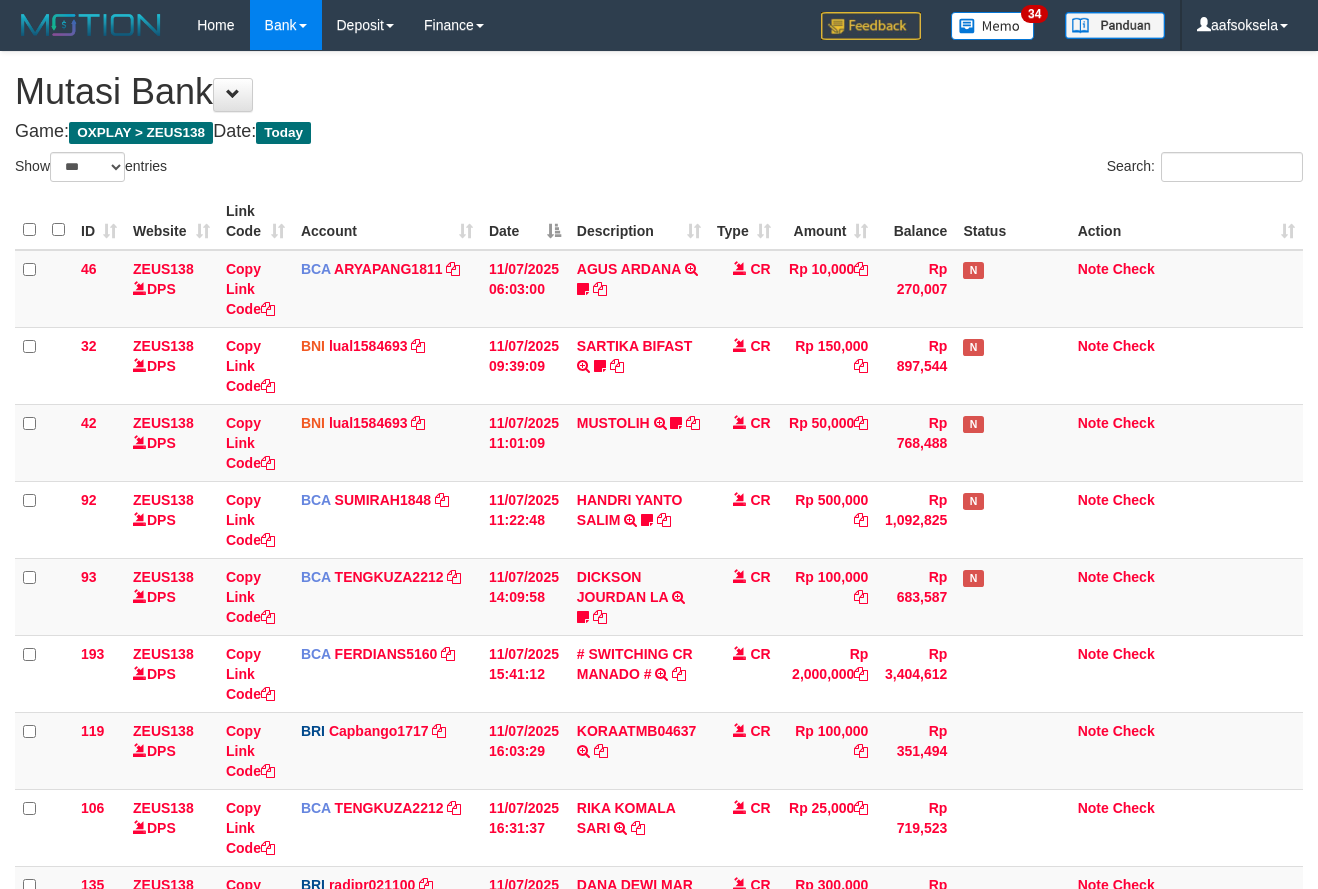 select on "***" 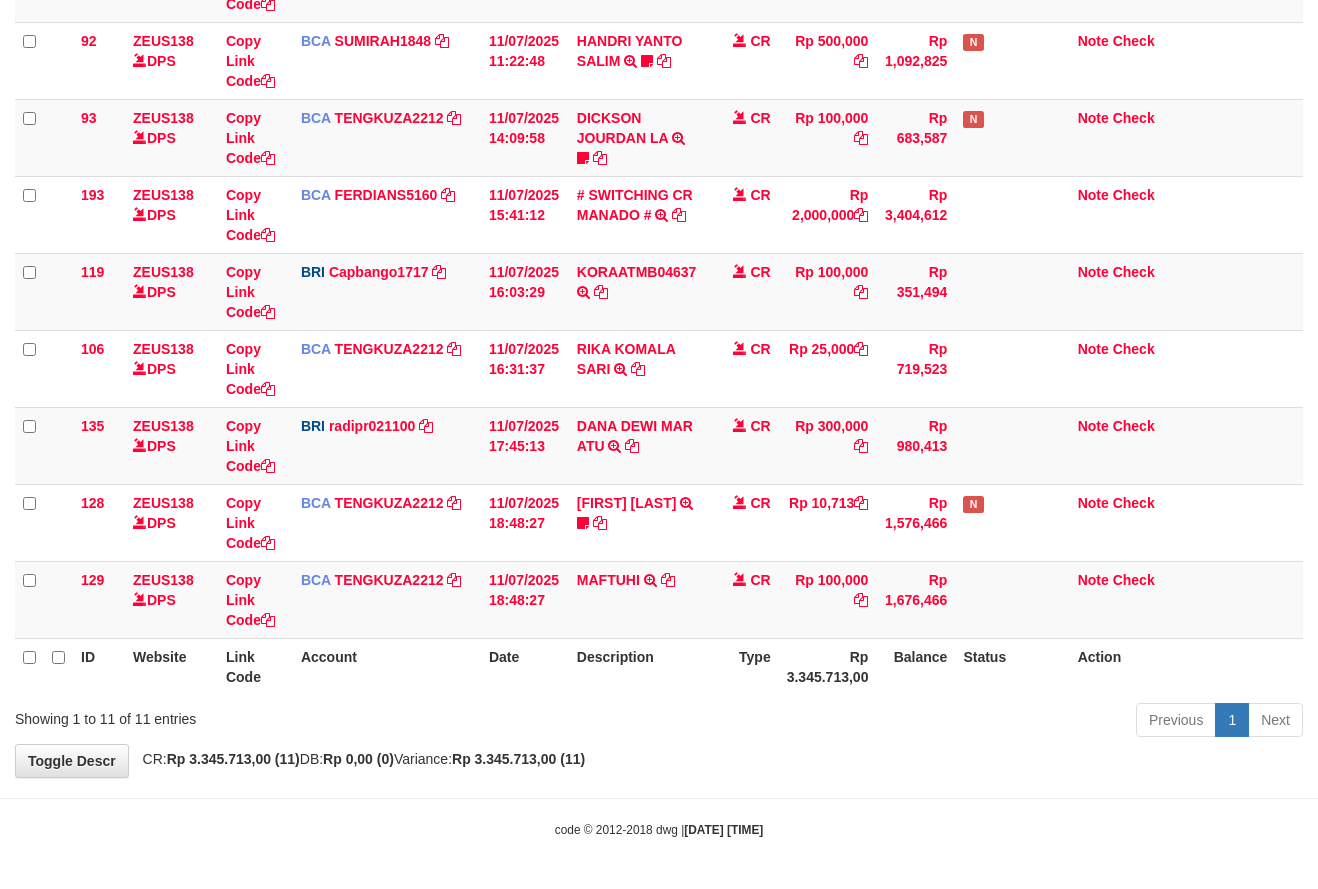 click on "Account" at bounding box center (387, 666) 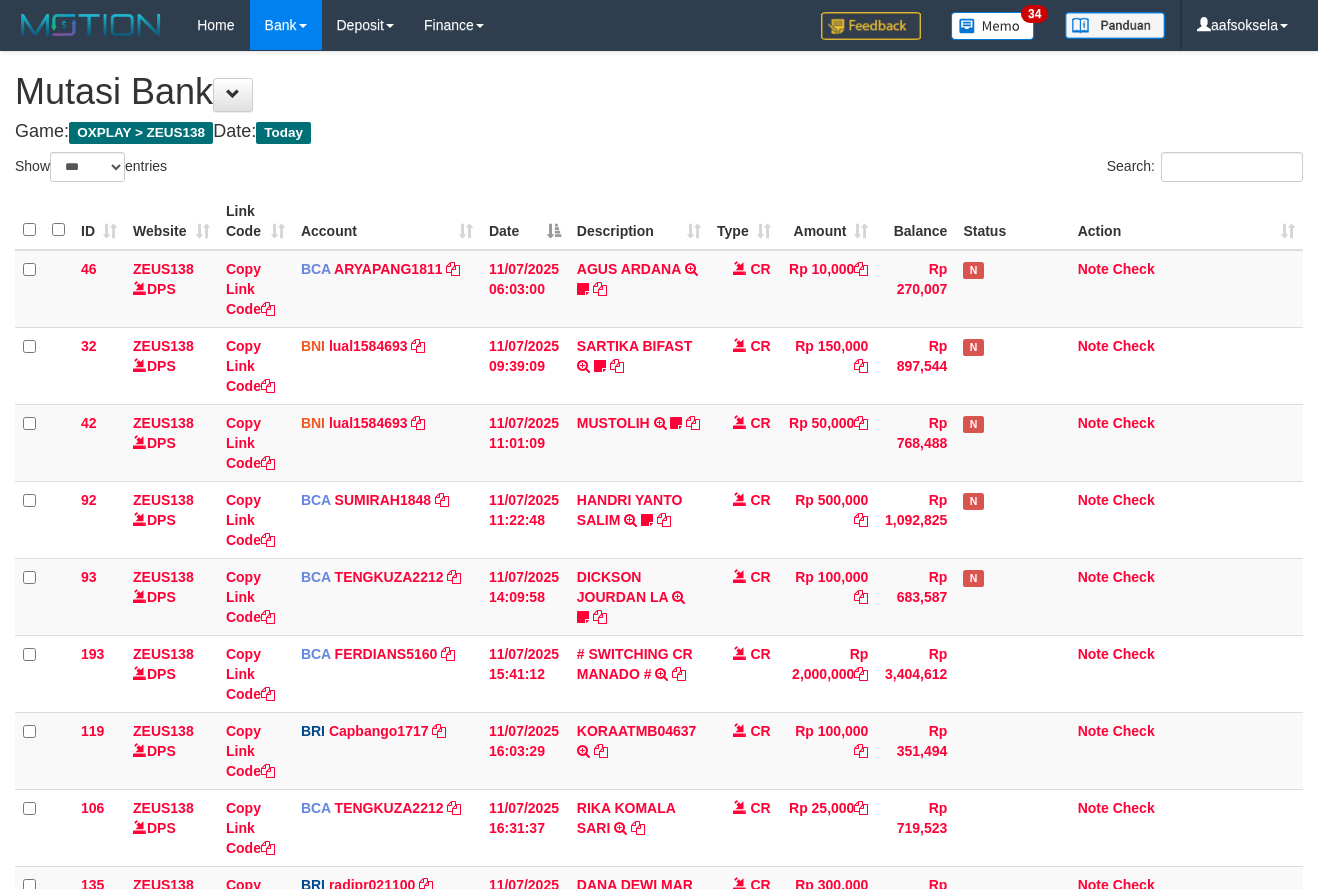 select on "***" 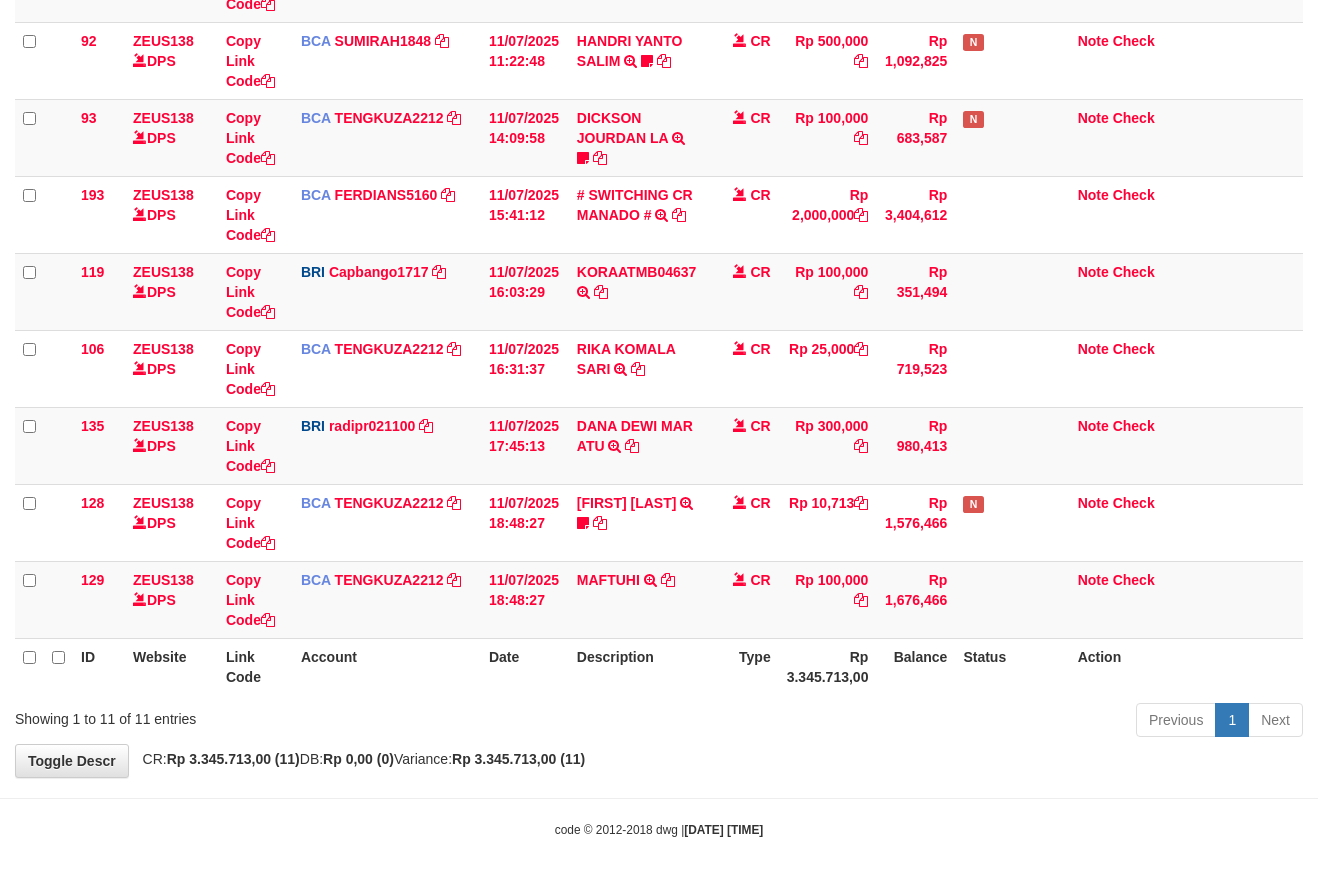 drag, startPoint x: 0, startPoint y: 0, endPoint x: 442, endPoint y: 663, distance: 796.82684 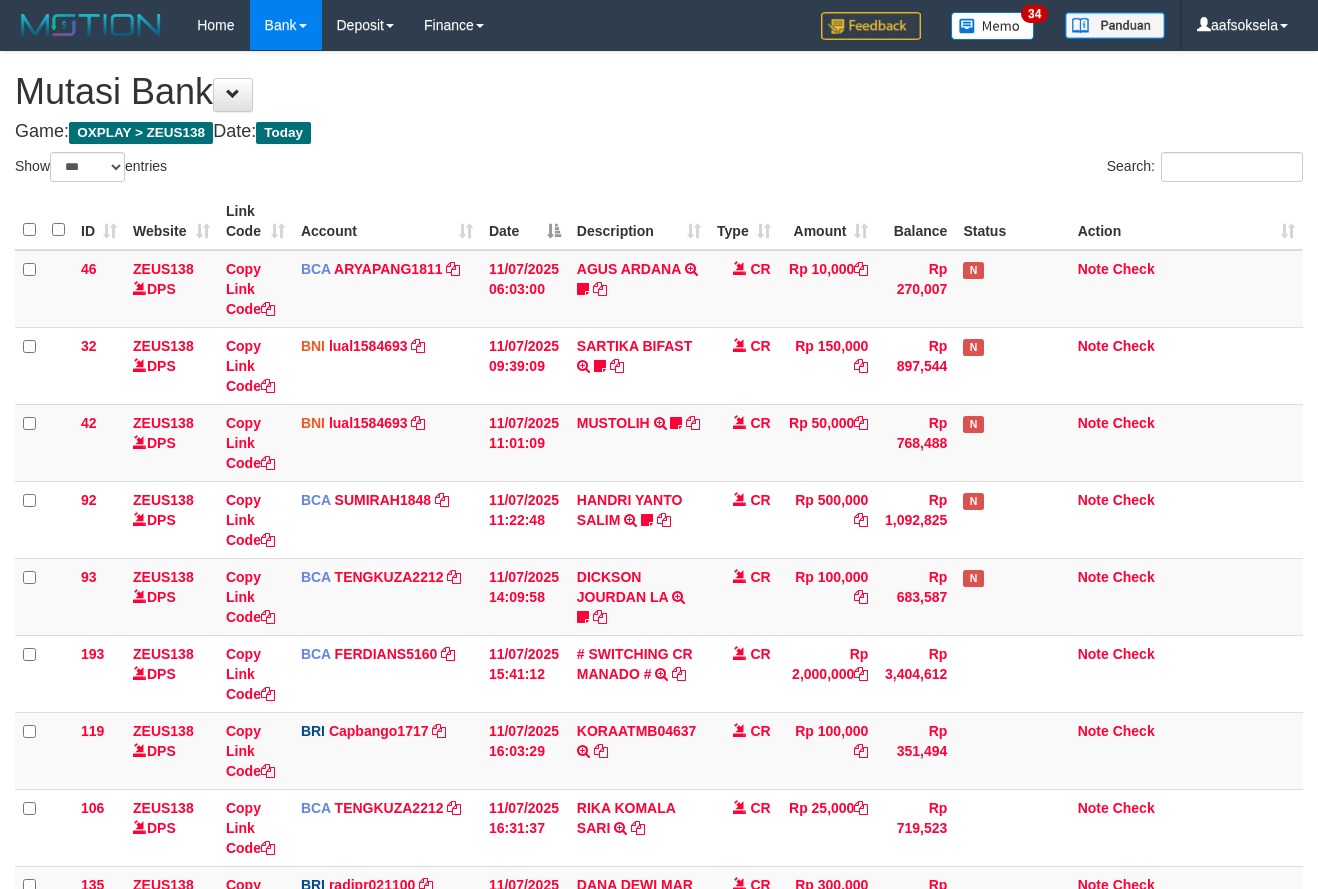 select on "***" 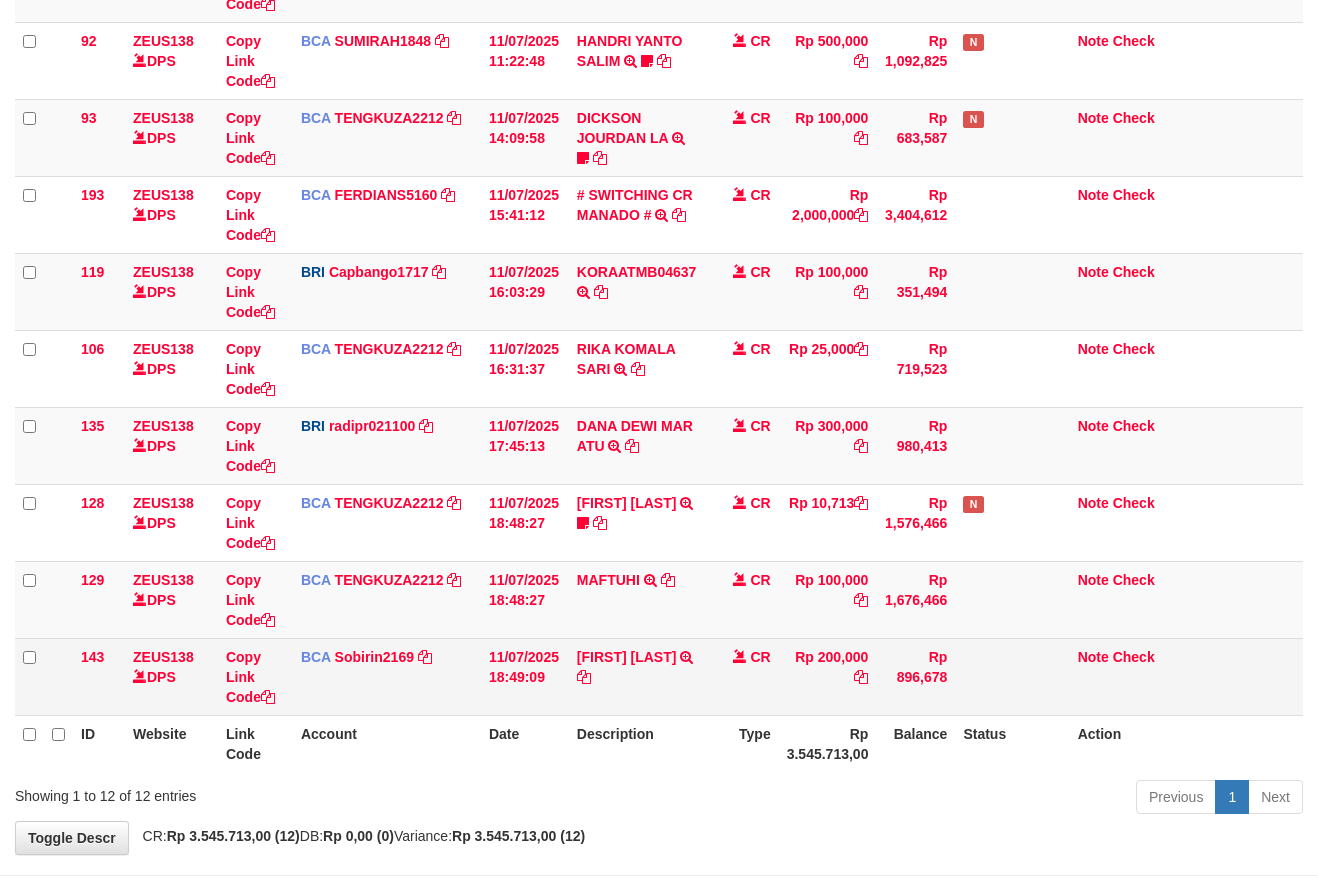 click on "BCA
Sobirin2169
DPS
SOBIRIN
mutasi_20250711_2440 | 143
mutasi_20250711_2440 | 143" at bounding box center [387, 676] 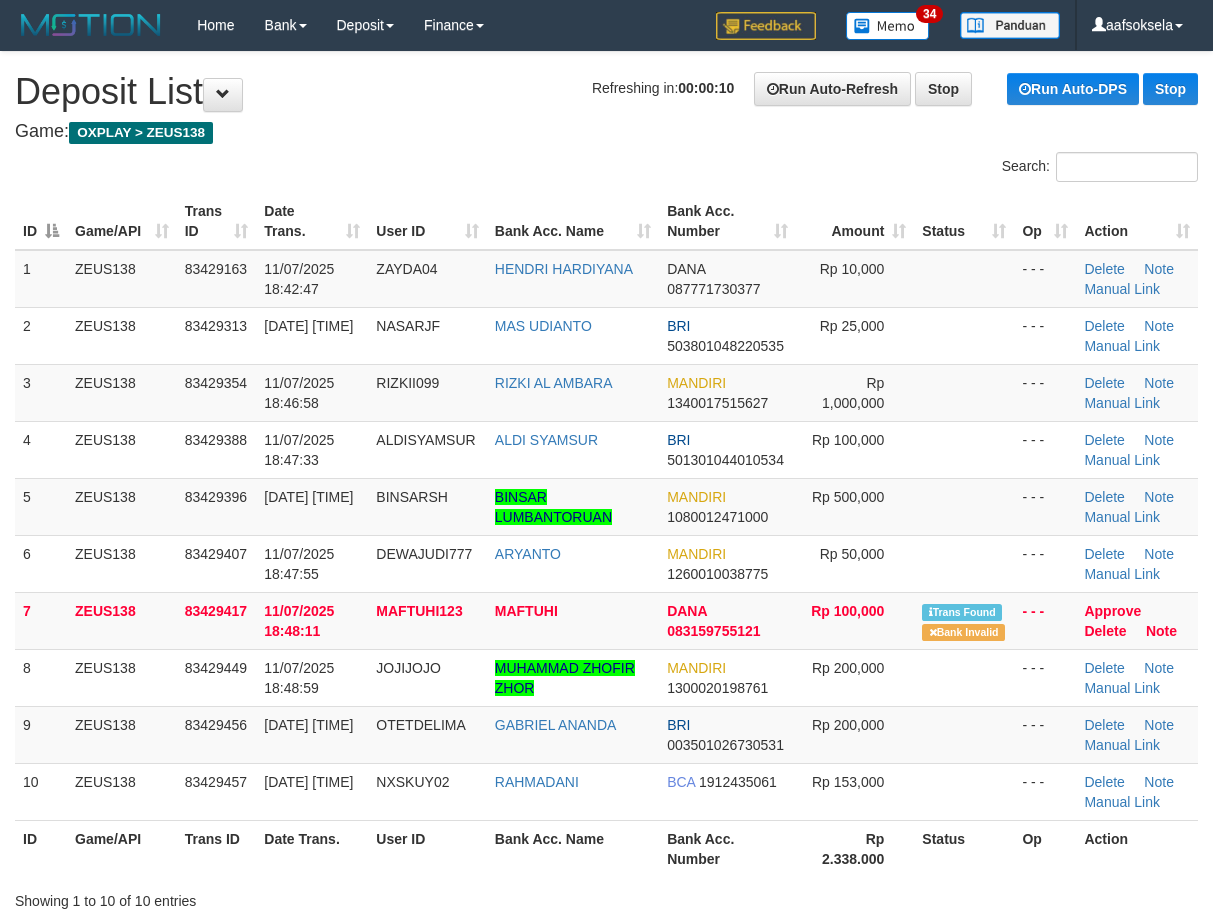 scroll, scrollTop: 0, scrollLeft: 0, axis: both 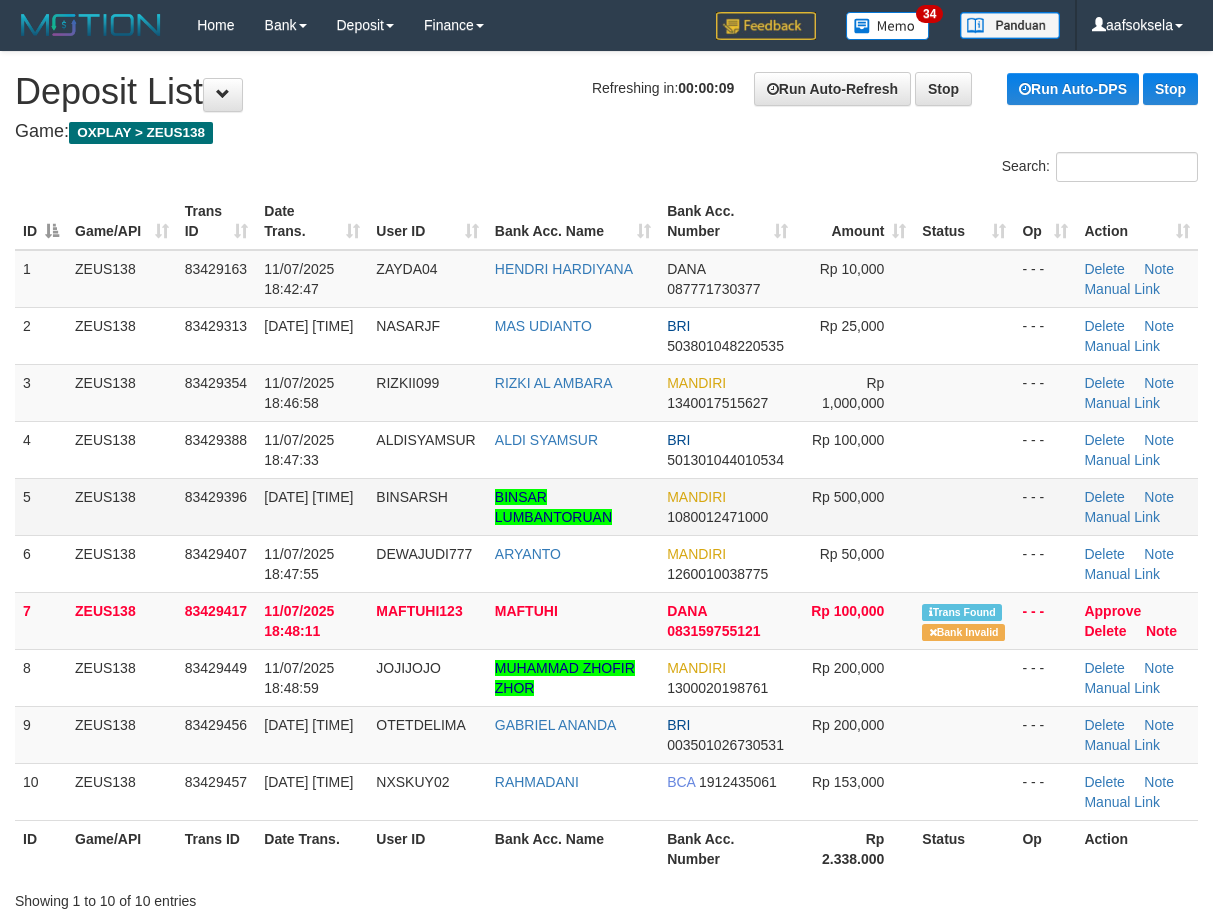 click on "ZEUS138" at bounding box center (122, 506) 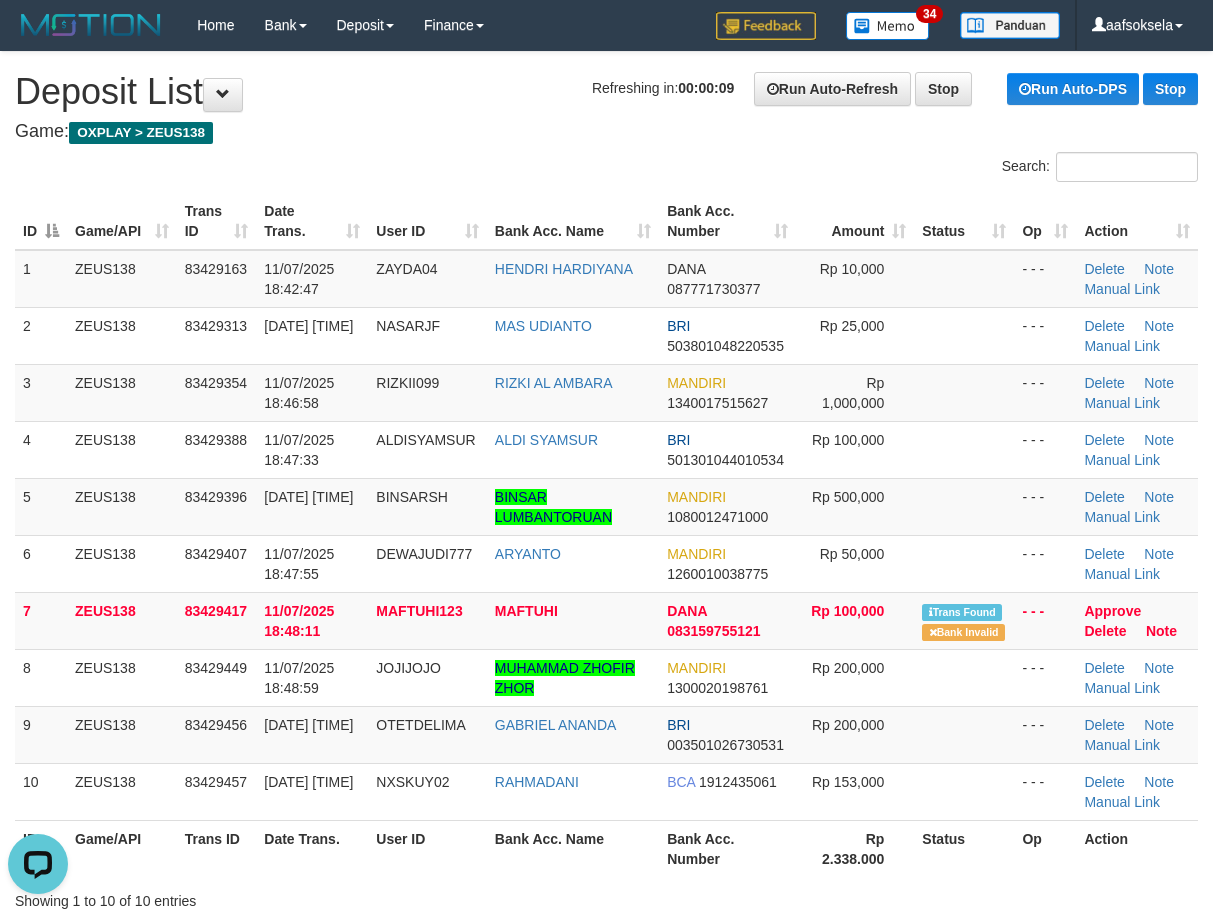 scroll, scrollTop: 0, scrollLeft: 0, axis: both 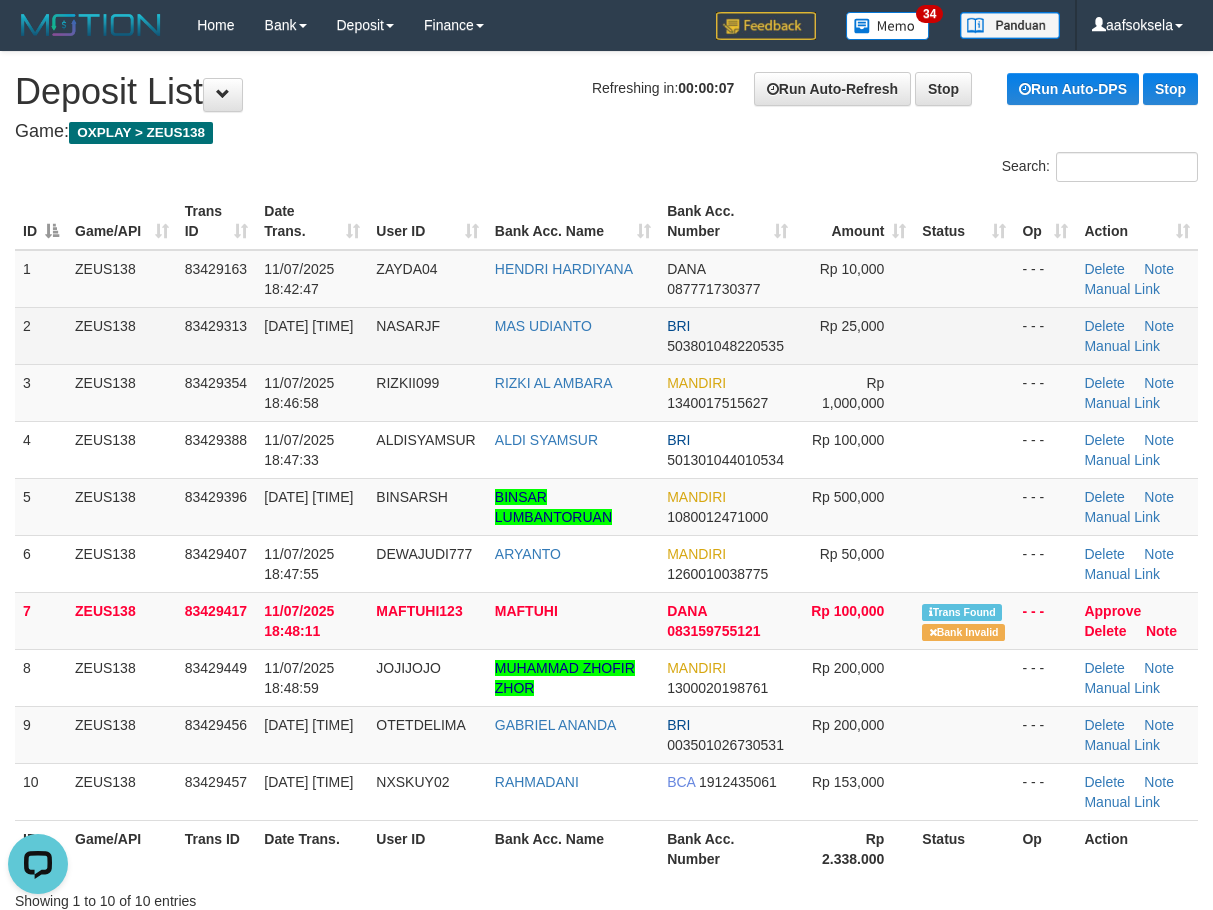 click on "11/07/2025 18:46:07" at bounding box center (312, 335) 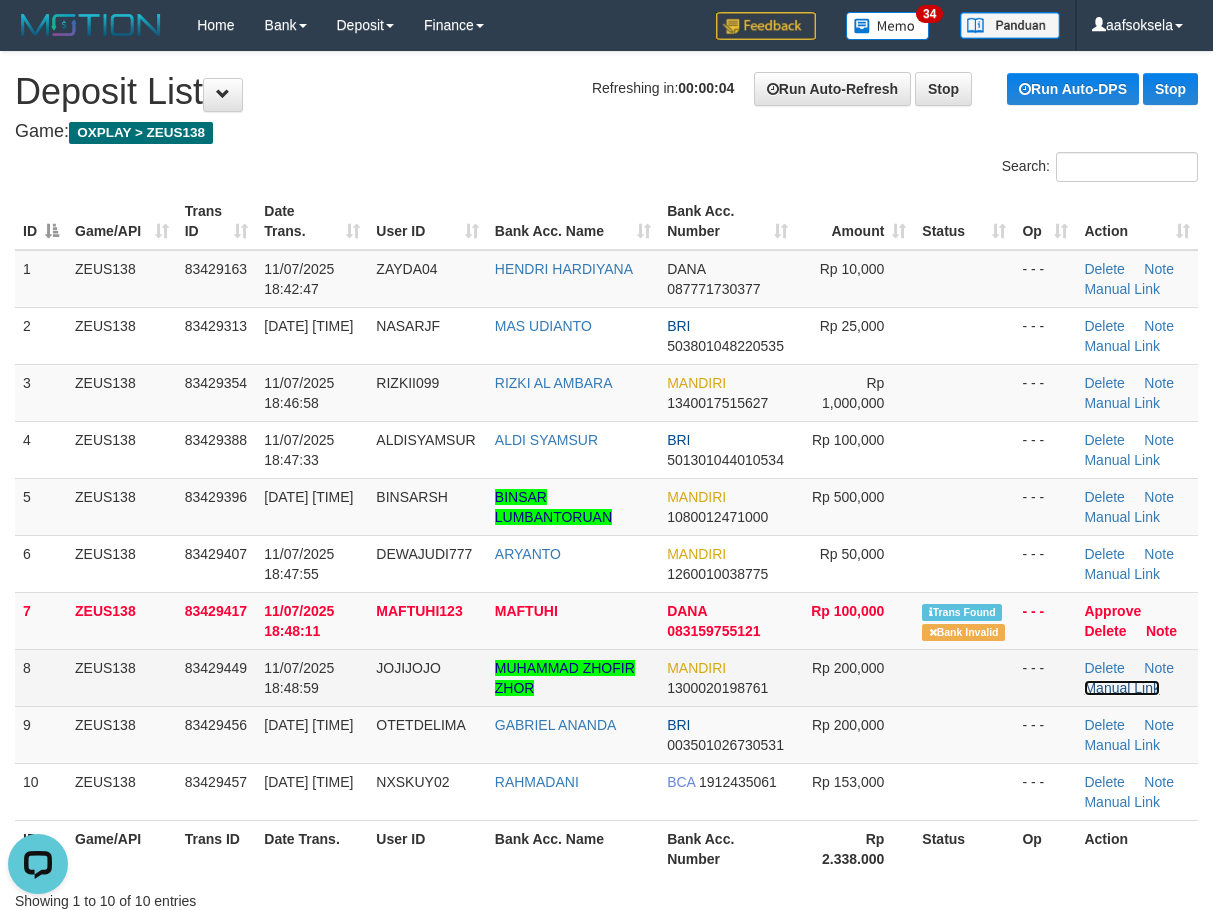 click on "Manual Link" at bounding box center (1122, 688) 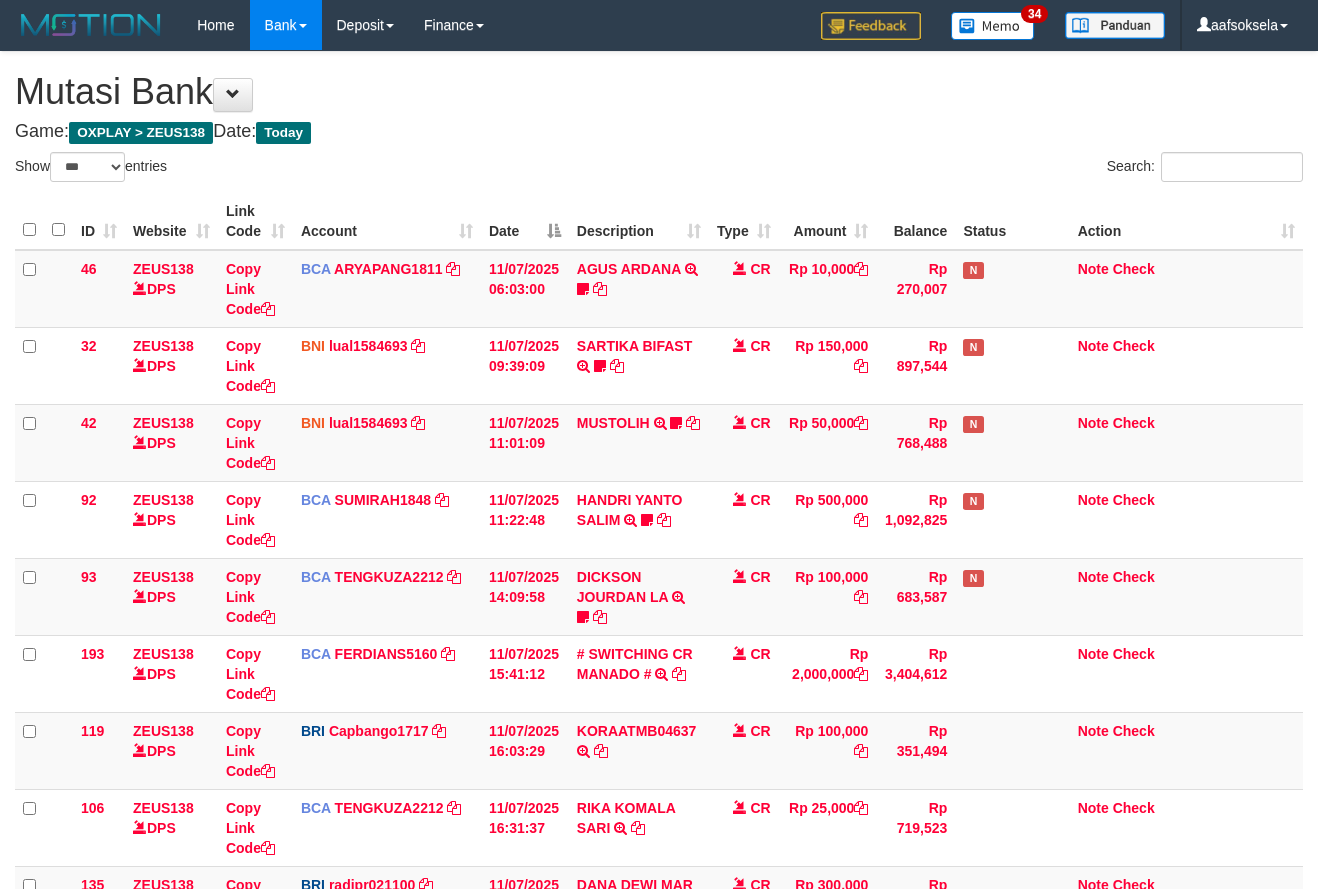 select on "***" 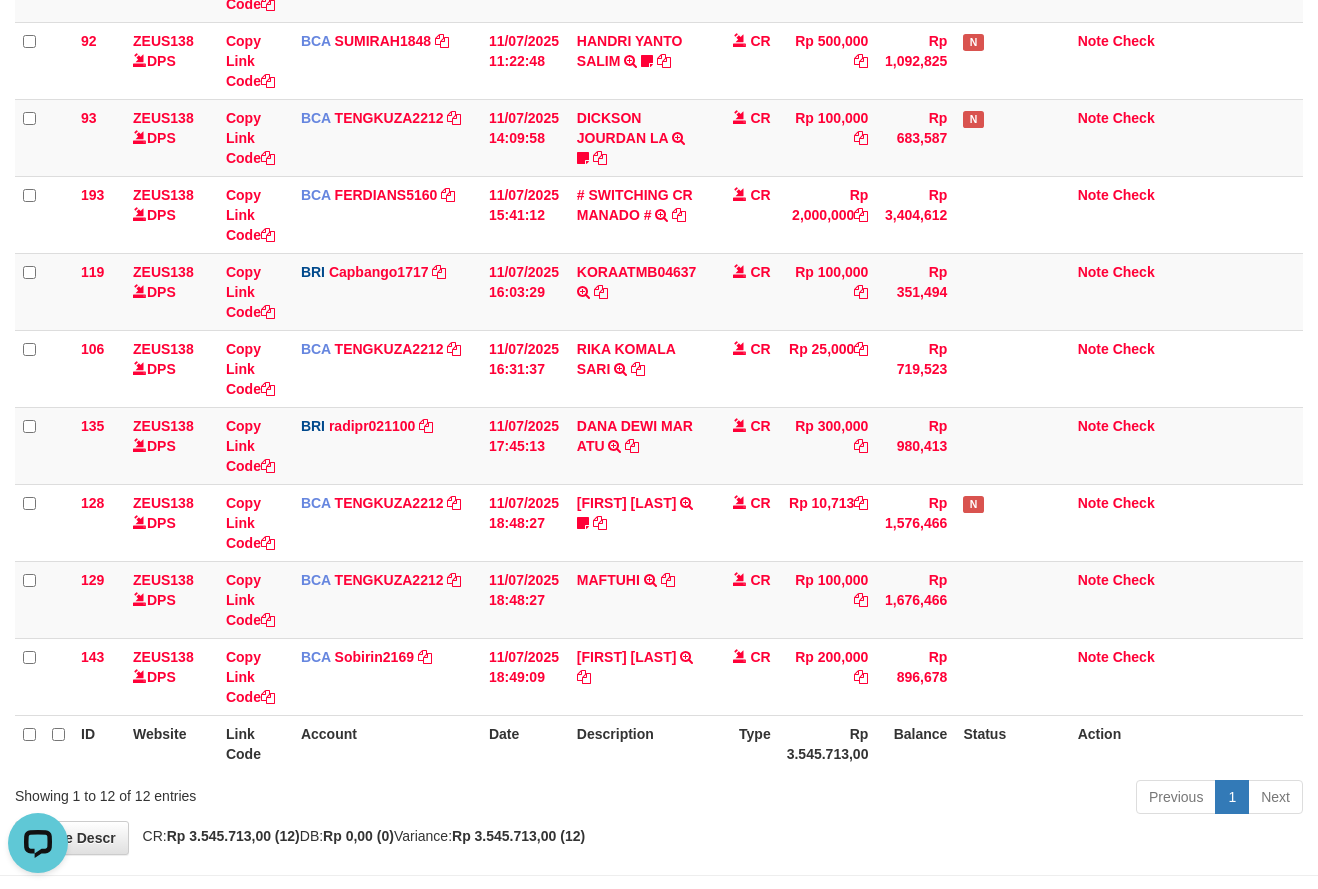 scroll, scrollTop: 0, scrollLeft: 0, axis: both 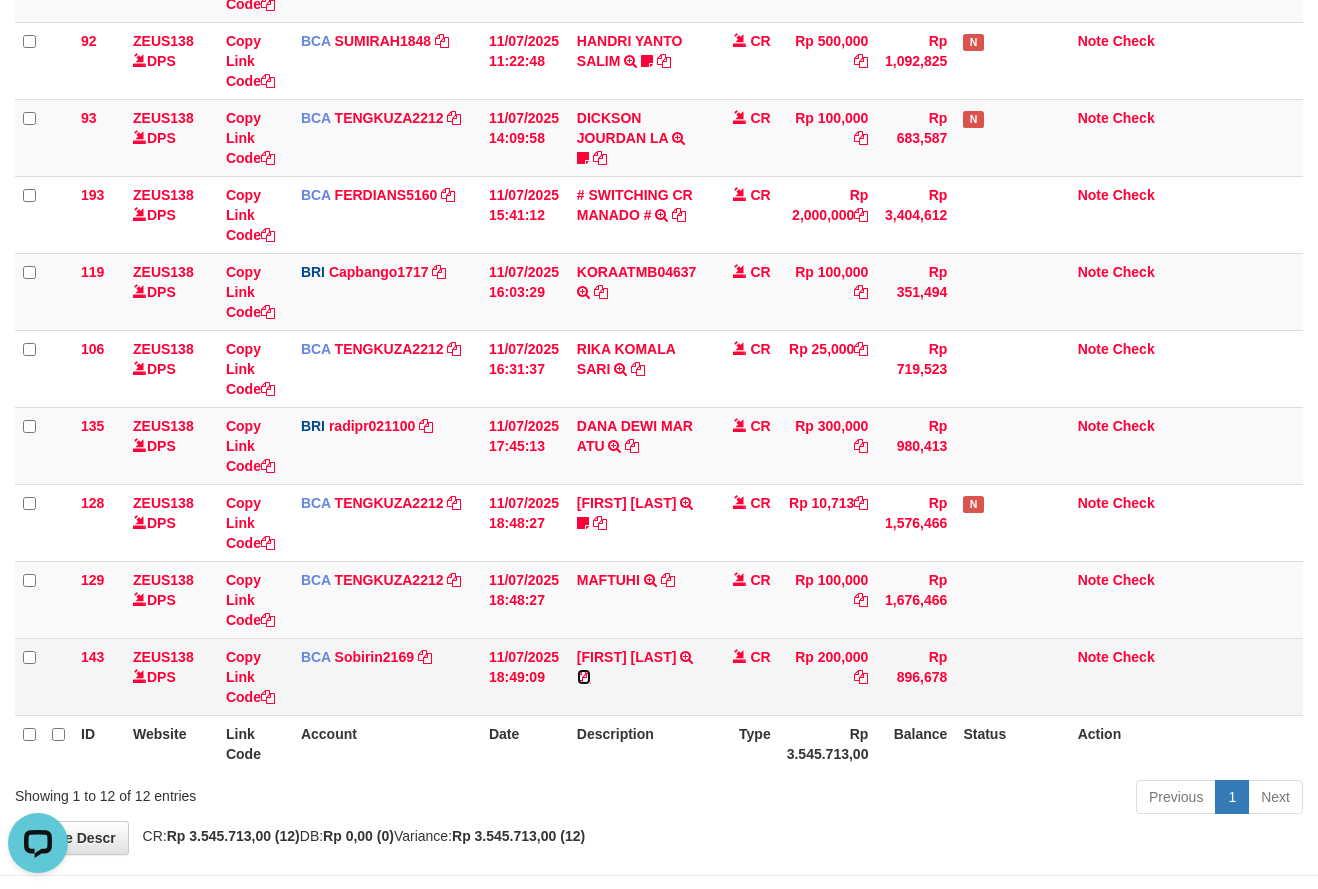 drag, startPoint x: 676, startPoint y: 675, endPoint x: 799, endPoint y: 640, distance: 127.88276 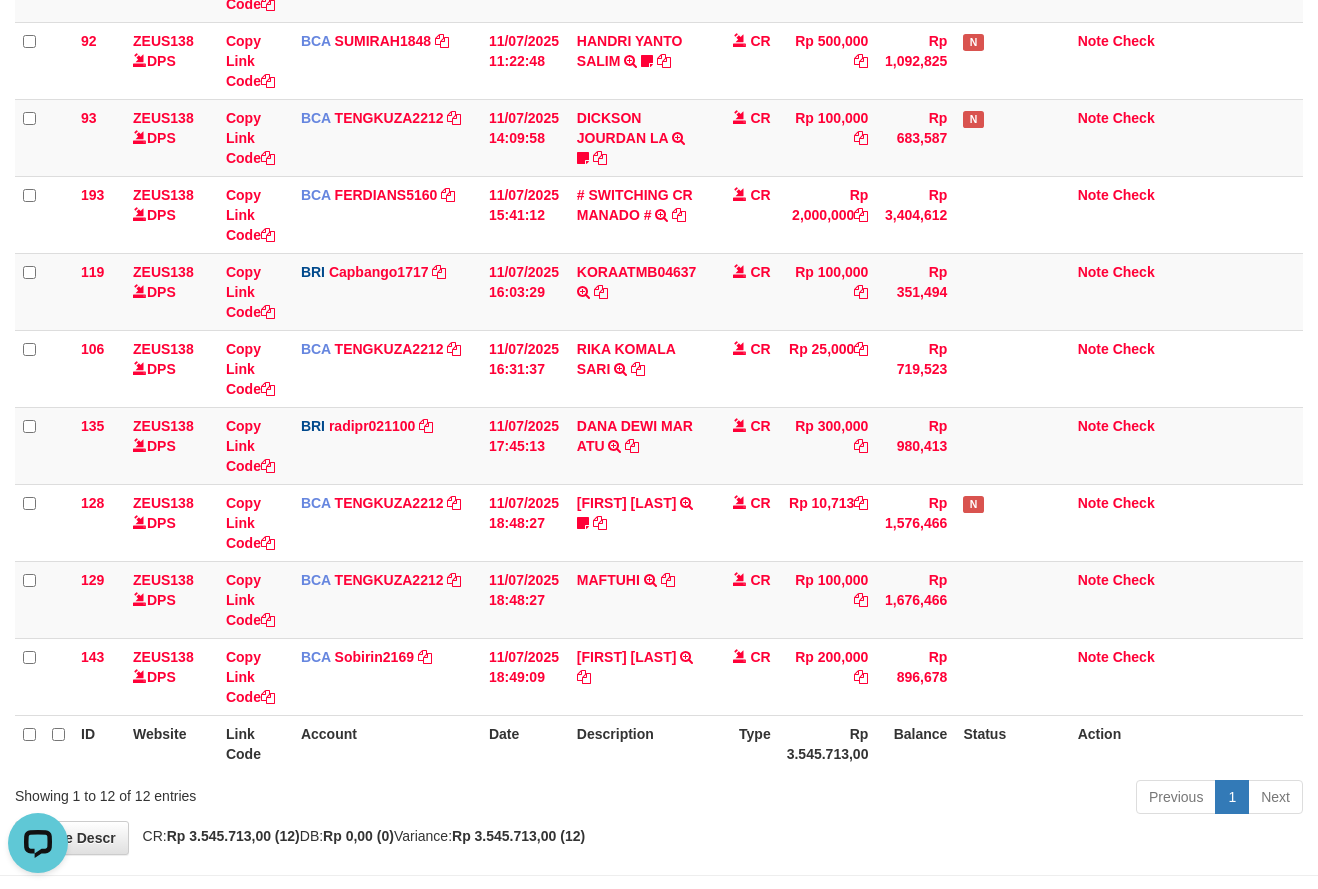 click on "Type" at bounding box center [744, 743] 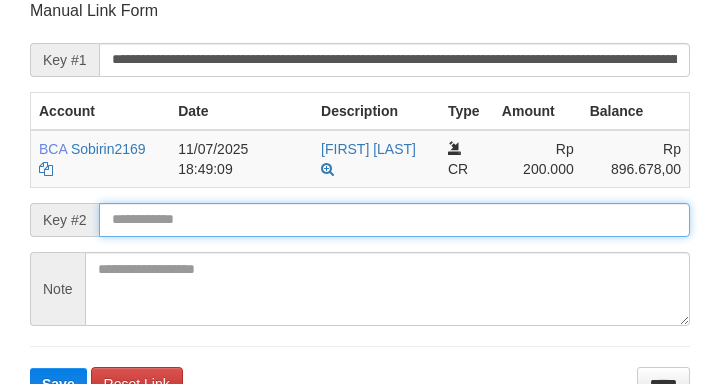 click at bounding box center (394, 220) 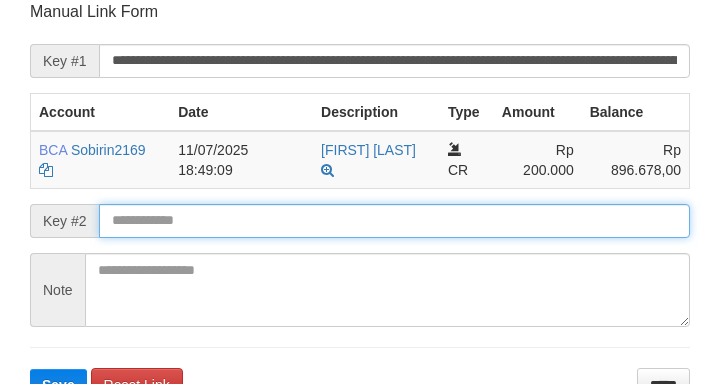 click on "Save" at bounding box center [58, 385] 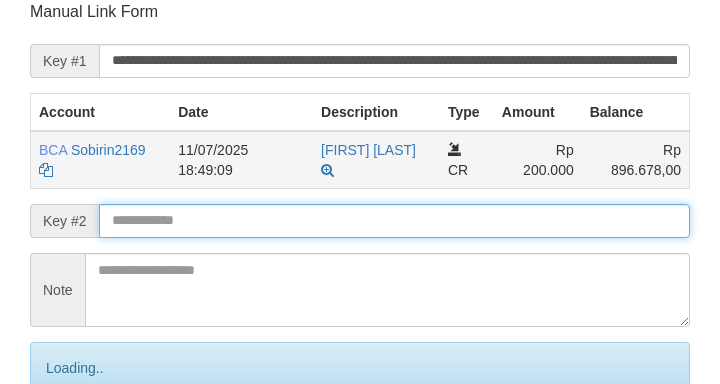 click on "Save" at bounding box center (80, 452) 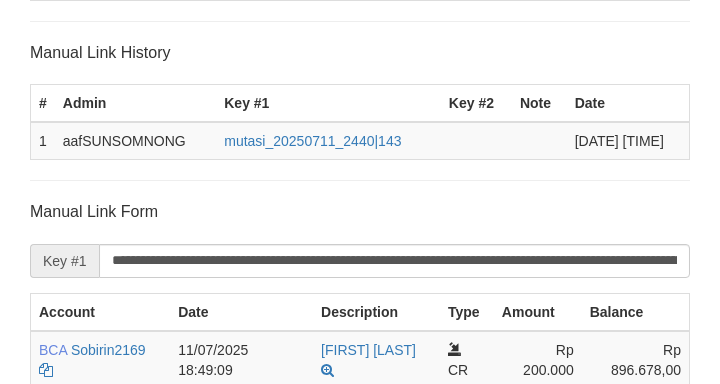 click on "Save" at bounding box center (58, 652) 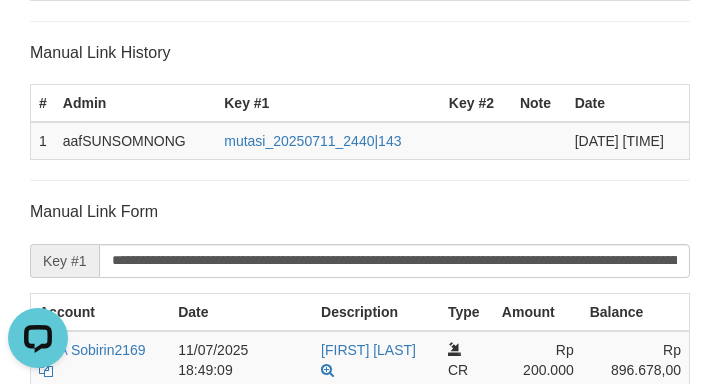 scroll, scrollTop: 0, scrollLeft: 0, axis: both 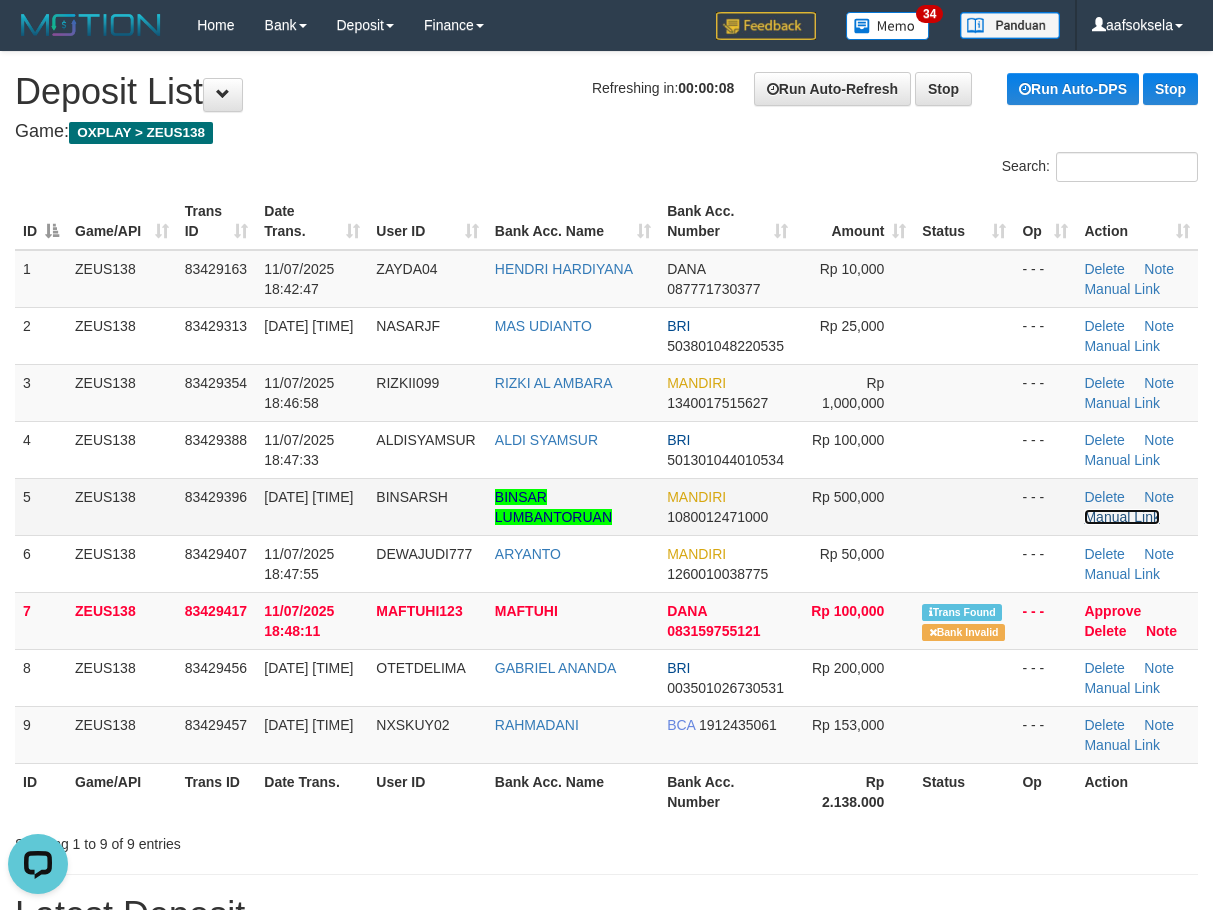 click on "Manual Link" at bounding box center (1122, 517) 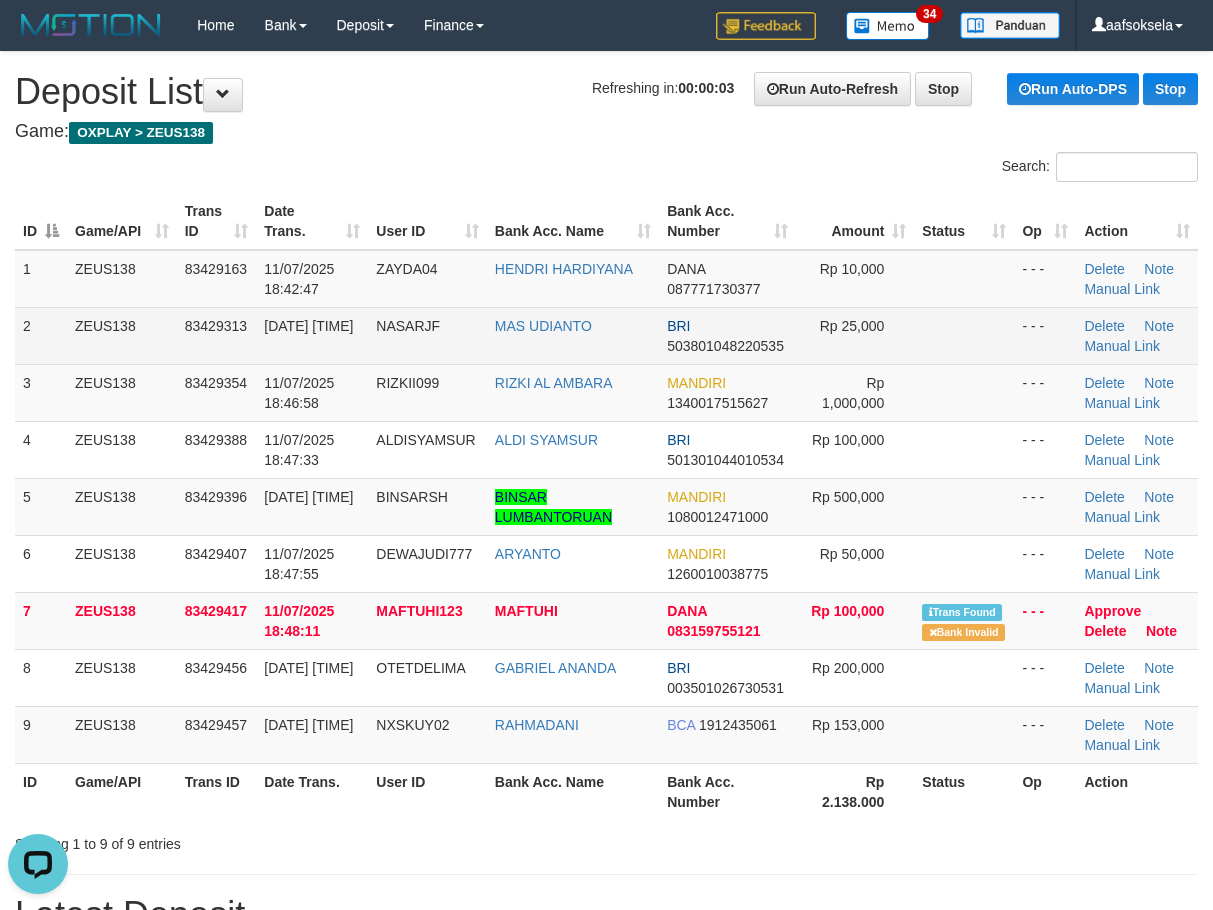 click on "83429313" at bounding box center (217, 335) 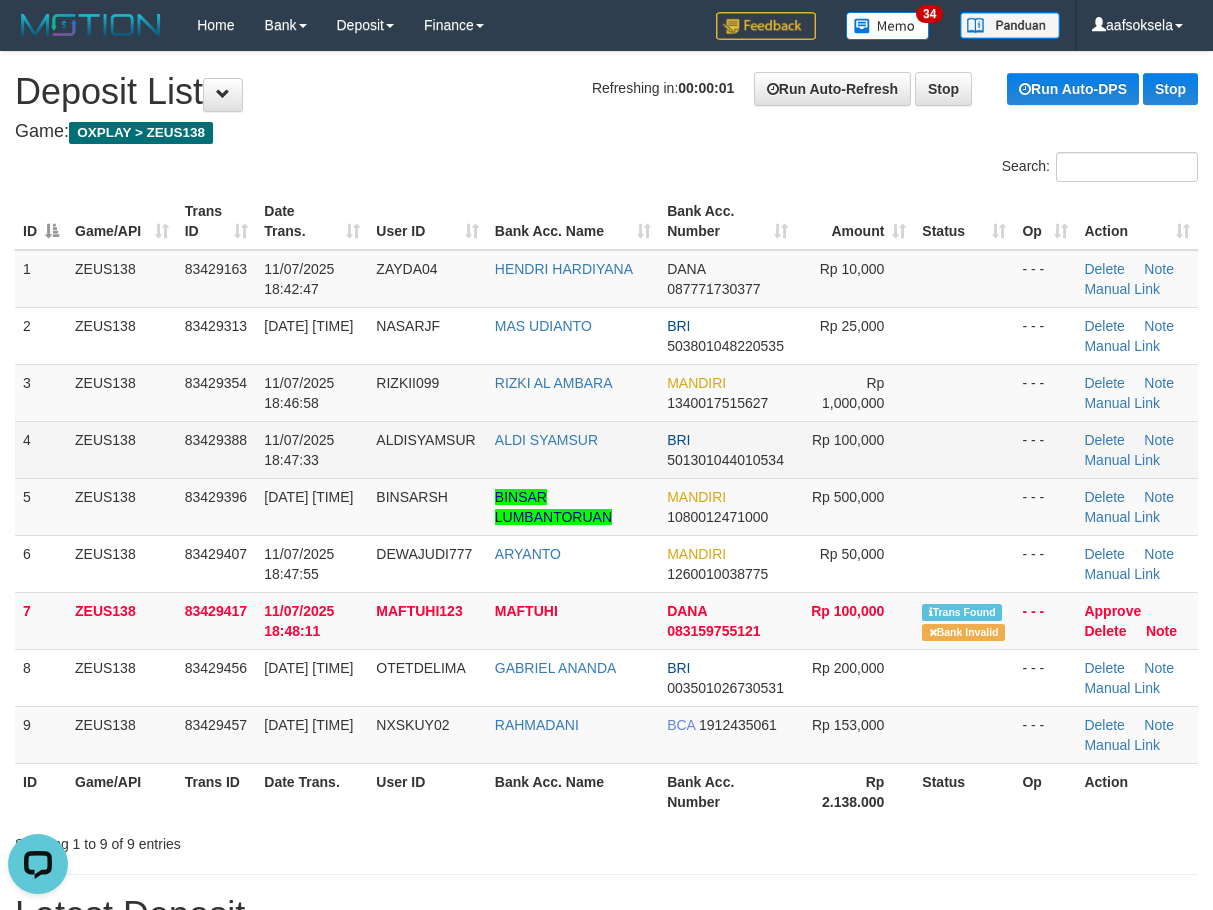 click on "ALDISYAMSUR" at bounding box center (427, 449) 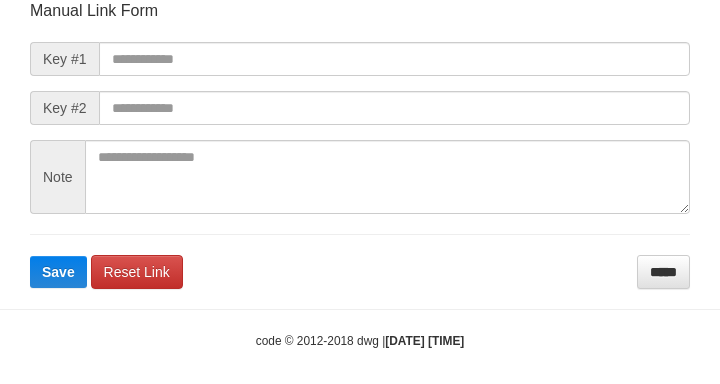 scroll, scrollTop: 233, scrollLeft: 0, axis: vertical 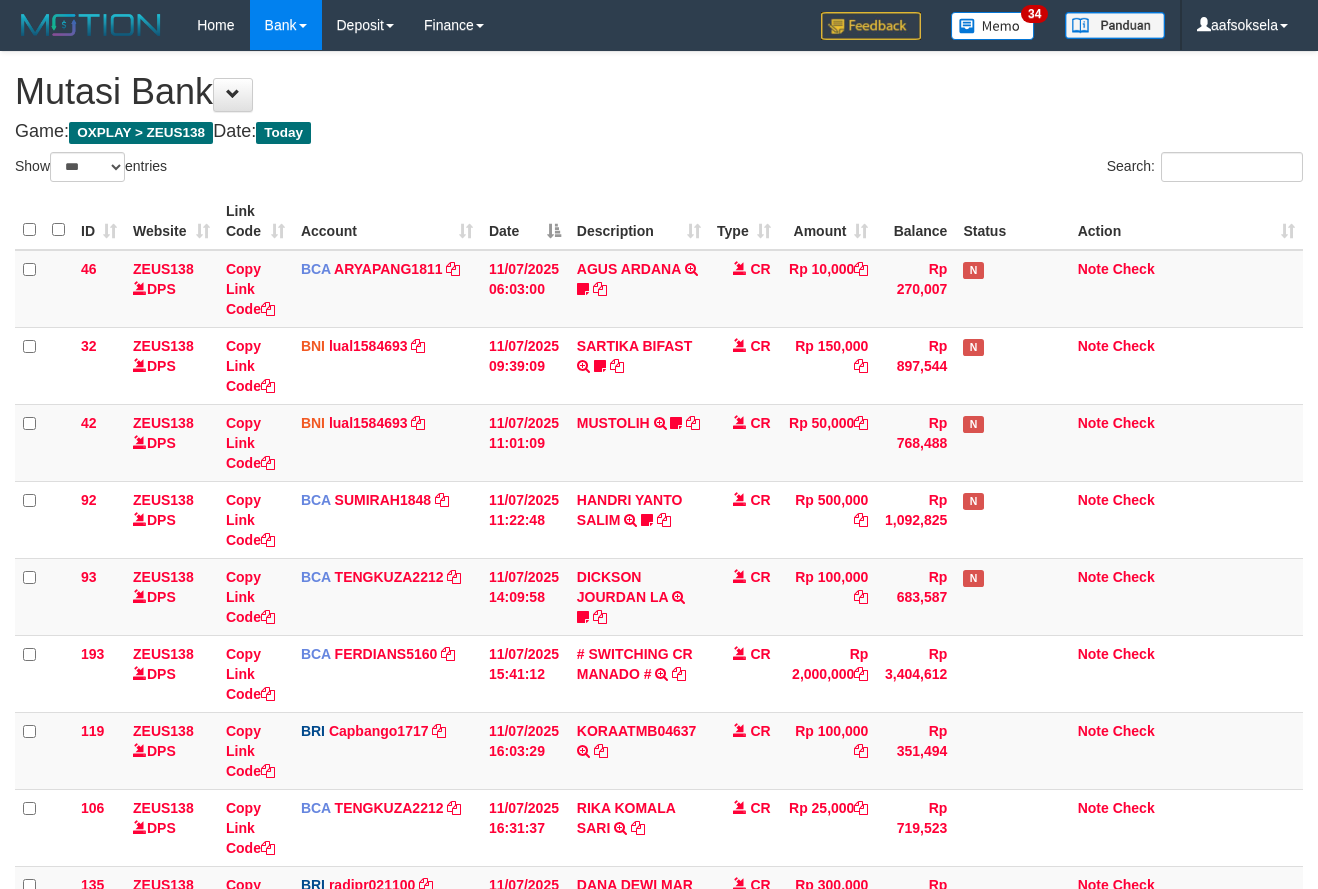 select on "***" 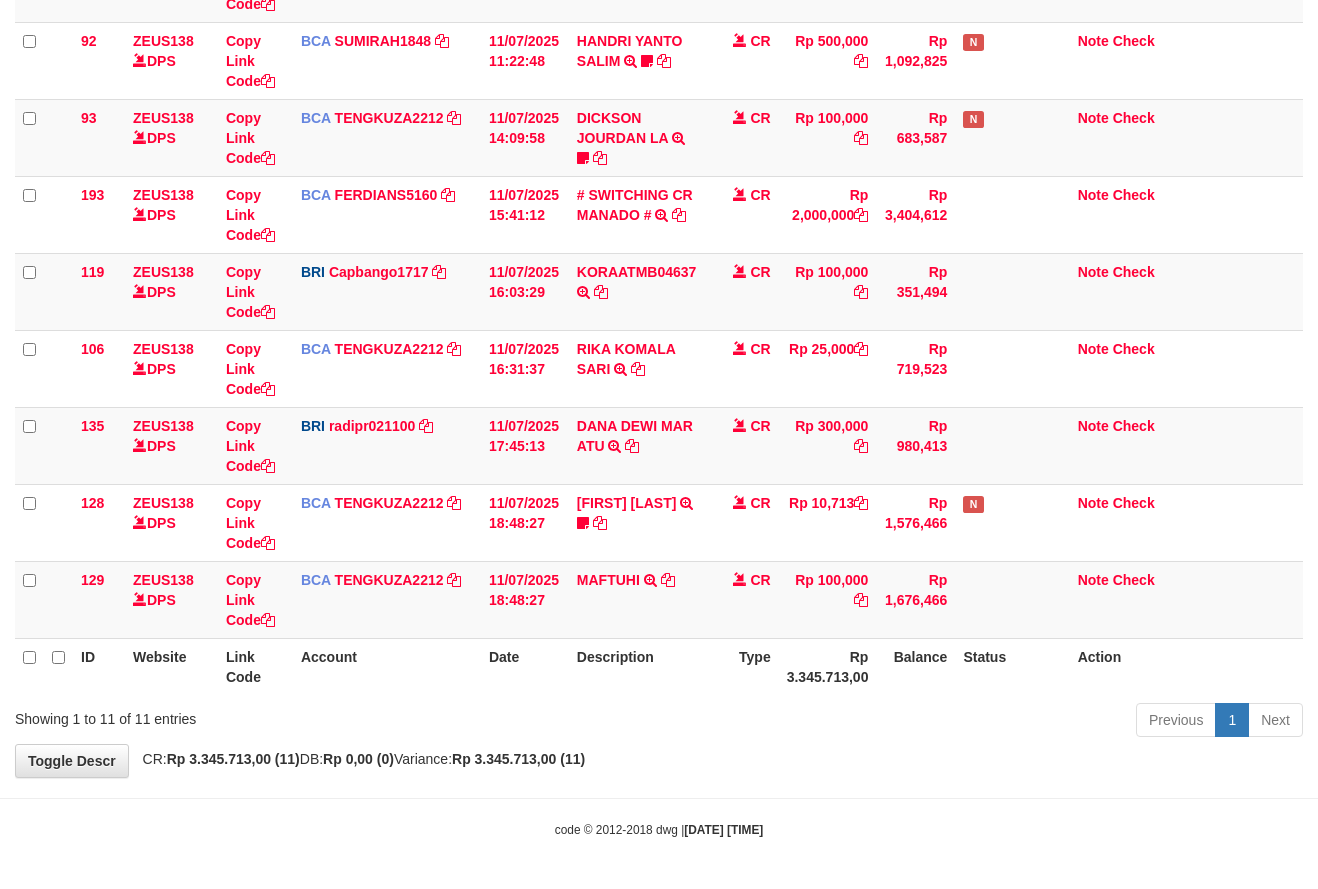 click on "**********" at bounding box center [659, 185] 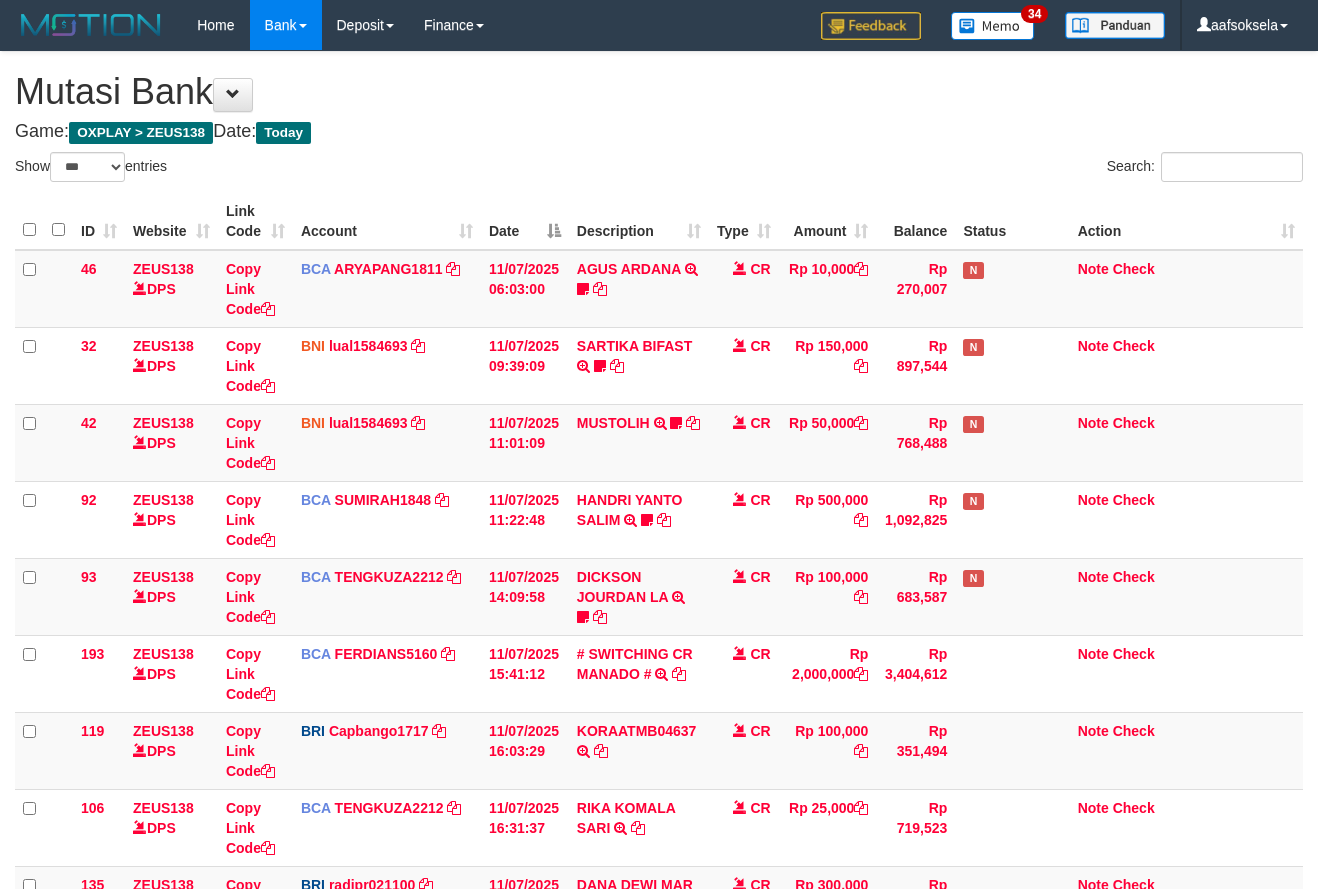 select on "***" 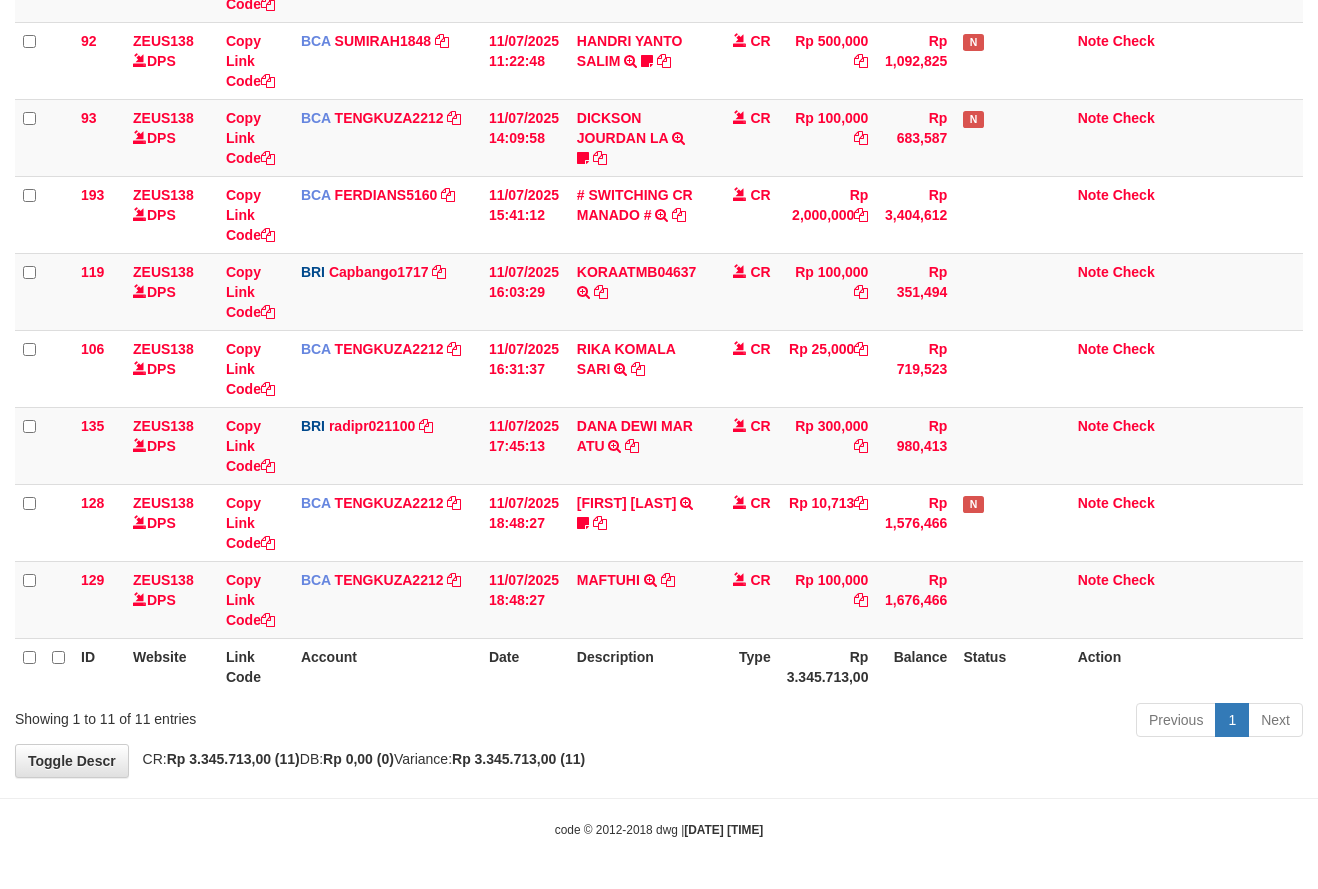 click on "Previous 1 Next" at bounding box center [933, 722] 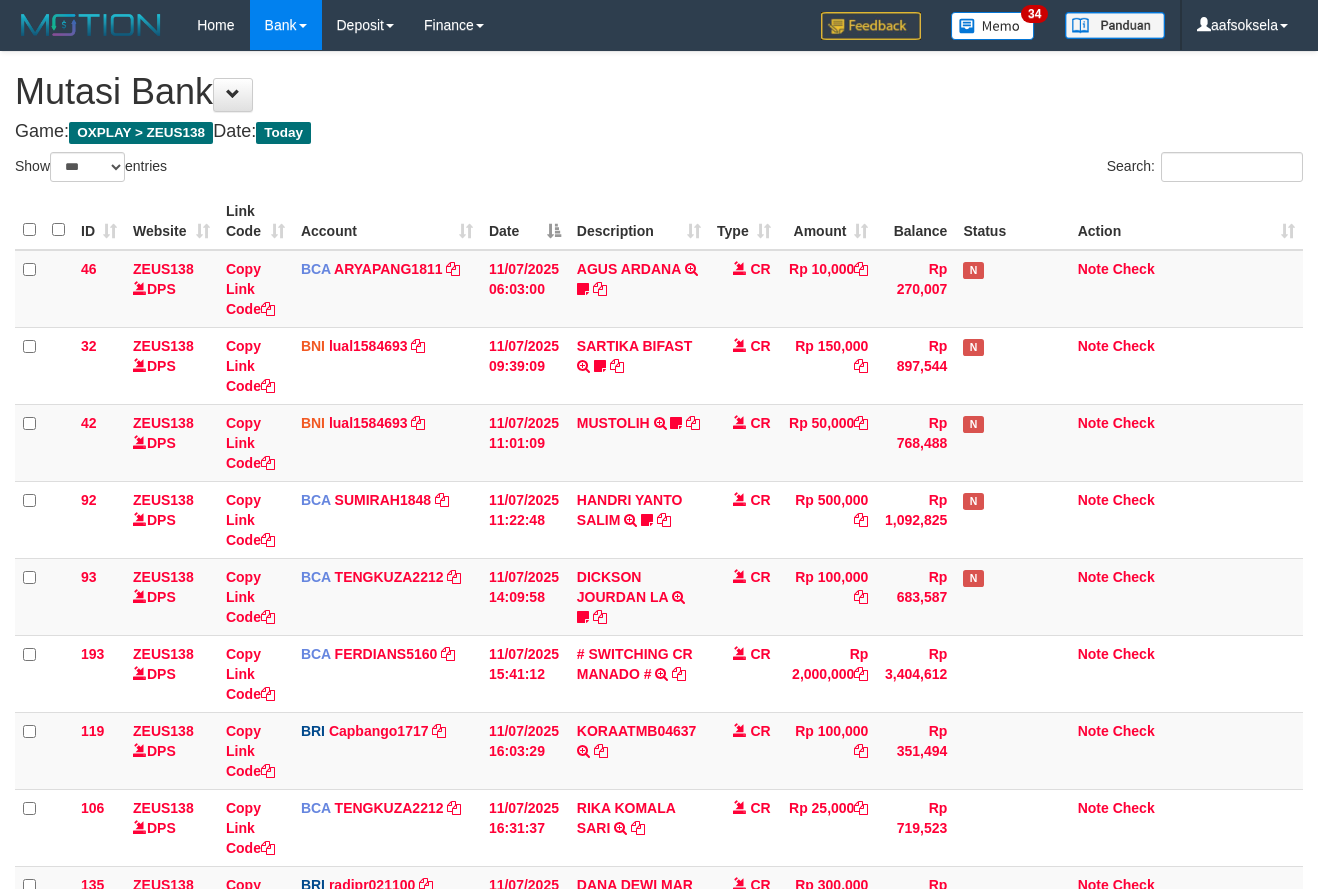 select on "***" 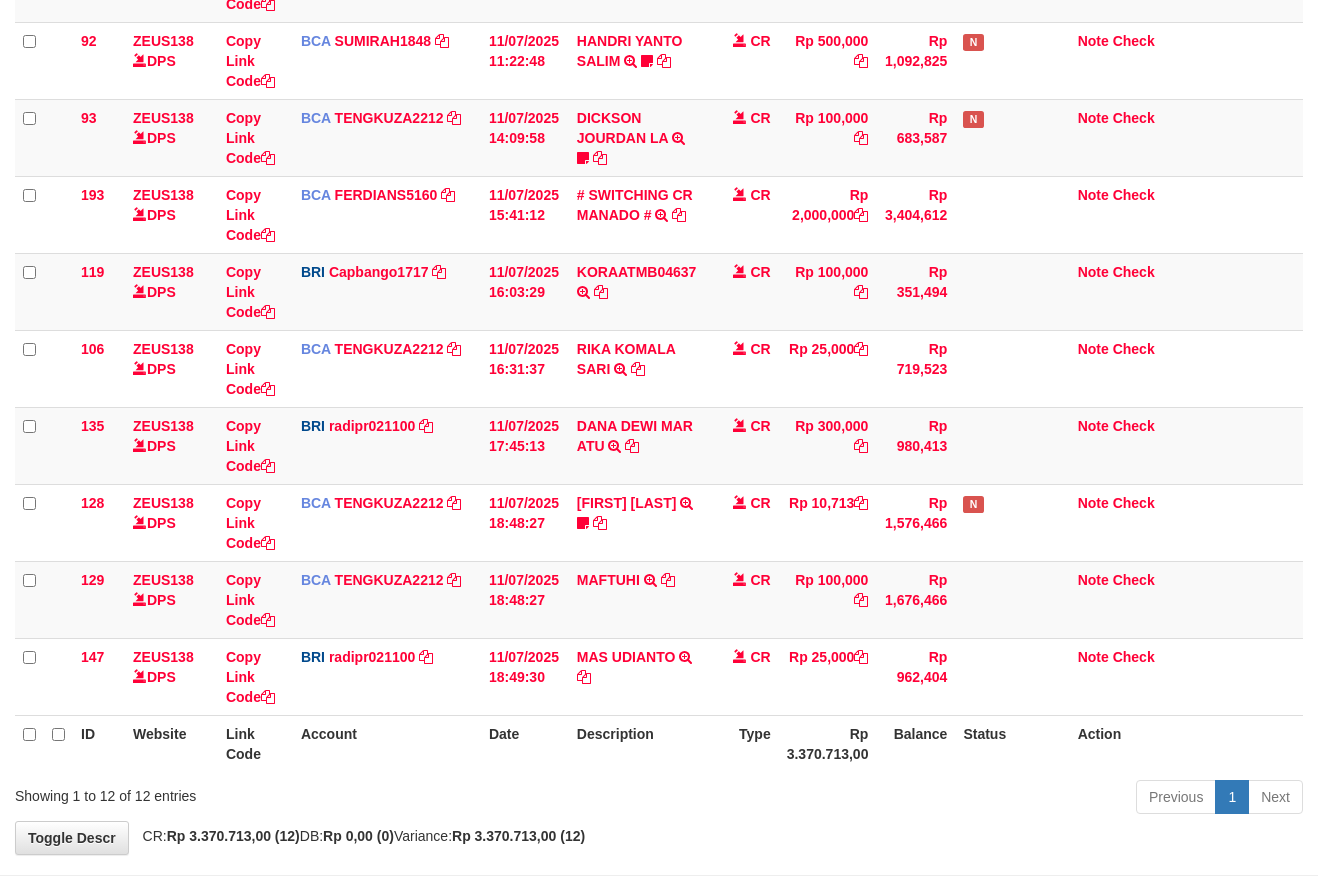 click on "[FIRST] [LAST]         TRANSFER NBMB [FIRST] [LAST] TO [FIRST] [LAST]" at bounding box center [639, 676] 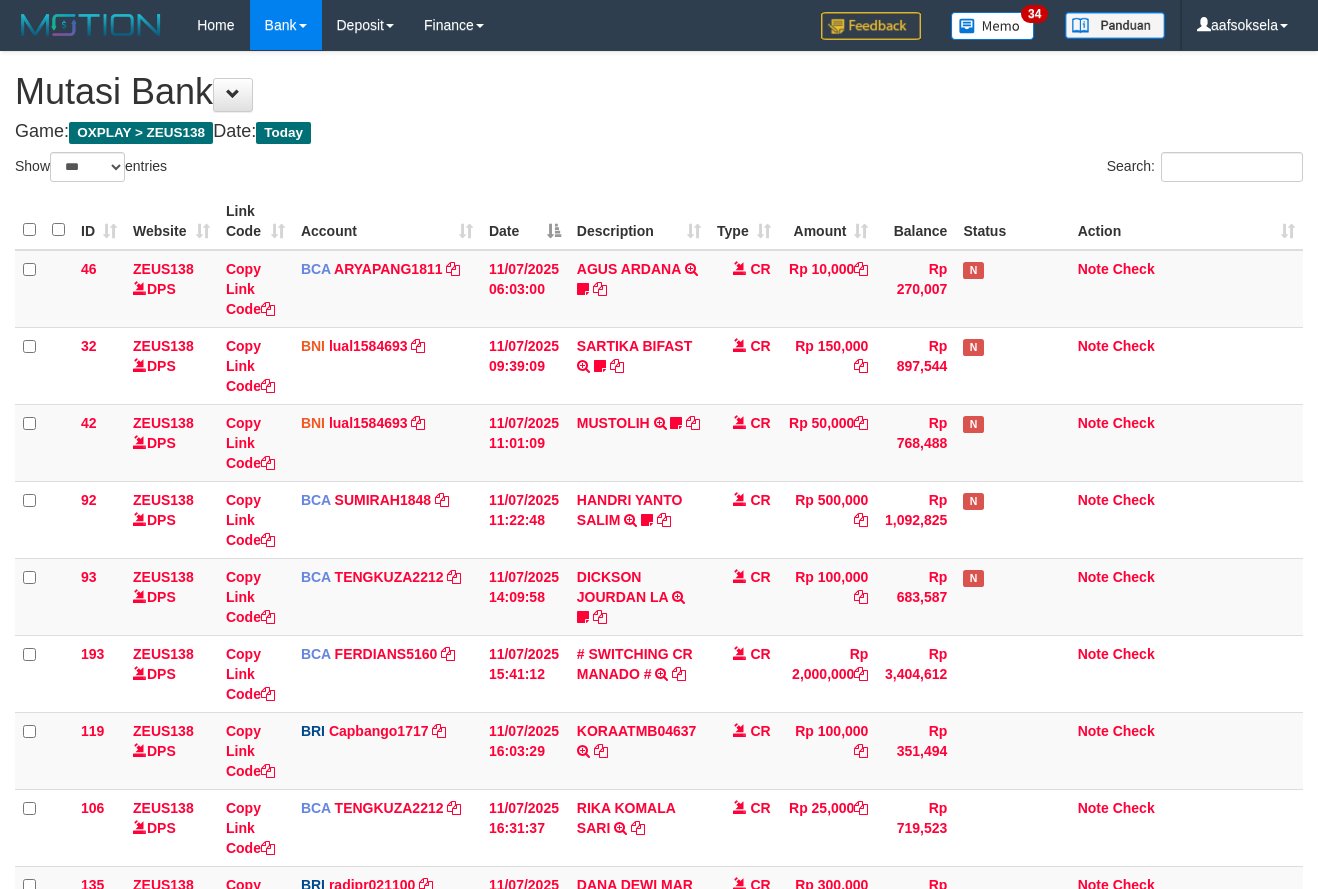 select on "***" 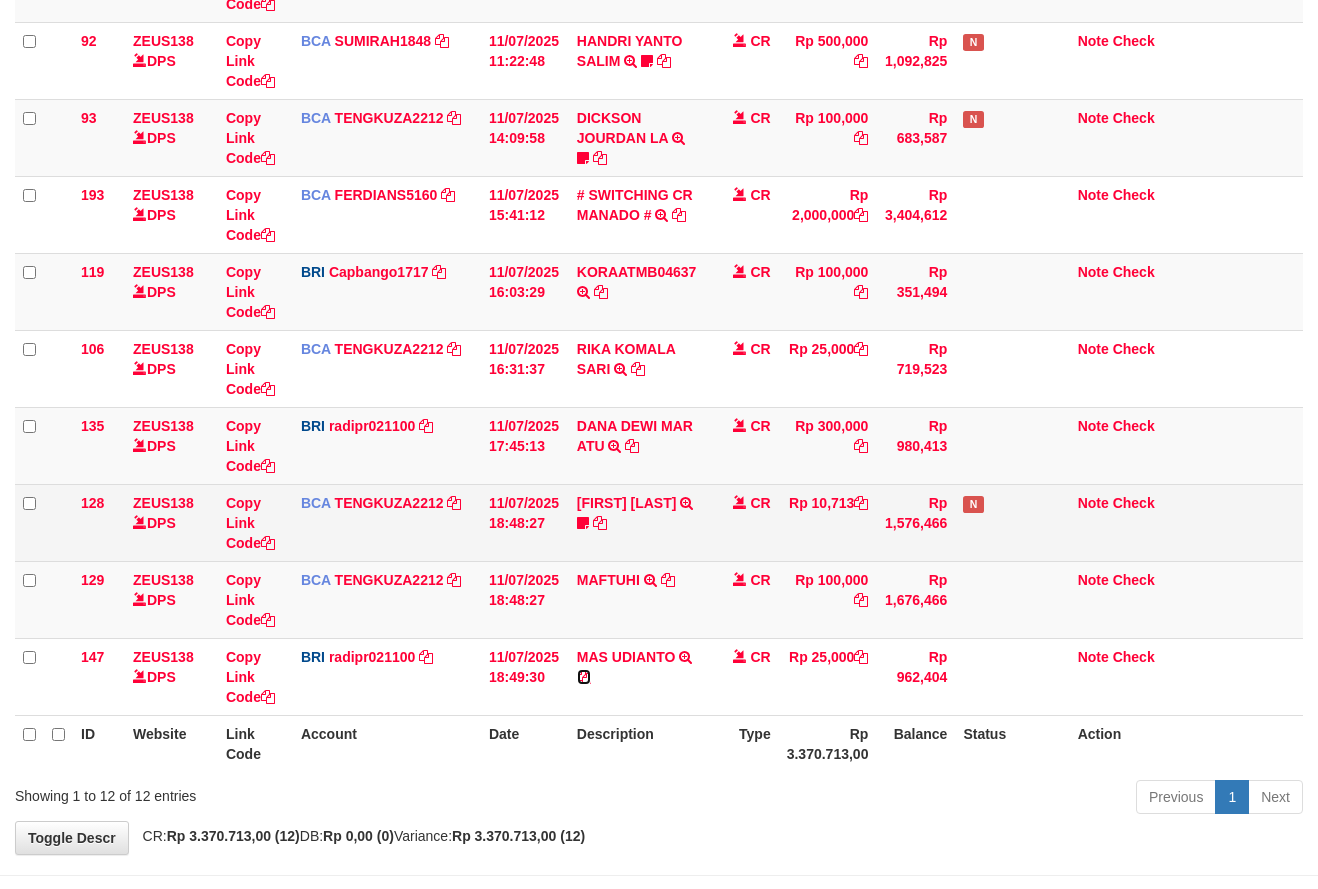 drag, startPoint x: 584, startPoint y: 675, endPoint x: 1100, endPoint y: 513, distance: 540.8327 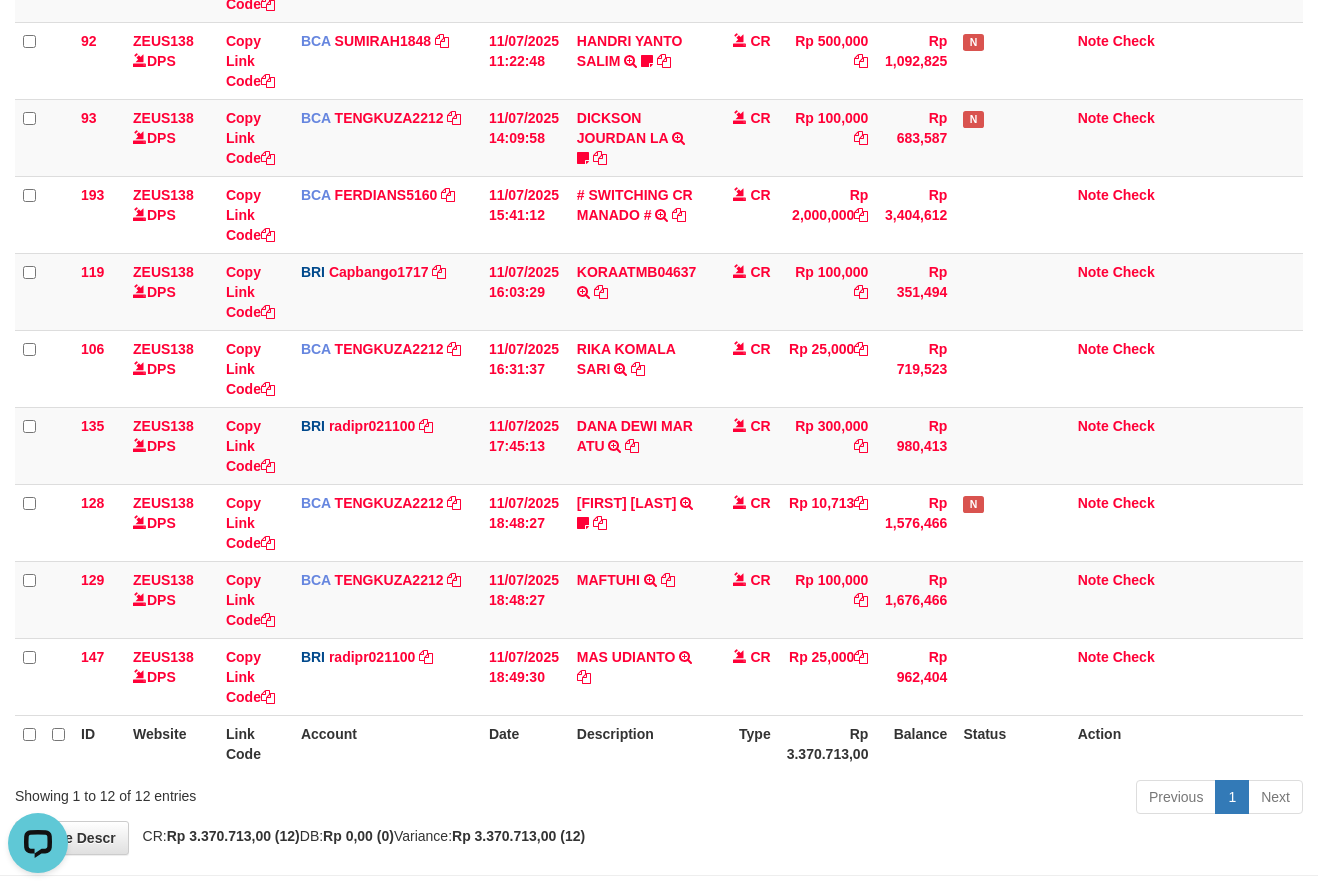 scroll, scrollTop: 0, scrollLeft: 0, axis: both 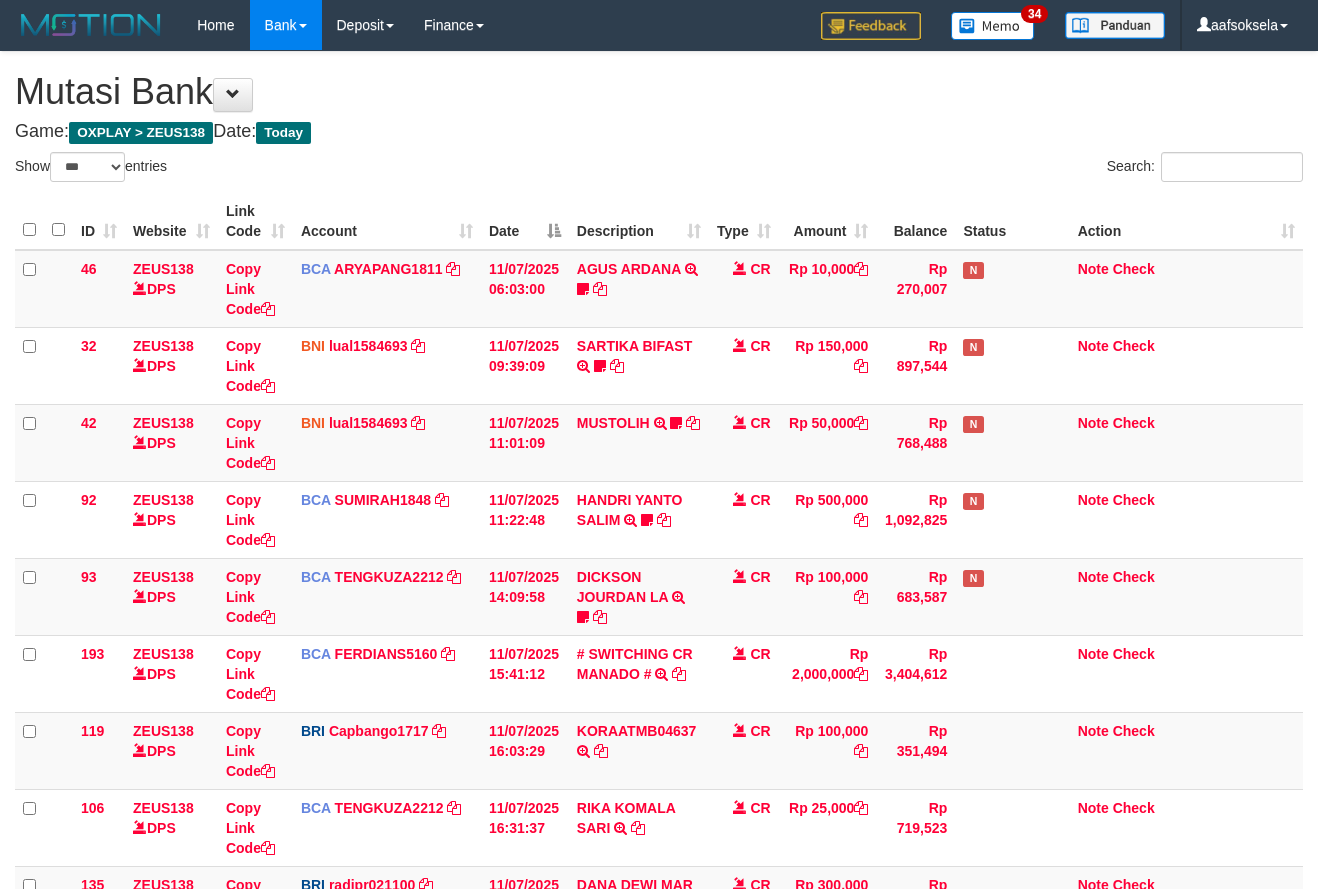 select on "***" 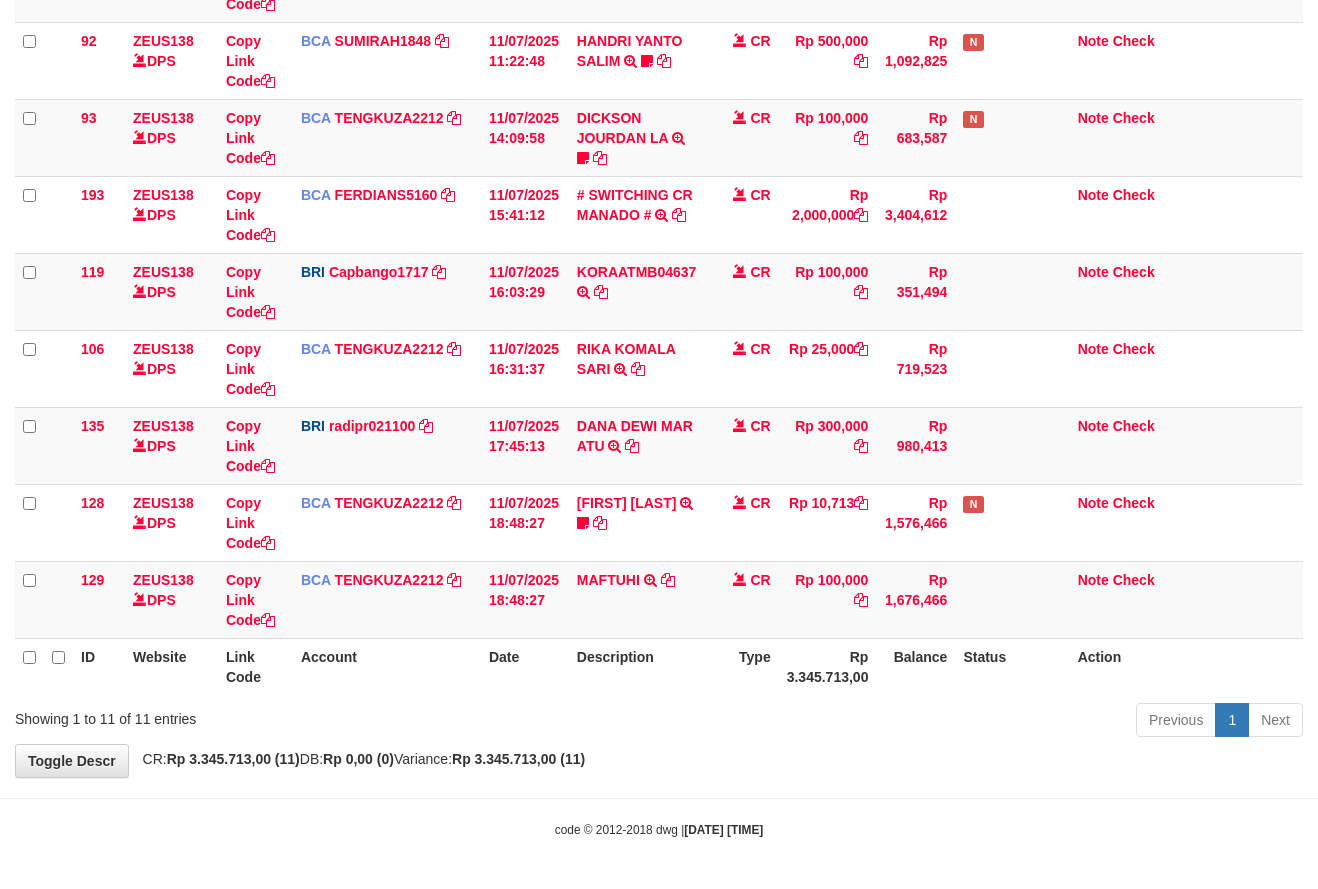 drag, startPoint x: 614, startPoint y: 732, endPoint x: 629, endPoint y: 729, distance: 15.297058 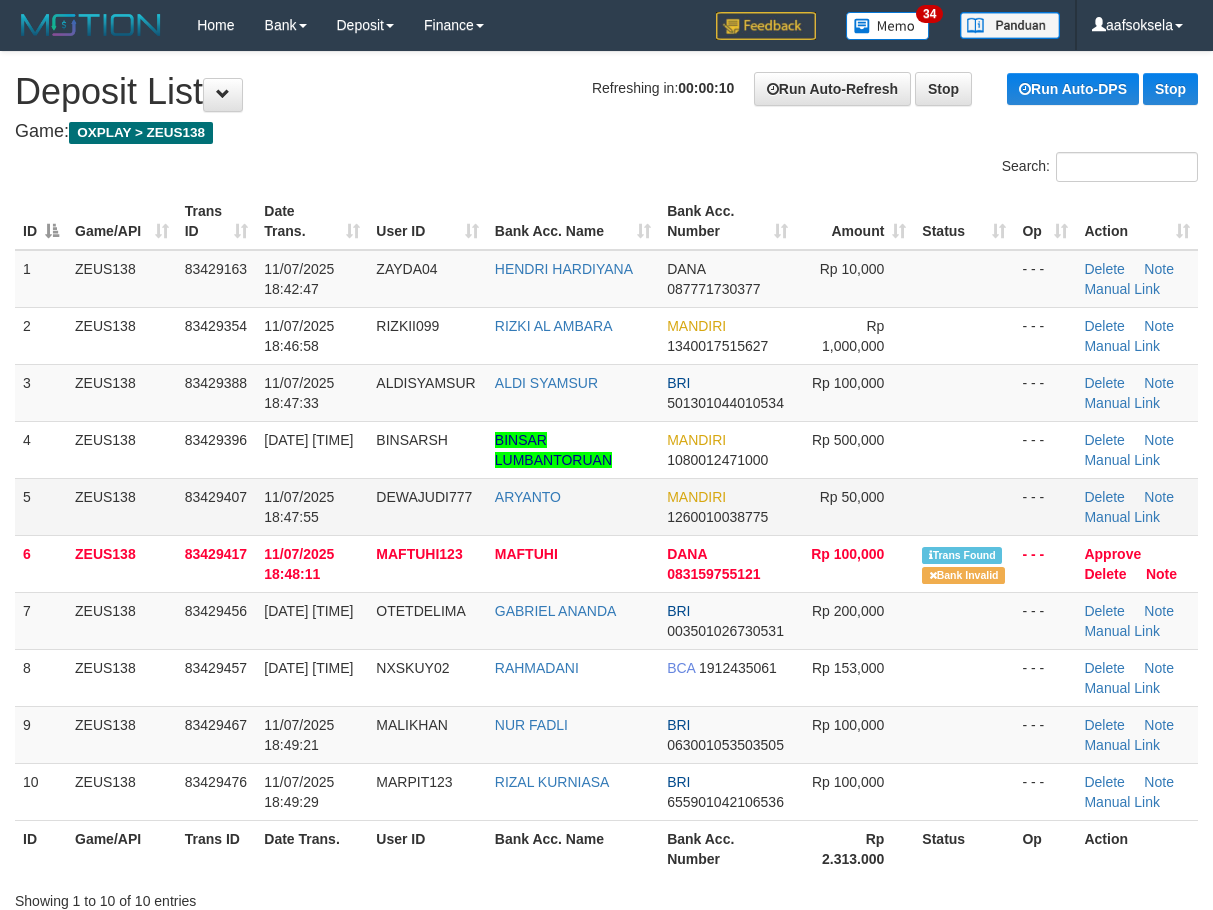 scroll, scrollTop: 0, scrollLeft: 0, axis: both 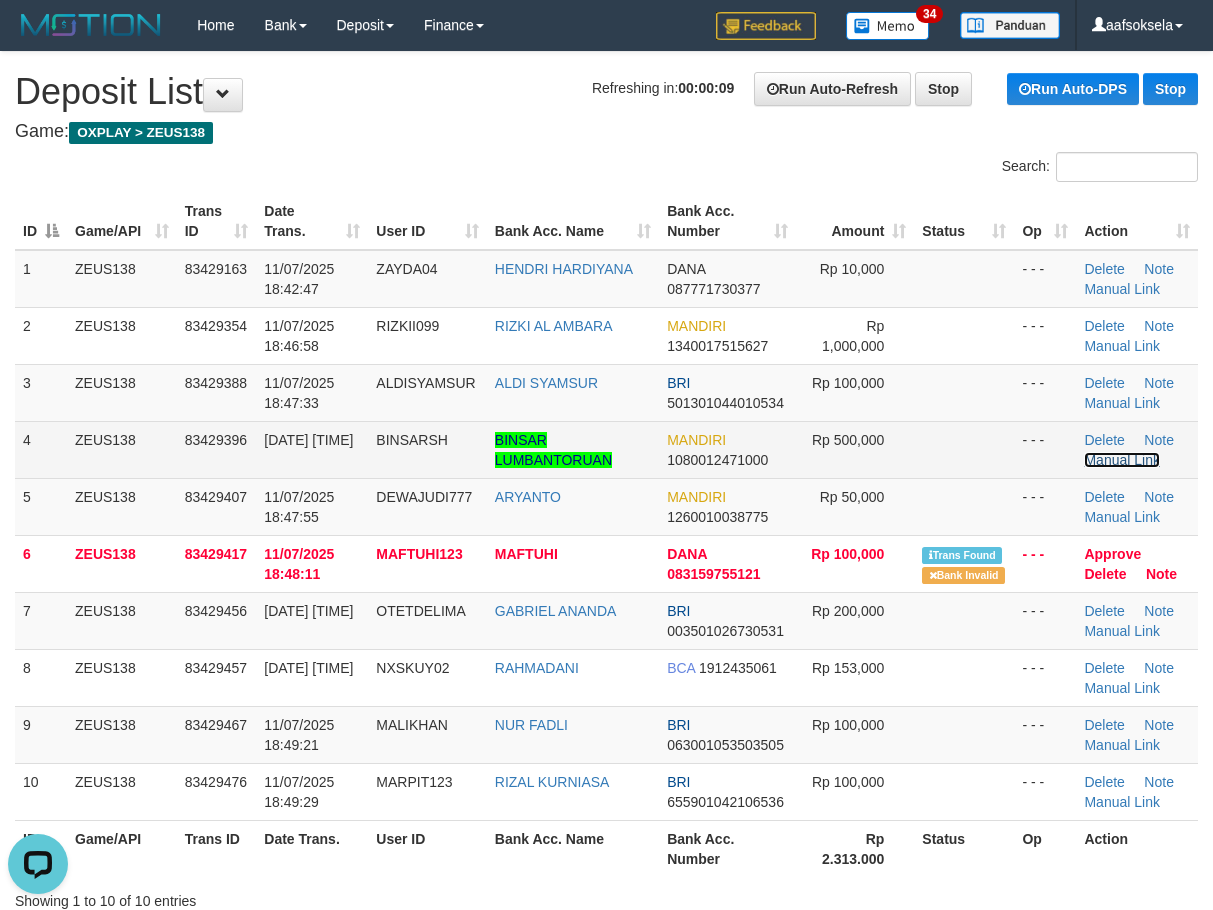 click on "Manual Link" at bounding box center (1122, 460) 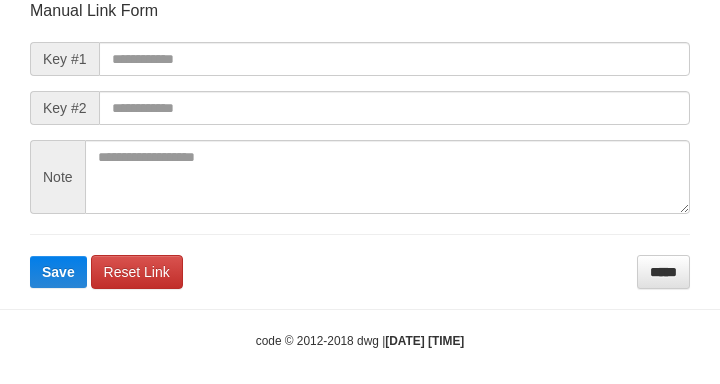 scroll, scrollTop: 233, scrollLeft: 0, axis: vertical 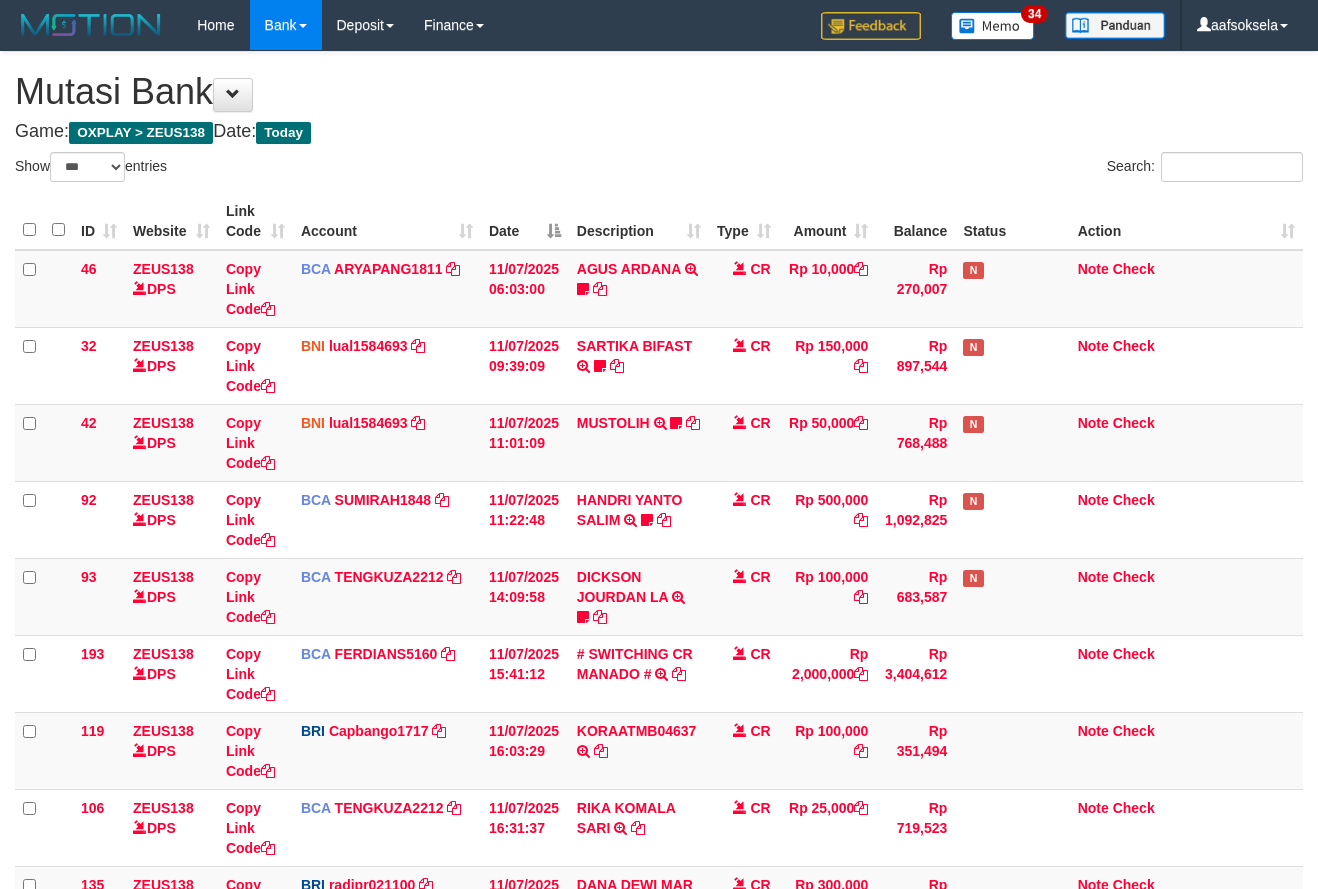 select on "***" 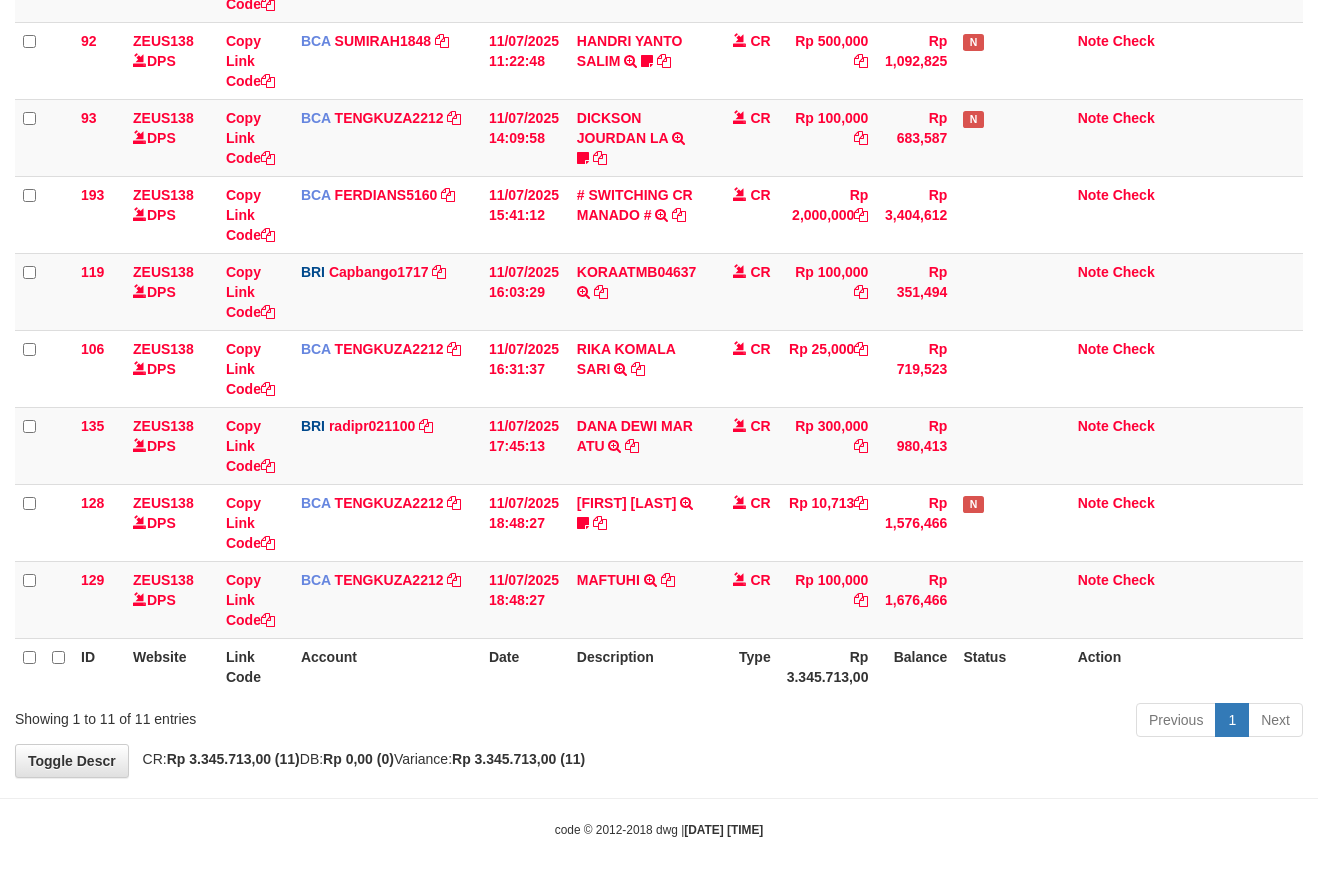 click on "Description" at bounding box center (639, 666) 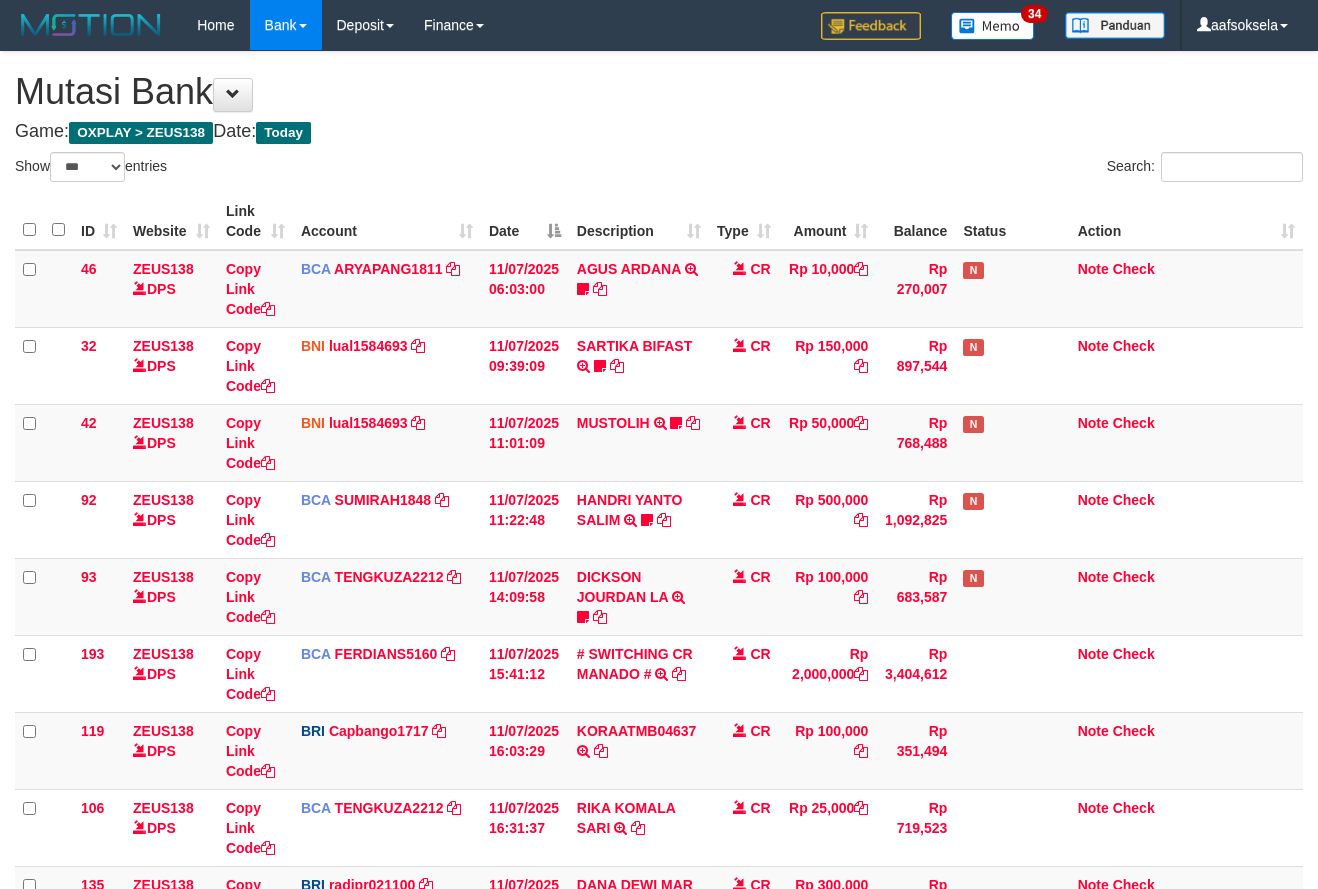 select on "***" 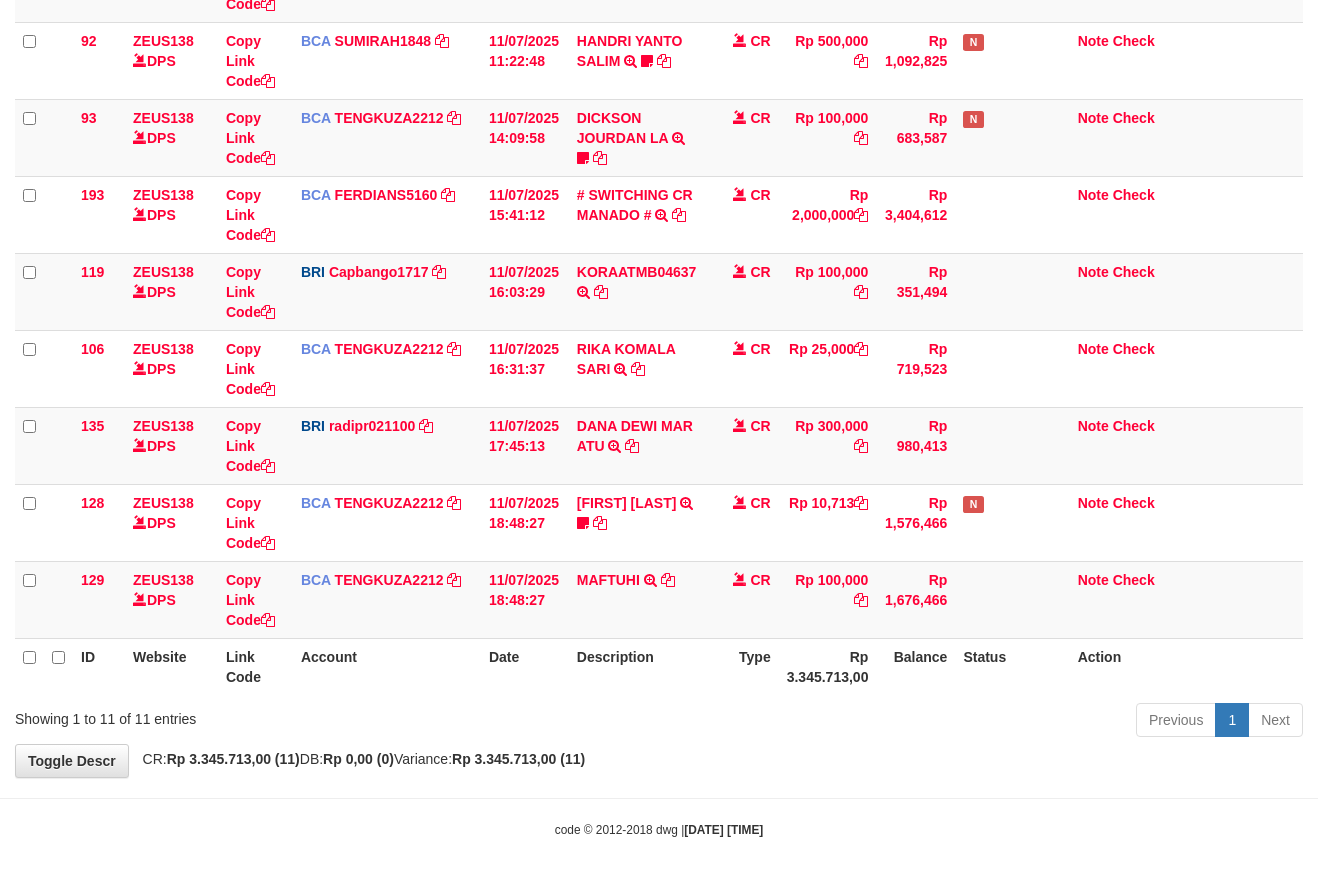 click on "Description" at bounding box center [639, 666] 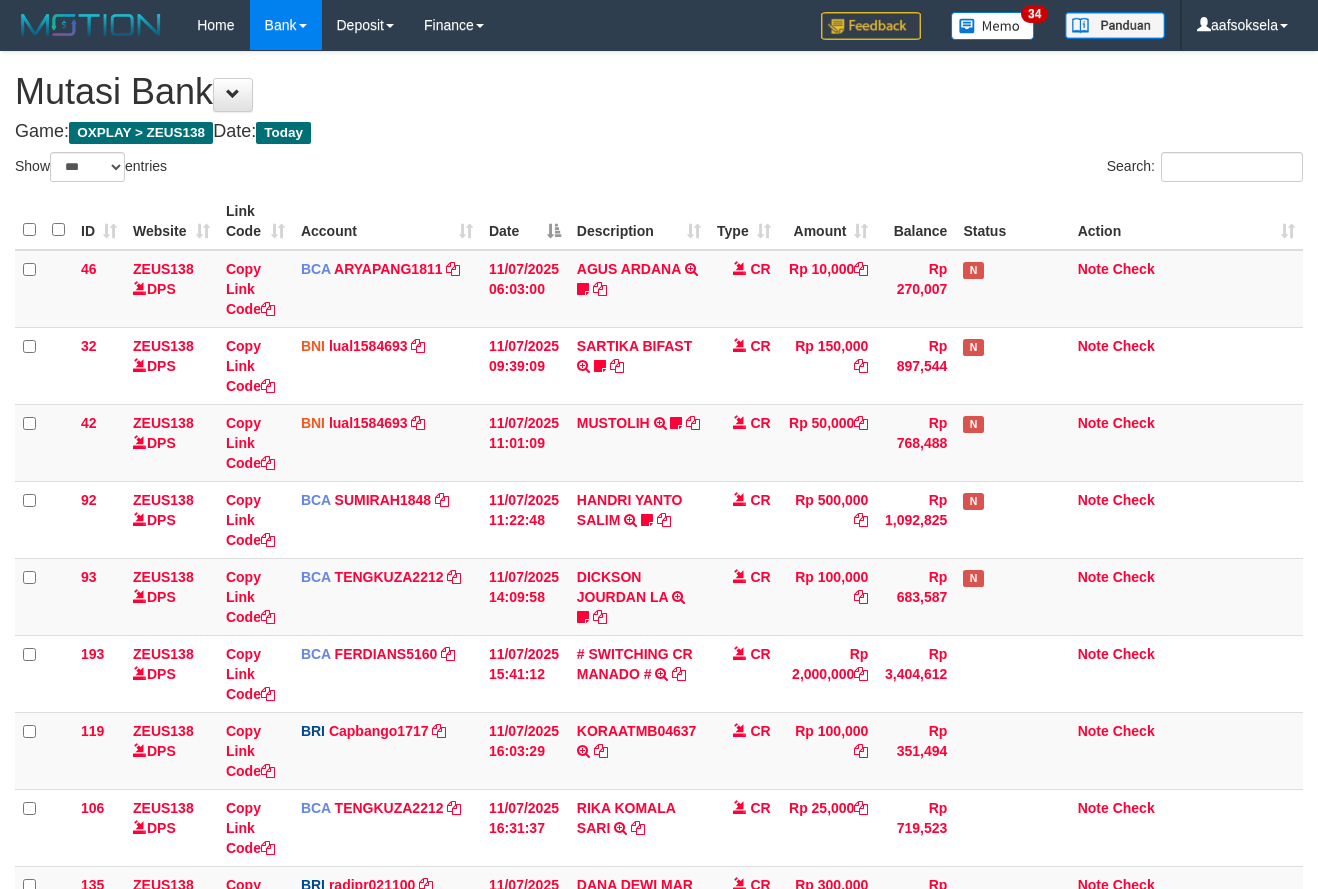 select on "***" 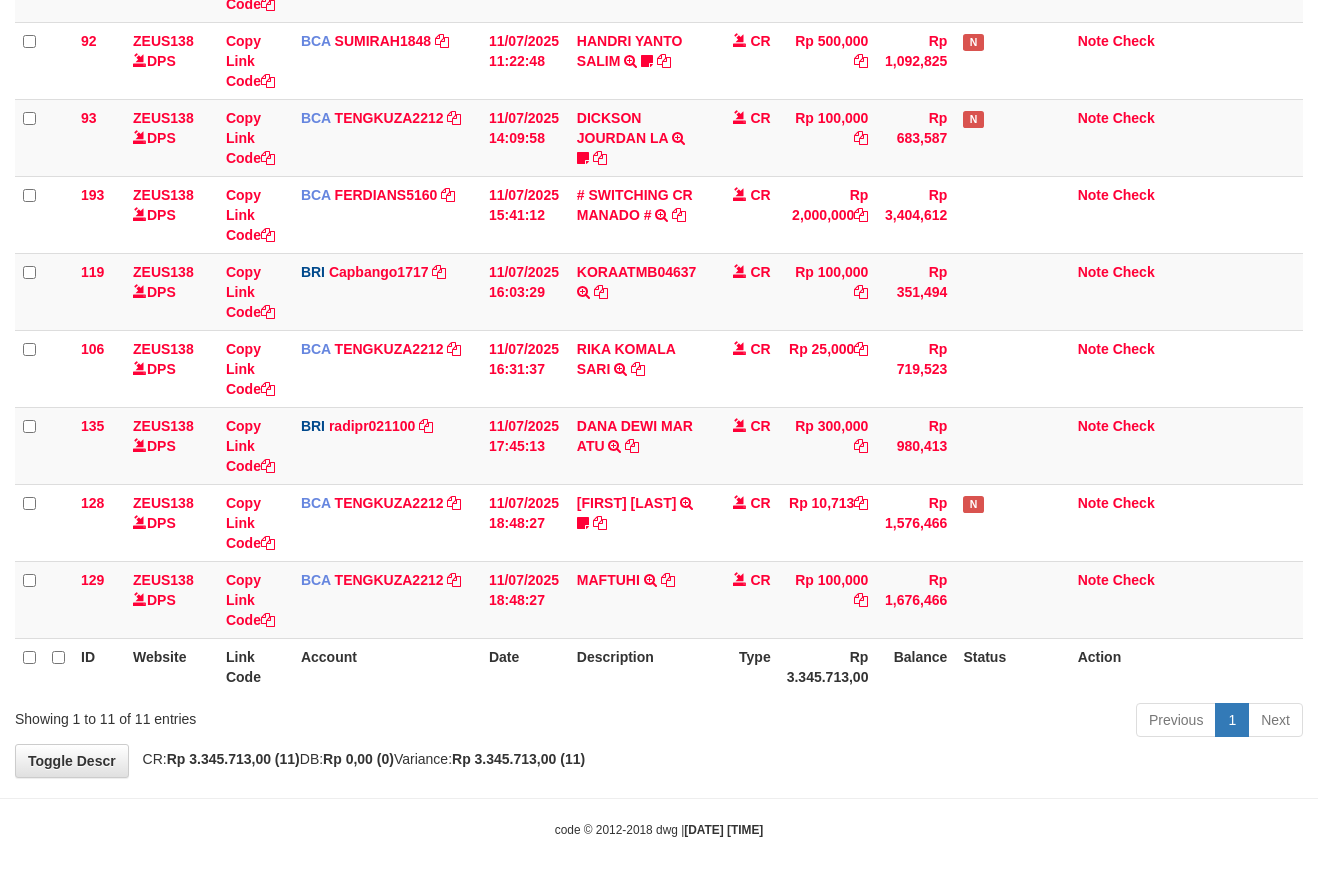 click on "Description" at bounding box center (639, 666) 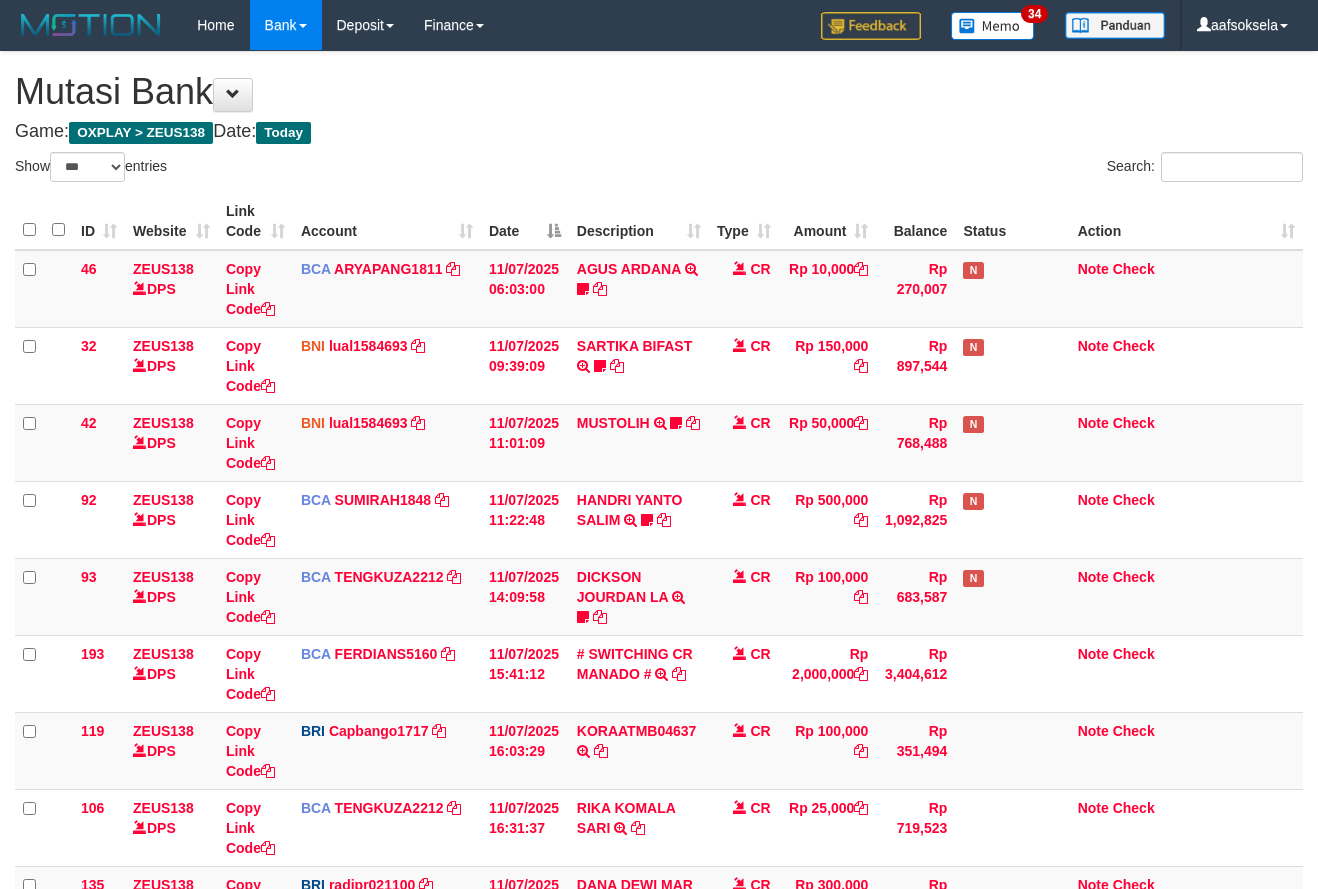 select on "***" 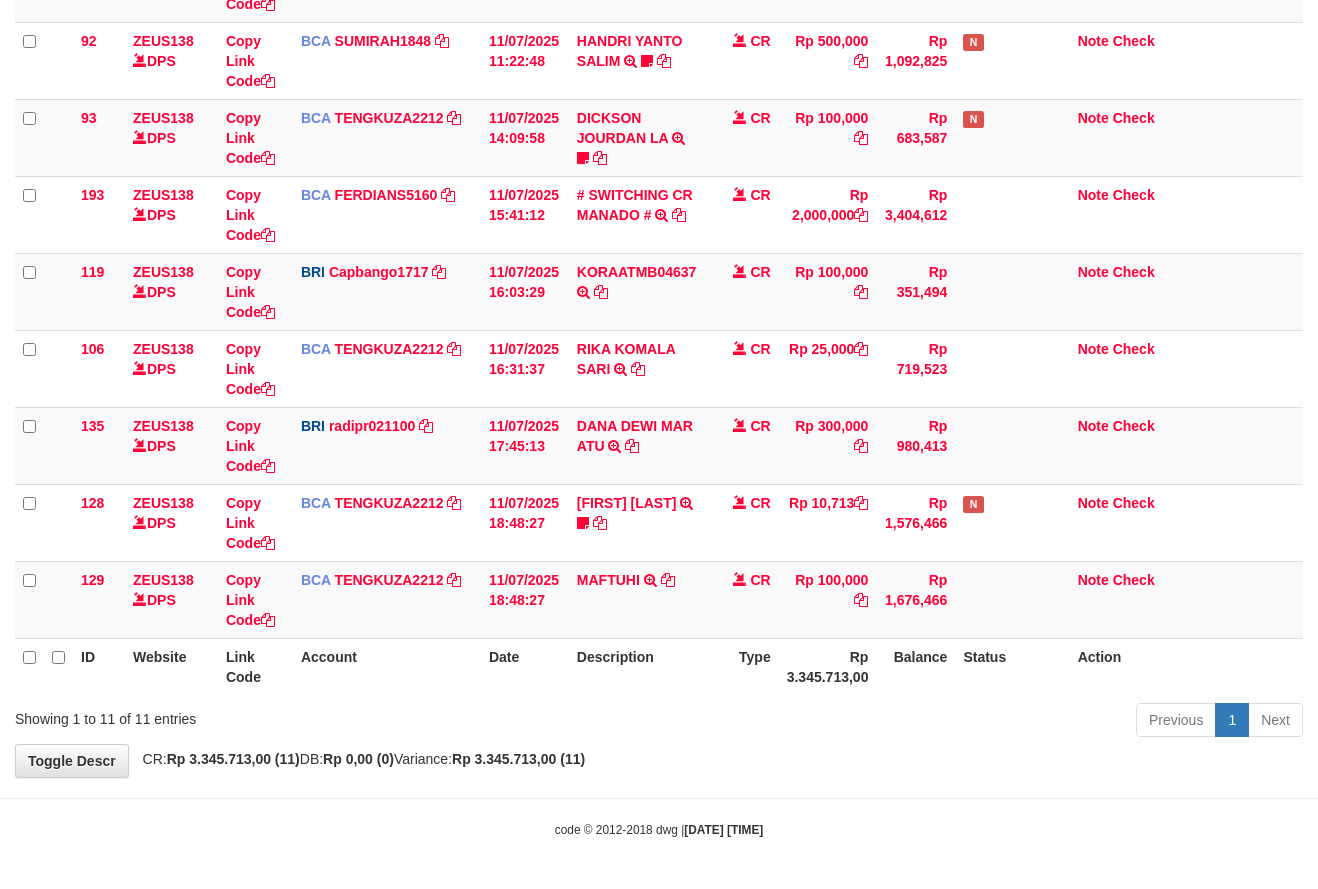 click on "Description" at bounding box center (639, 666) 